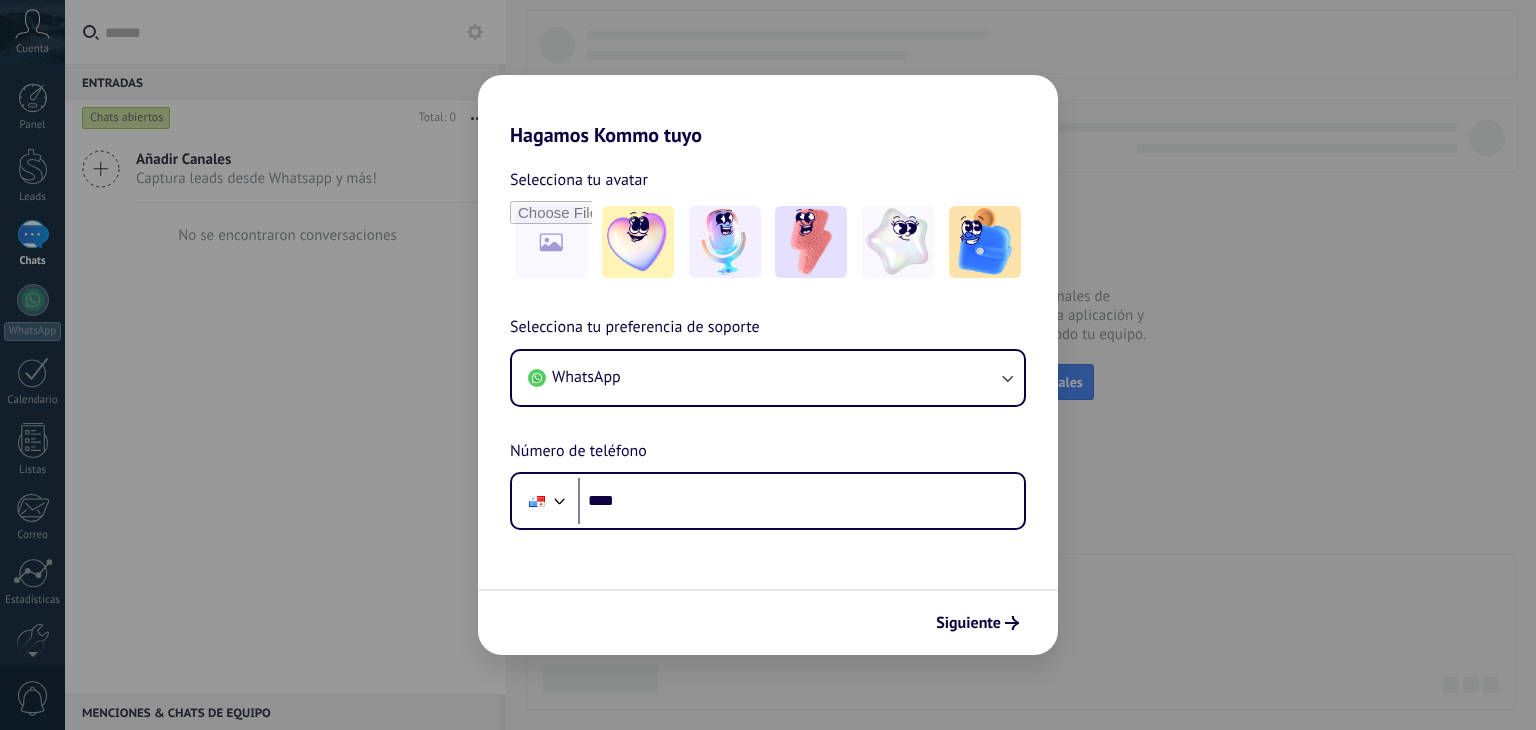 scroll, scrollTop: 0, scrollLeft: 0, axis: both 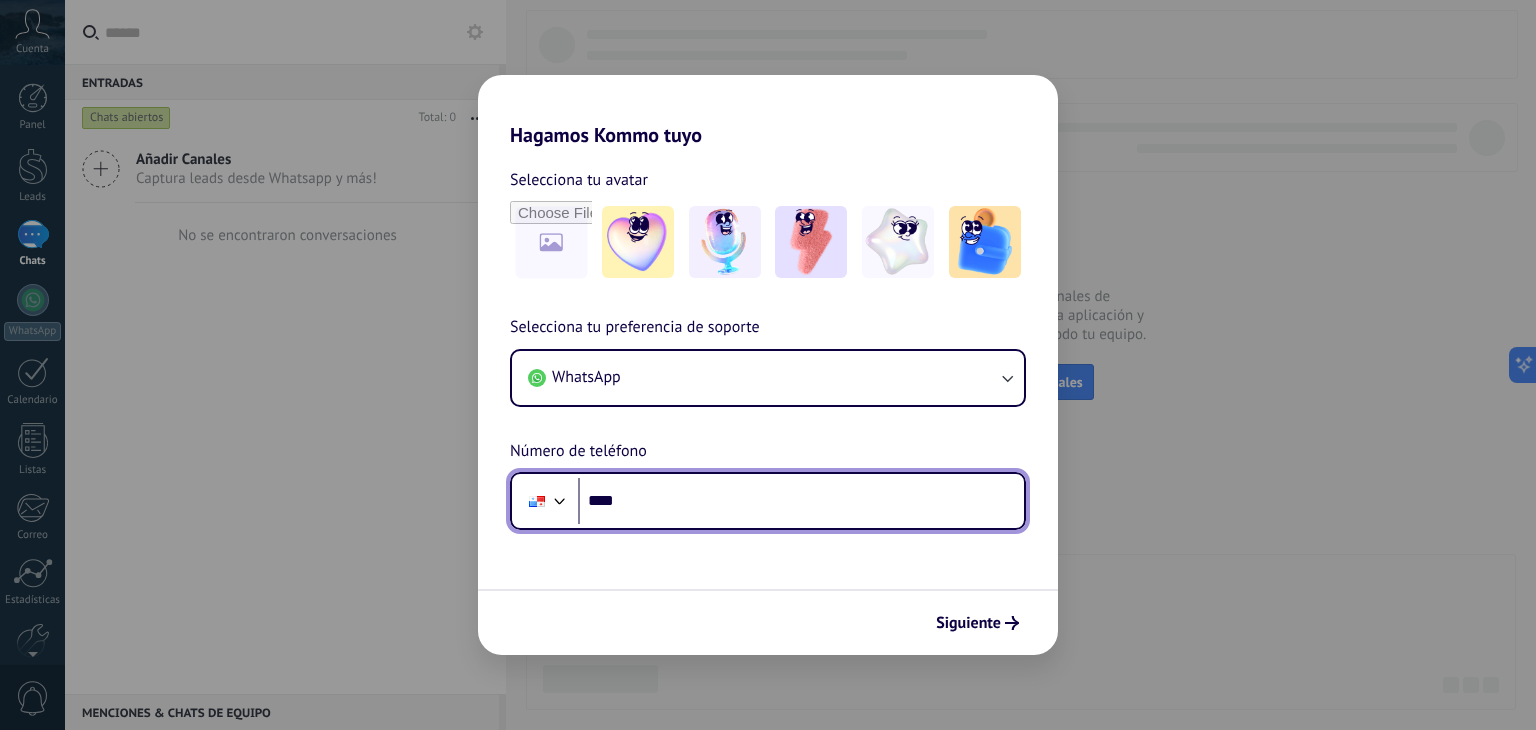 click on "****" at bounding box center (801, 501) 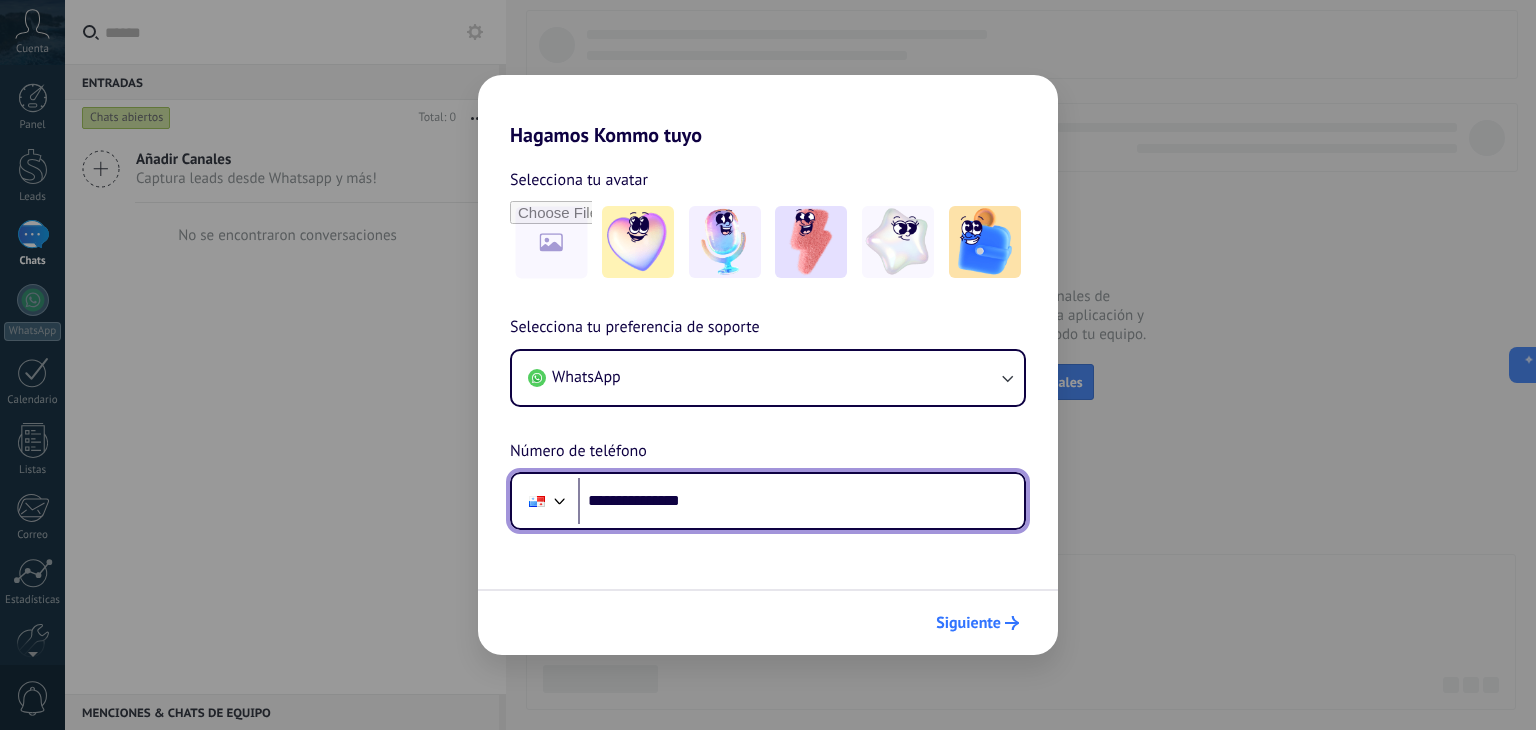 type on "**********" 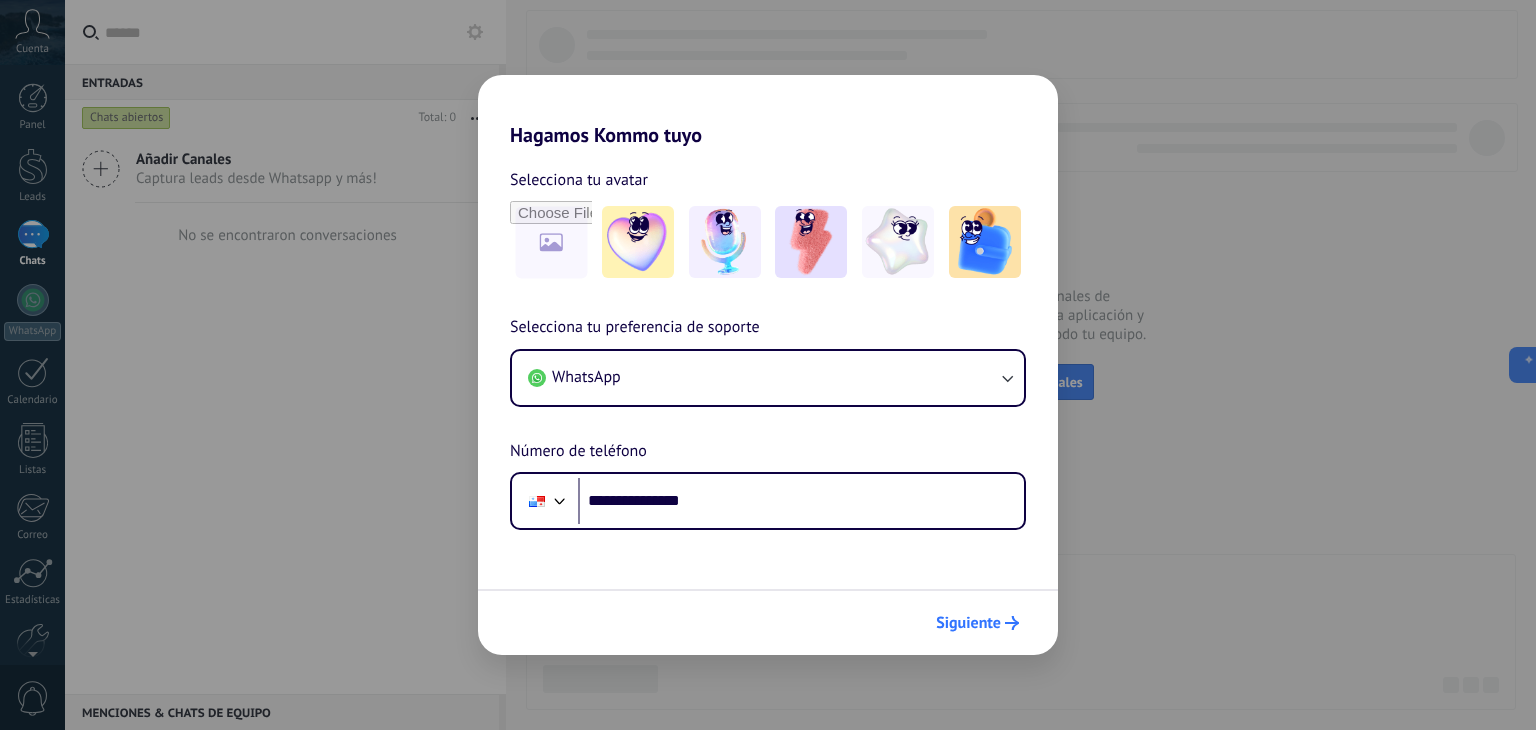 click on "Siguiente" at bounding box center (968, 623) 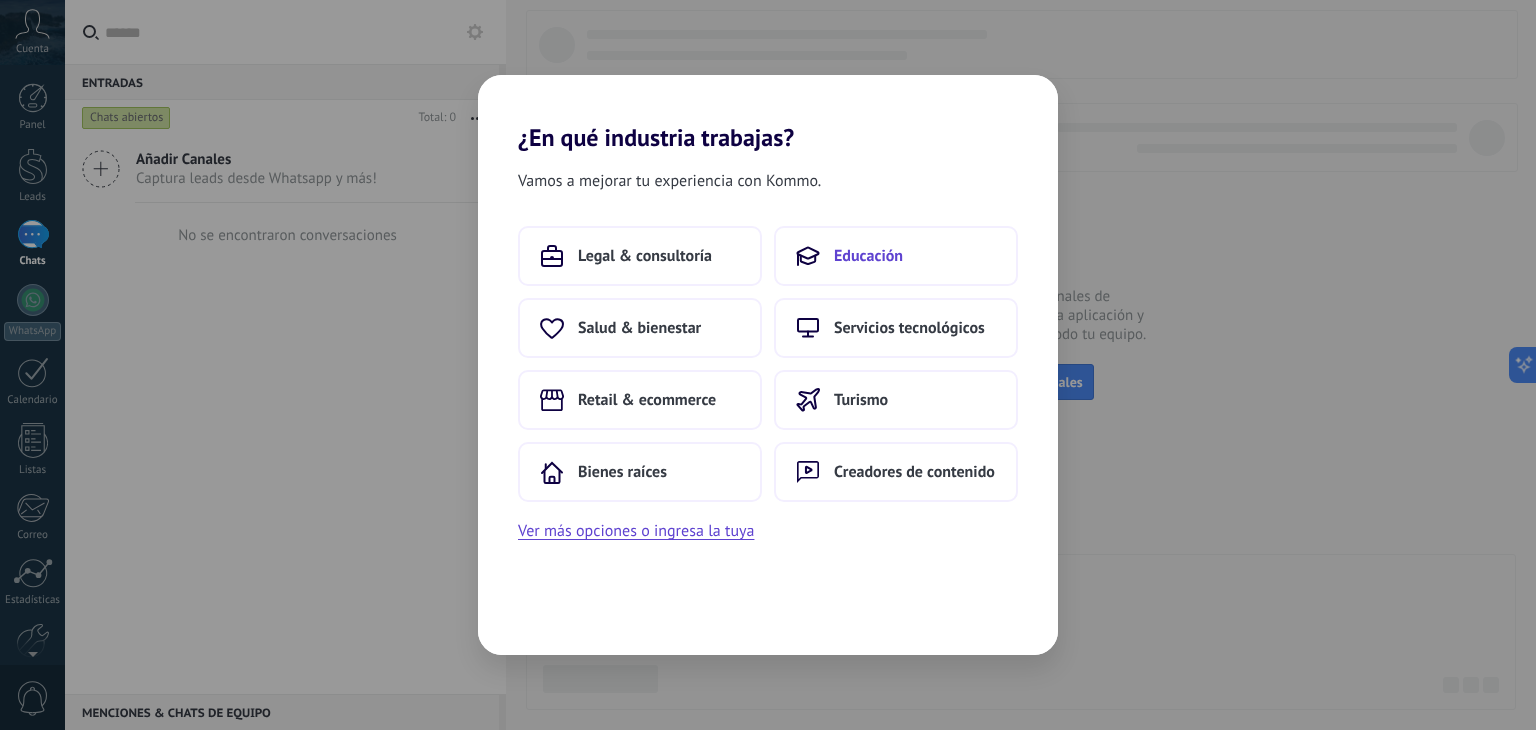 click on "Educación" at bounding box center (868, 256) 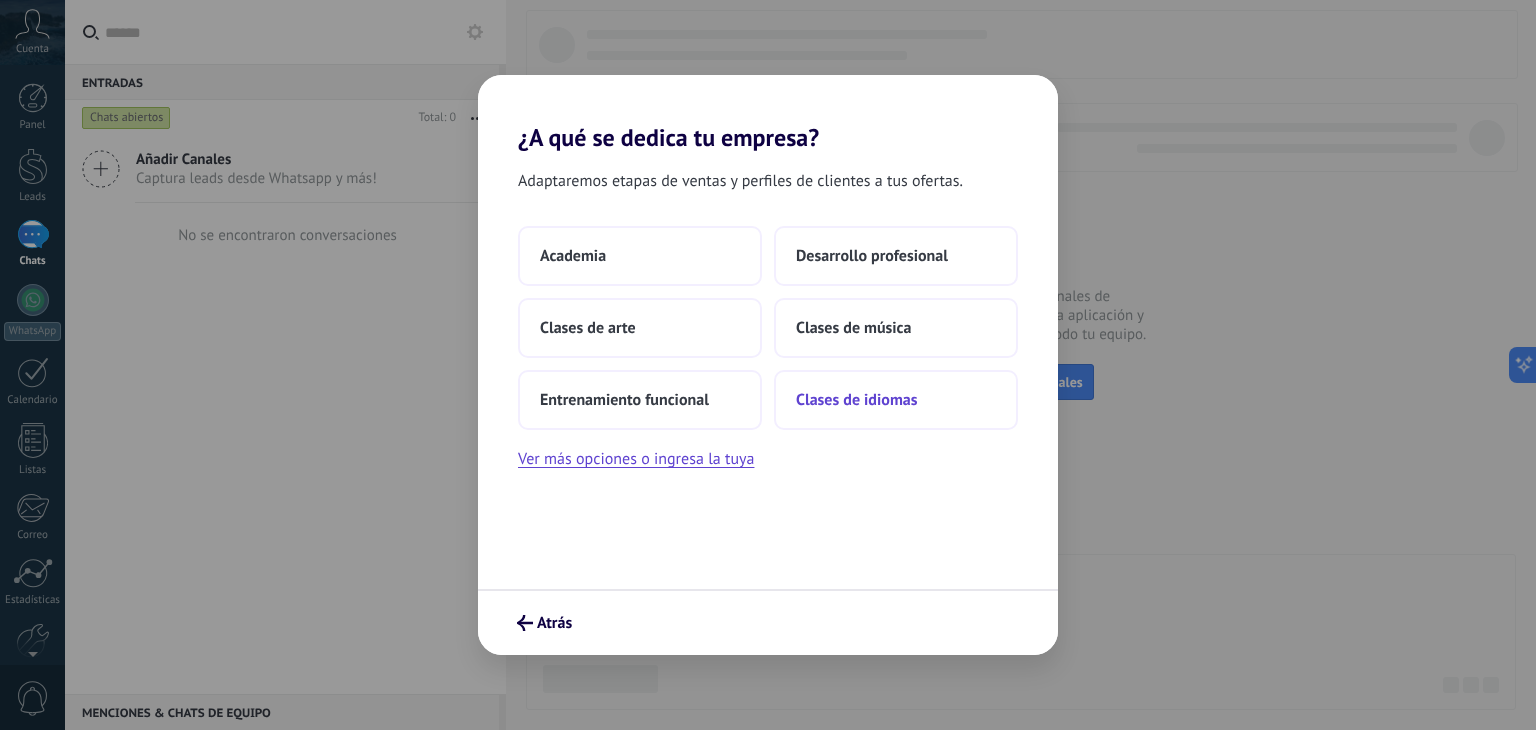 click on "Clases de idiomas" at bounding box center [856, 400] 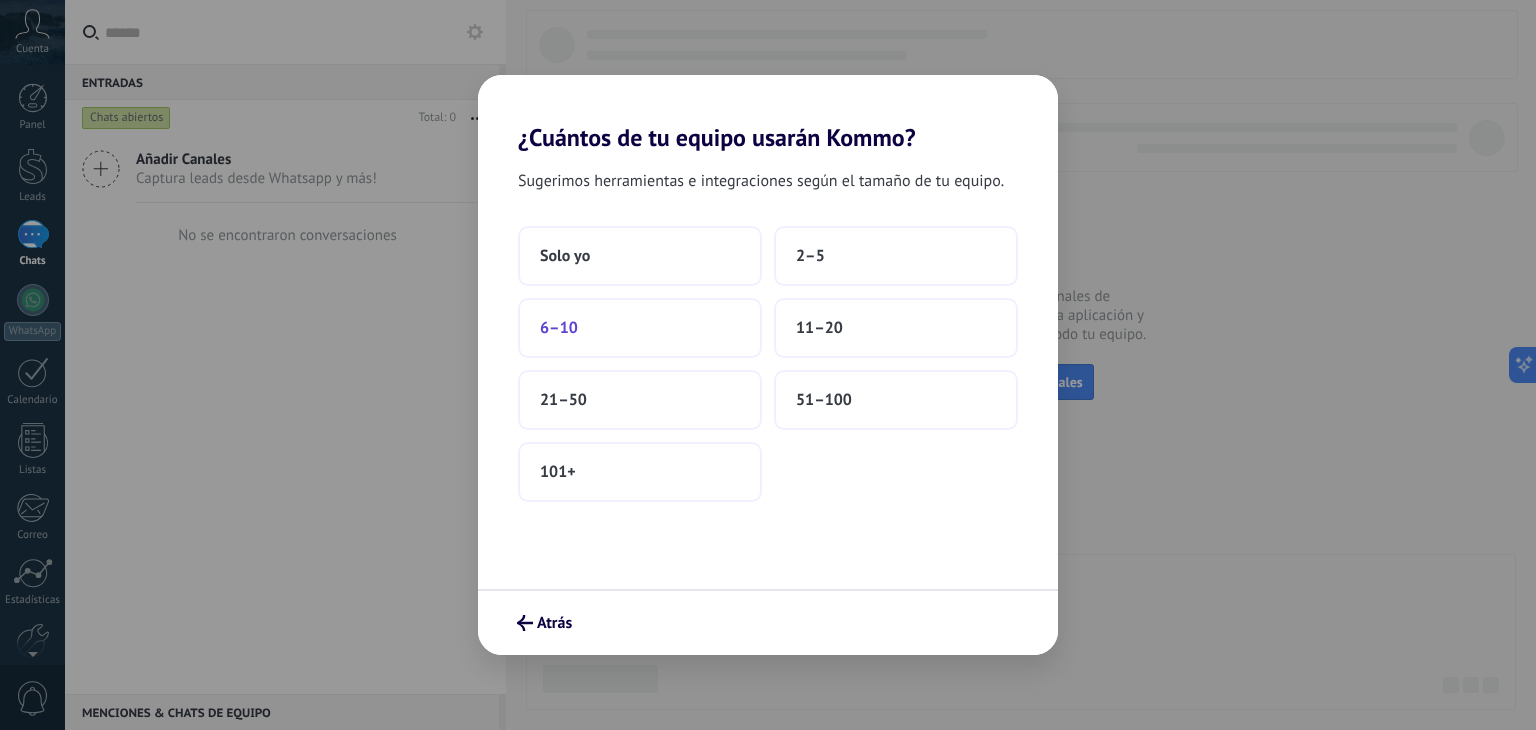 click on "6–10" at bounding box center (640, 328) 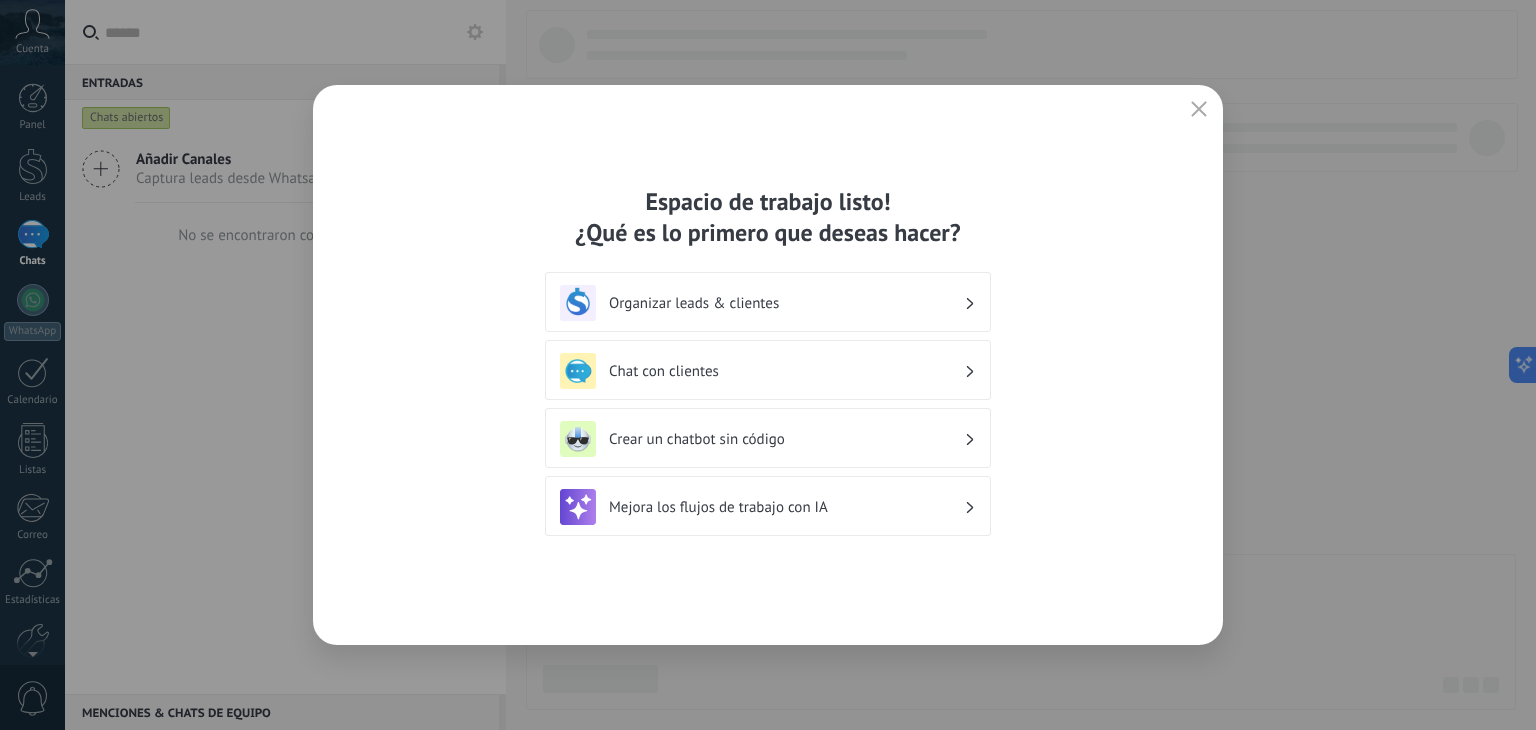click on "Chat con clientes" at bounding box center [786, 371] 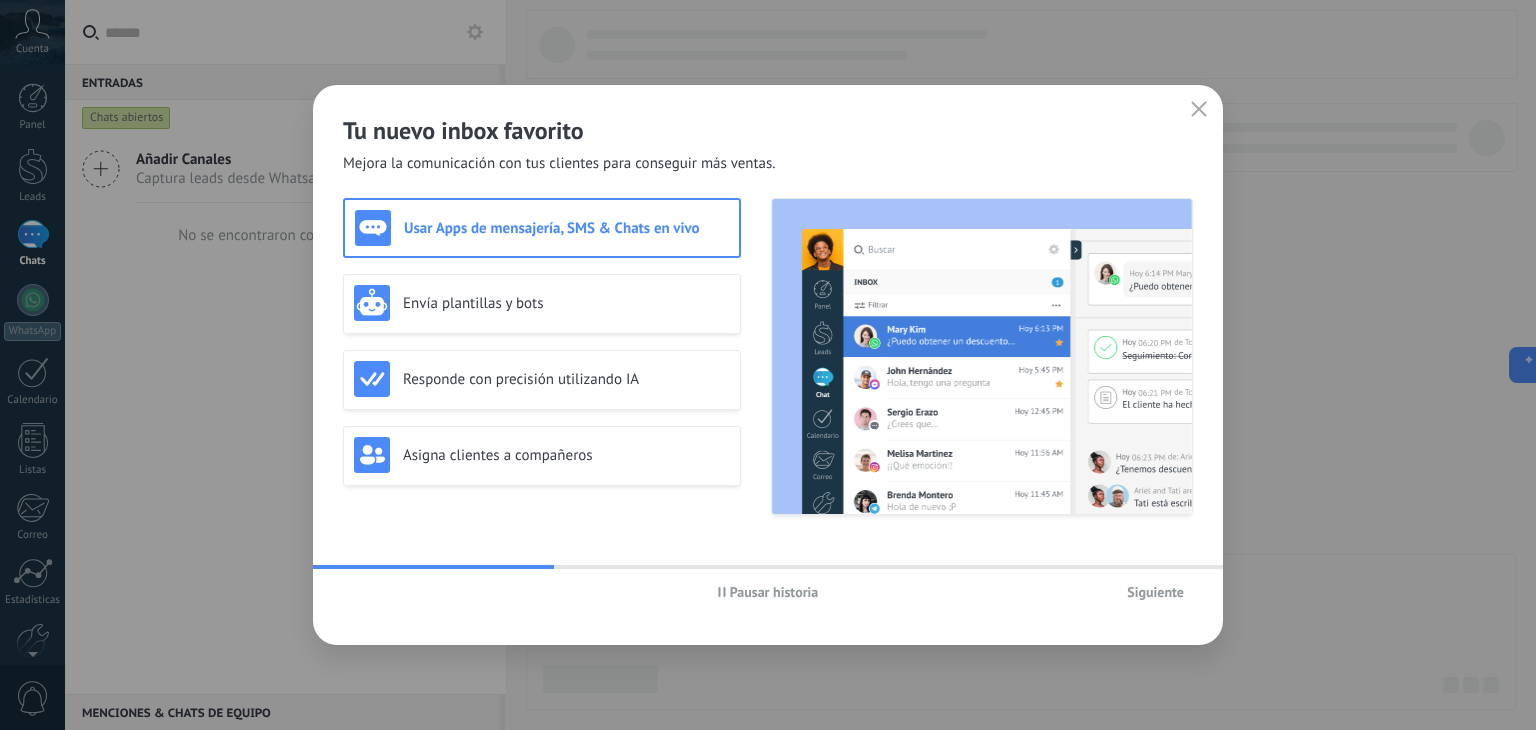 click 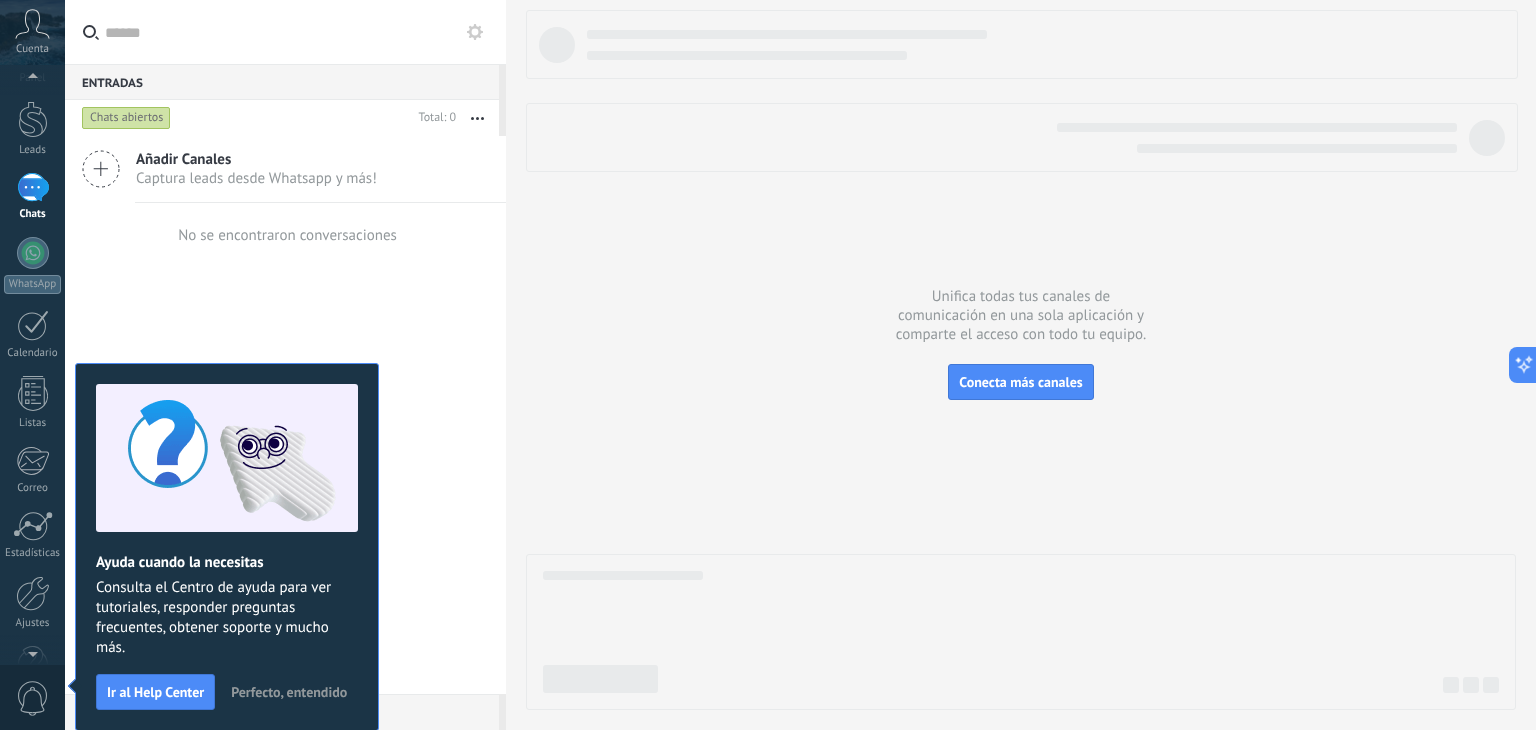 scroll, scrollTop: 0, scrollLeft: 0, axis: both 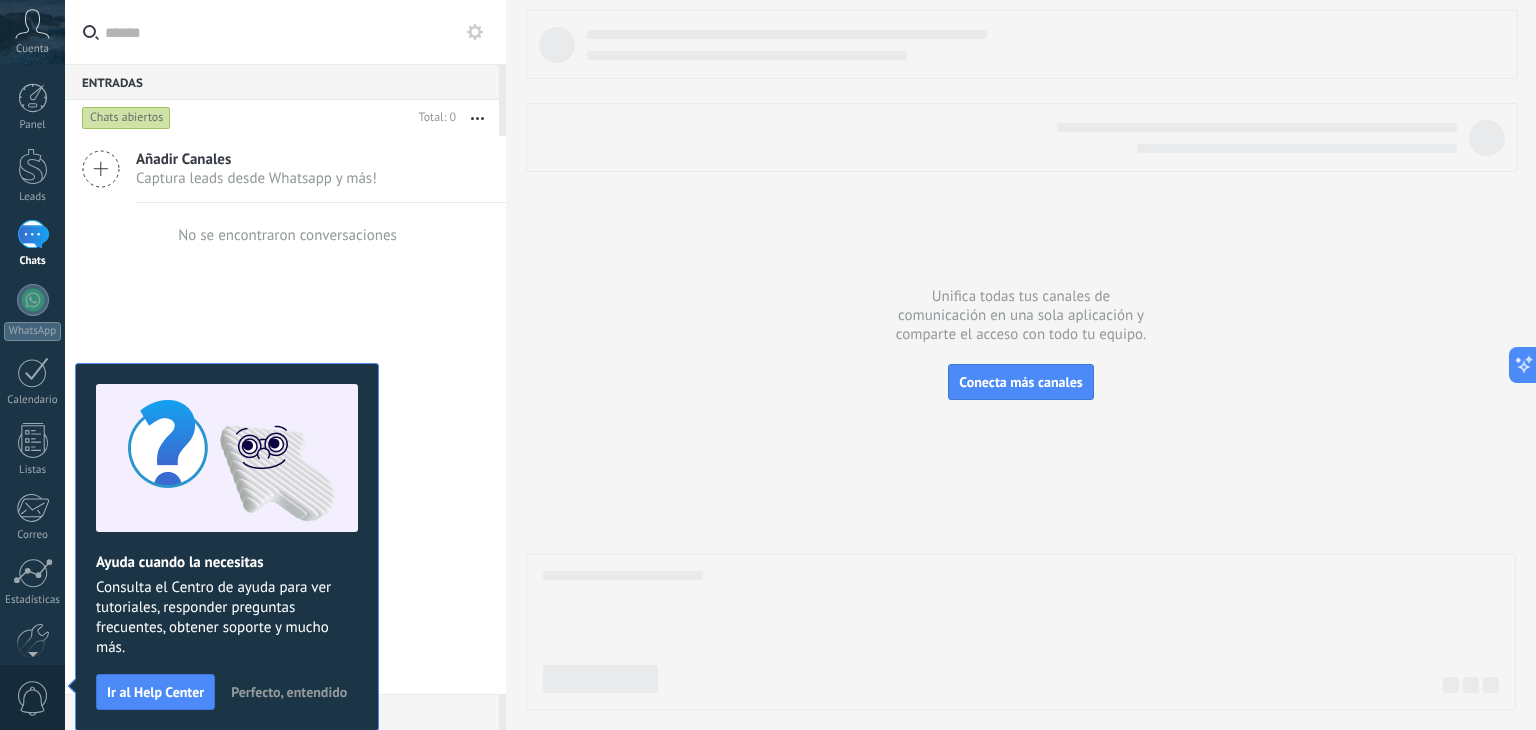 click 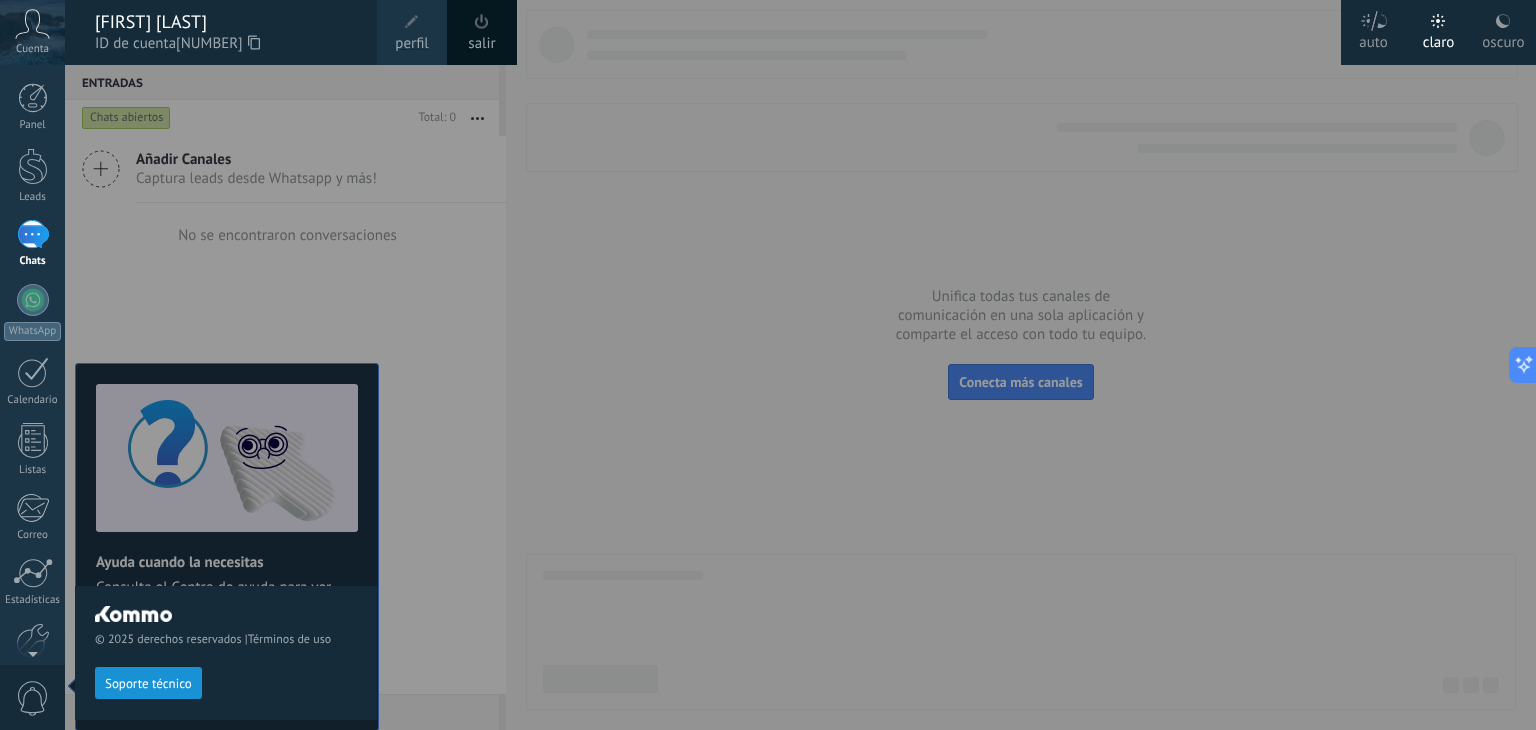 click at bounding box center [833, 365] 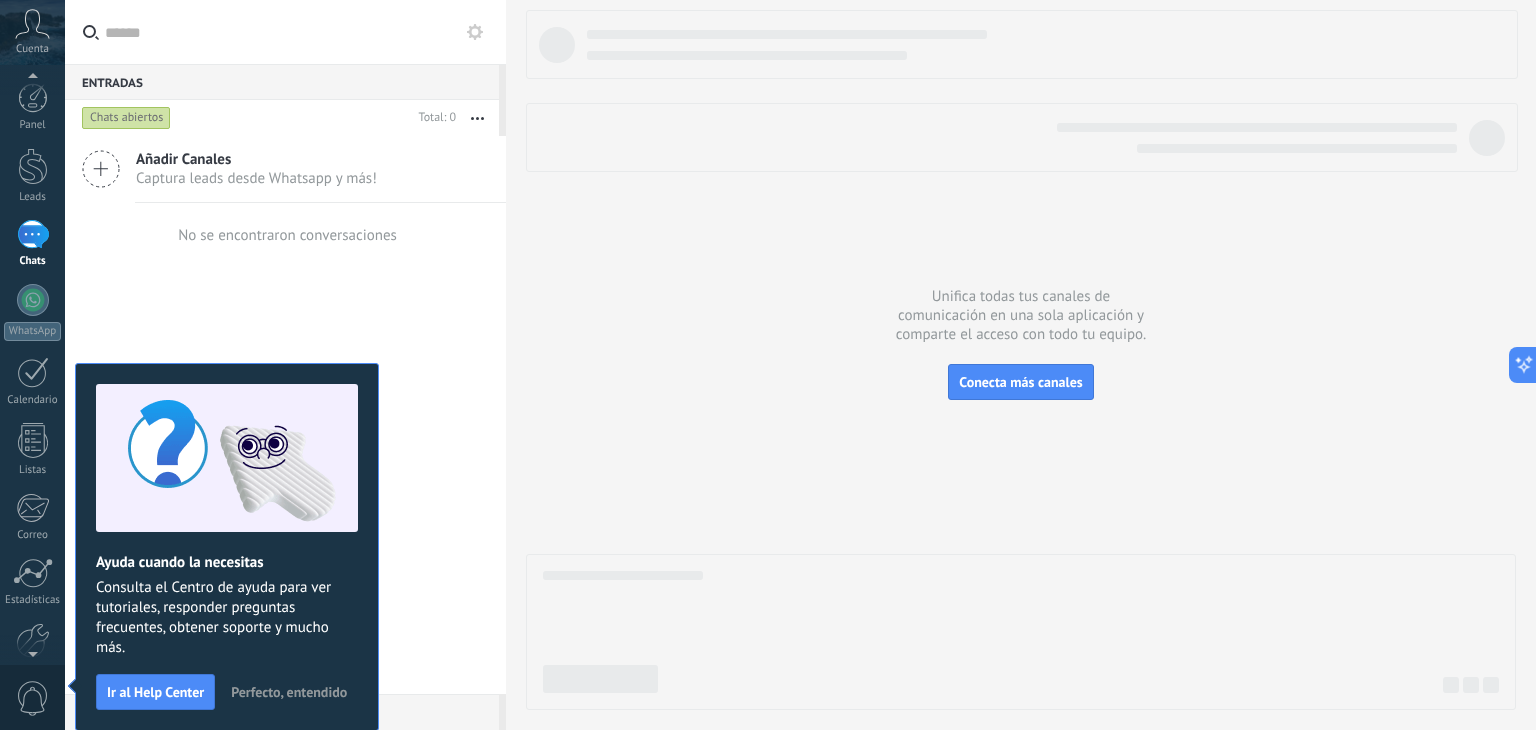 click on "Perfecto, entendido" at bounding box center (289, 692) 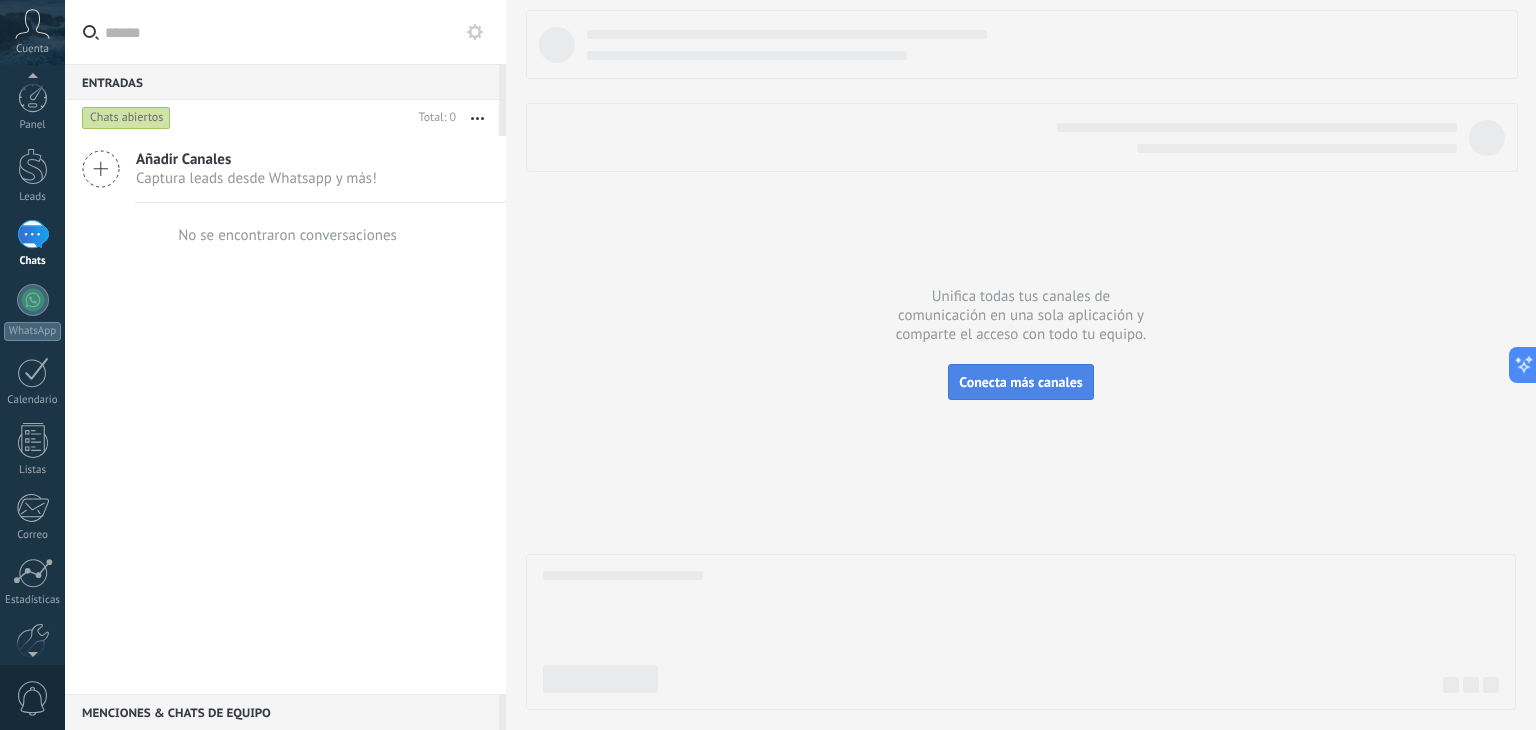 click on "Conecta más canales" at bounding box center (1020, 382) 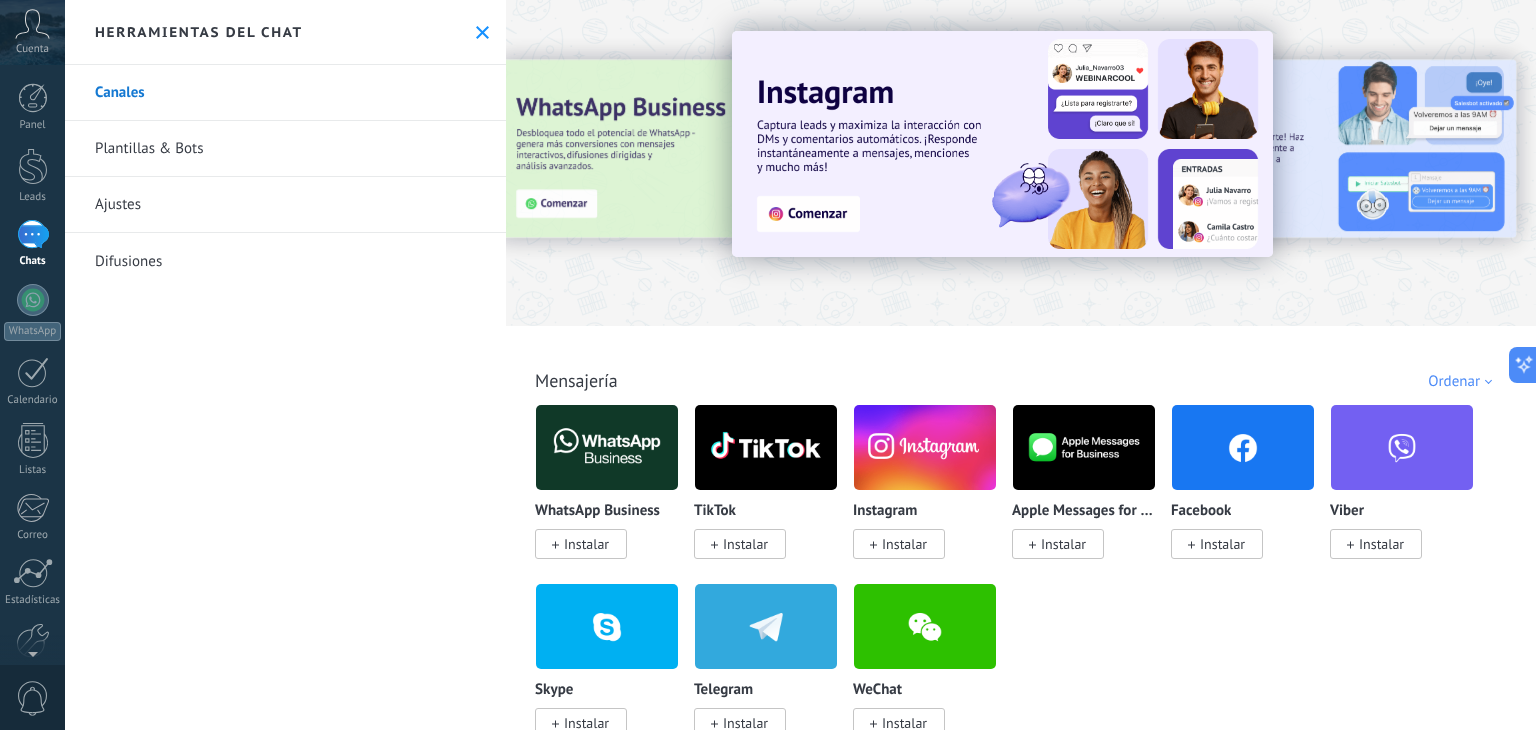 click on "Instalar" at bounding box center [904, 544] 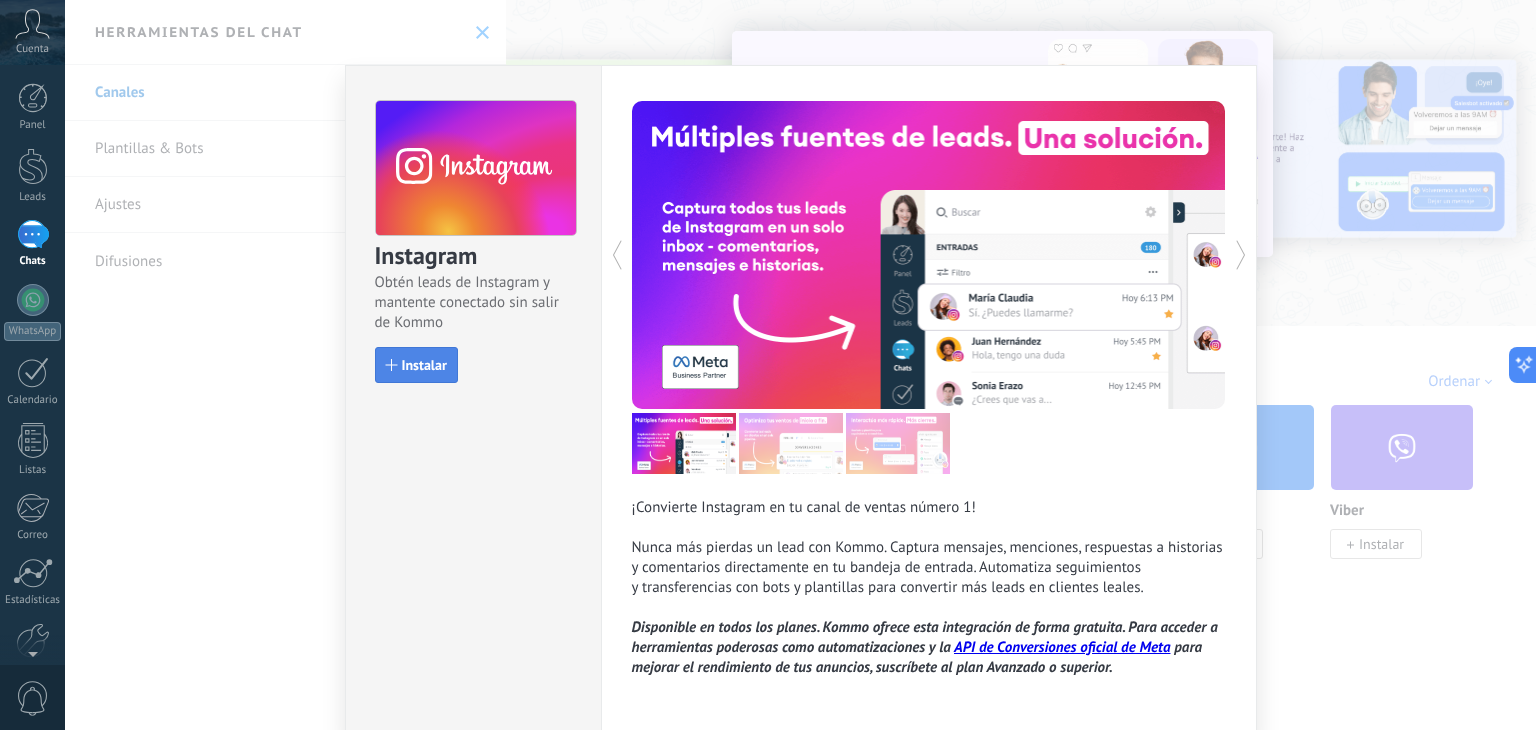 click on "Instalar" at bounding box center [416, 365] 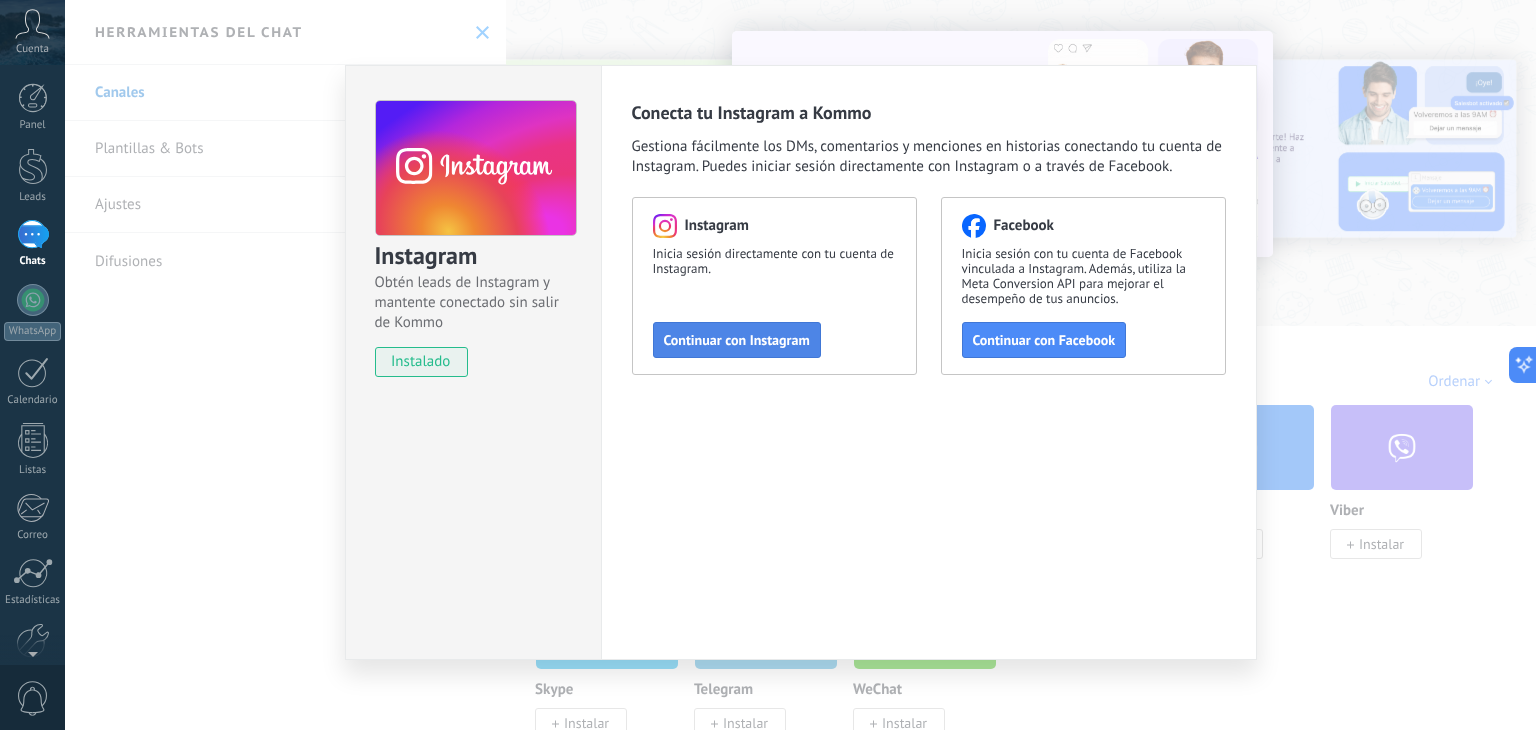 click on "Continuar con Instagram" at bounding box center (737, 340) 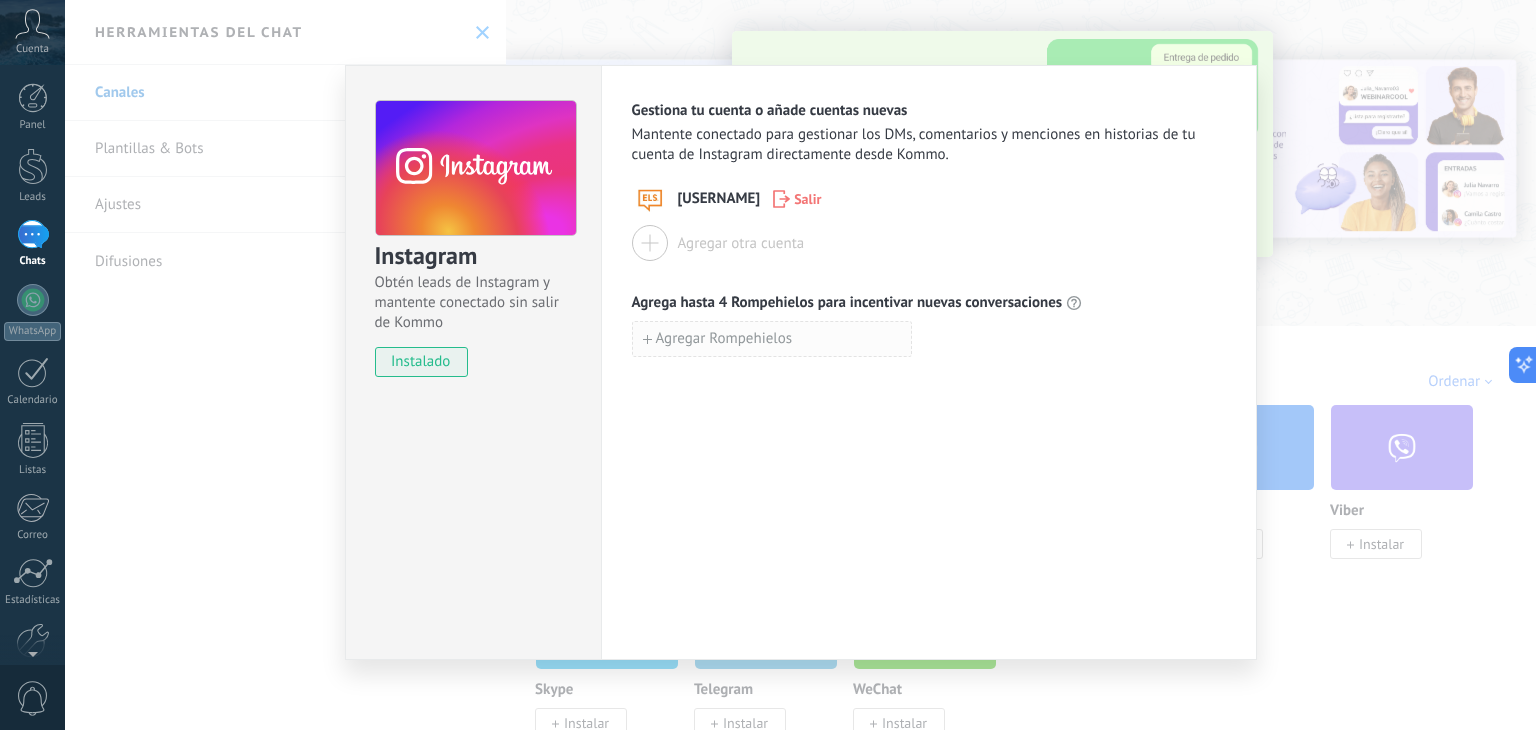 click on "Agregar Rompehielos" at bounding box center (724, 339) 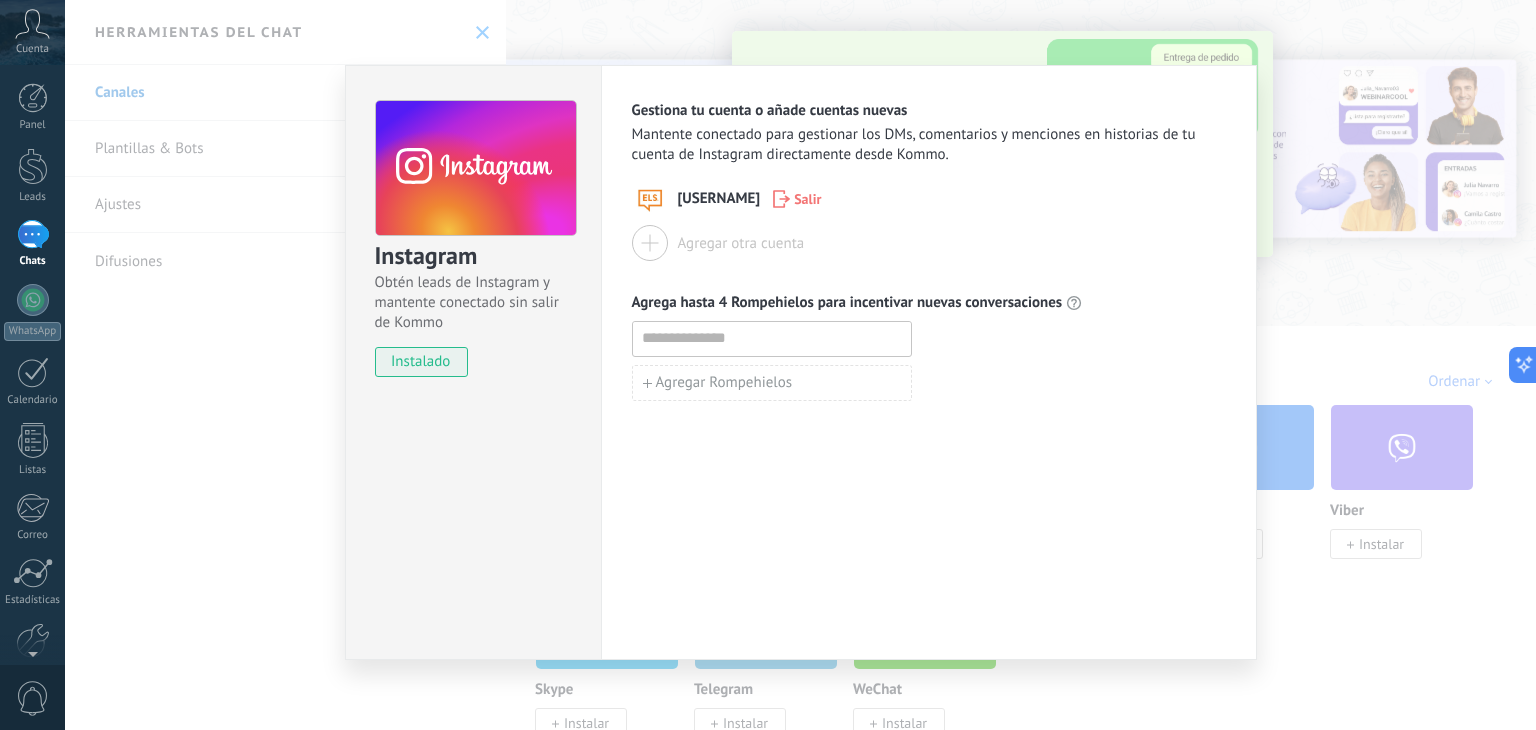click on "Agregar Rompehielos" at bounding box center [929, 383] 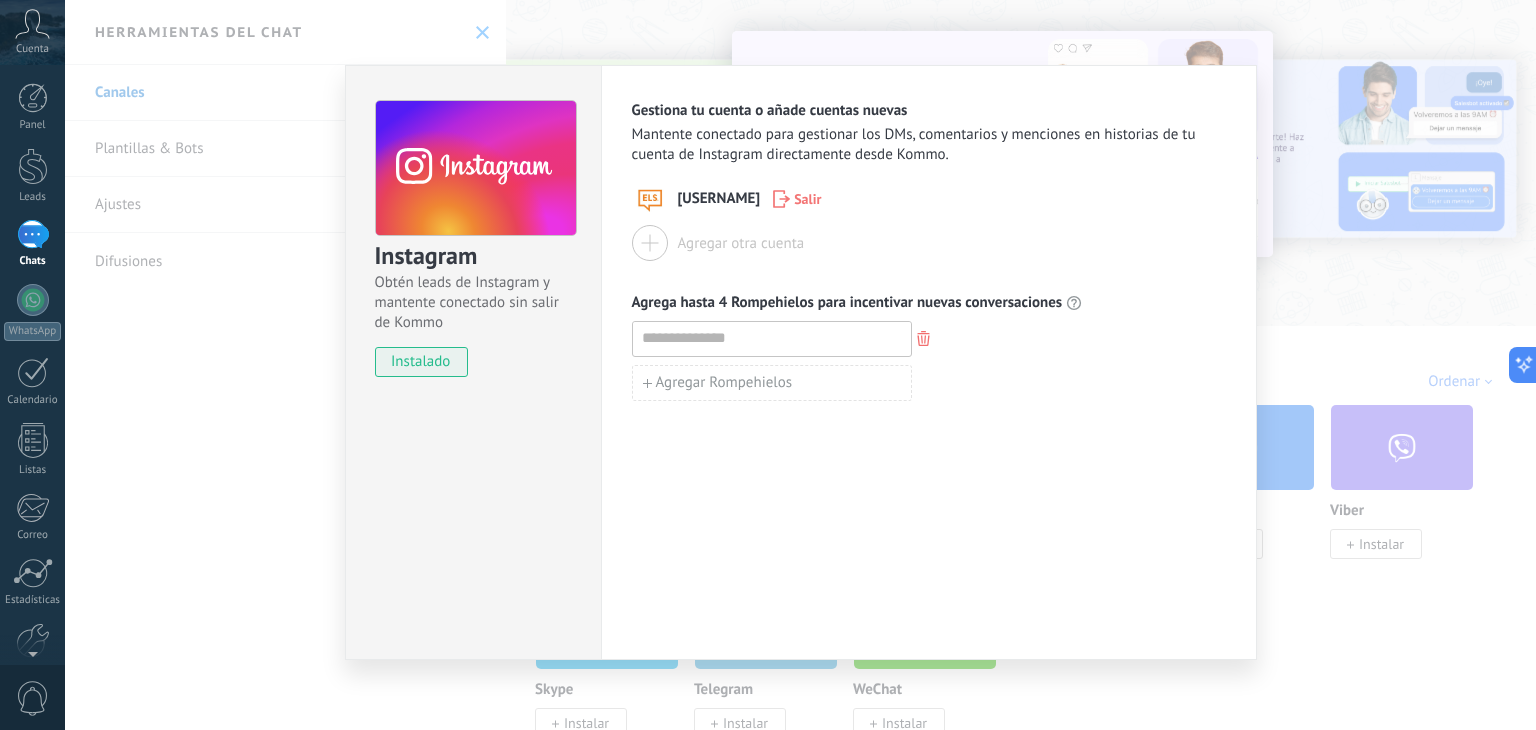 click 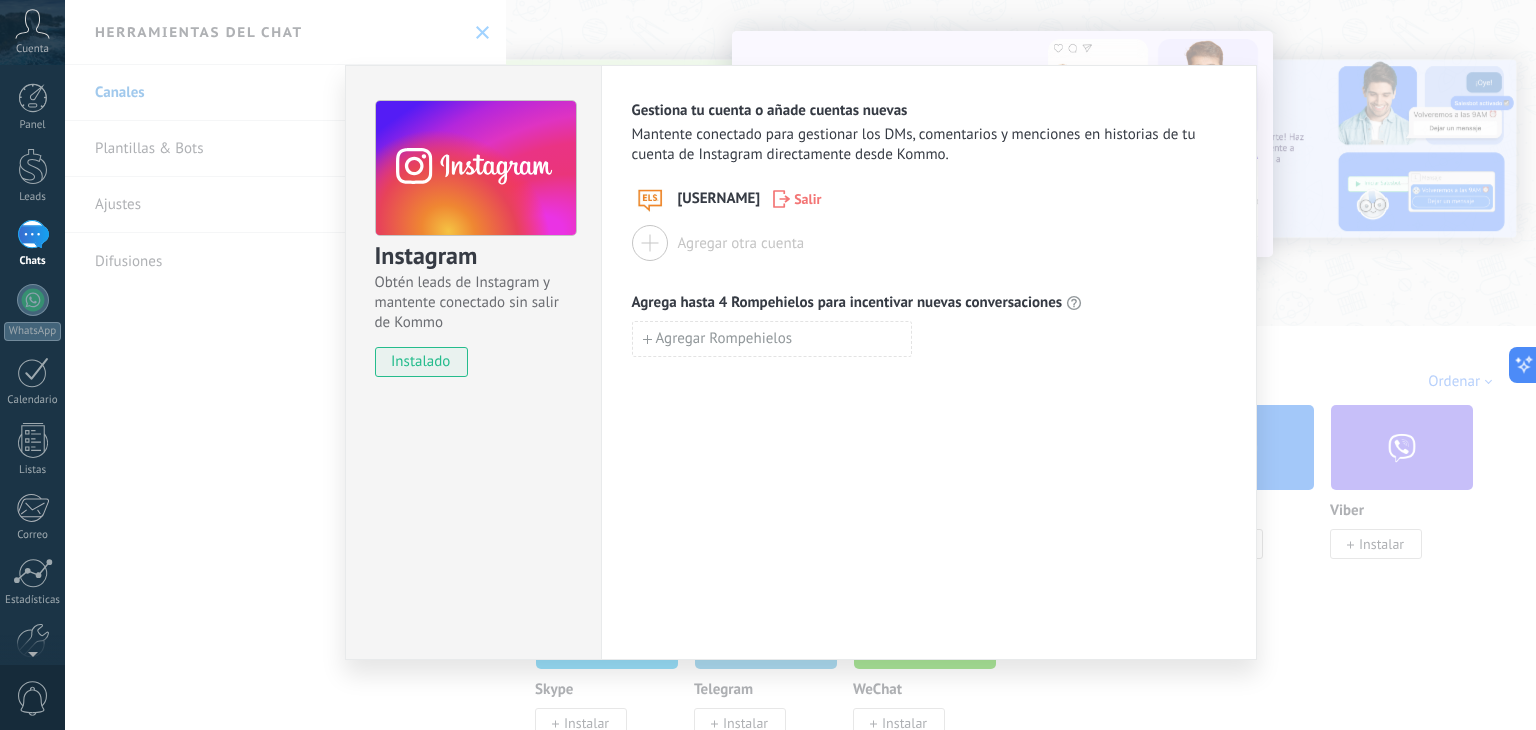 click on "Instagram Obtén leads de Instagram y mantente conectado sin salir de Kommo instalado Gestiona tu cuenta o añade cuentas nuevas Mantente conectado para gestionar los DMs, comentarios y menciones en historias de tu cuenta de Instagram directamente desde Kommo. [USERNAME] Salir Agregar otra cuenta Agrega hasta 4 Rompehielos para incentivar nuevas conversaciones Agregar Rompehielos" at bounding box center (800, 365) 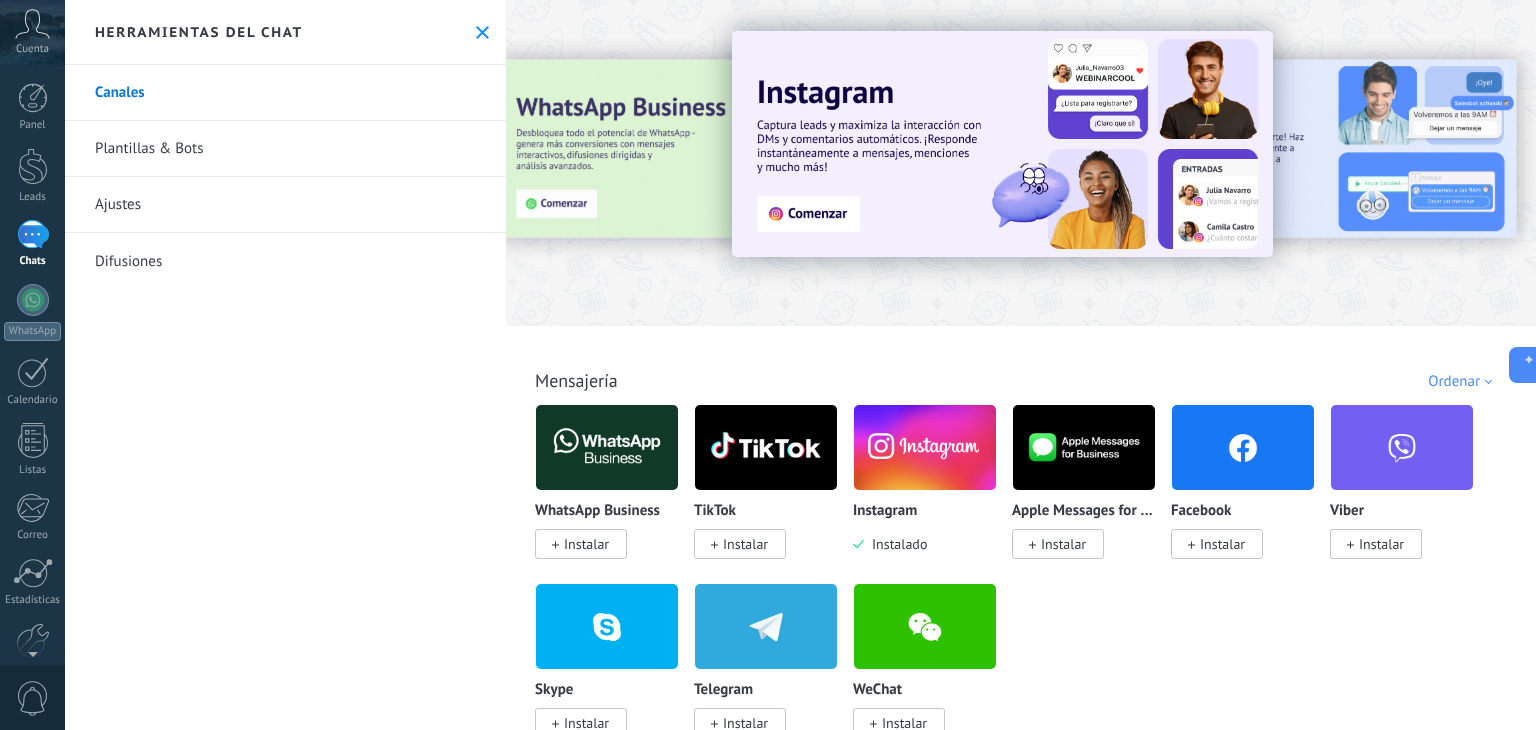 click at bounding box center [33, 234] 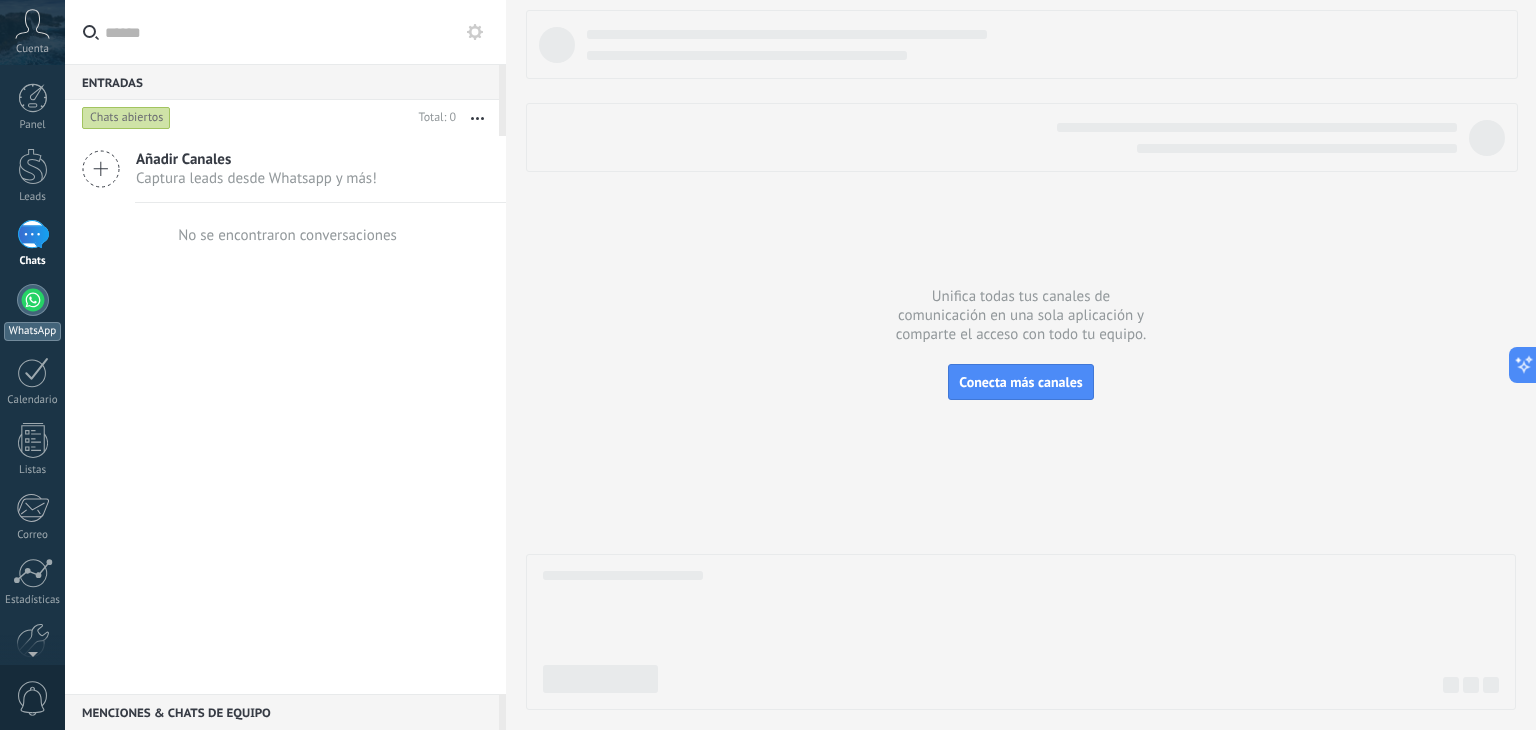 click on "WhatsApp" at bounding box center [32, 331] 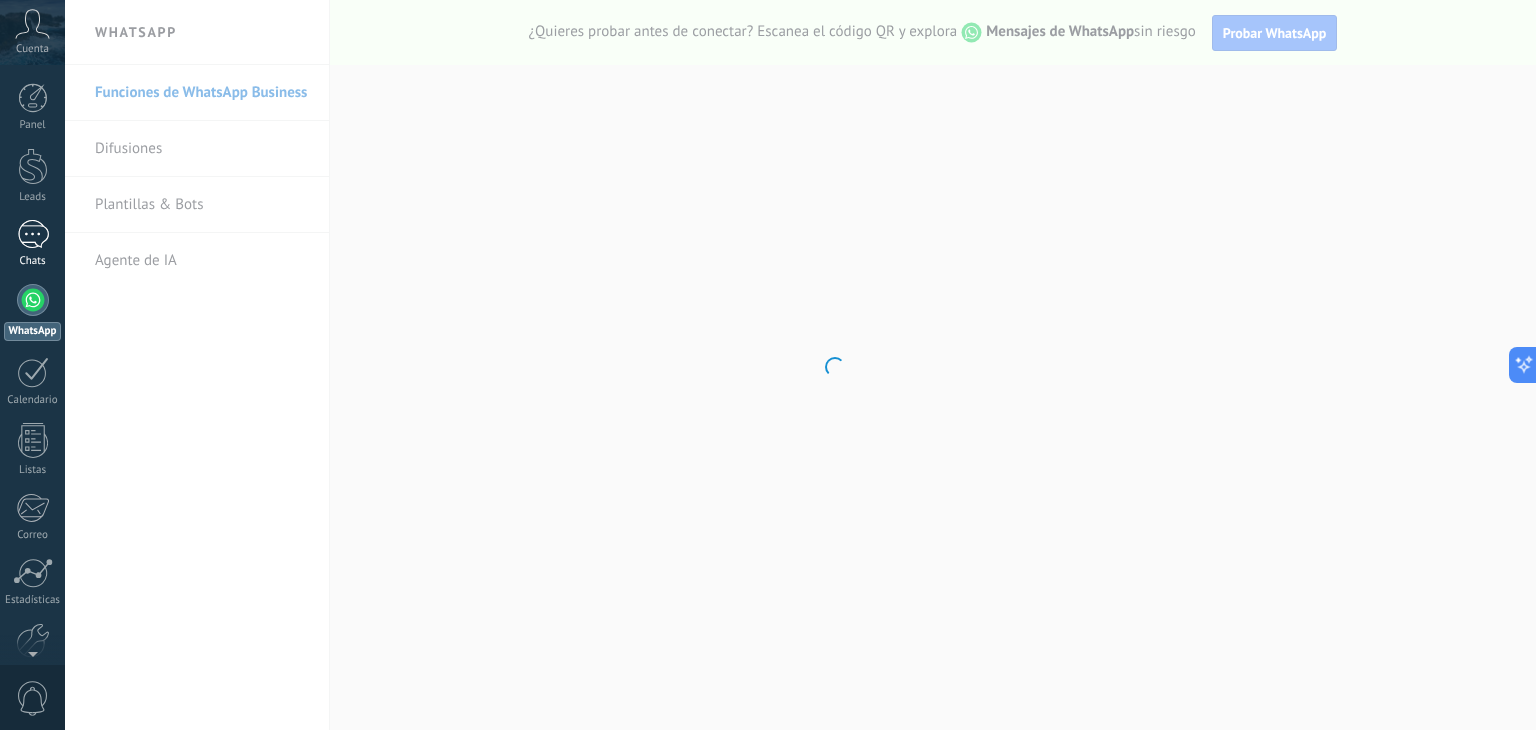 click at bounding box center [33, 234] 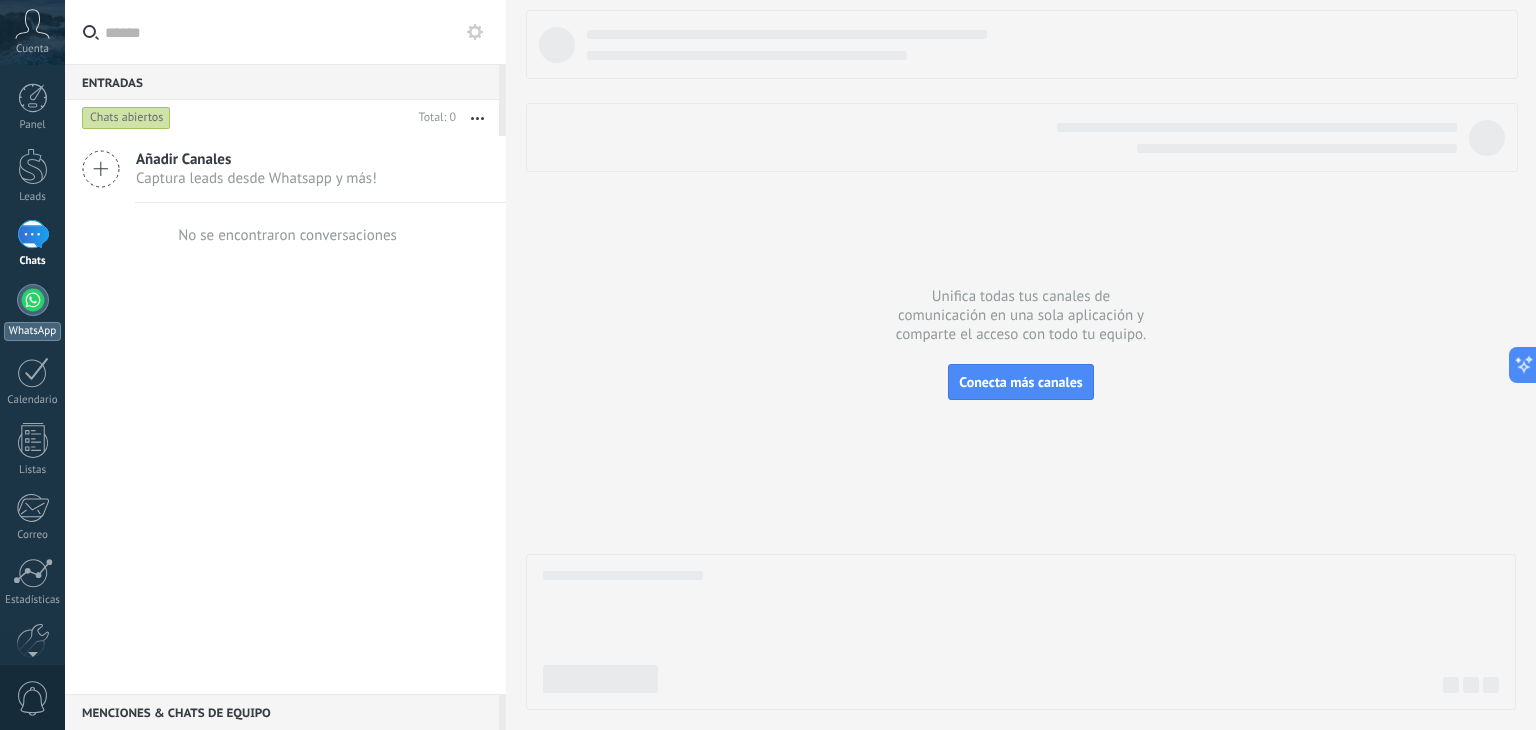 click at bounding box center (33, 300) 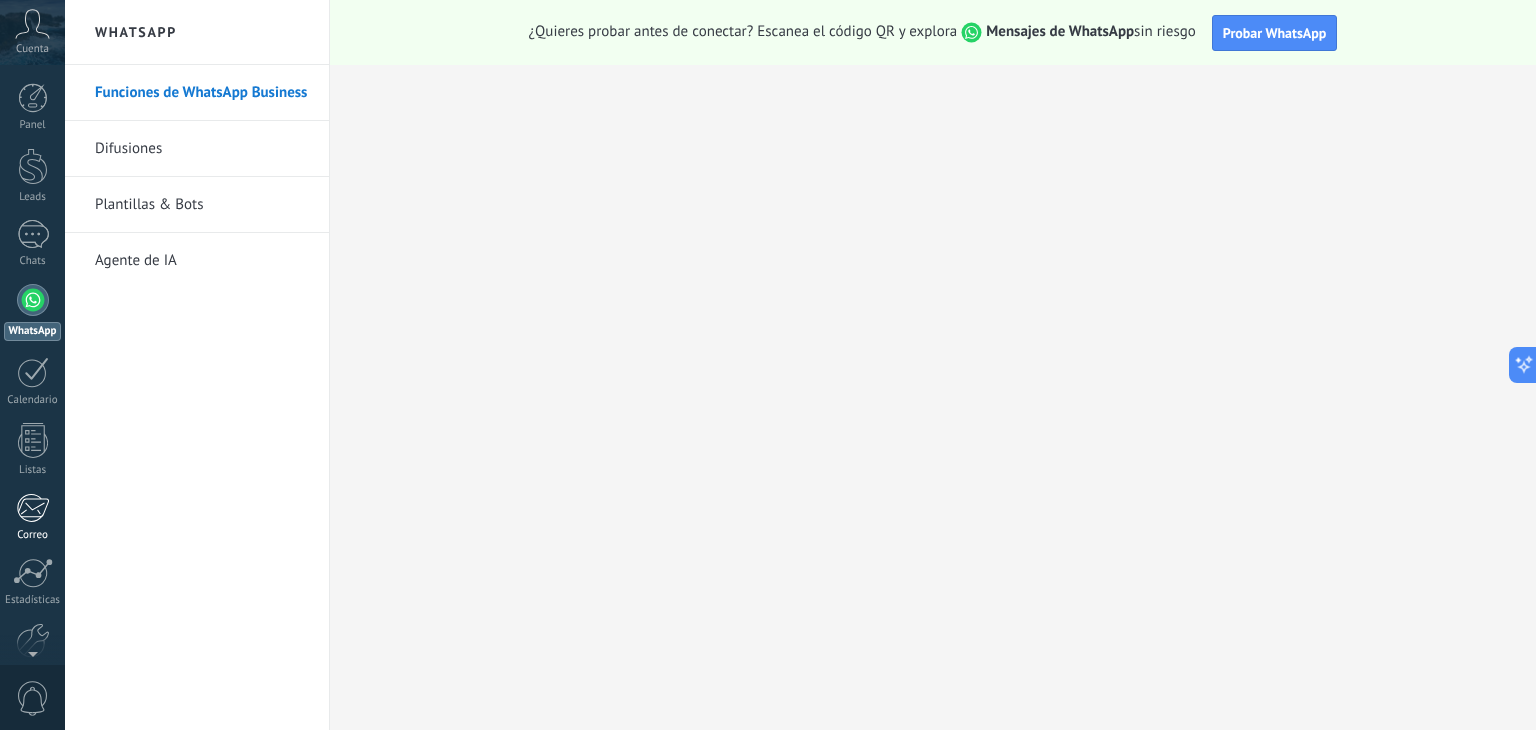 click at bounding box center (32, 508) 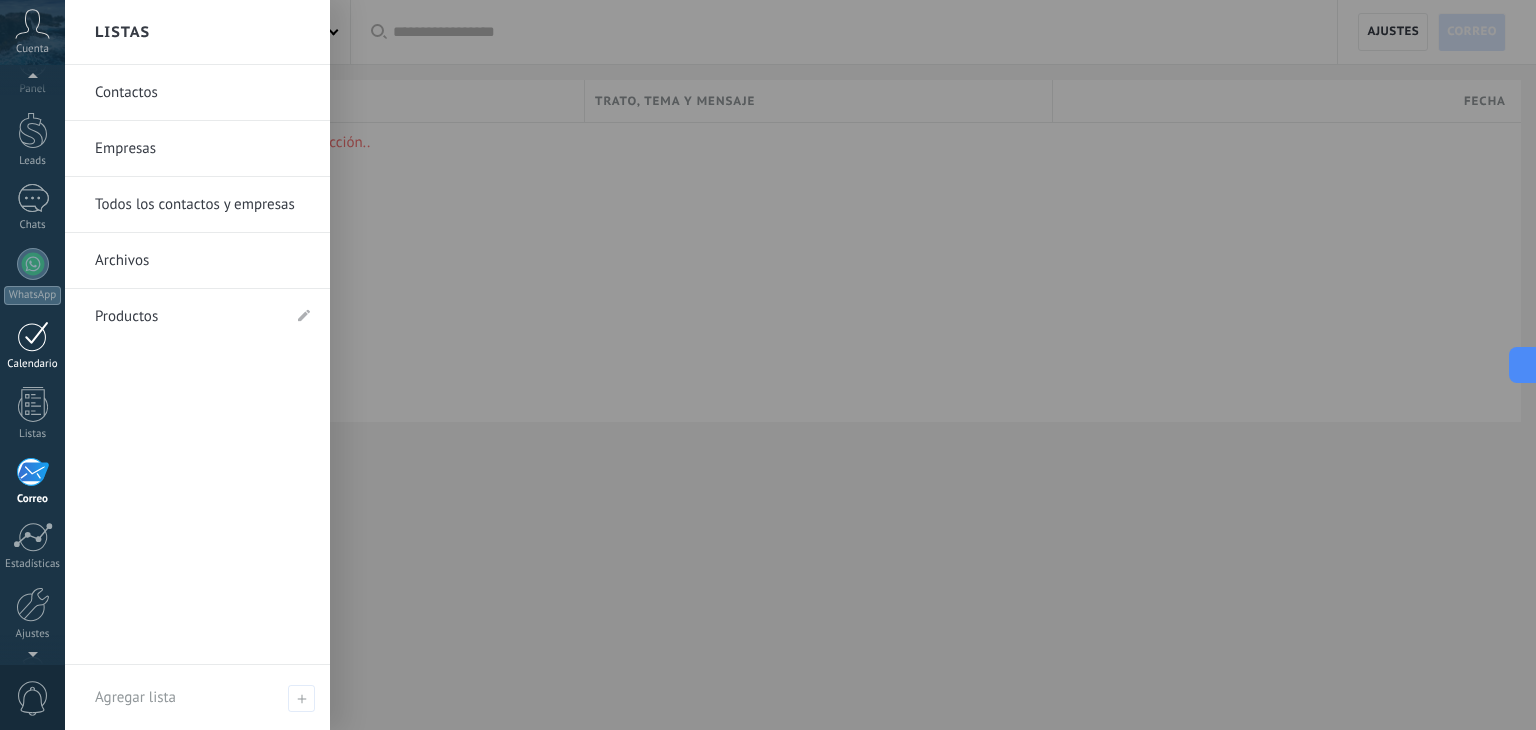 scroll, scrollTop: 0, scrollLeft: 0, axis: both 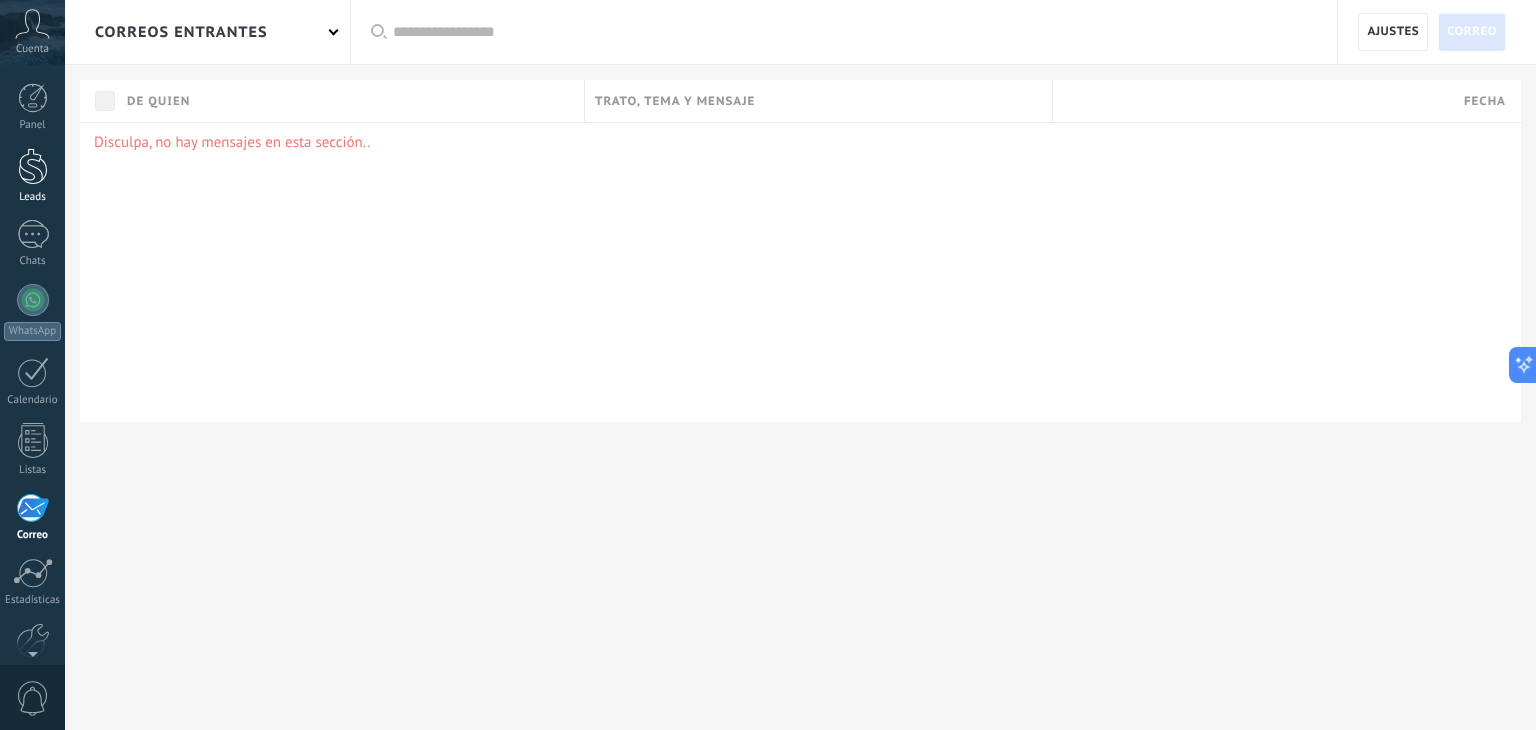 click at bounding box center (33, 166) 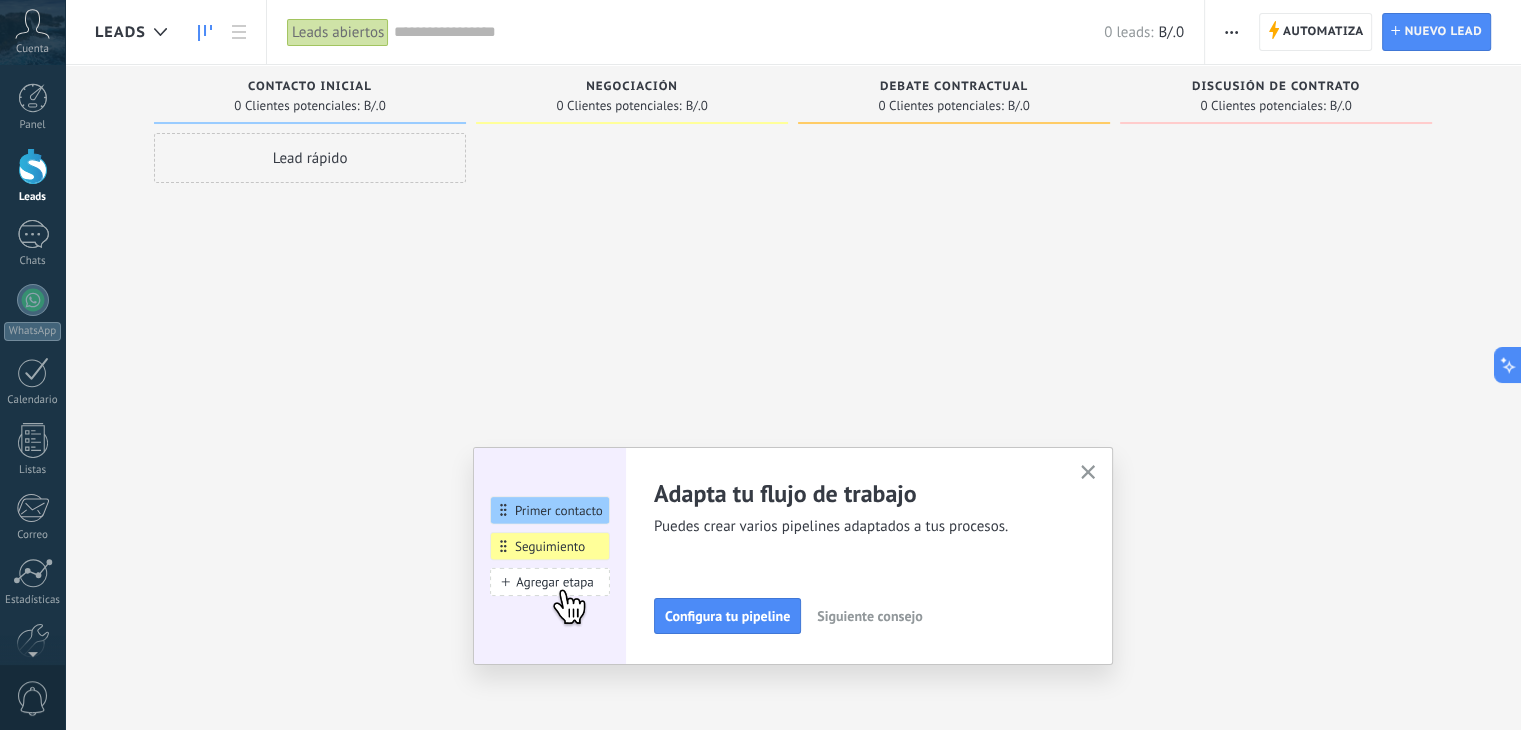 click at bounding box center [1088, 473] 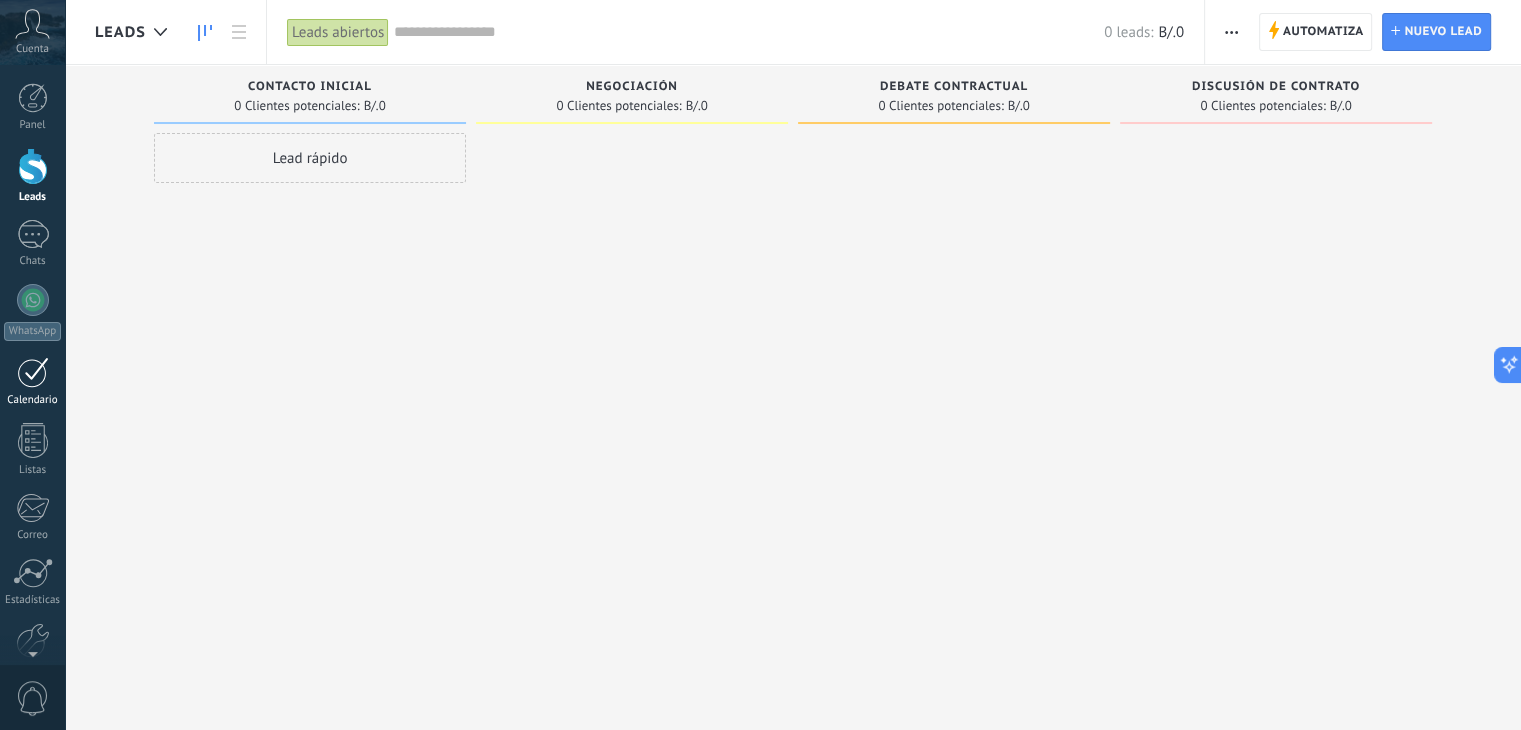click on "Calendario" at bounding box center (32, 382) 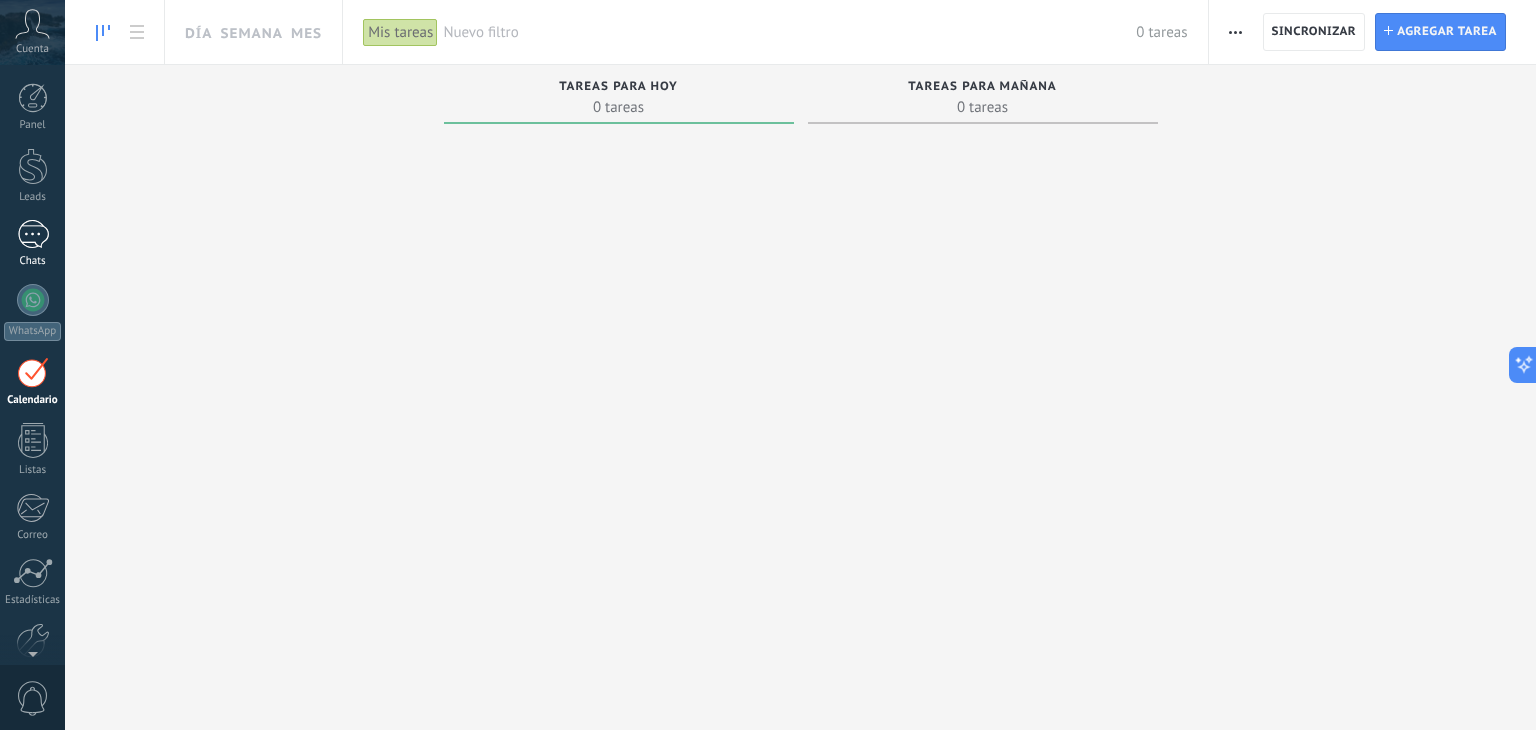 click at bounding box center [33, 234] 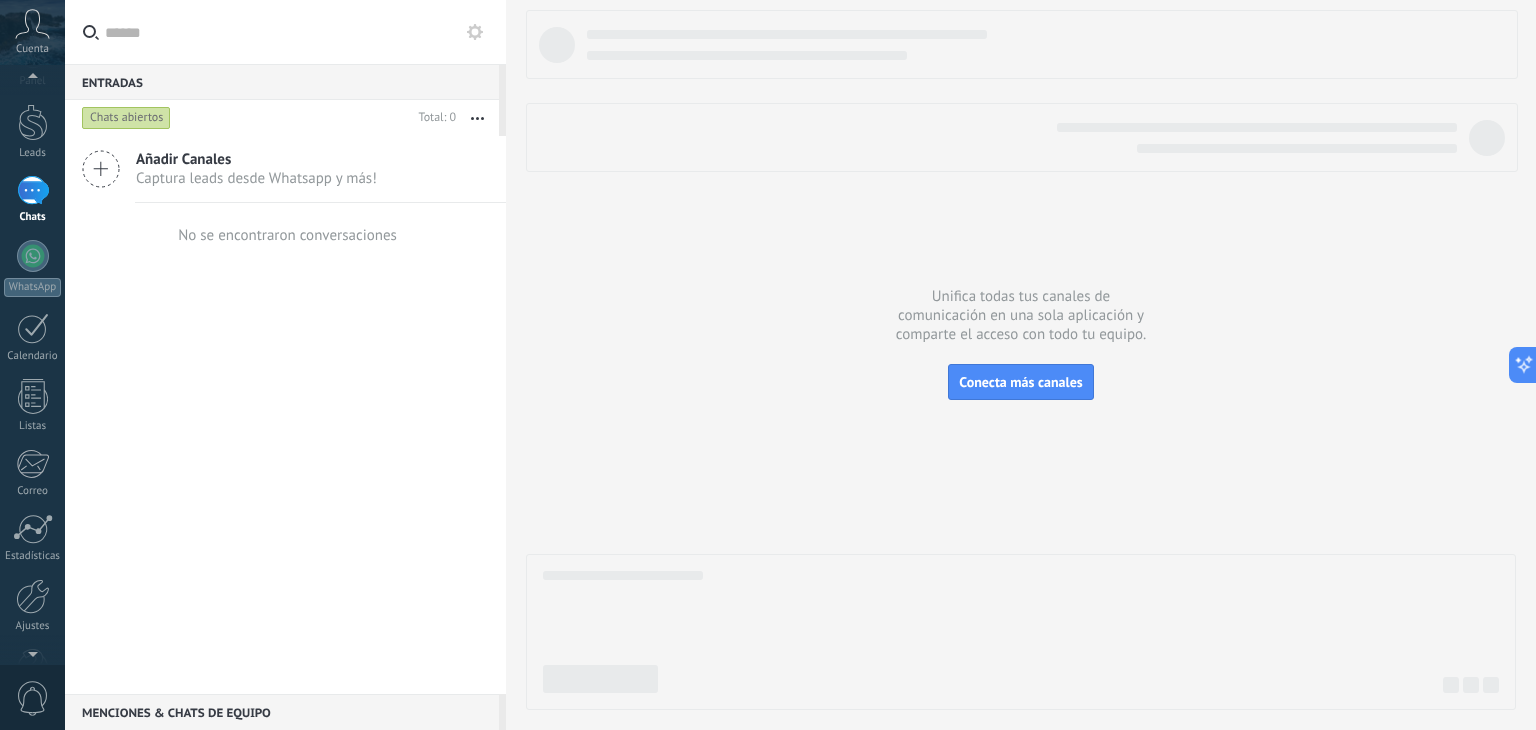 scroll, scrollTop: 0, scrollLeft: 0, axis: both 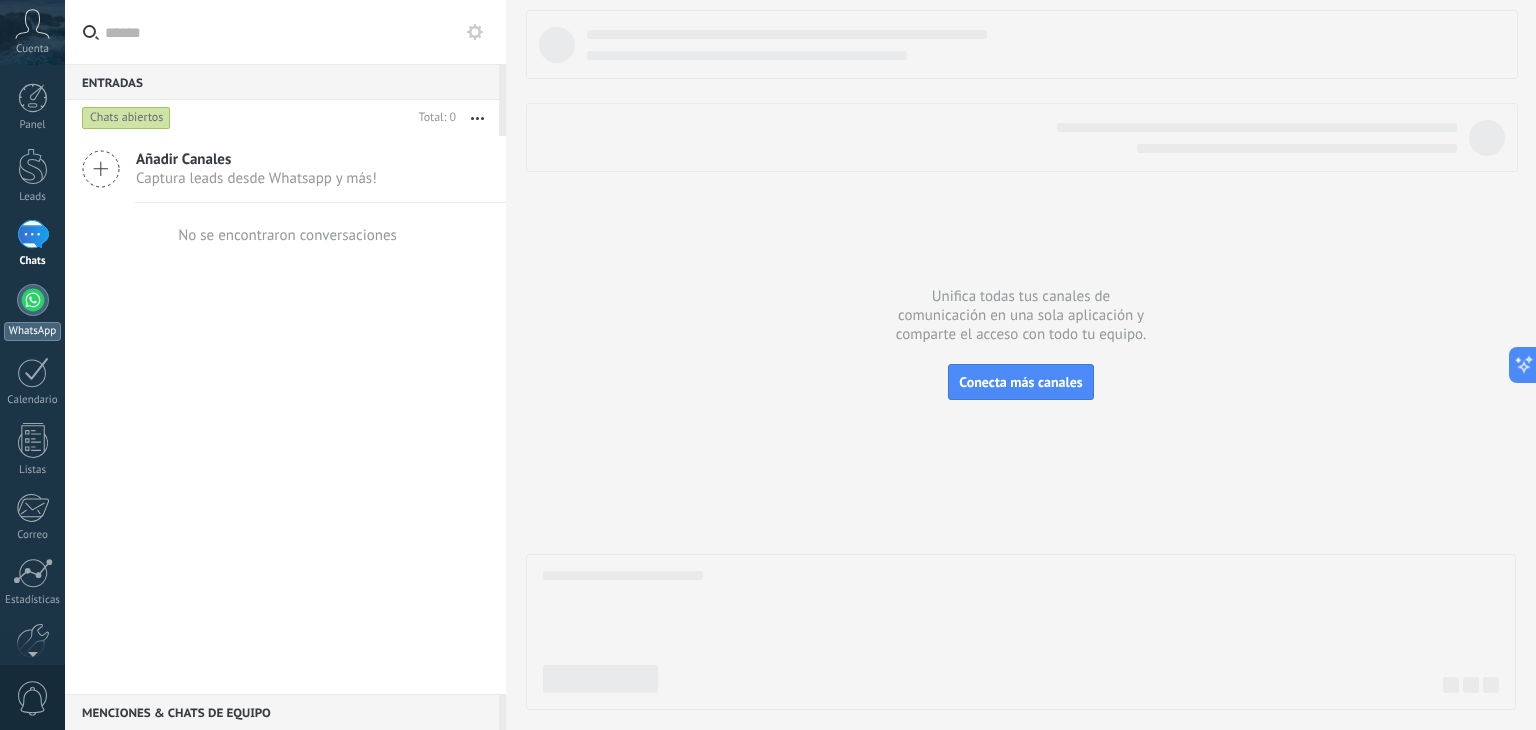 click at bounding box center [33, 300] 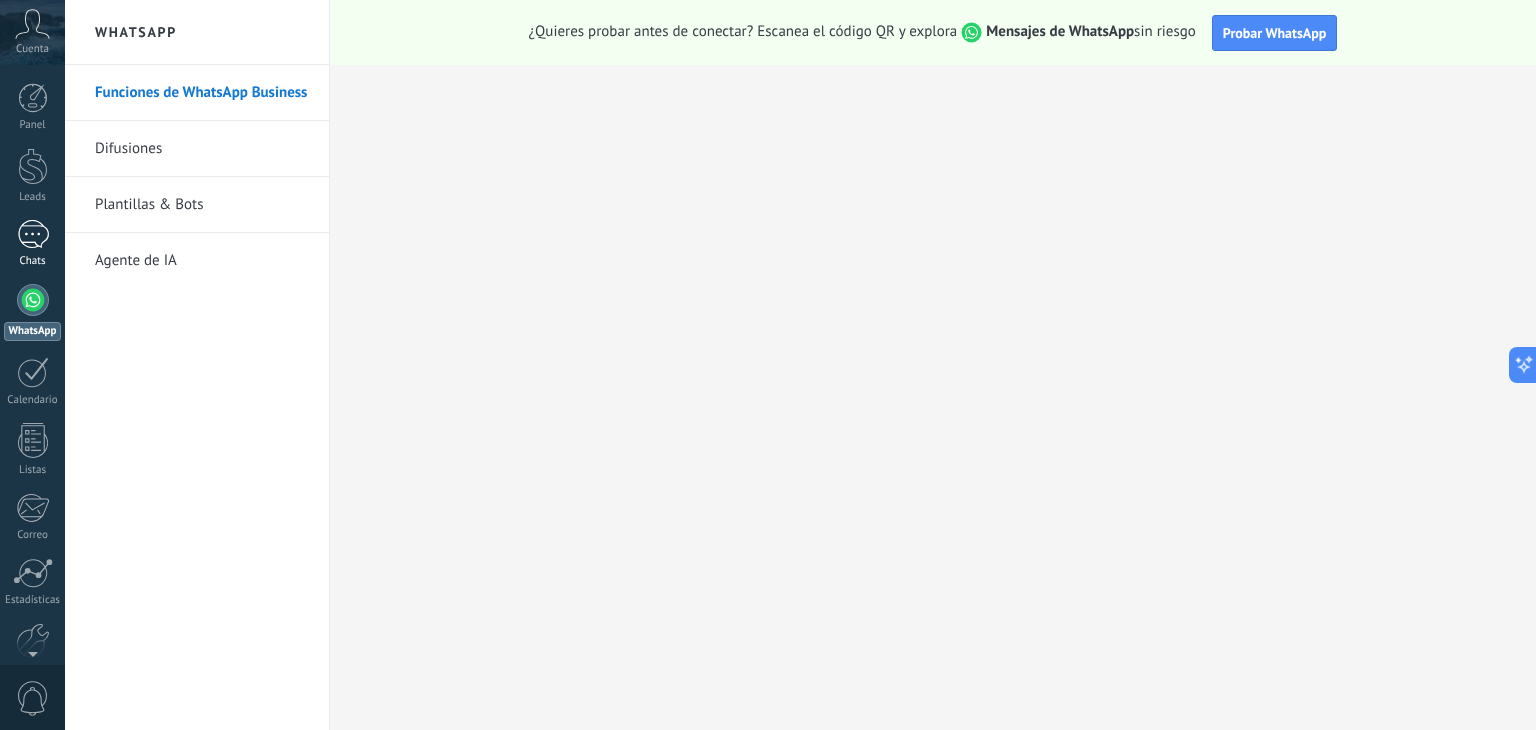 click at bounding box center [33, 234] 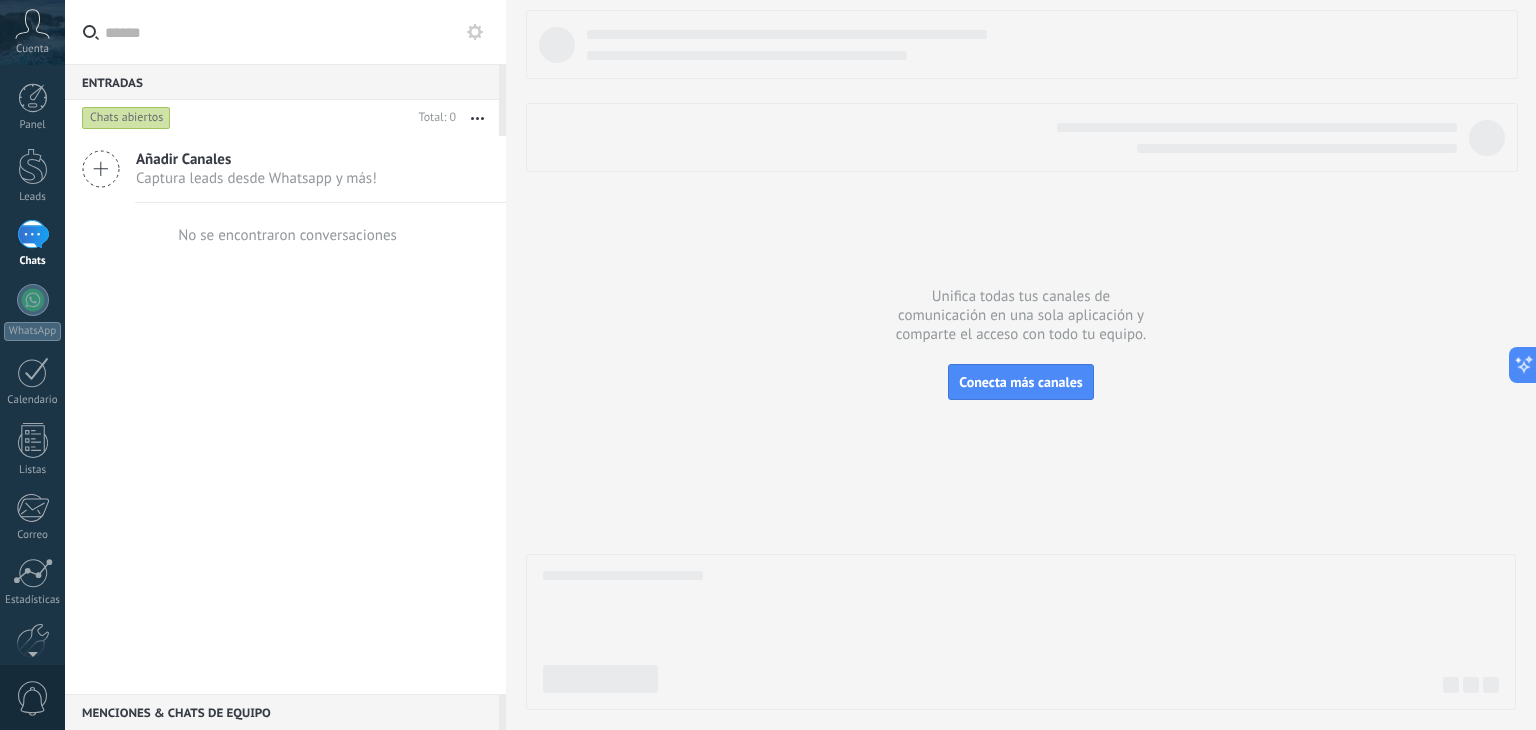 click on "Captura leads desde Whatsapp y más!" at bounding box center [256, 178] 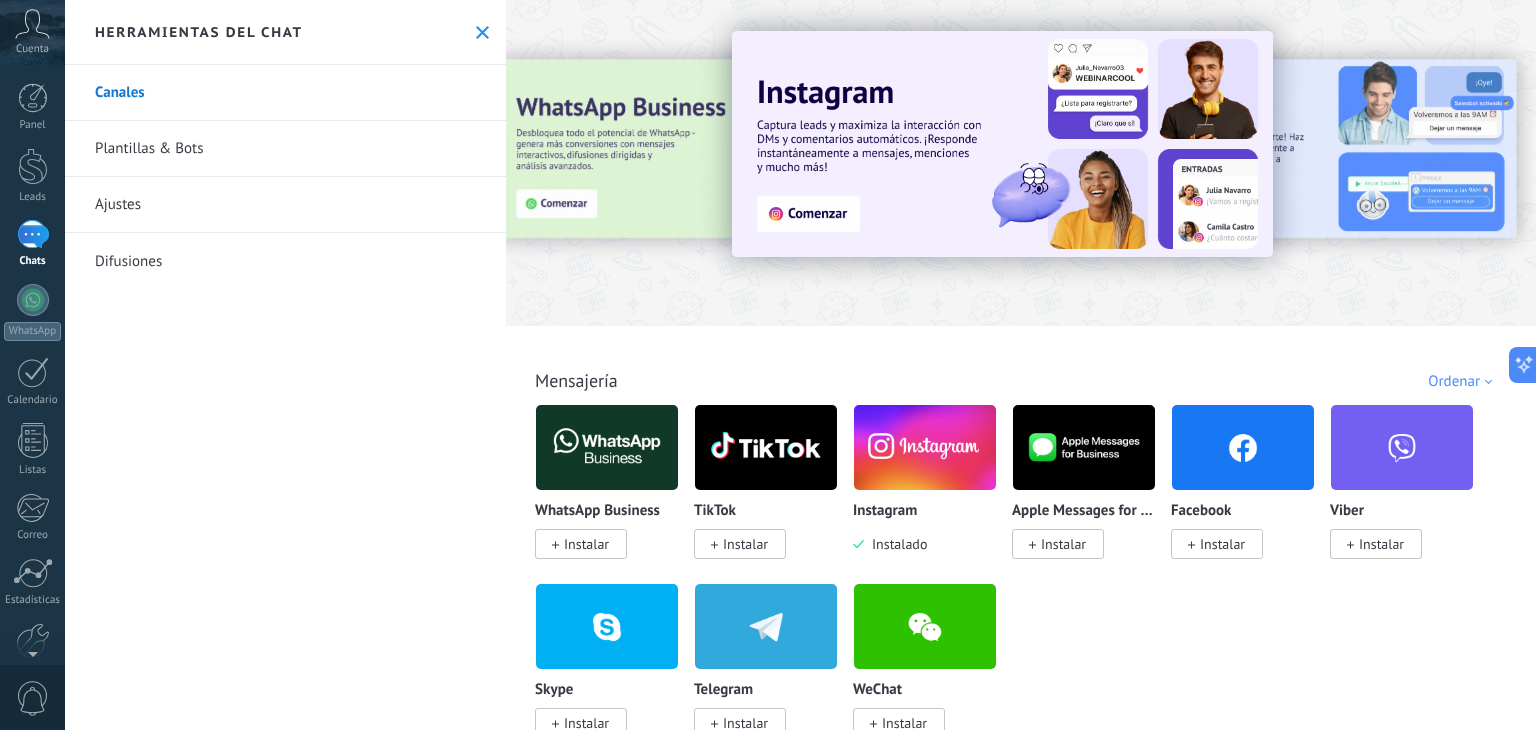 click 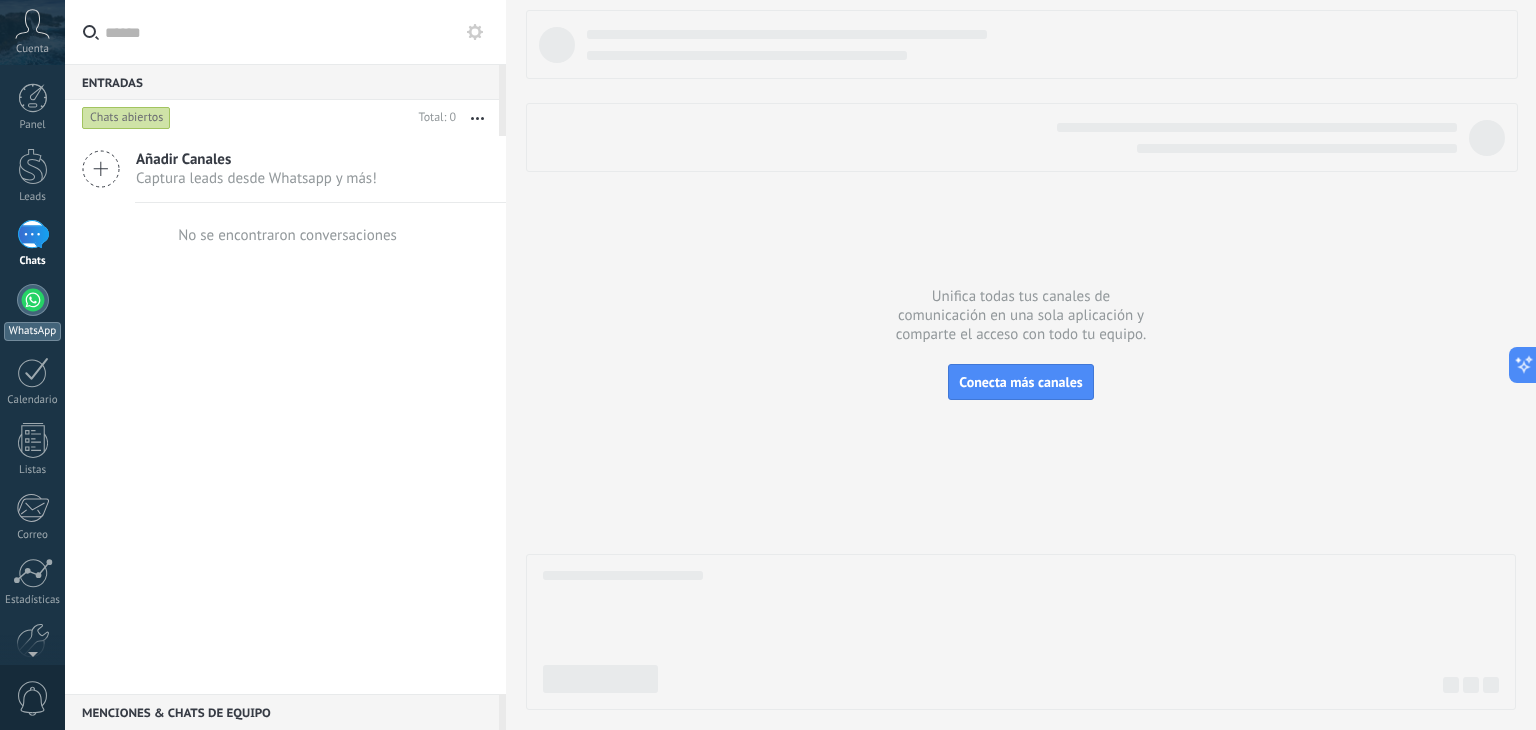 click at bounding box center [33, 300] 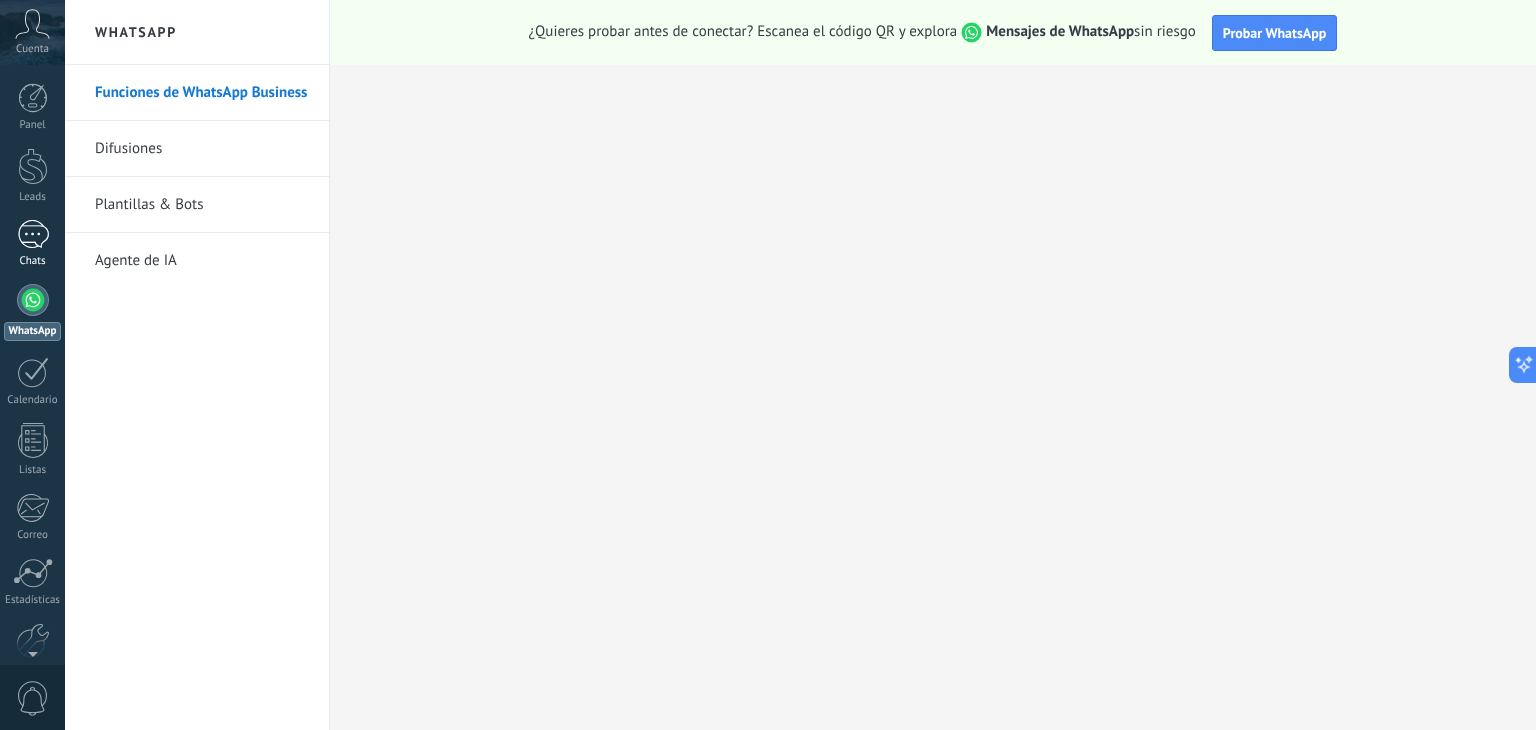 click at bounding box center [33, 234] 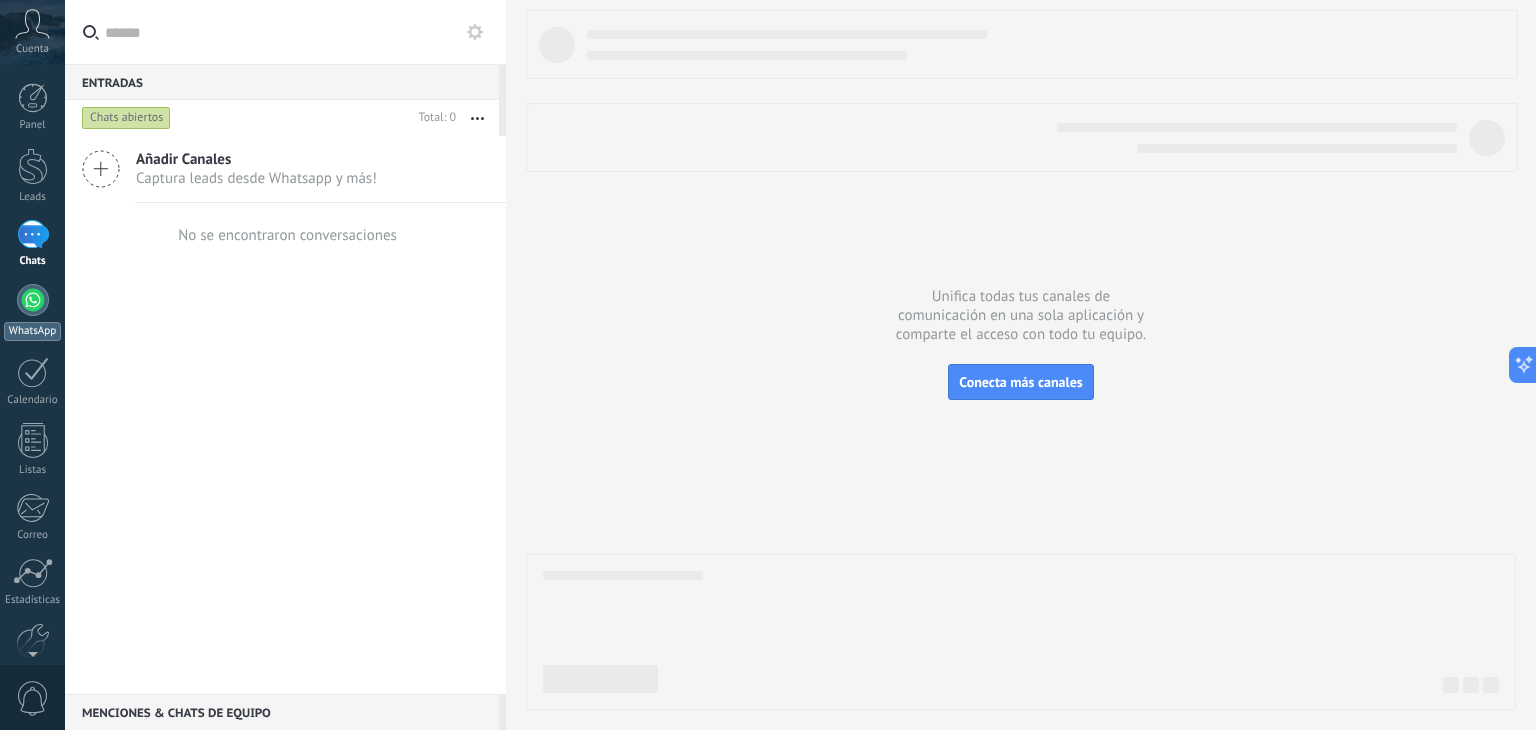 click at bounding box center [33, 300] 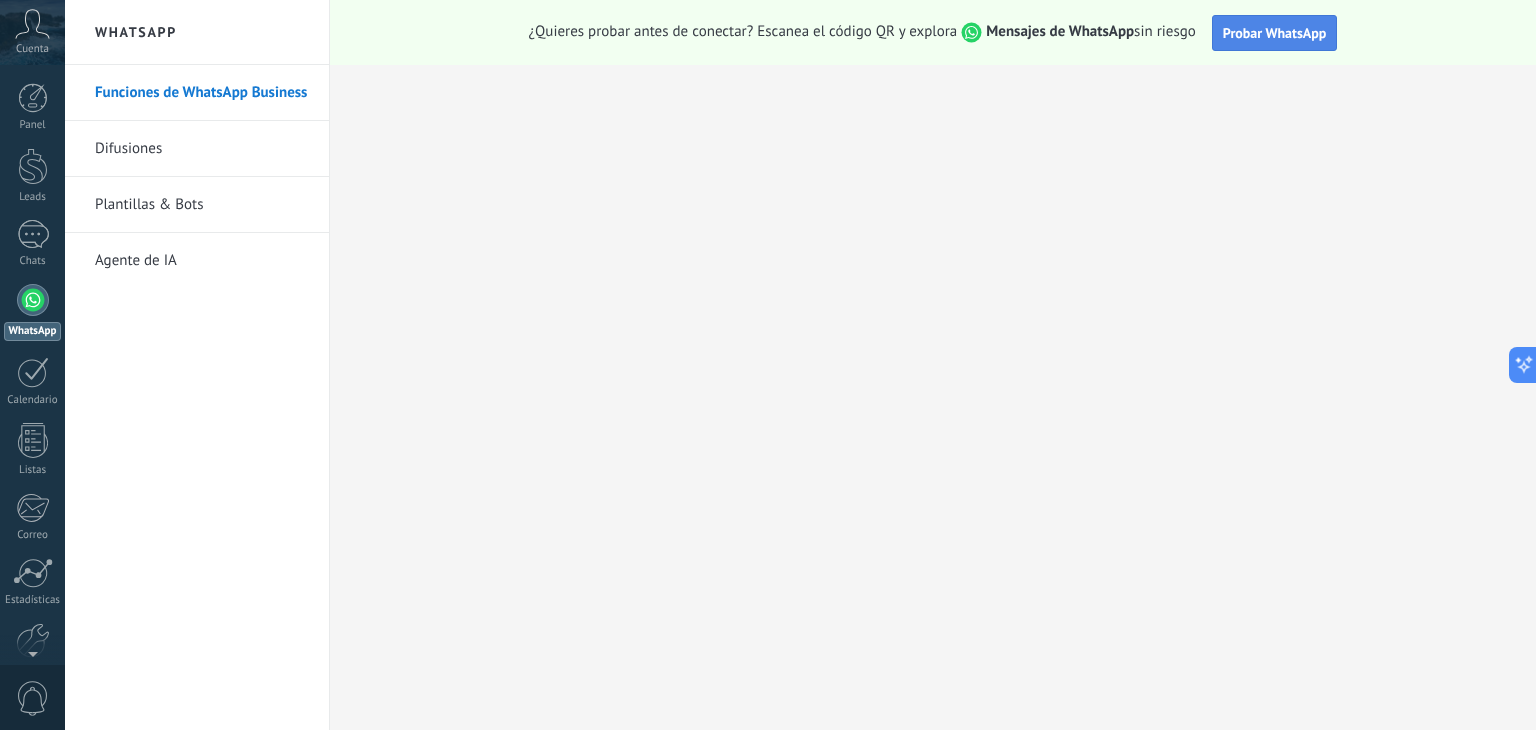 click on "Probar WhatsApp" at bounding box center (1275, 33) 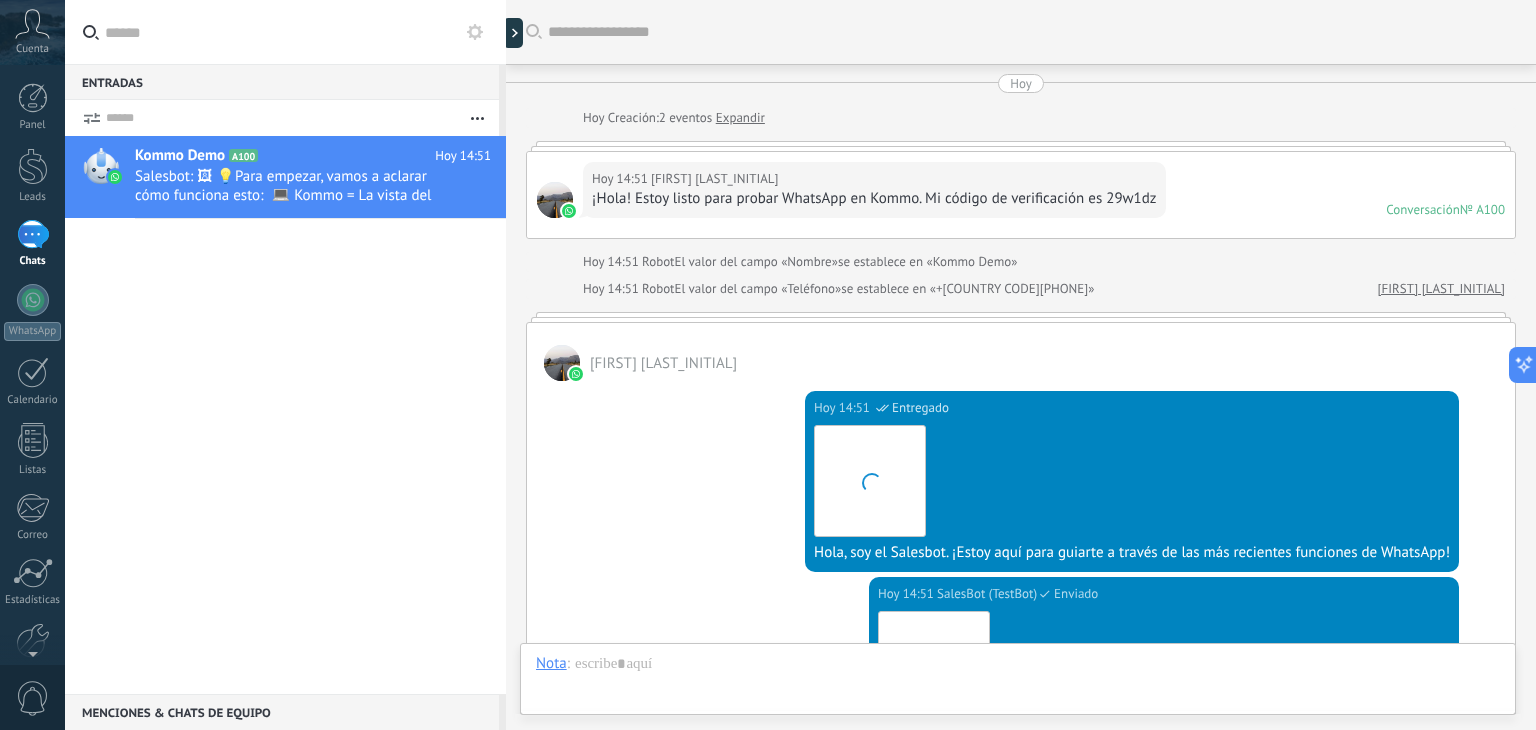 scroll, scrollTop: 592, scrollLeft: 0, axis: vertical 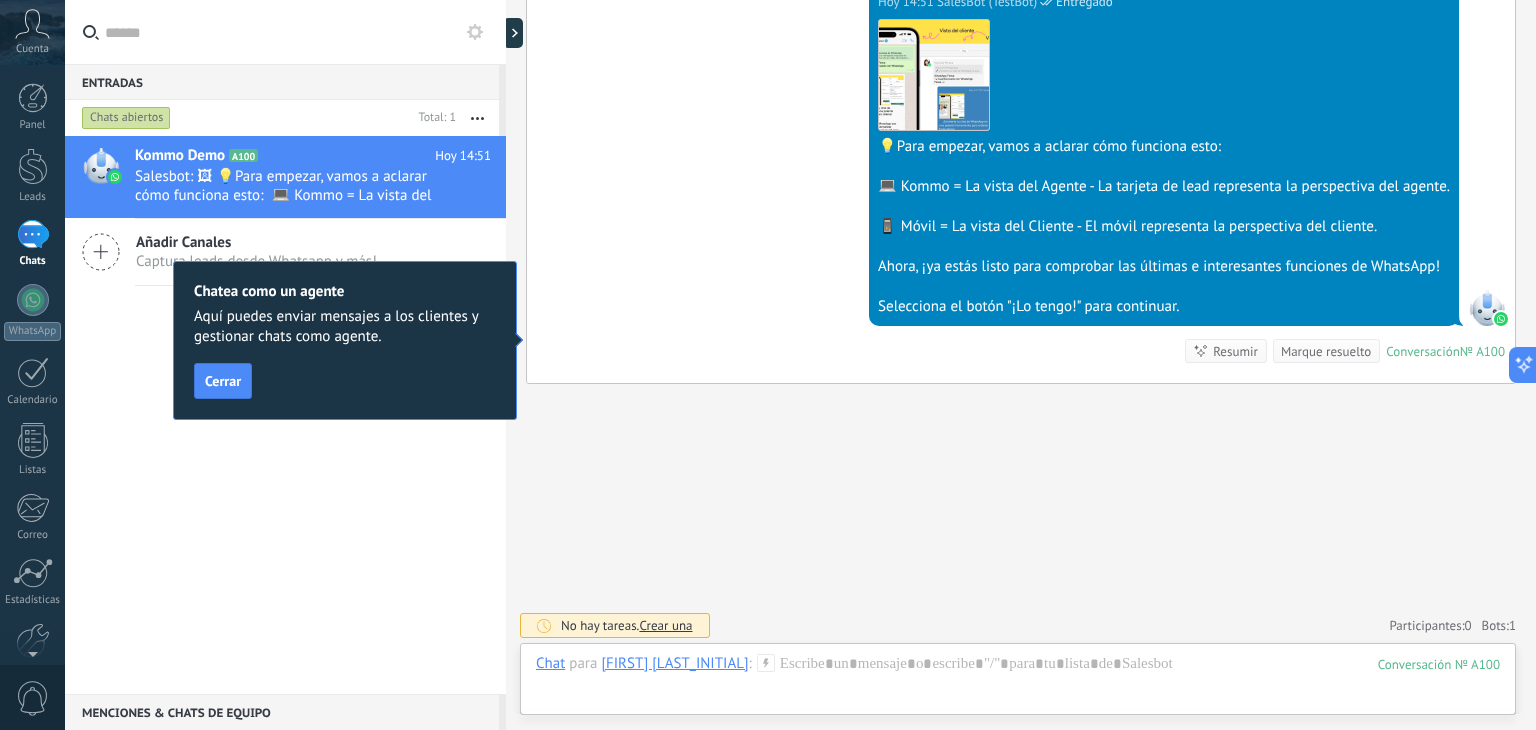 click on "Chatea como un agente Aquí puedes enviar mensajes a los clientes y gestionar chats como agente. Cerrar" at bounding box center (345, 340) 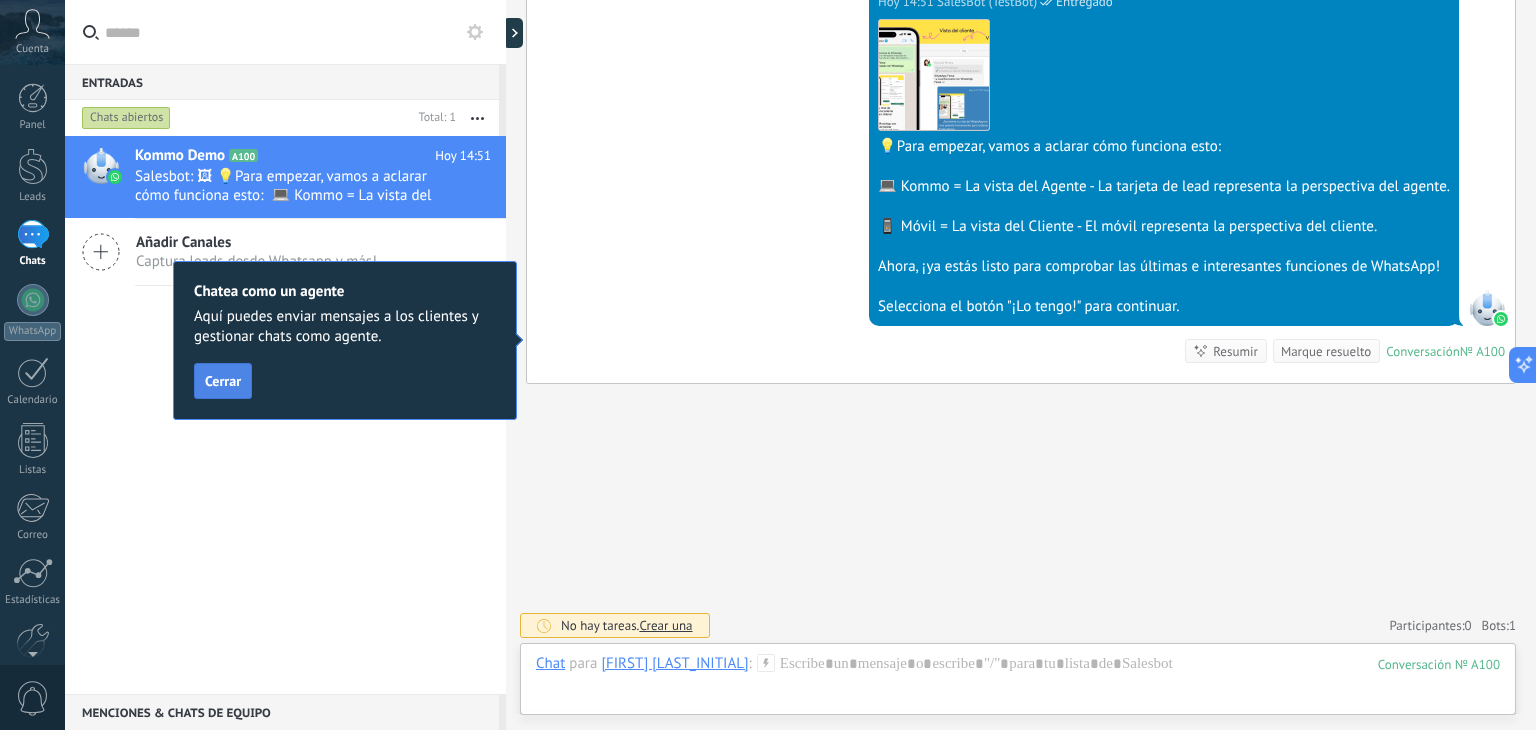 click on "Cerrar" at bounding box center (223, 381) 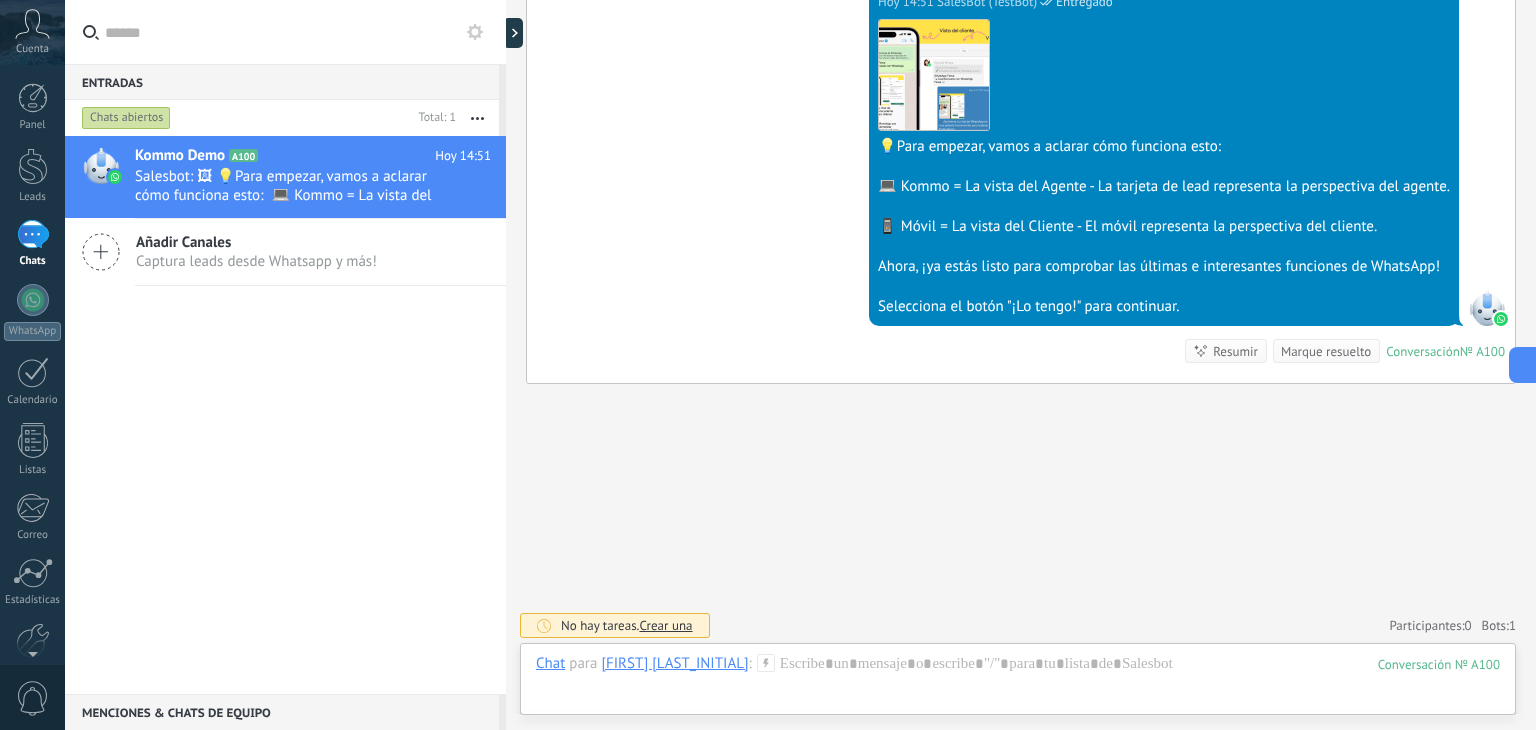 click on "Añadir Canales" at bounding box center [256, 242] 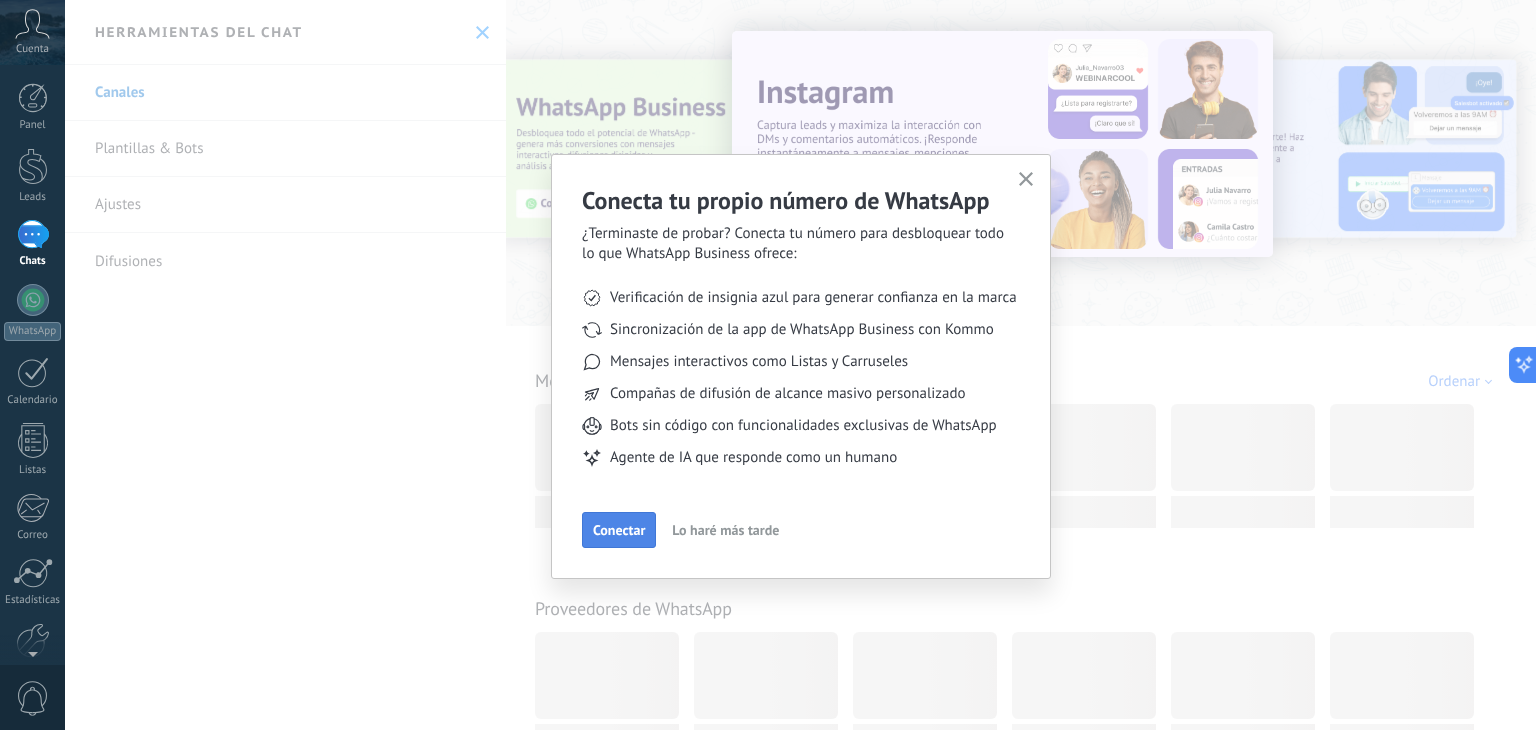 click on "Conectar" at bounding box center (619, 530) 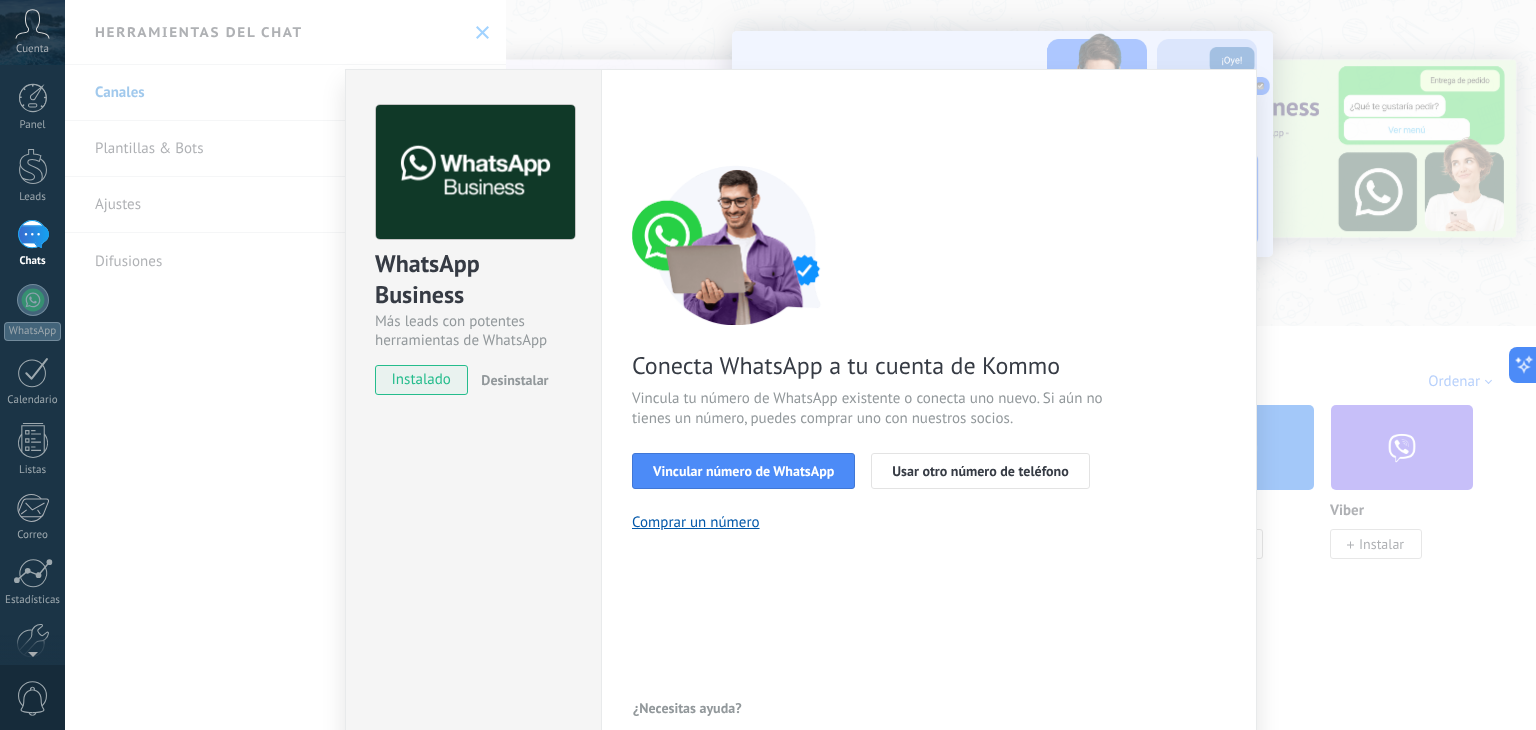 click on "WhatsApp Business Más leads con potentes herramientas de WhatsApp instalado Desinstalar Configuraciones Autorizaciones Esta pestaña registra a los usuarios que han concedido acceso a las integración a esta cuenta. Si deseas remover la posibilidad que un usuario pueda enviar solicitudes a la cuenta en nombre de esta integración, puedes revocar el acceso. Si el acceso a todos los usuarios es revocado, la integración dejará de funcionar. Esta aplicacion está instalada, pero nadie le ha dado acceso aun. WhatsApp Cloud API más _:  Guardar < Volver 1 Seleccionar aplicación 2 Conectar Facebook  3 Finalizar configuración Conecta WhatsApp a tu cuenta de Kommo Vincula tu número de WhatsApp existente o conecta uno nuevo. Si aún no tienes un número, puedes comprar uno con nuestros socios. Vincular número de WhatsApp Usar otro número de teléfono Comprar un número ¿Necesitas ayuda?" at bounding box center (800, 365) 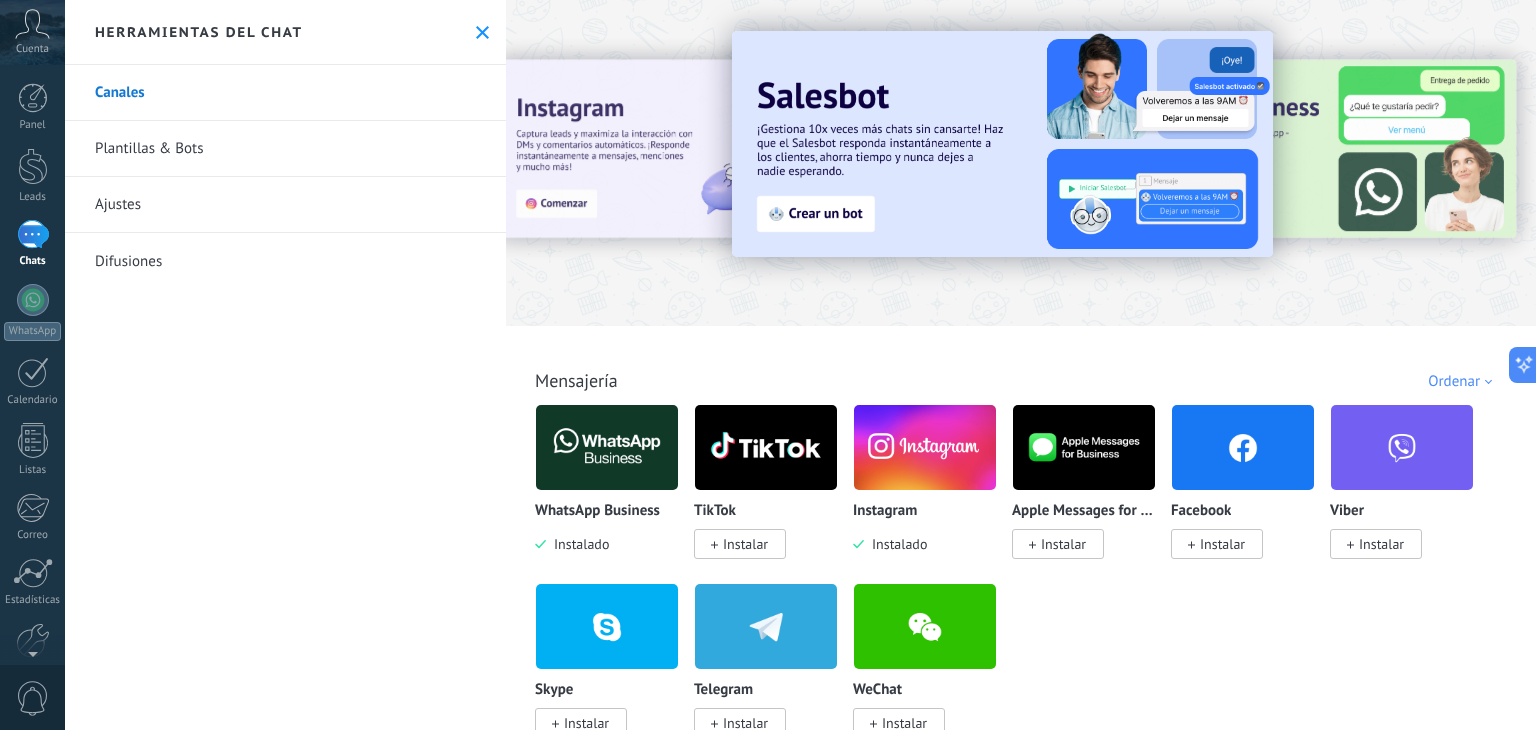 click at bounding box center [925, 447] 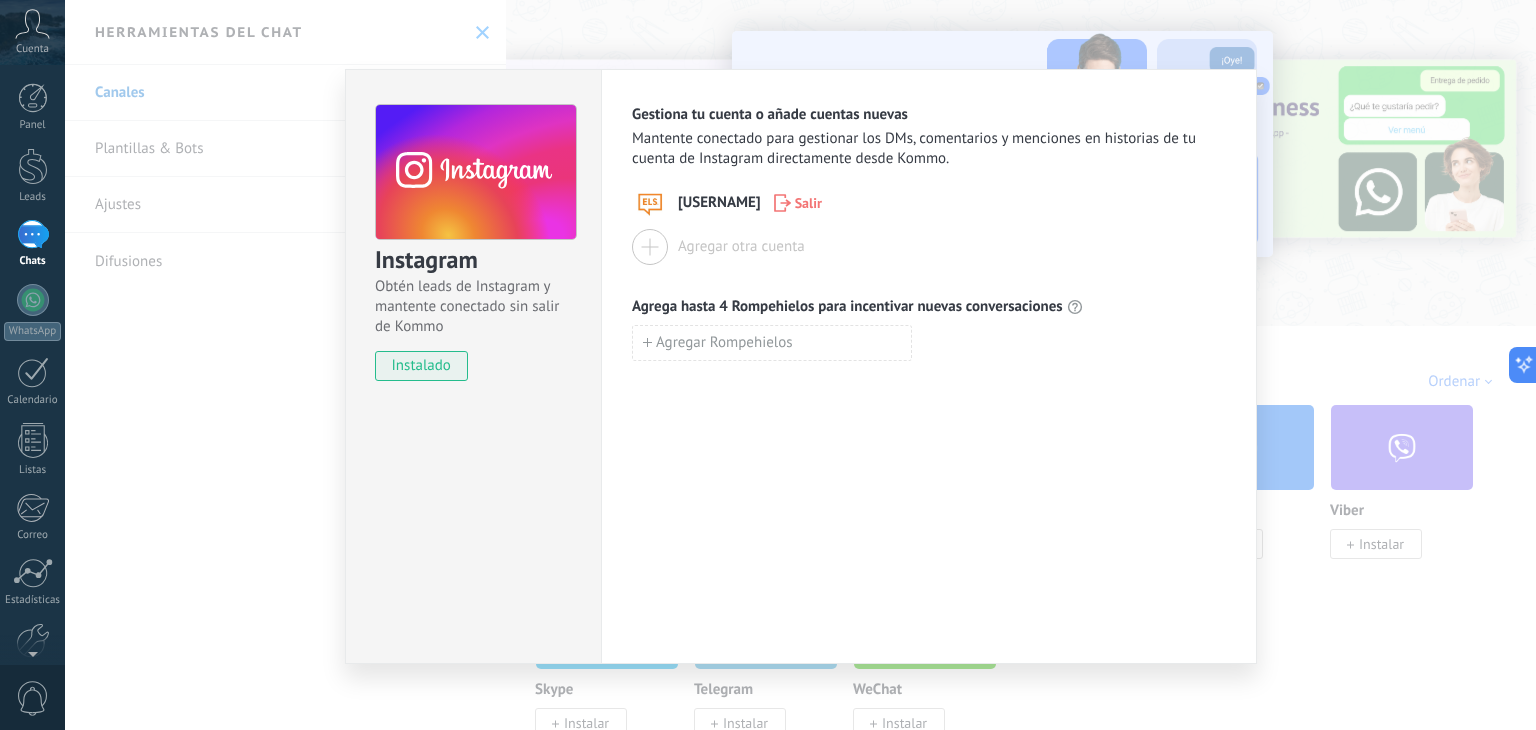 click on "Instagram Obtén leads de Instagram y mantente conectado sin salir de Kommo instalado Gestiona tu cuenta o añade cuentas nuevas Mantente conectado para gestionar los DMs, comentarios y menciones en historias de tu cuenta de Instagram directamente desde Kommo. [USERNAME] Salir Agregar otra cuenta Agrega hasta 4 Rompehielos para incentivar nuevas conversaciones Agregar Rompehielos" at bounding box center [800, 365] 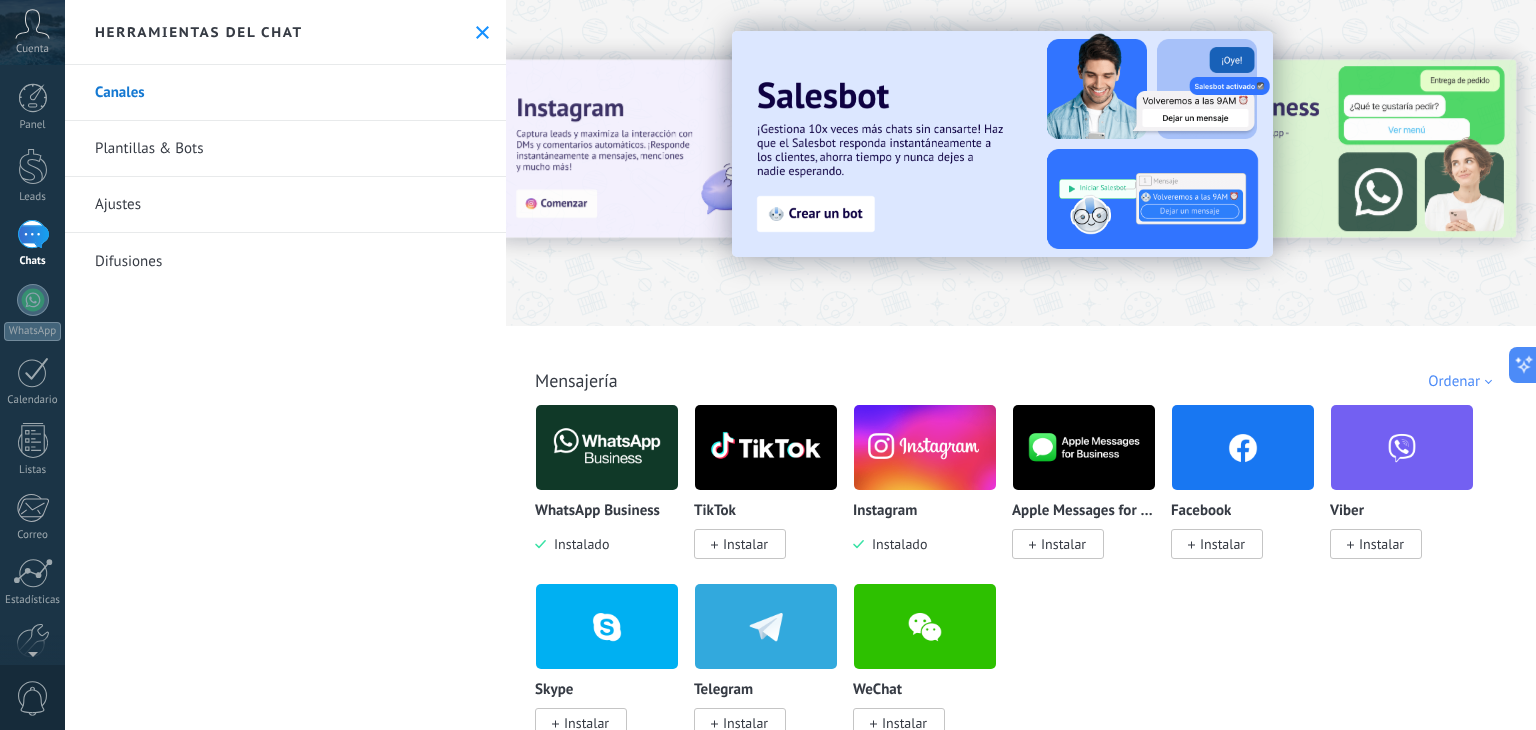 click 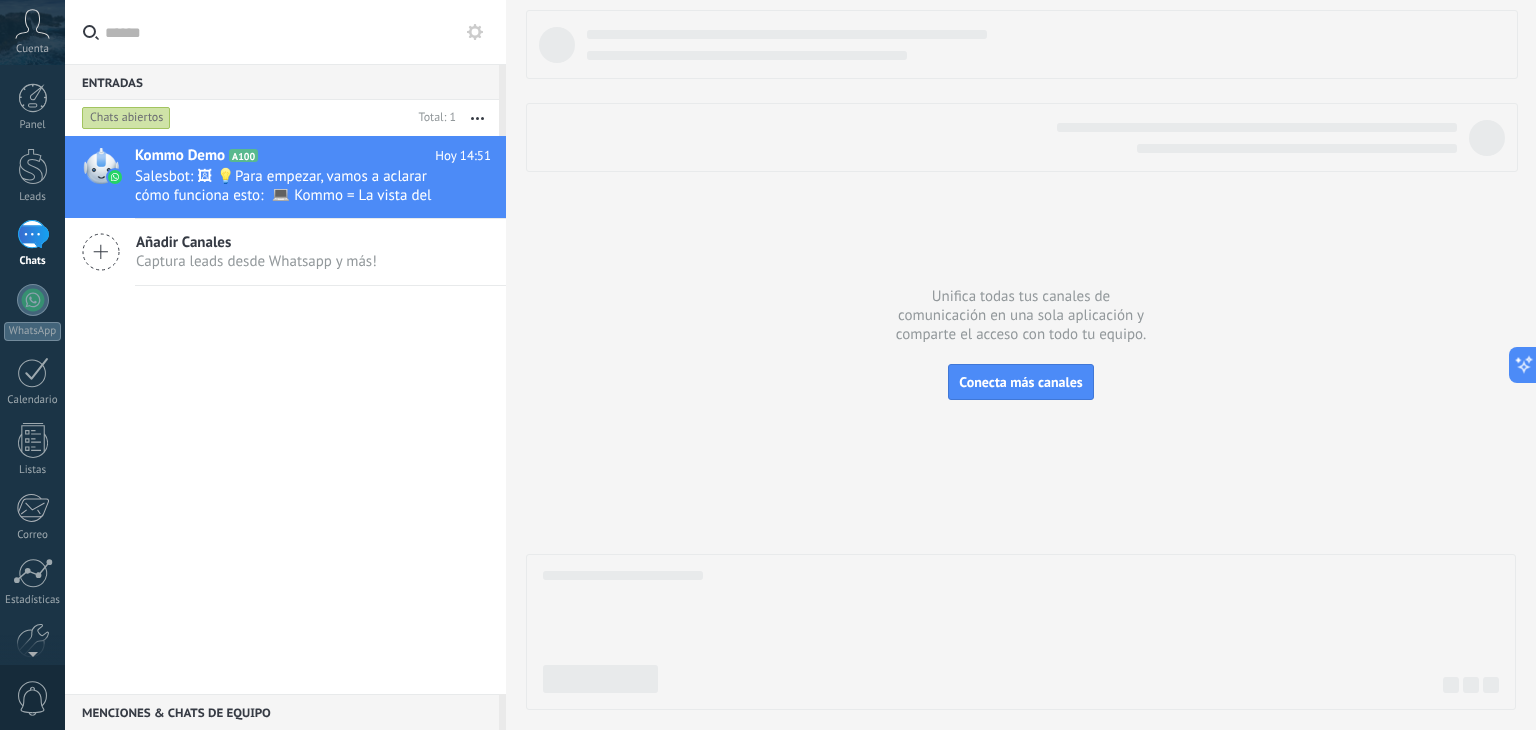 click on "1" at bounding box center (33, 234) 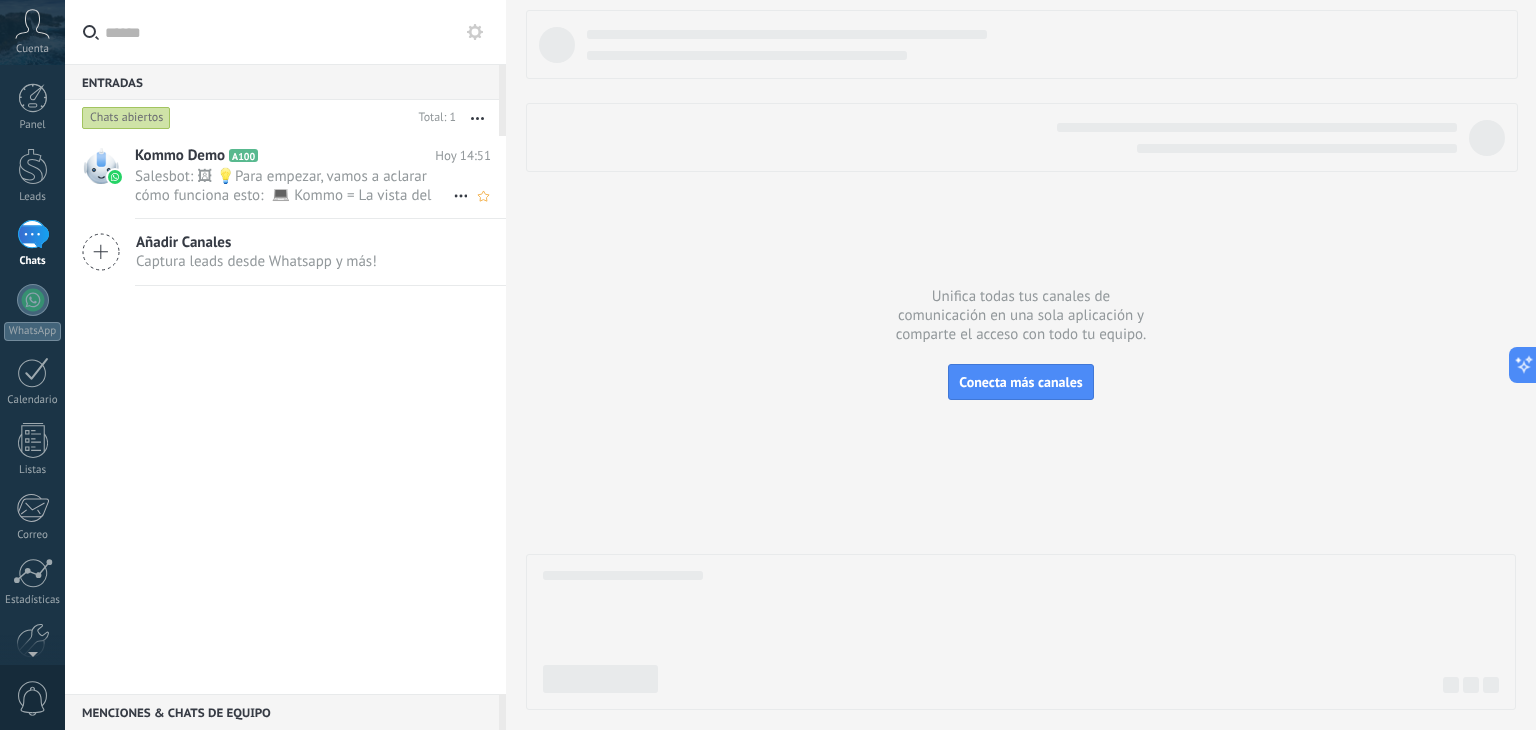 click on "Salesbot: 🖼 💡Para empezar, vamos a aclarar cómo funciona esto:
💻 Kommo = La vista del Agente - La tarjeta de lead repr..." at bounding box center [294, 186] 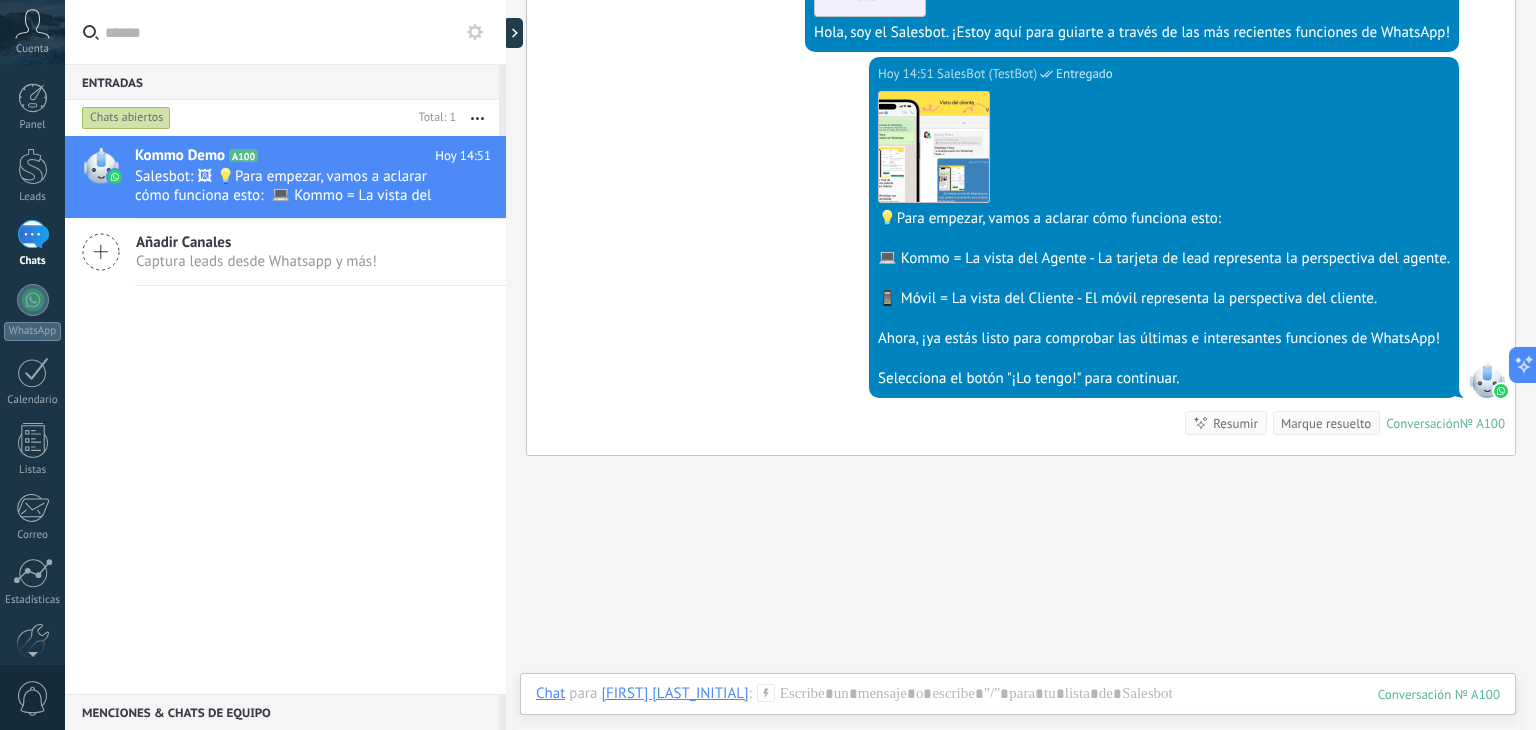 scroll, scrollTop: 492, scrollLeft: 0, axis: vertical 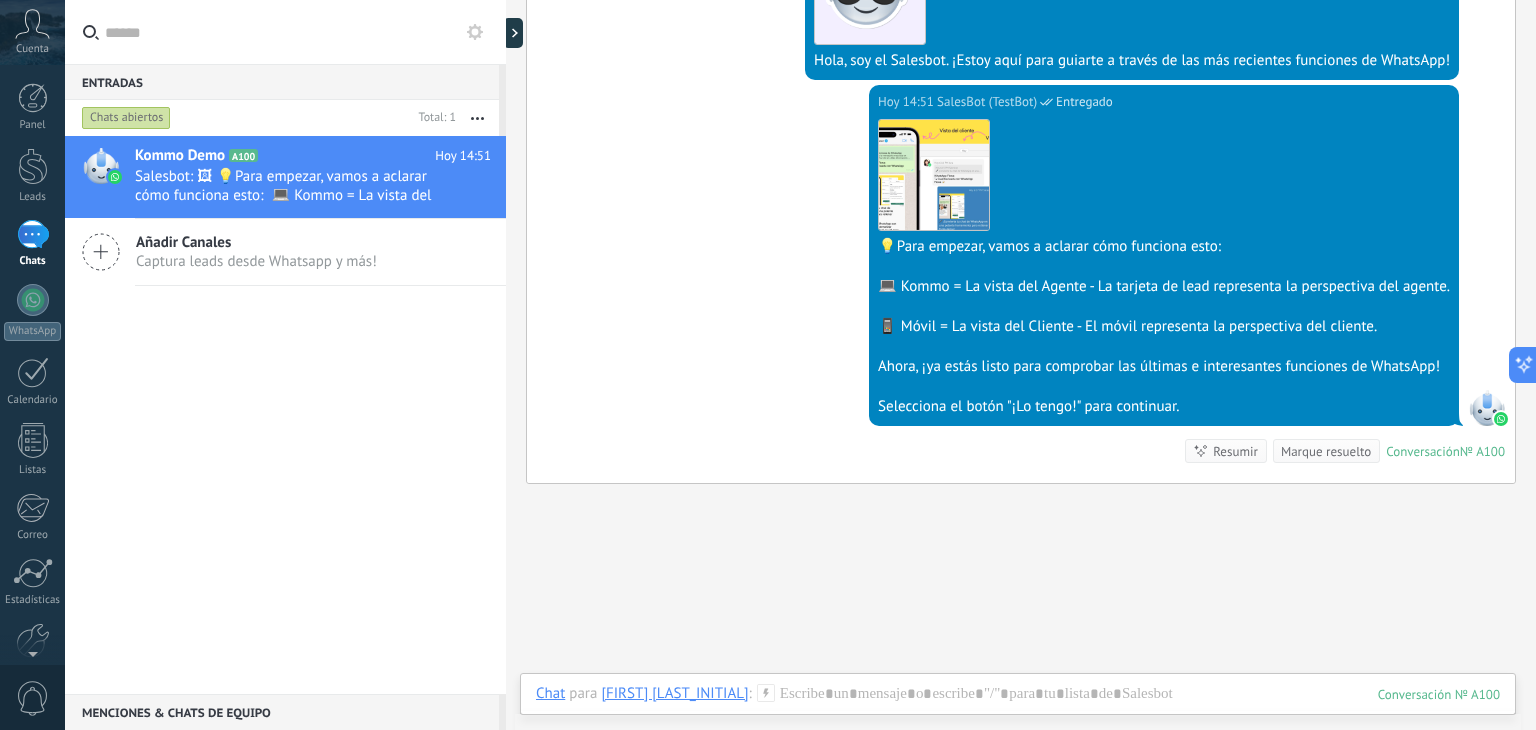 click on "1" at bounding box center (33, 234) 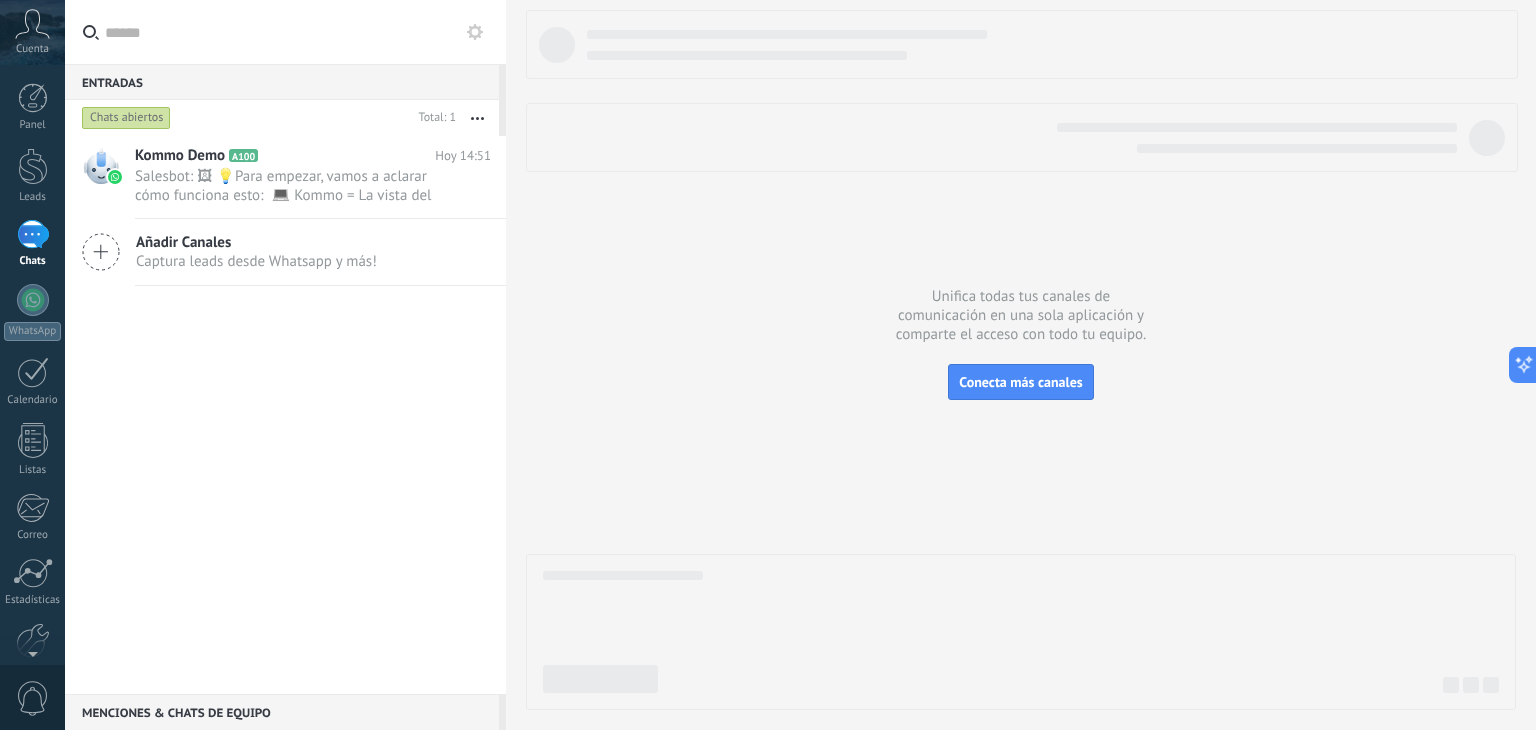 click on "1" at bounding box center (33, 234) 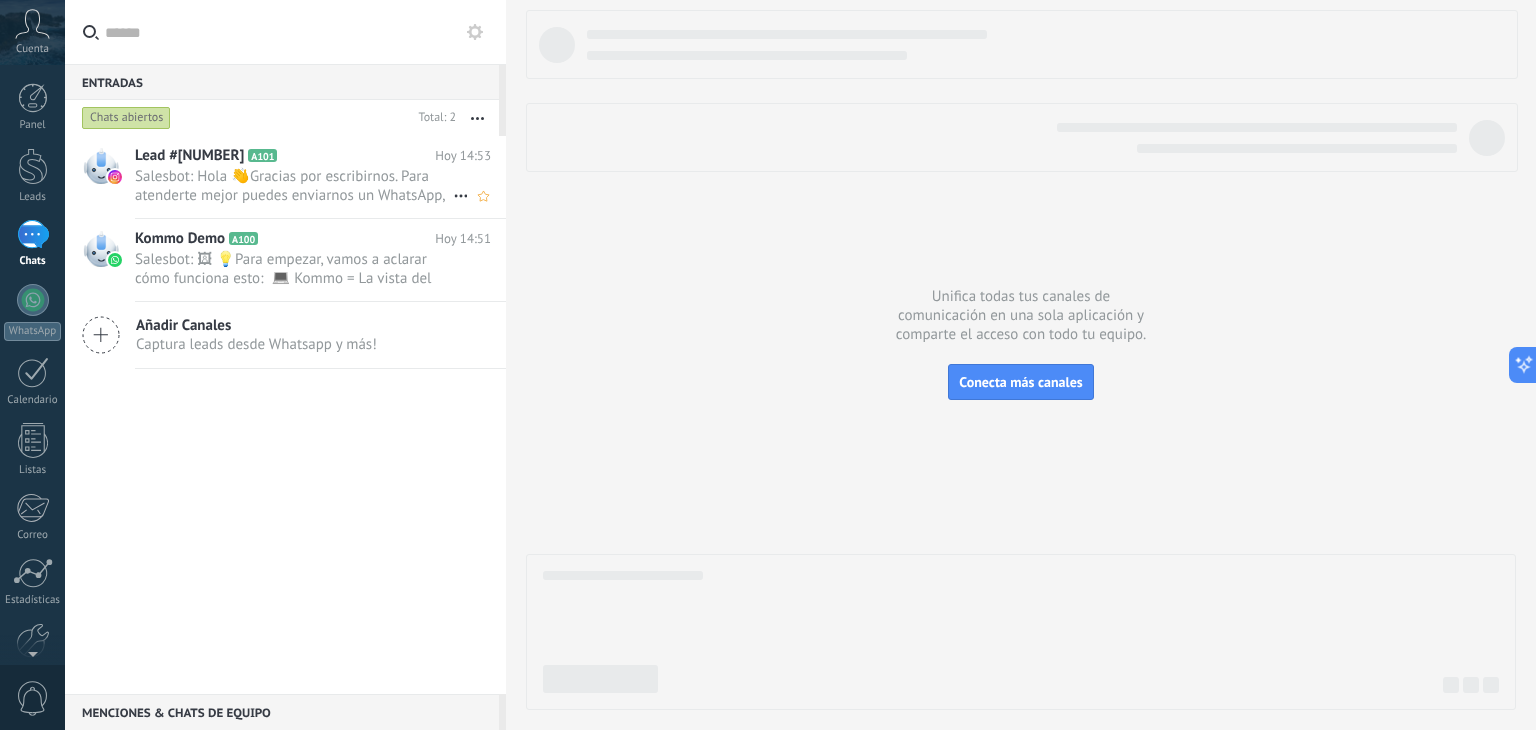 click on "Salesbot: Hola 👋Gracias por escribirnos. Para atenderte mejor puedes enviarnos un WhatsApp, te comparto el enlace wa.link/9y5b8e  Mientras tanto puedes visitar nuestra página web. http://www.els.edu.pa/" at bounding box center [294, 186] 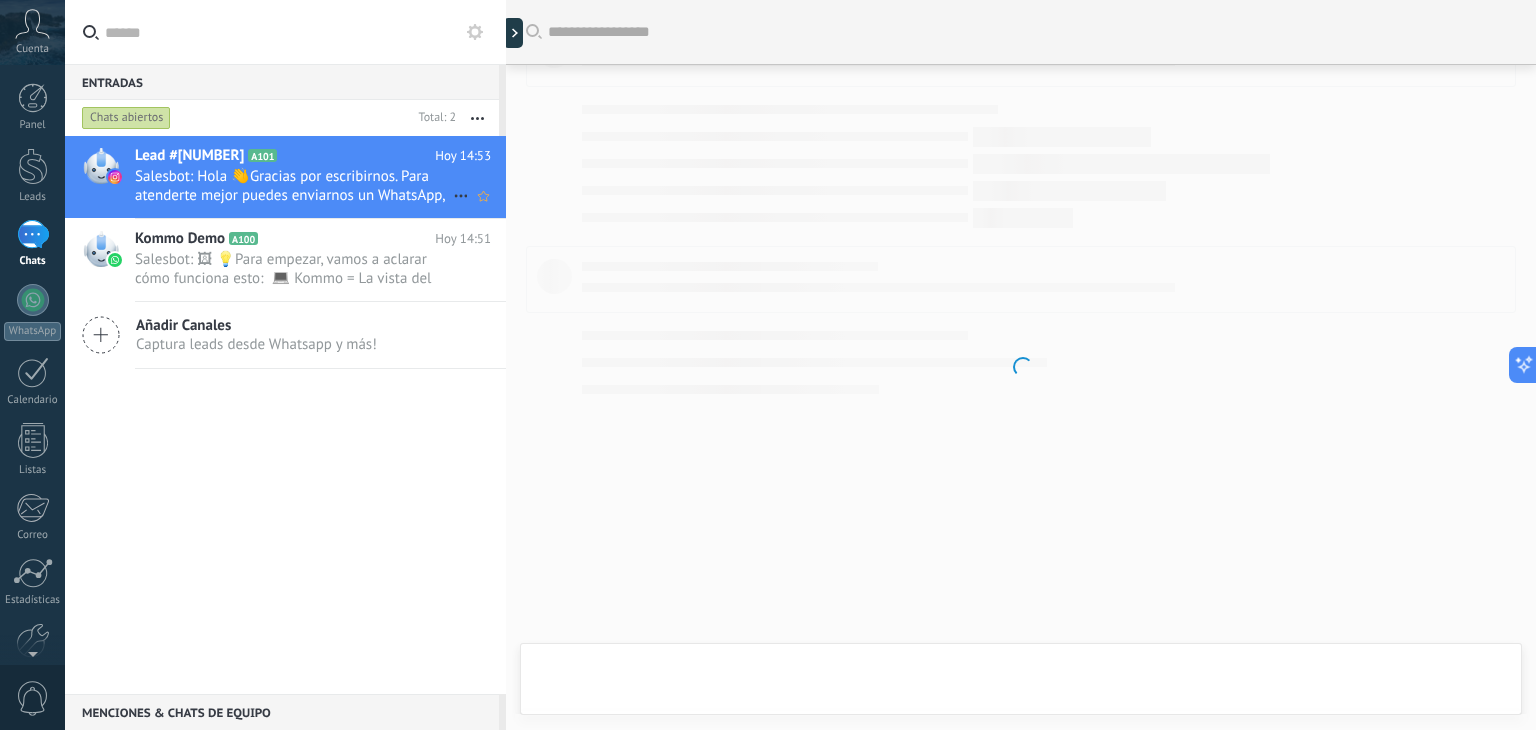 scroll, scrollTop: 88, scrollLeft: 0, axis: vertical 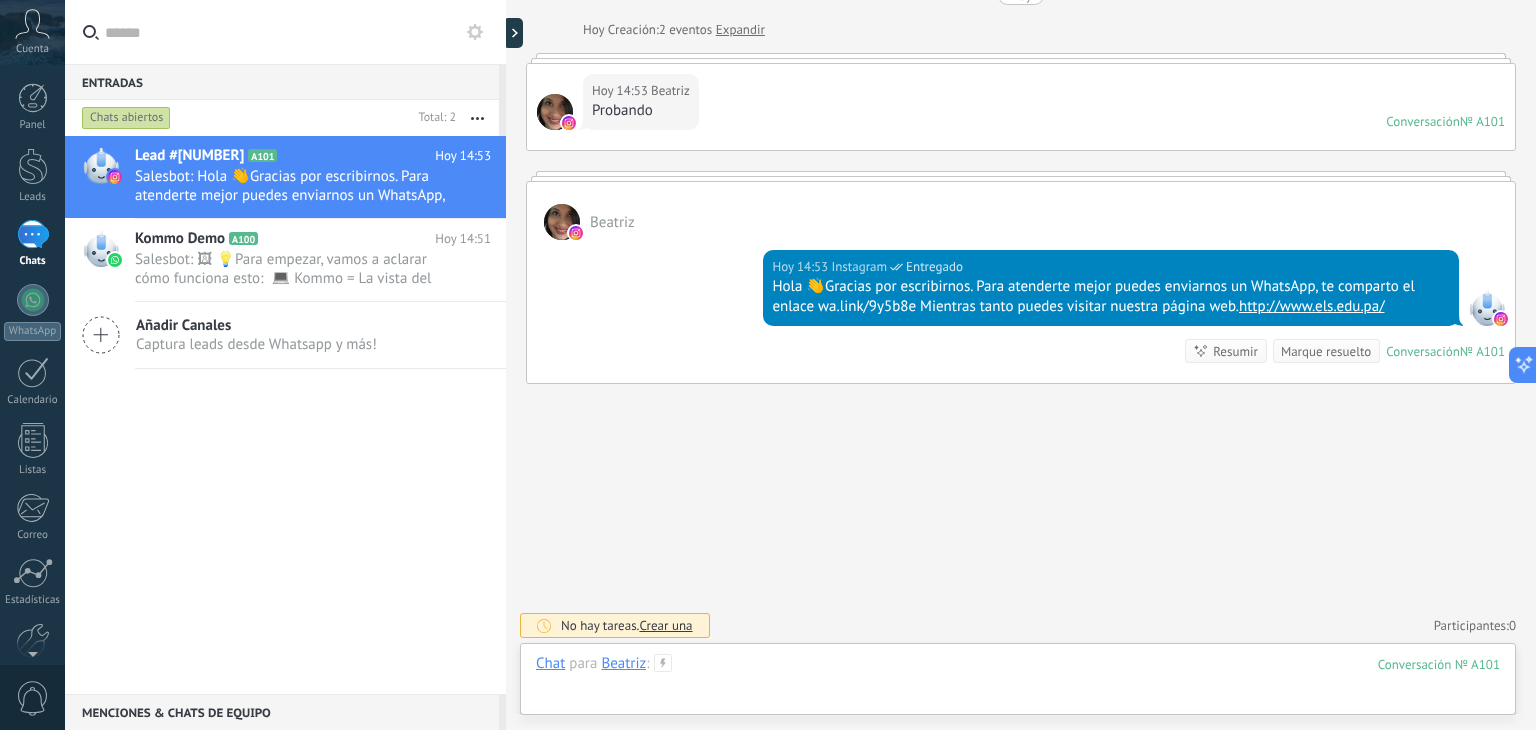 click at bounding box center [1018, 684] 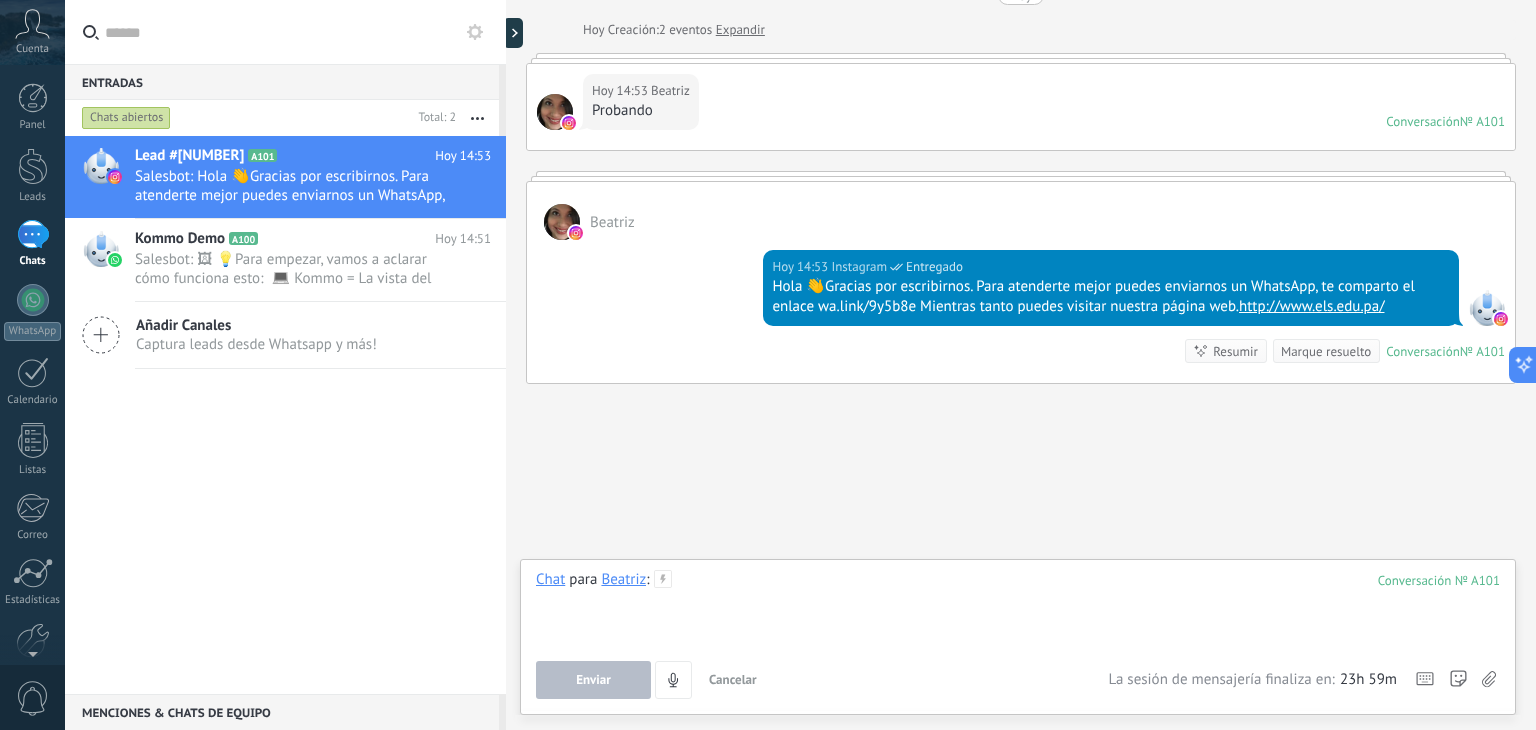 click at bounding box center (1018, 608) 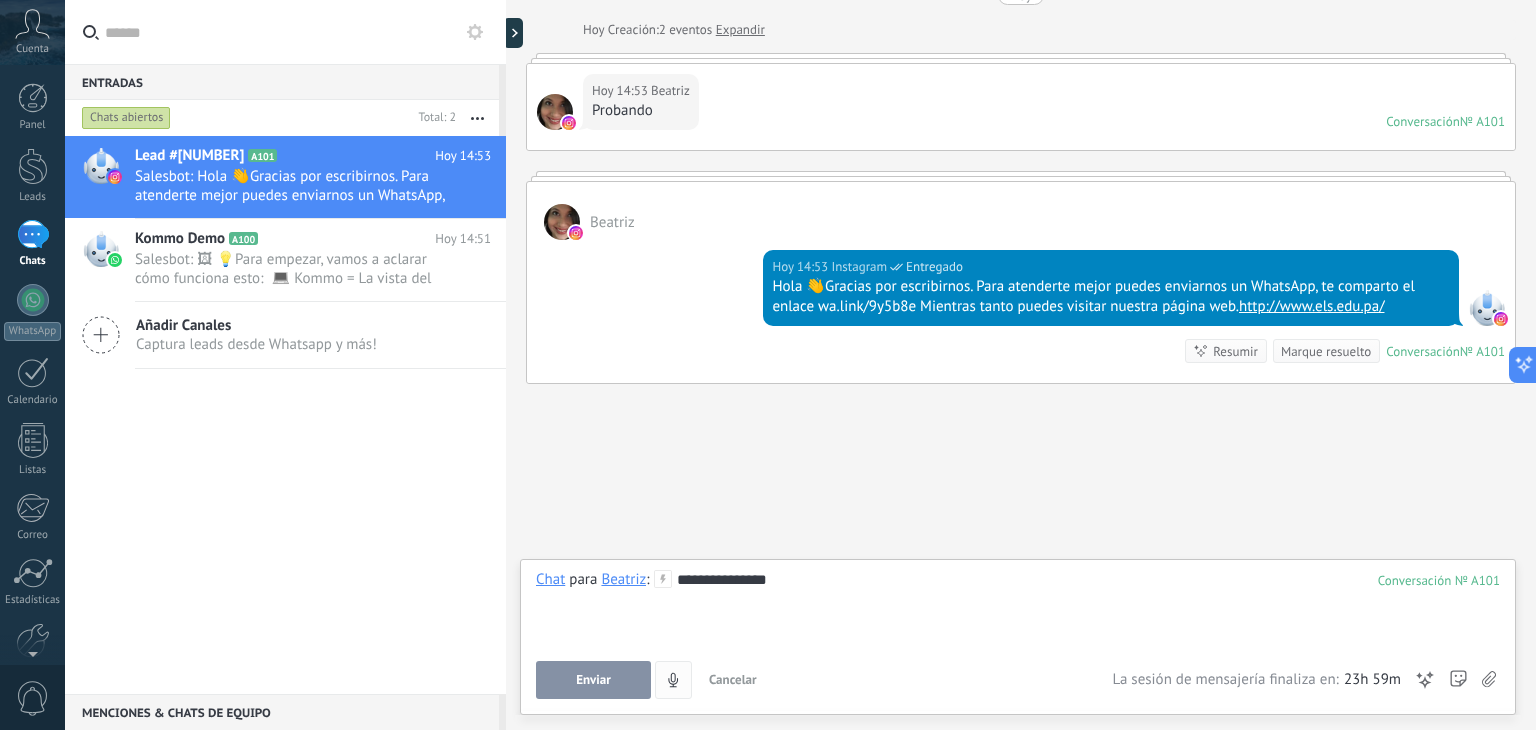 click on "Enviar" at bounding box center [593, 680] 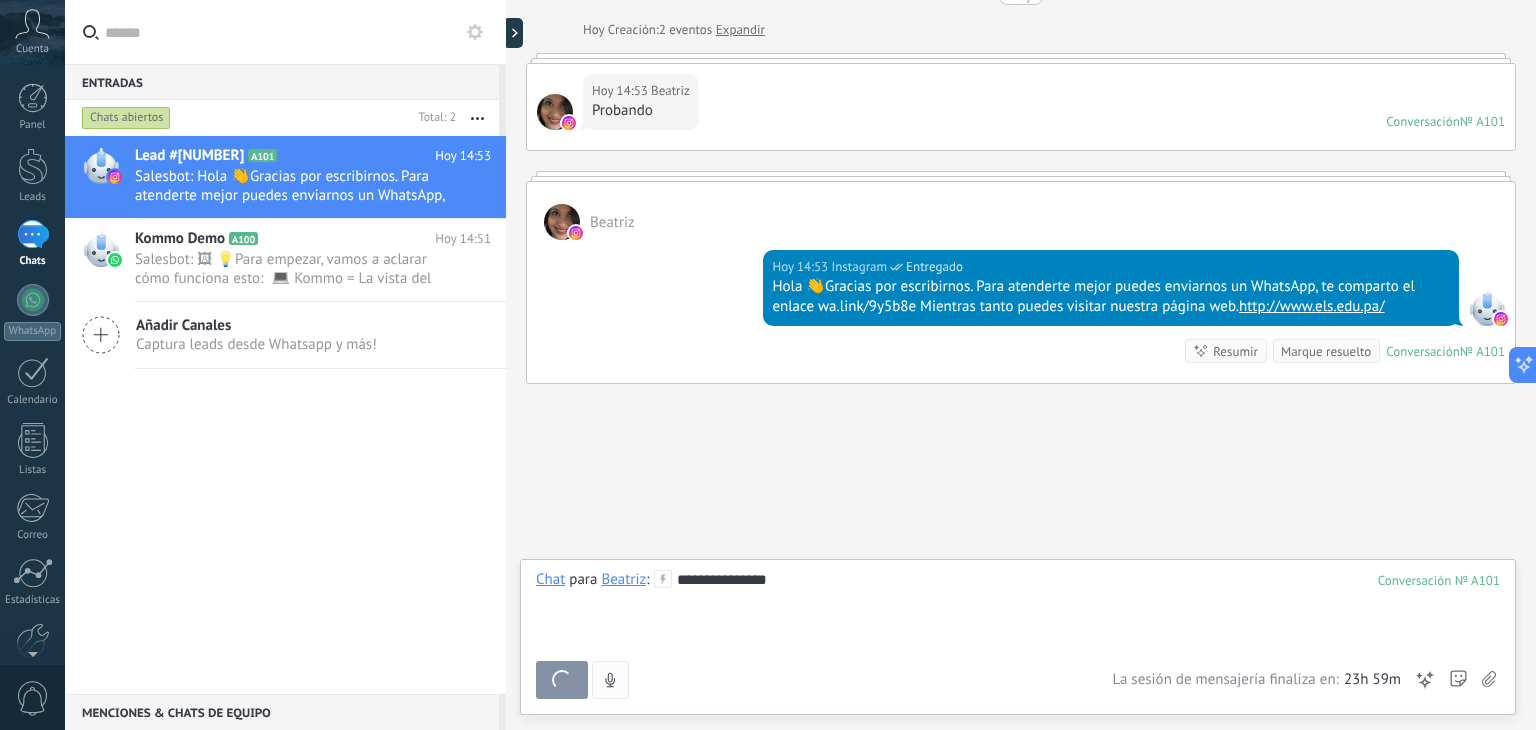 scroll, scrollTop: 165, scrollLeft: 0, axis: vertical 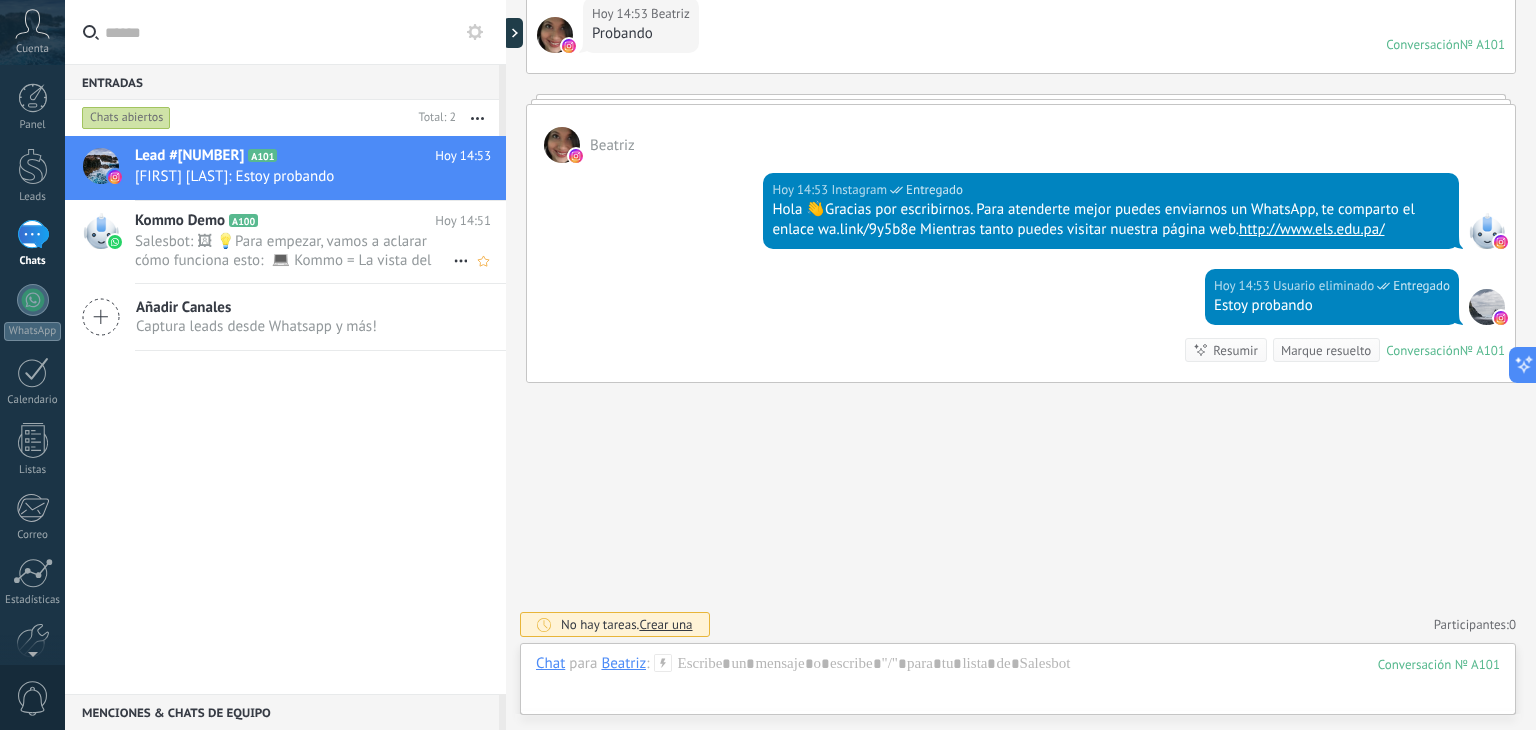 click on "Salesbot: 🖼 💡Para empezar, vamos a aclarar cómo funciona esto:
💻 Kommo = La vista del Agente - La tarjeta de lead repr..." at bounding box center (294, 251) 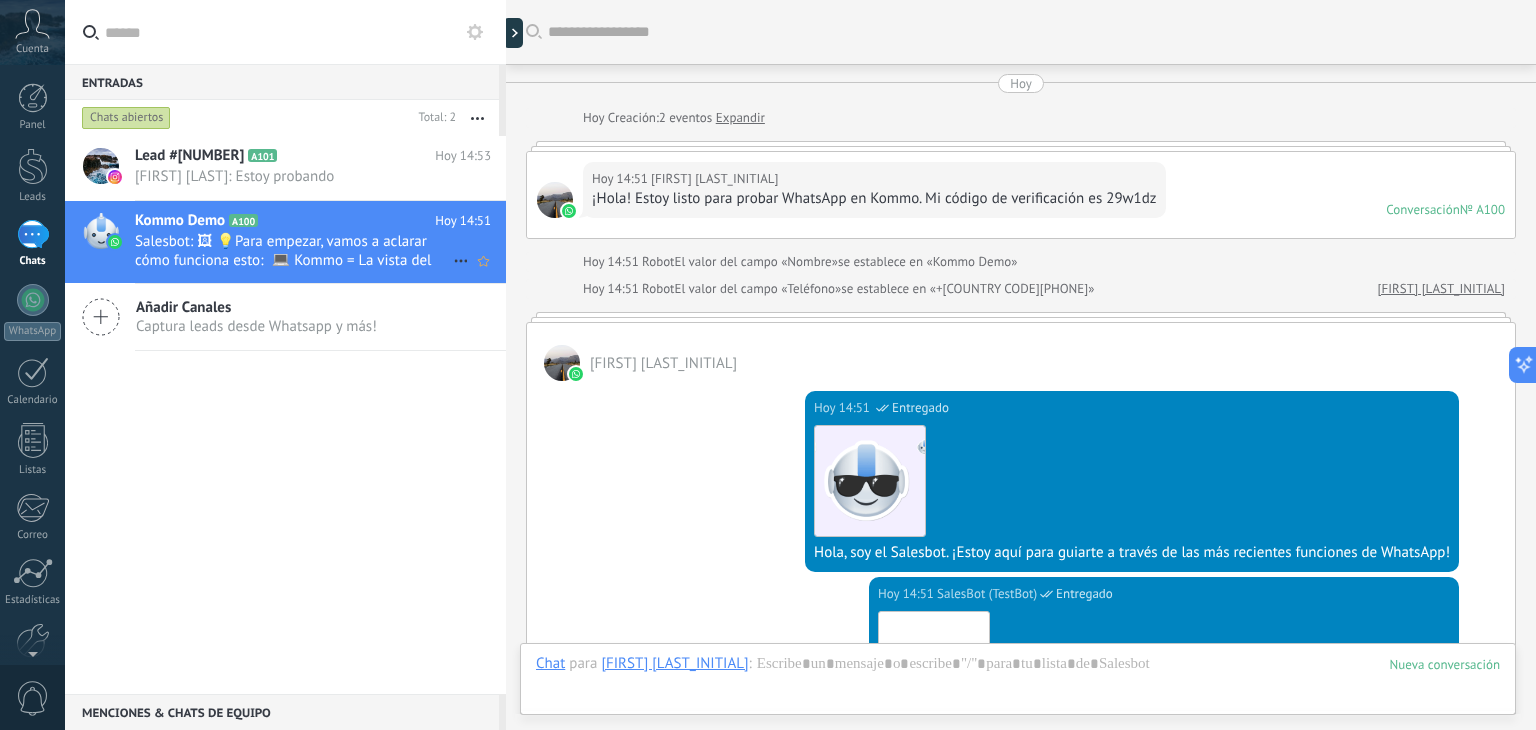 scroll, scrollTop: 408, scrollLeft: 0, axis: vertical 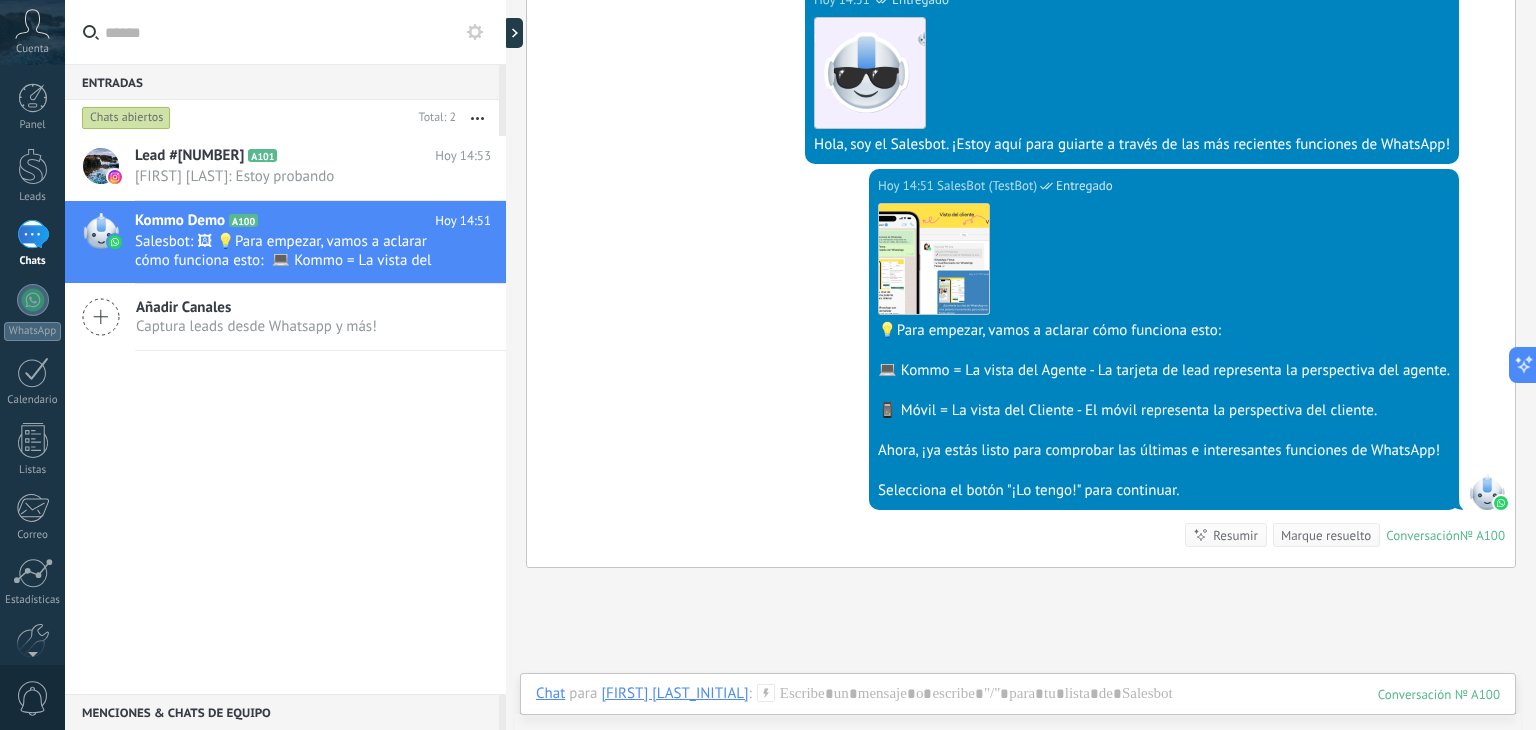 click at bounding box center [1018, 720] 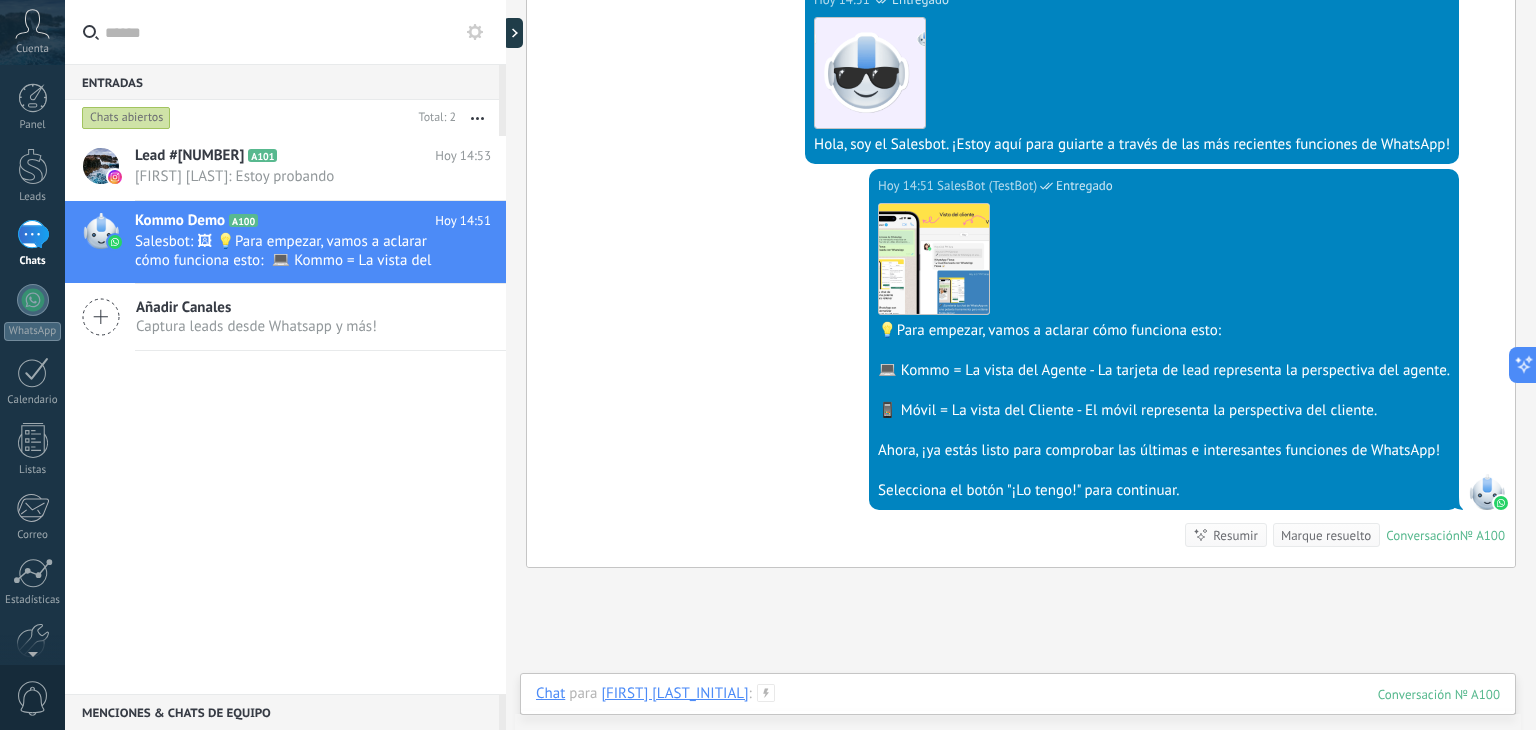 click at bounding box center [1018, 714] 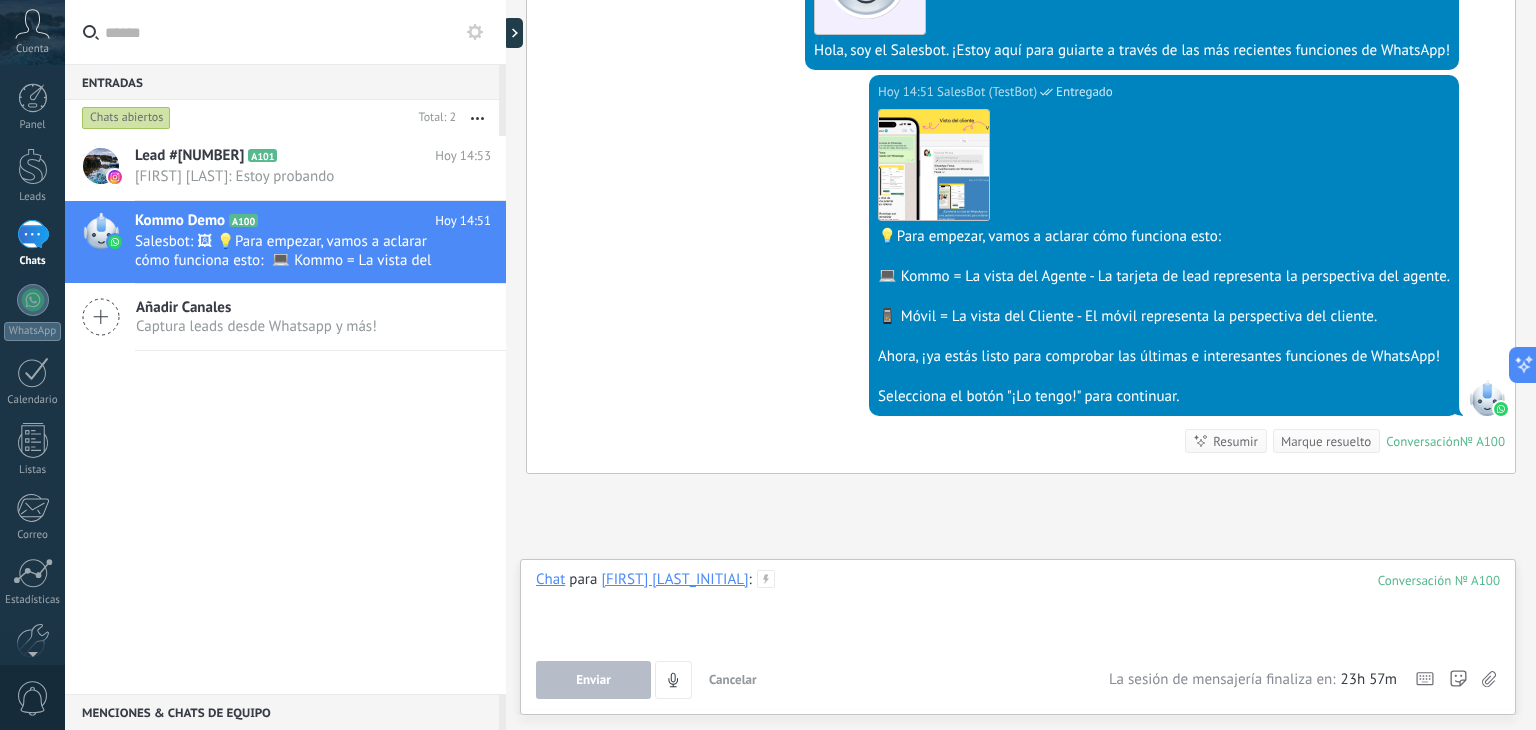 scroll, scrollTop: 592, scrollLeft: 0, axis: vertical 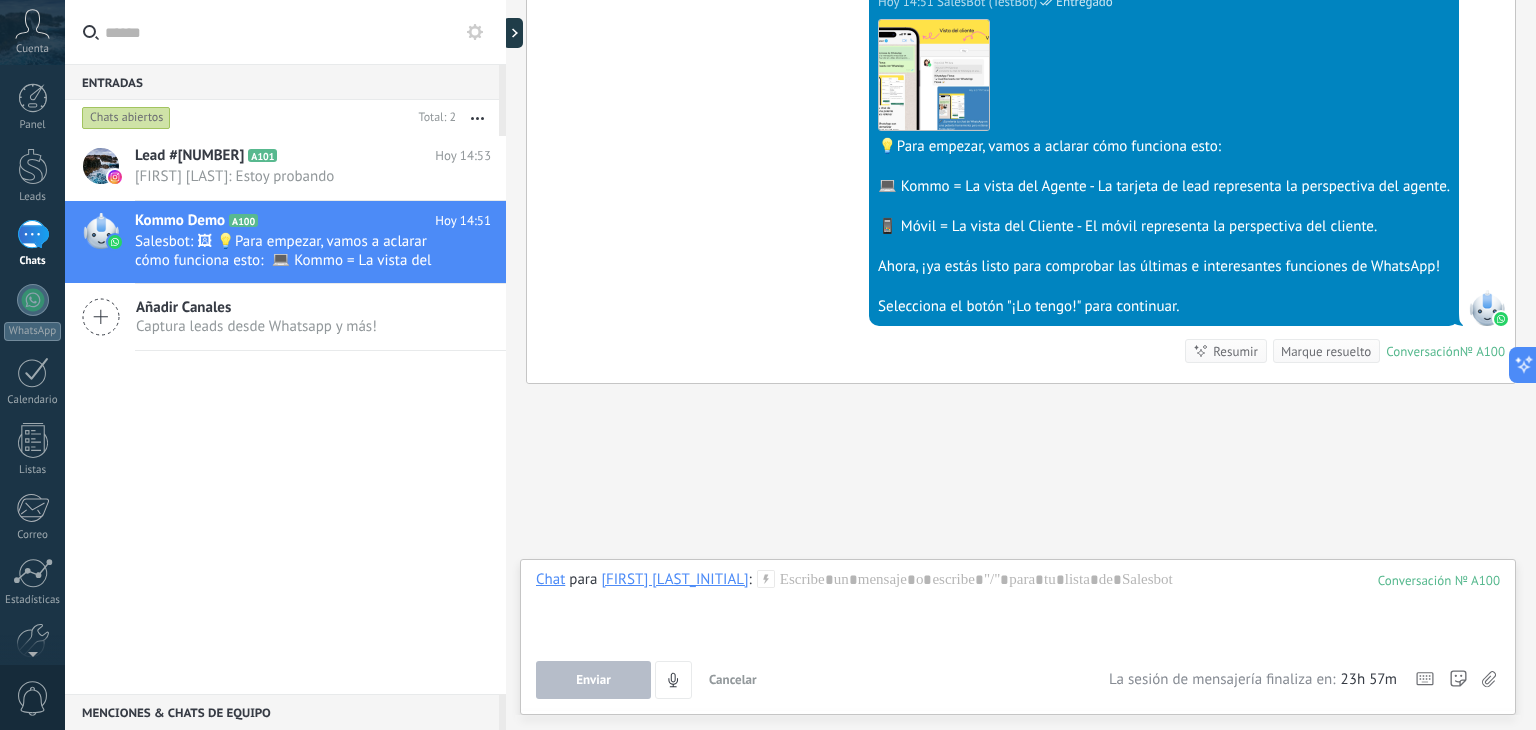 click on "Marque resuelto" at bounding box center (1326, 351) 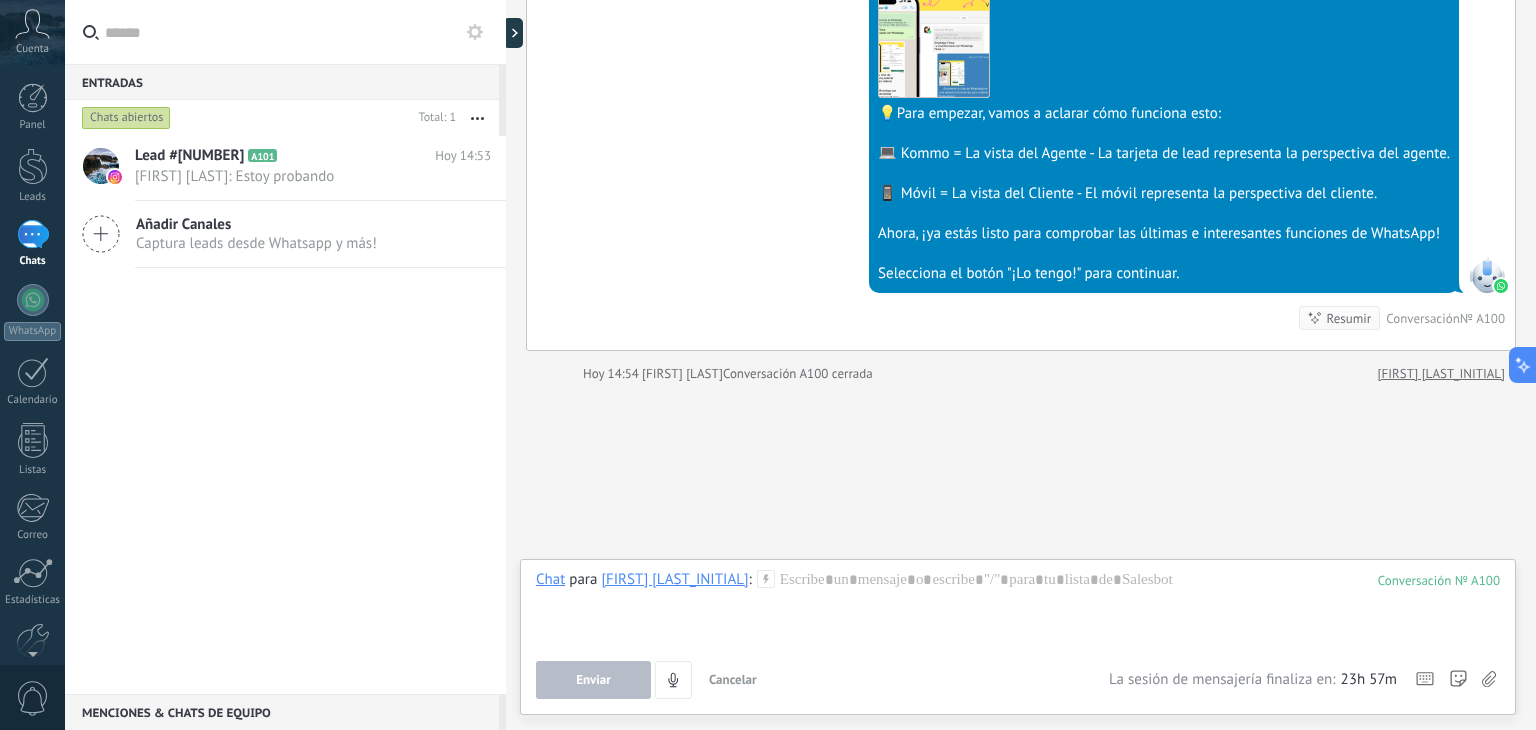 click 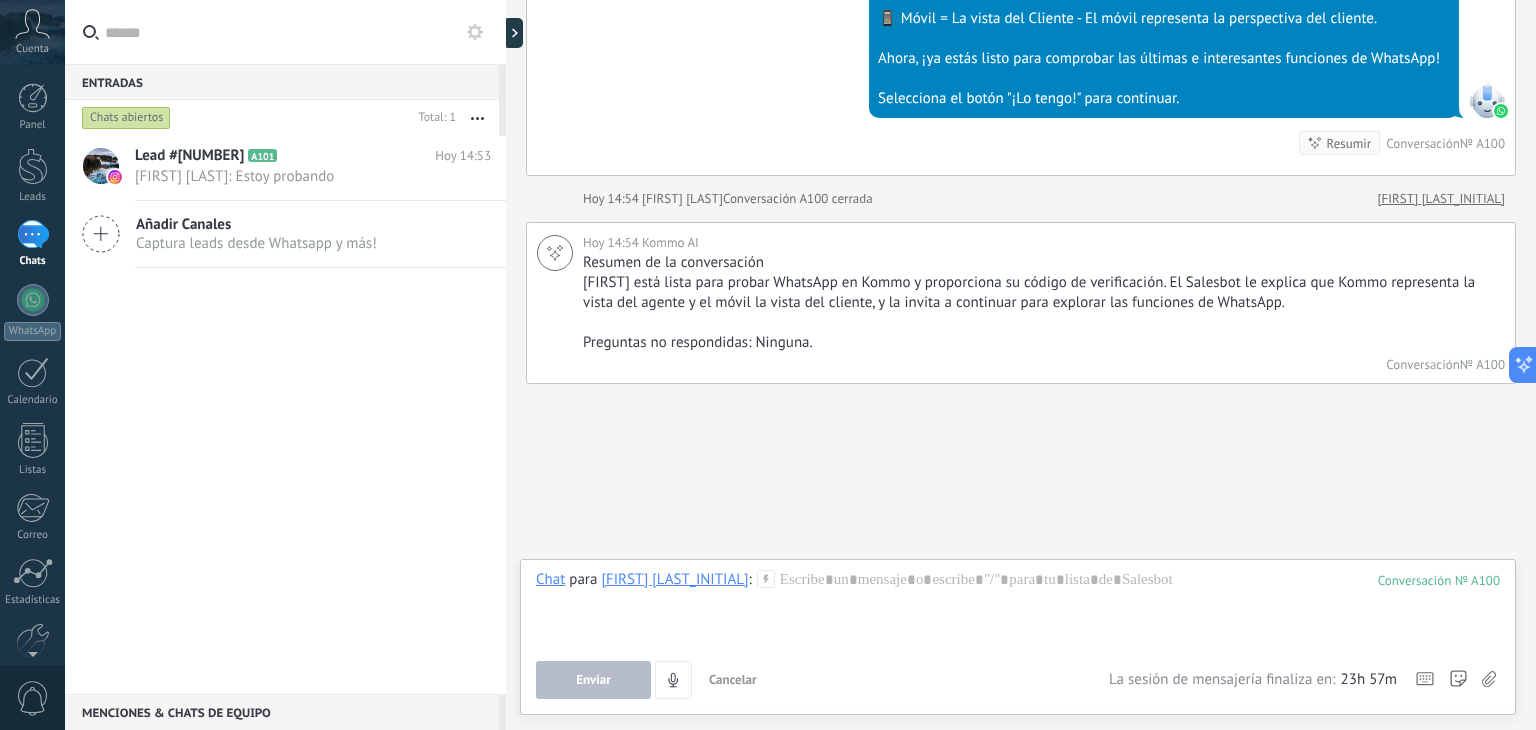 scroll, scrollTop: 800, scrollLeft: 0, axis: vertical 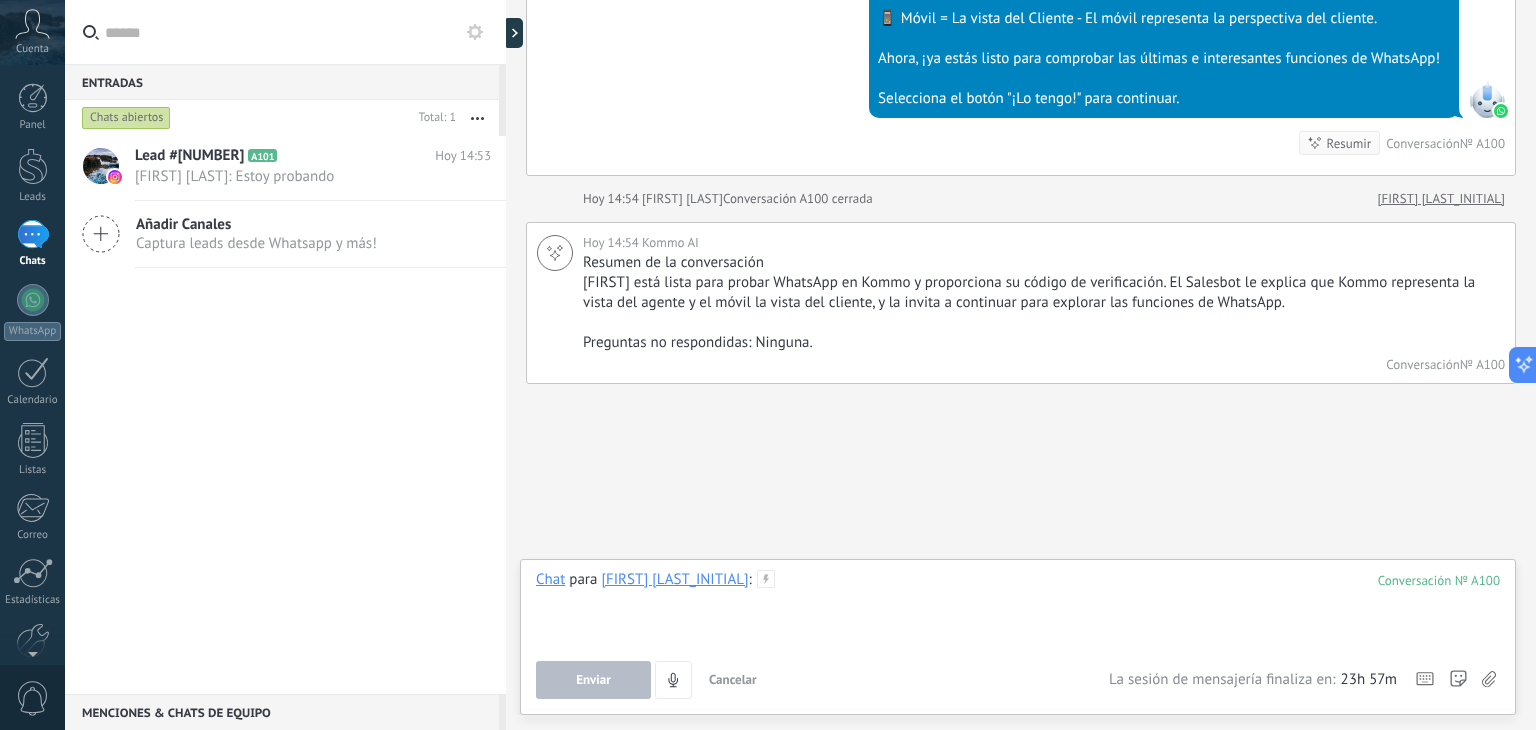 click at bounding box center [1018, 608] 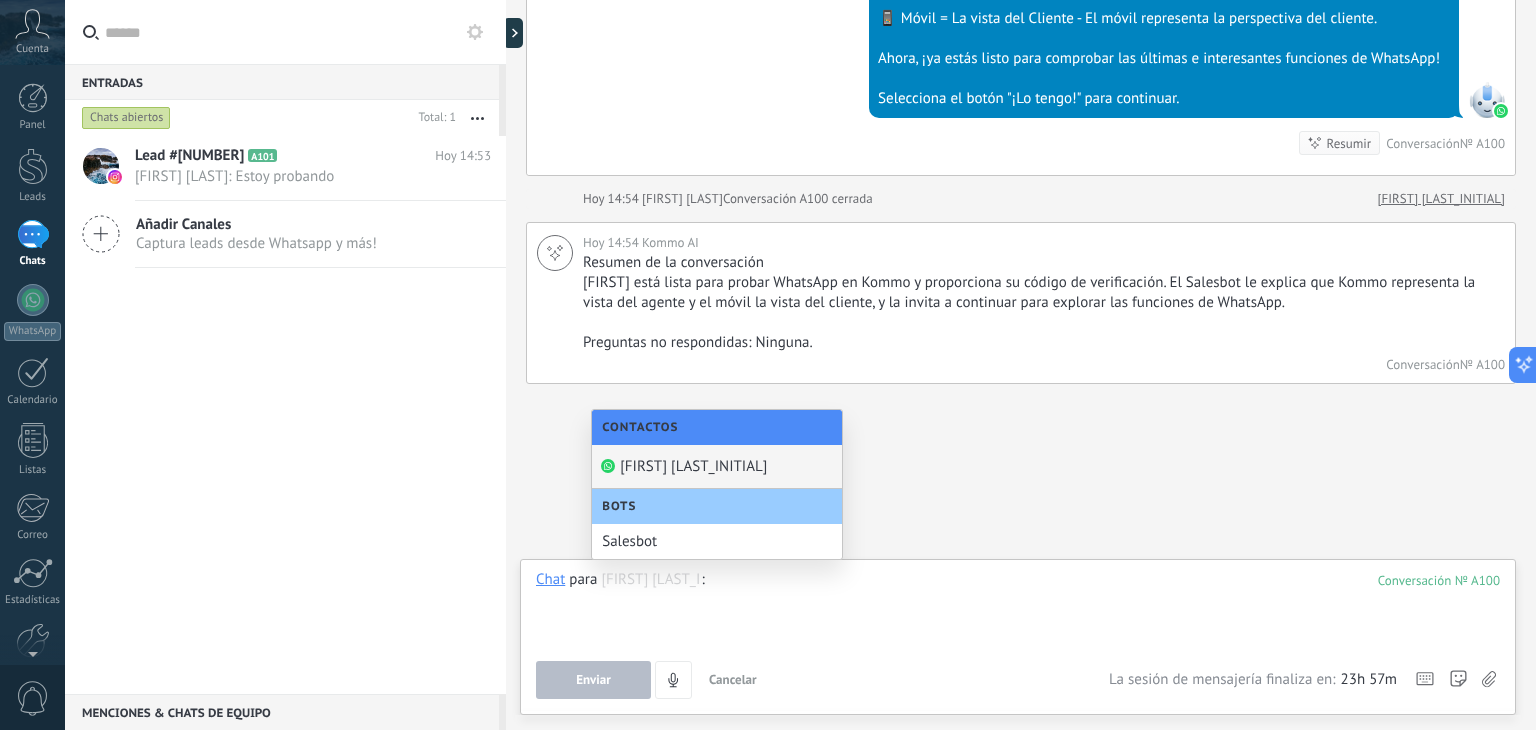 click at bounding box center (1018, 608) 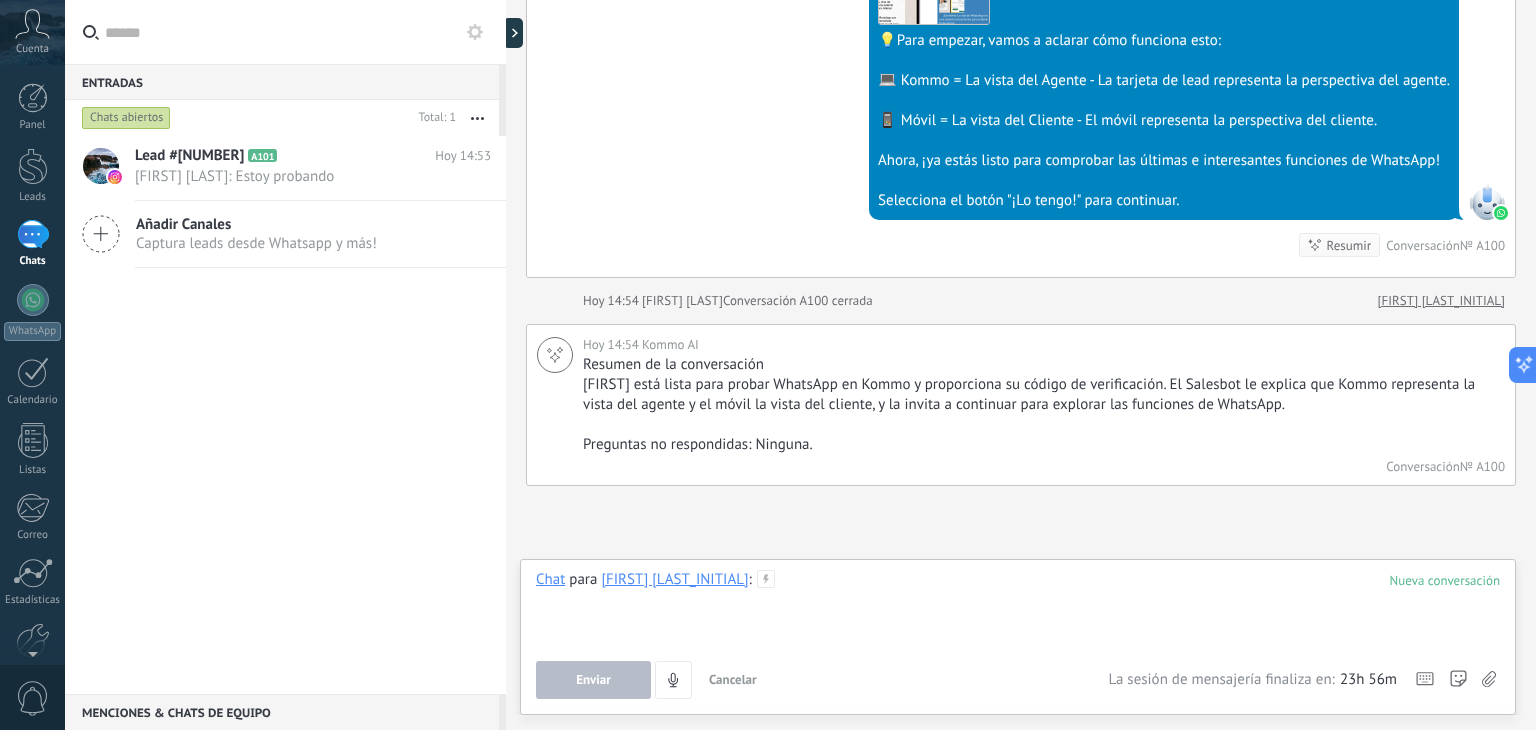 scroll, scrollTop: 700, scrollLeft: 0, axis: vertical 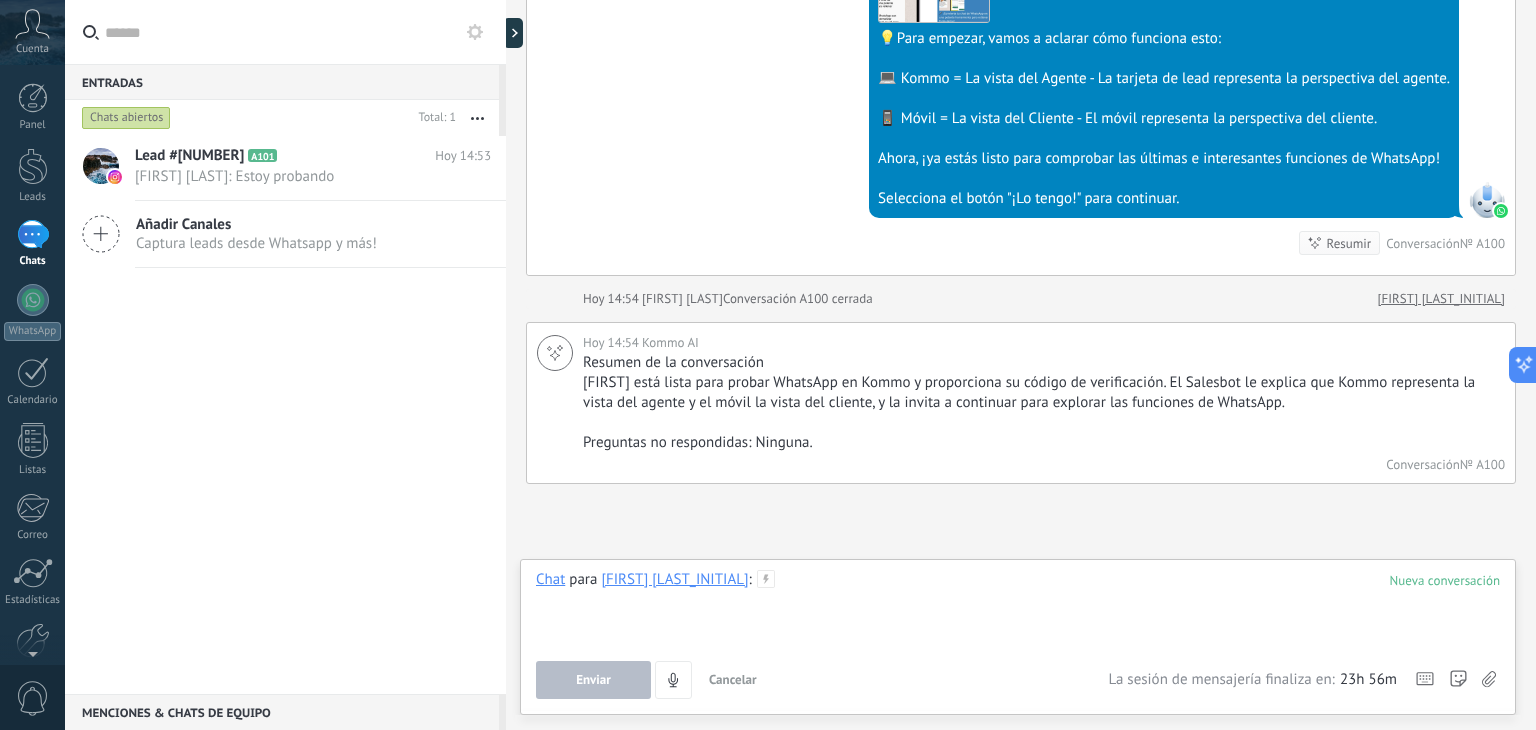 click at bounding box center [1018, 608] 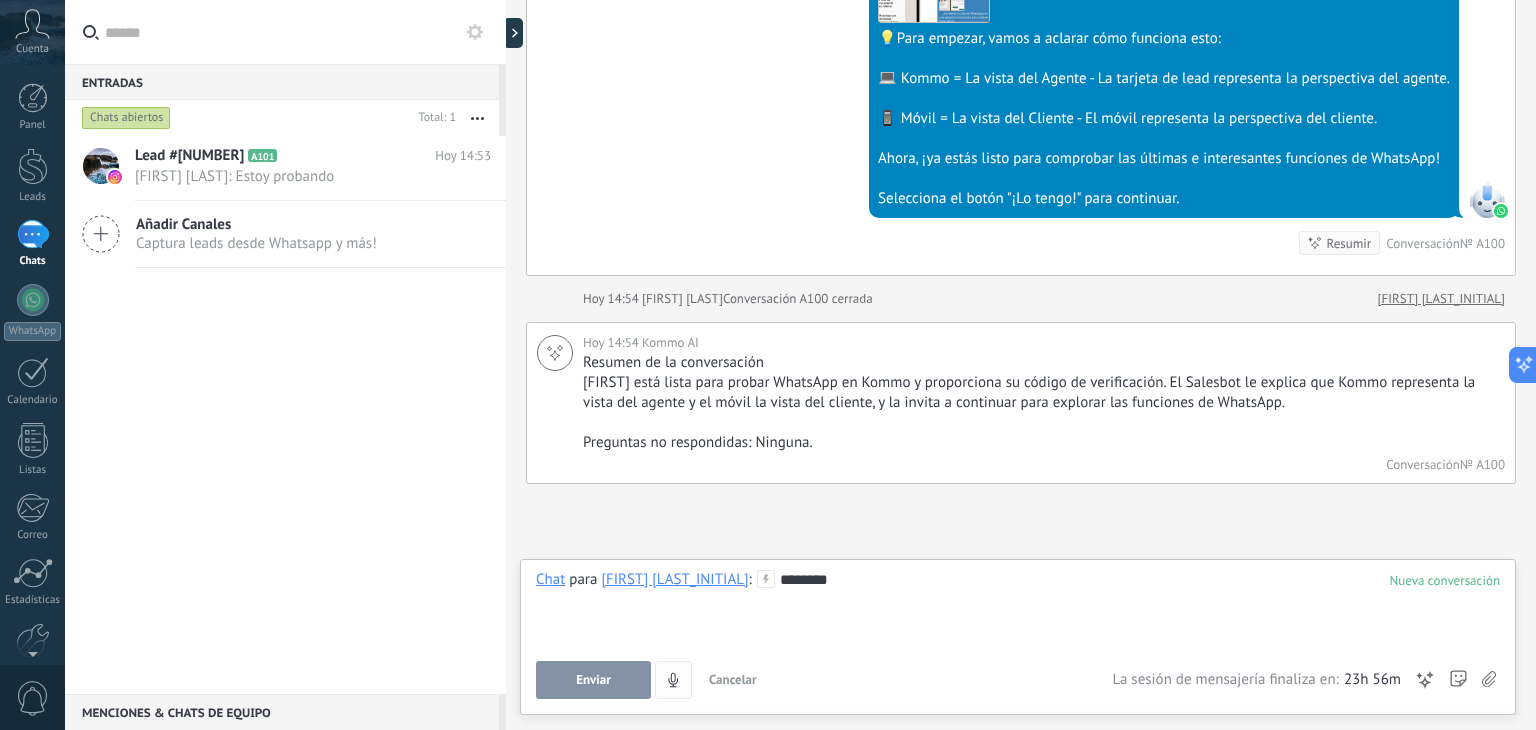 click on "Enviar" at bounding box center [593, 680] 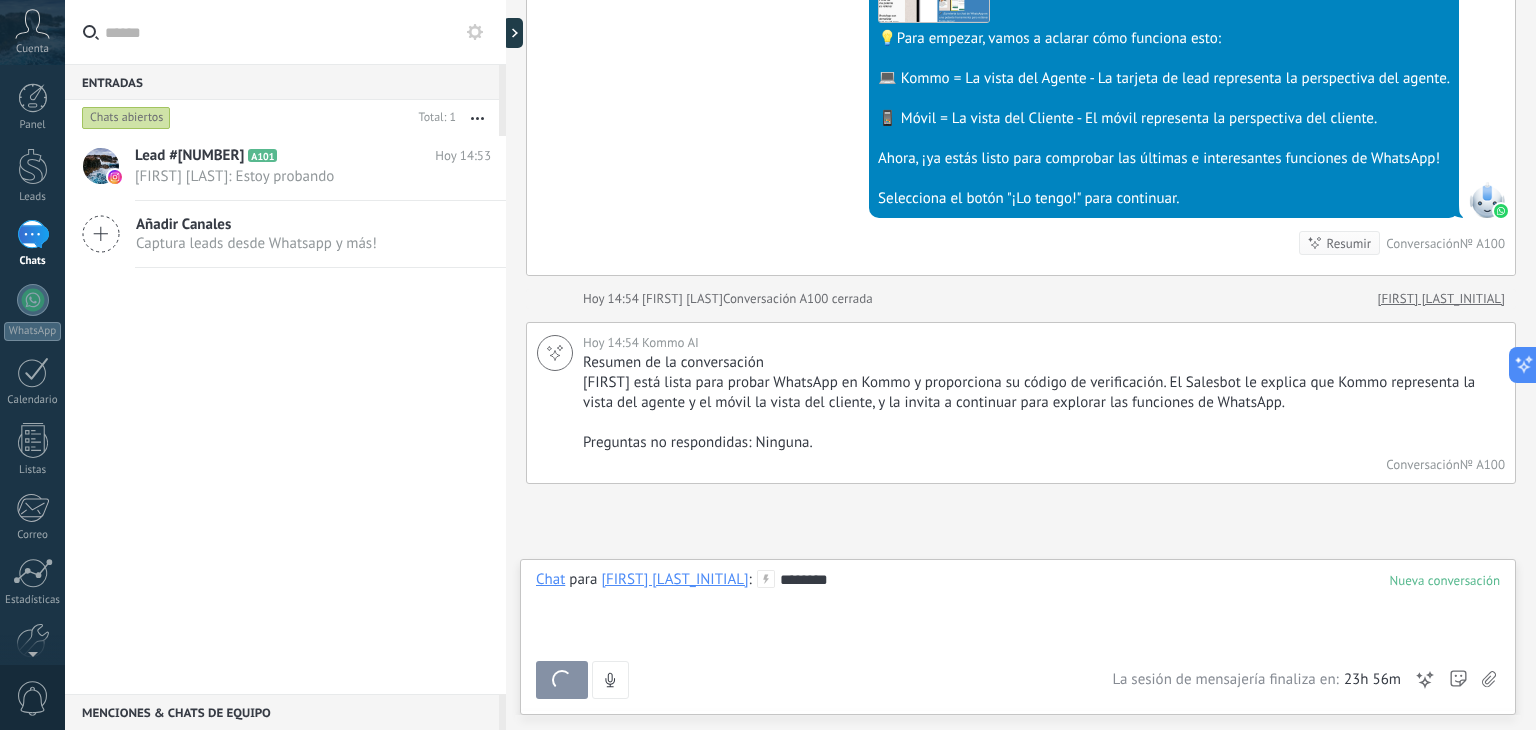 scroll, scrollTop: 800, scrollLeft: 0, axis: vertical 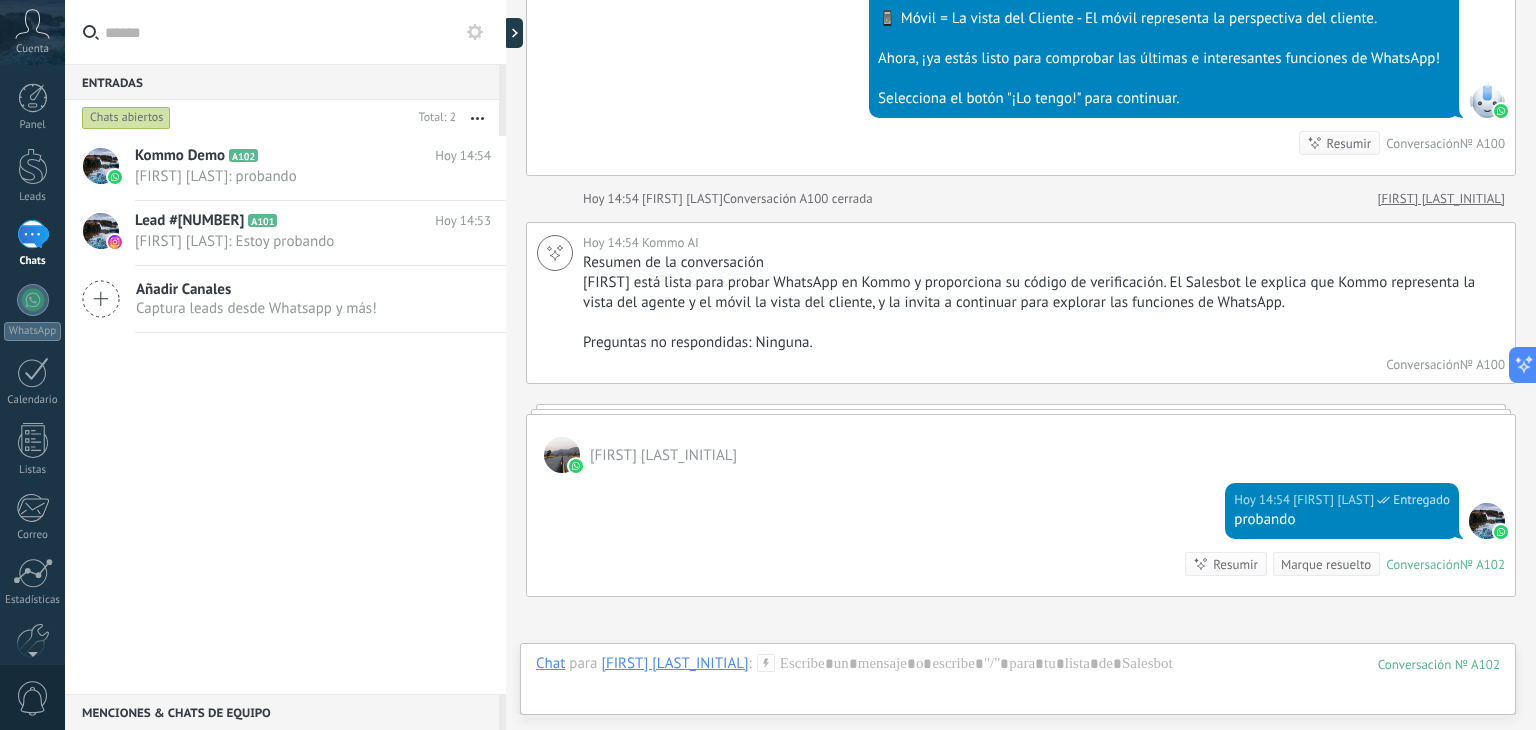 click on "Cuenta" at bounding box center [32, 49] 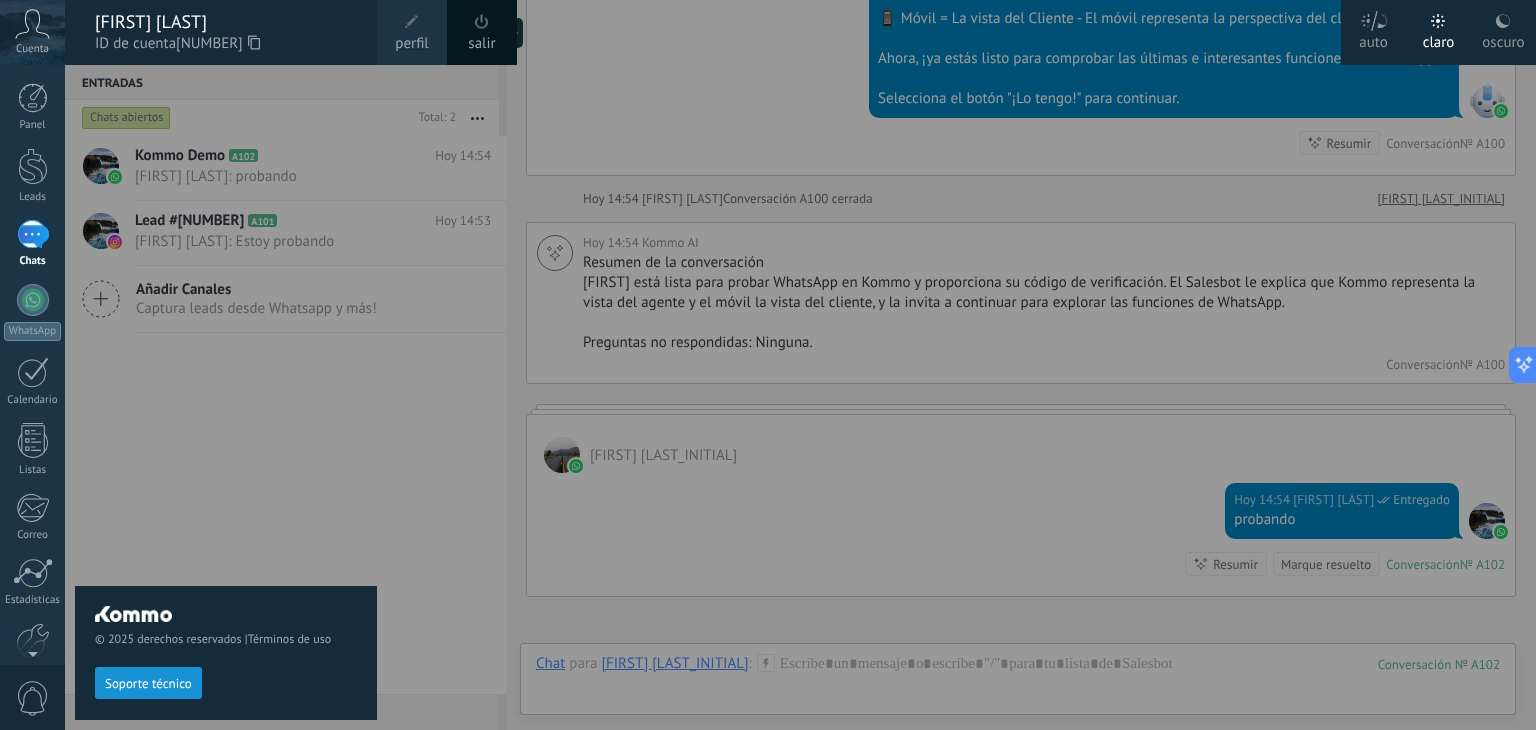 click on "perfil" at bounding box center [411, 44] 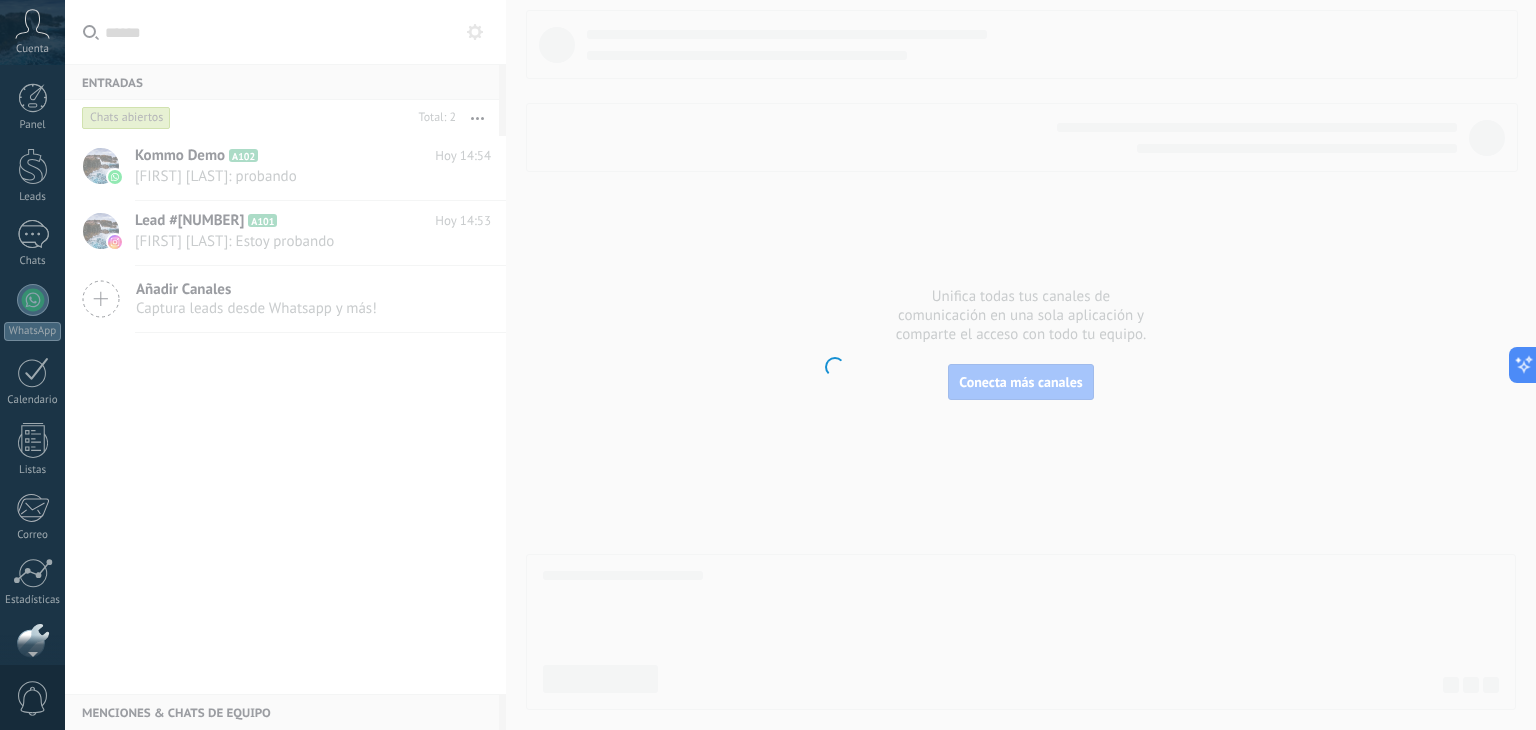 scroll, scrollTop: 101, scrollLeft: 0, axis: vertical 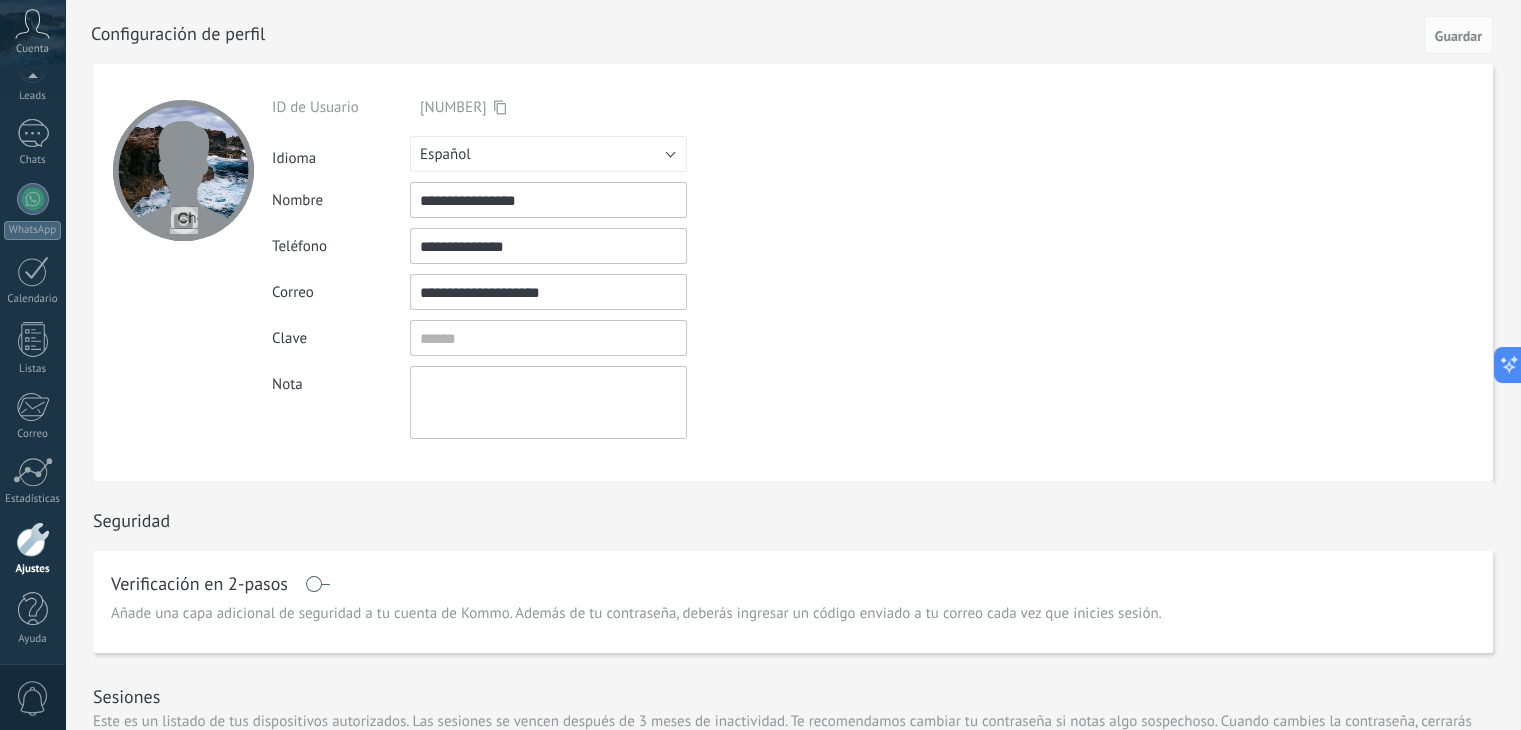 click at bounding box center (184, 220) 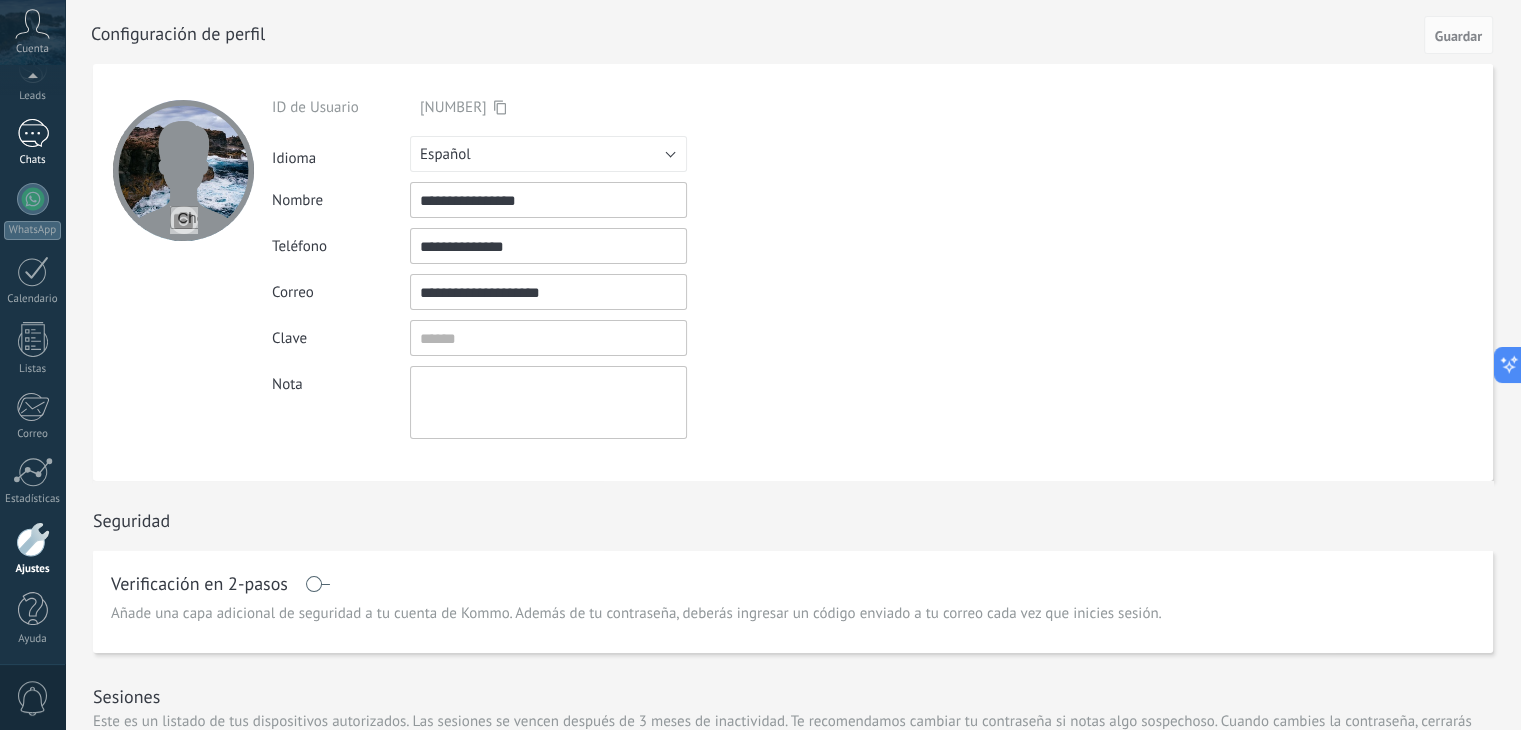 click on "1" at bounding box center [33, 133] 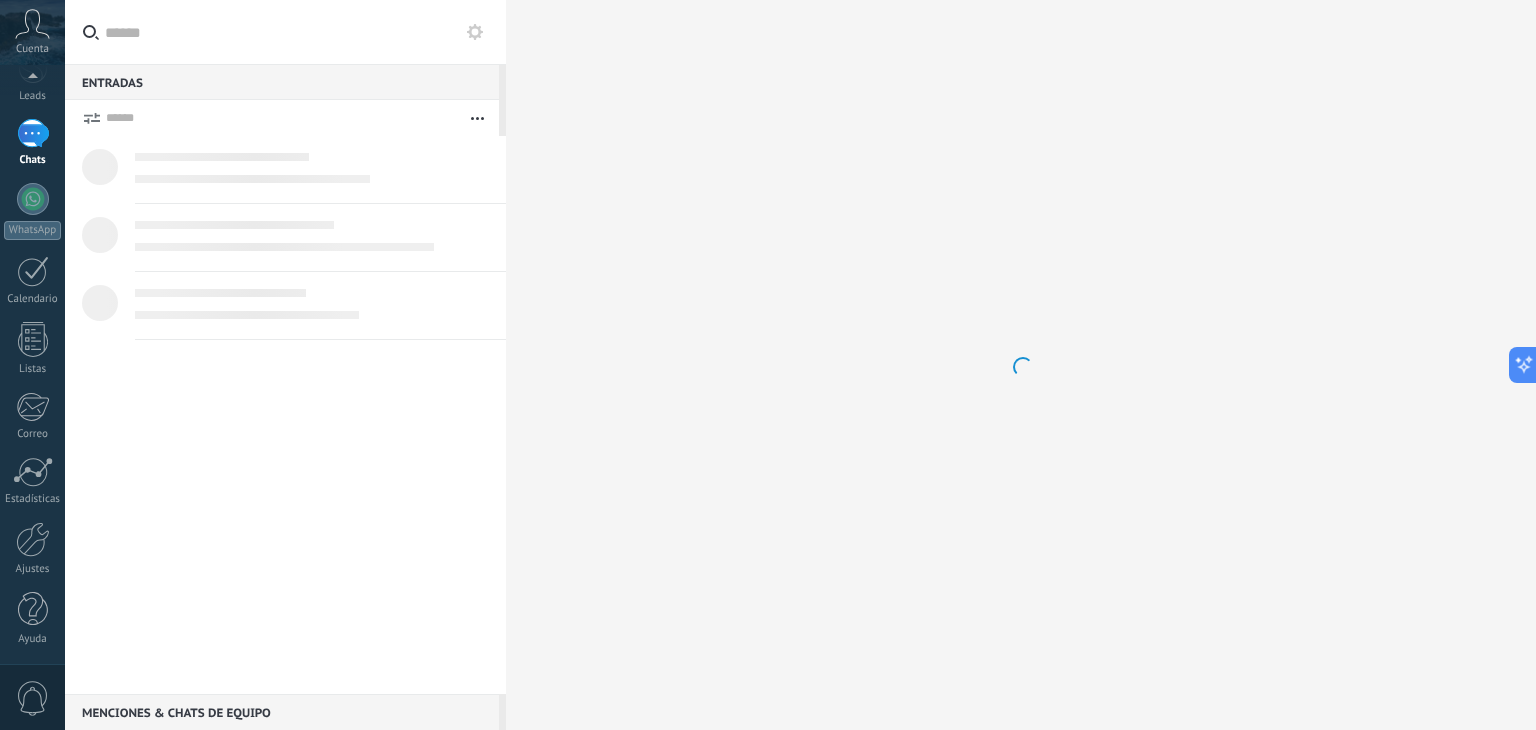 scroll, scrollTop: 0, scrollLeft: 0, axis: both 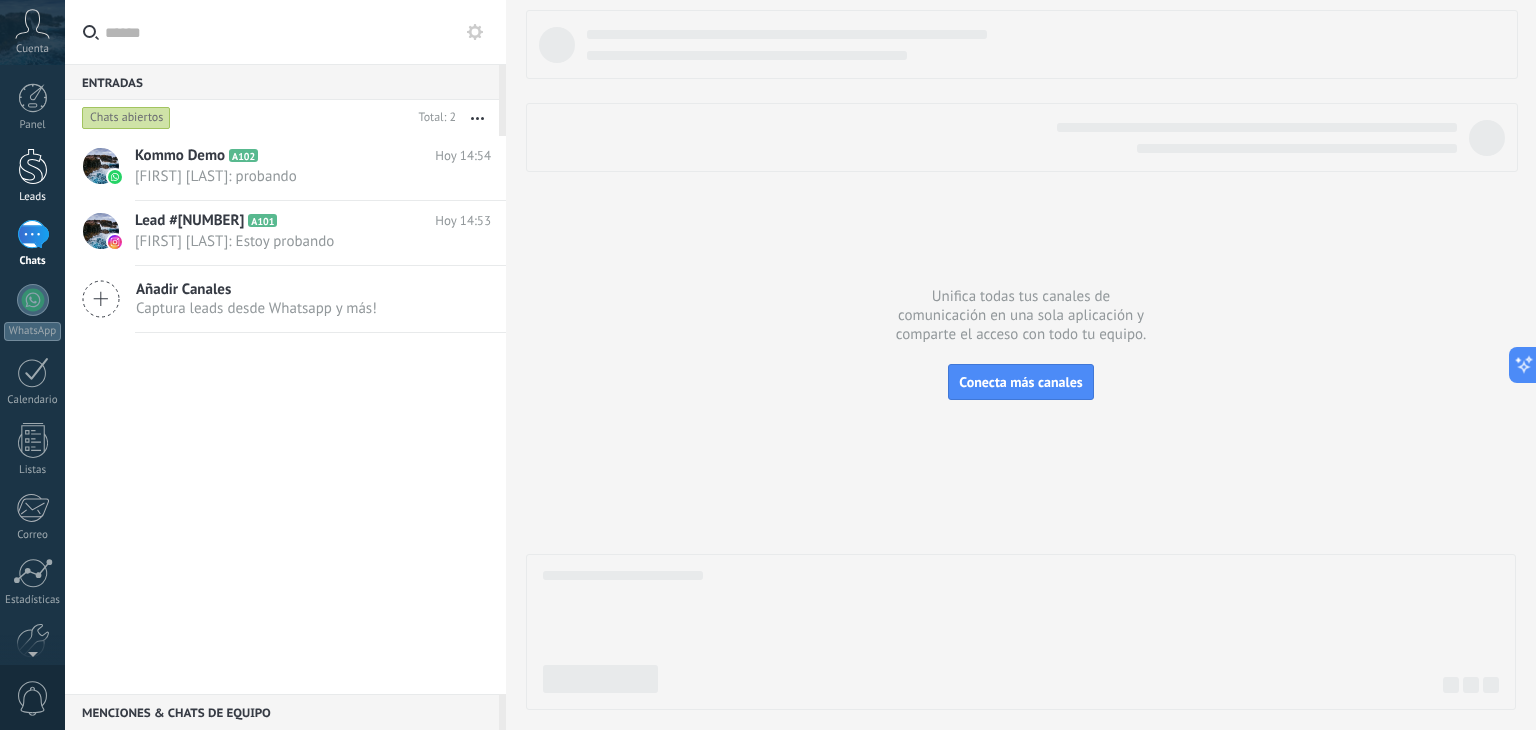 click at bounding box center (33, 166) 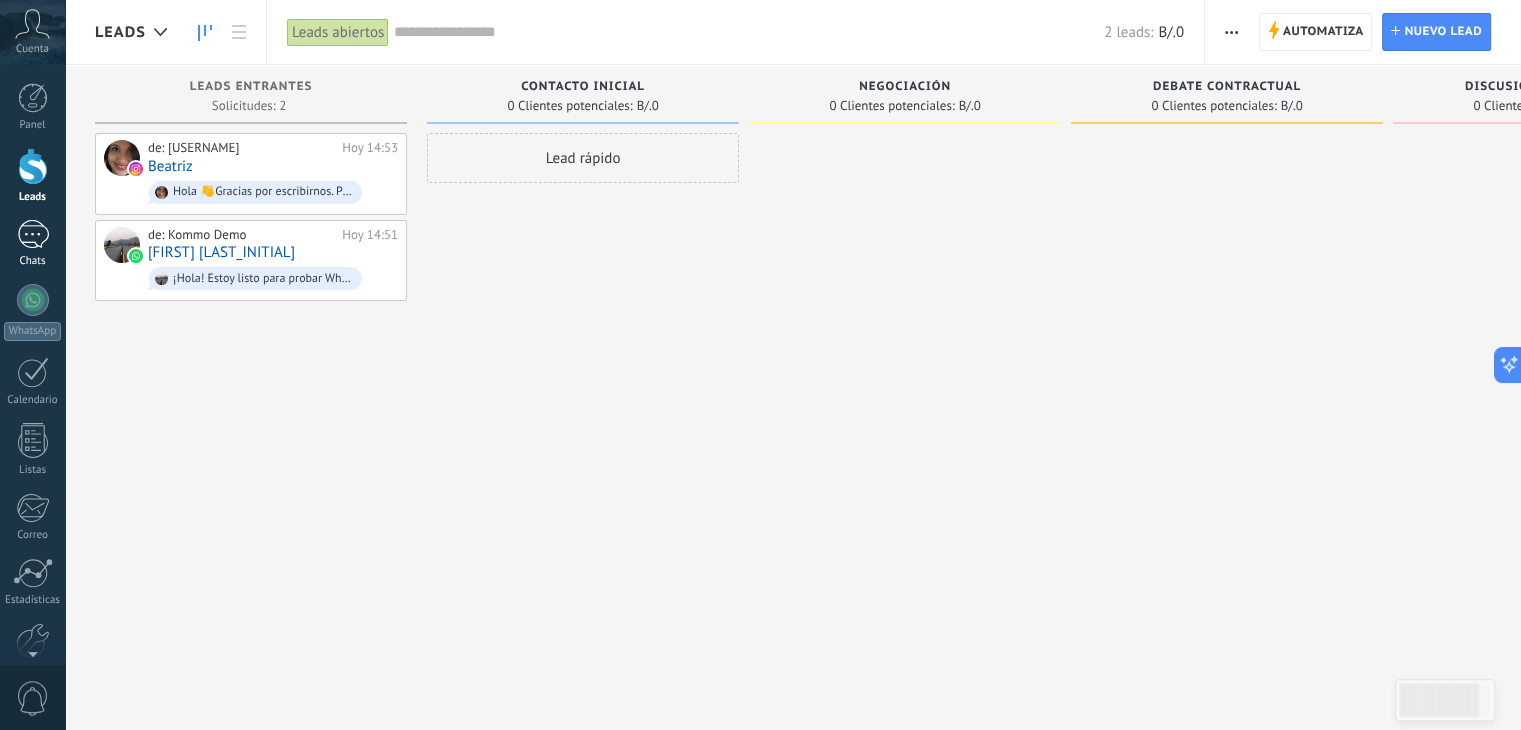 click on "1" at bounding box center [33, 234] 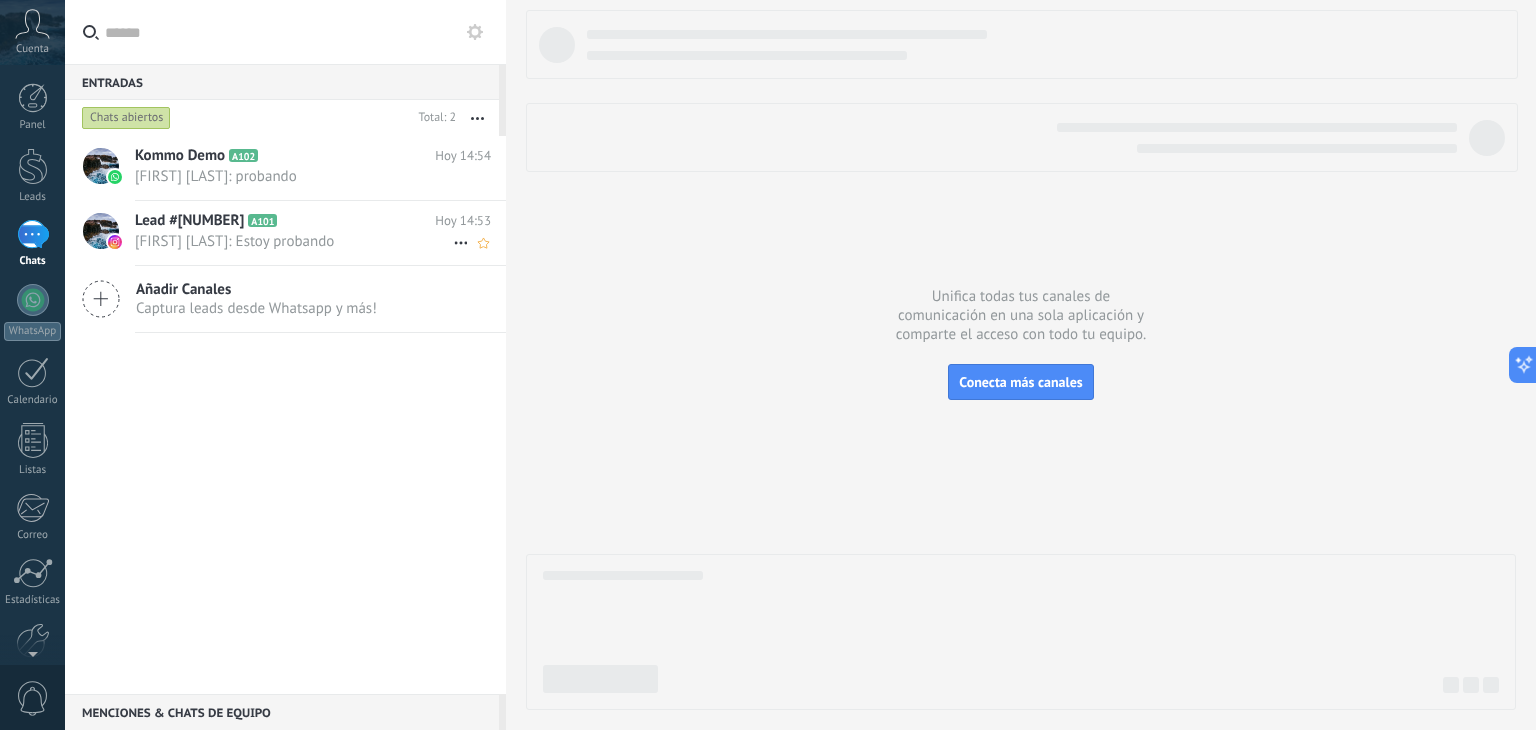 click on "Lead #[NUMBER]
A101
Hoy 14:53
[FIRST] [LAST]: Estoy probando" at bounding box center [320, 232] 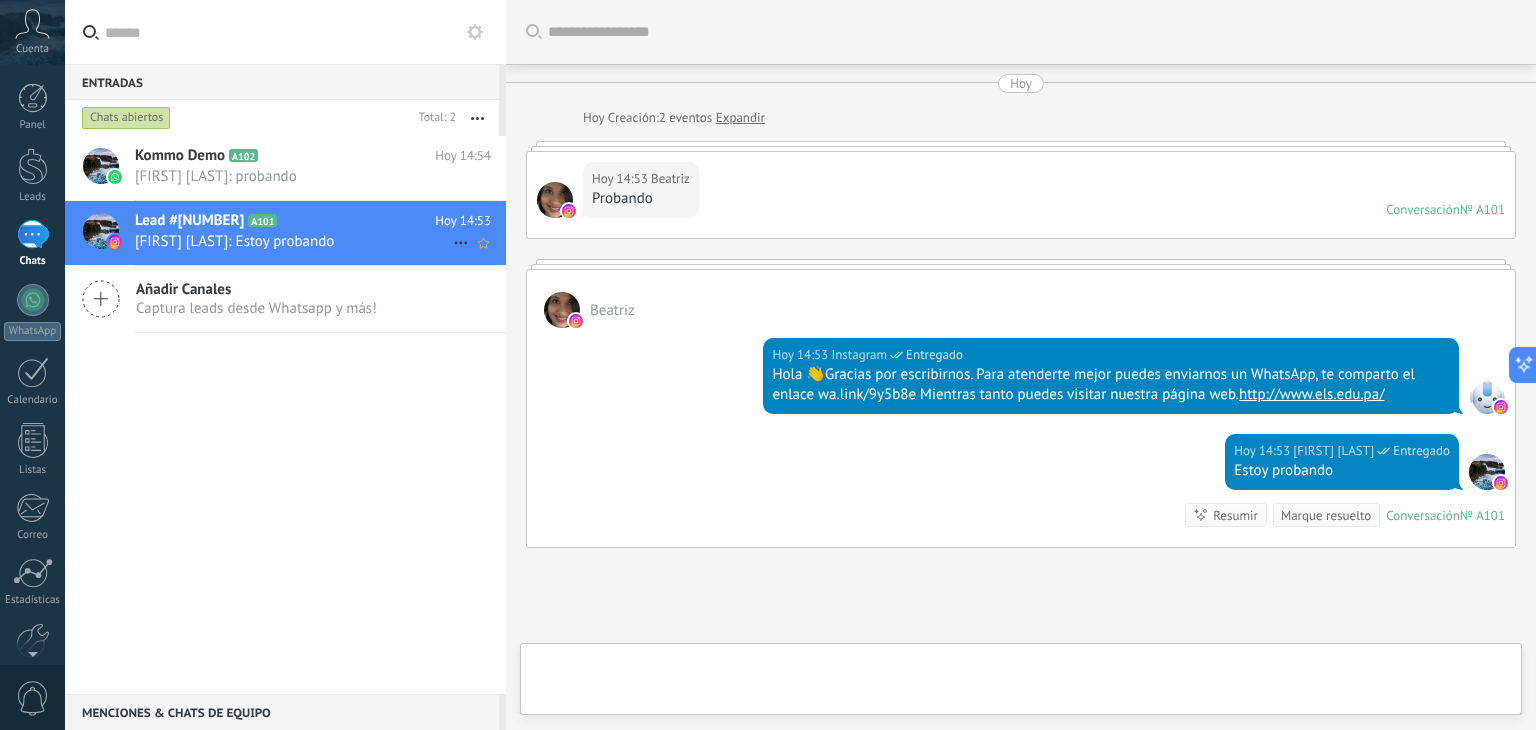 scroll, scrollTop: 164, scrollLeft: 0, axis: vertical 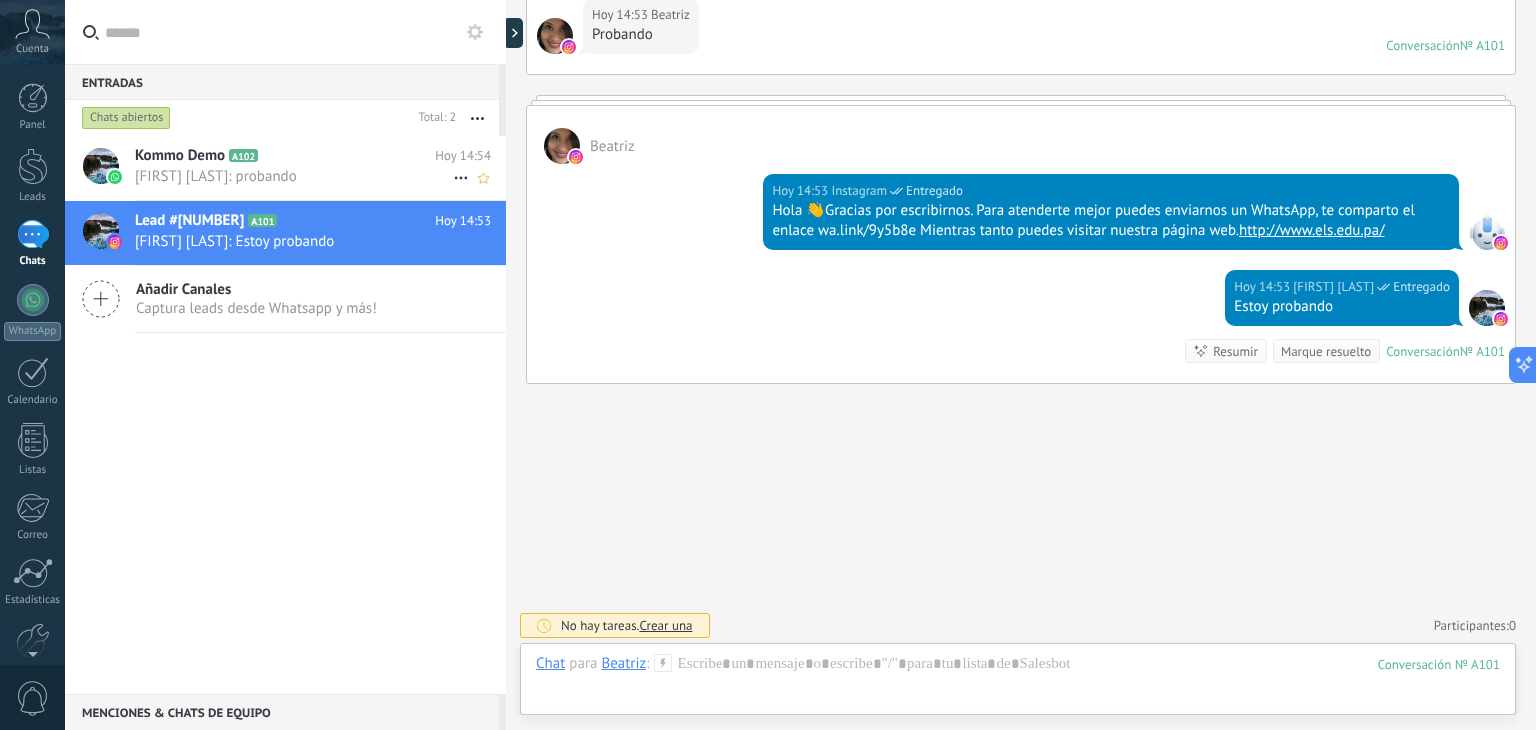 click on "[FIRST] [LAST]: probando" at bounding box center [294, 176] 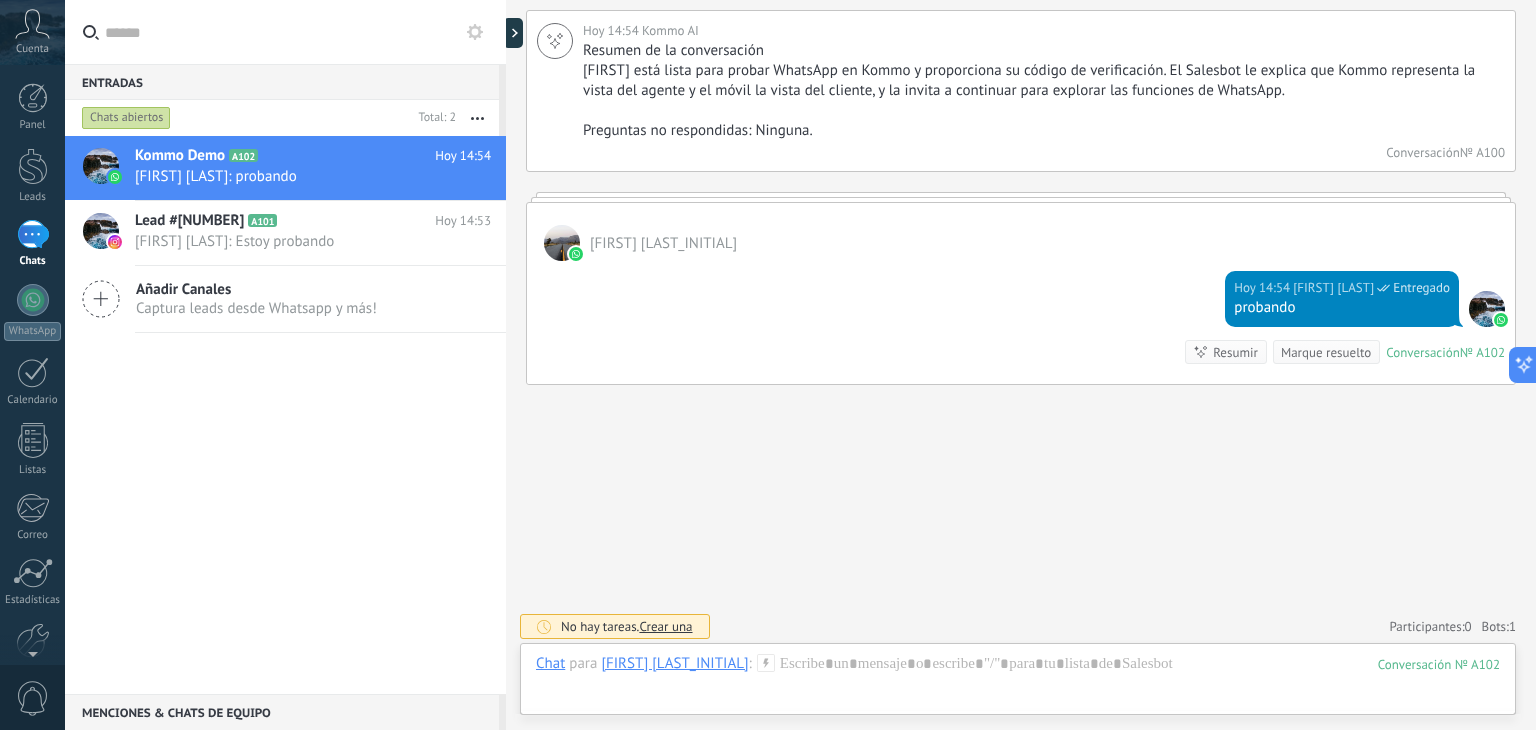 scroll, scrollTop: 1148, scrollLeft: 0, axis: vertical 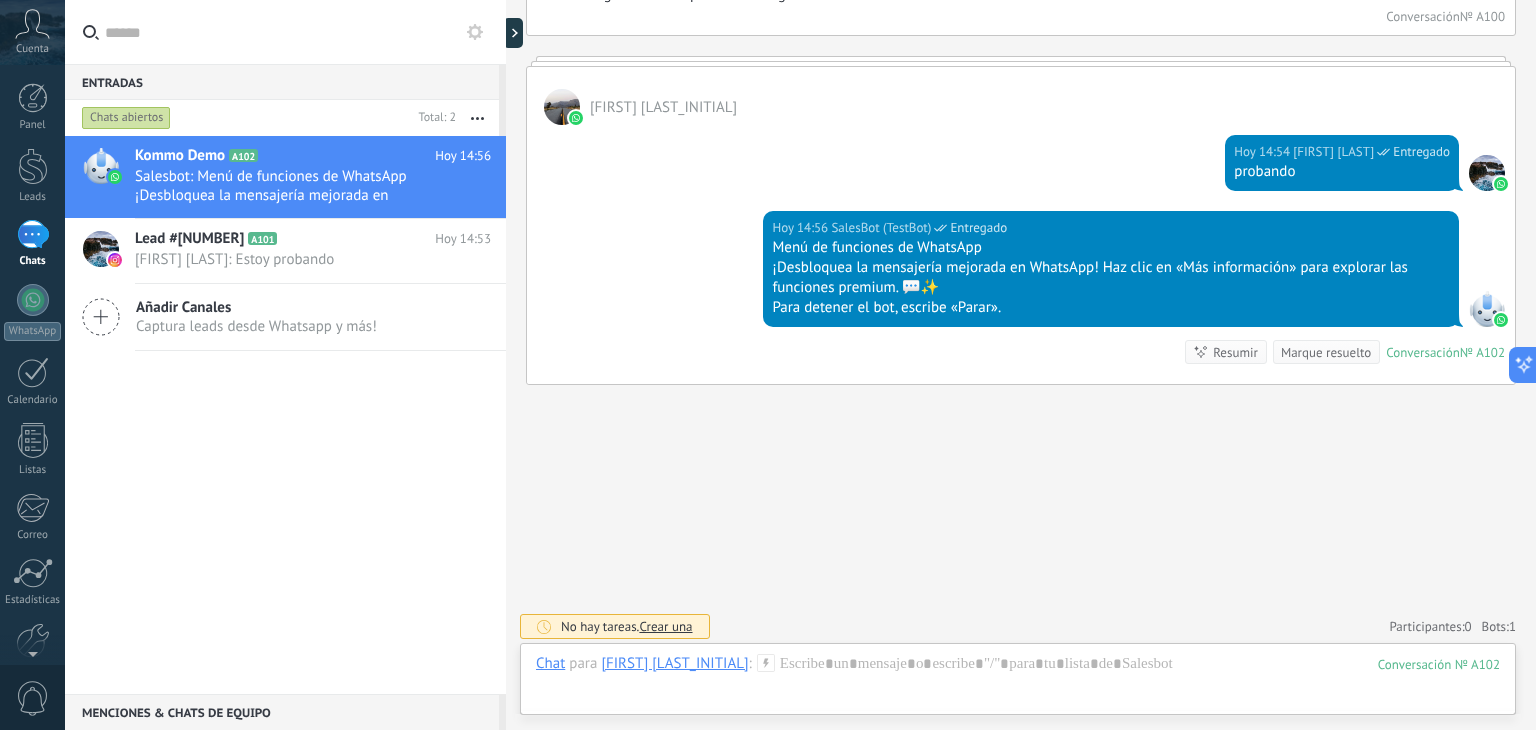 click on "Crear una" at bounding box center [665, 626] 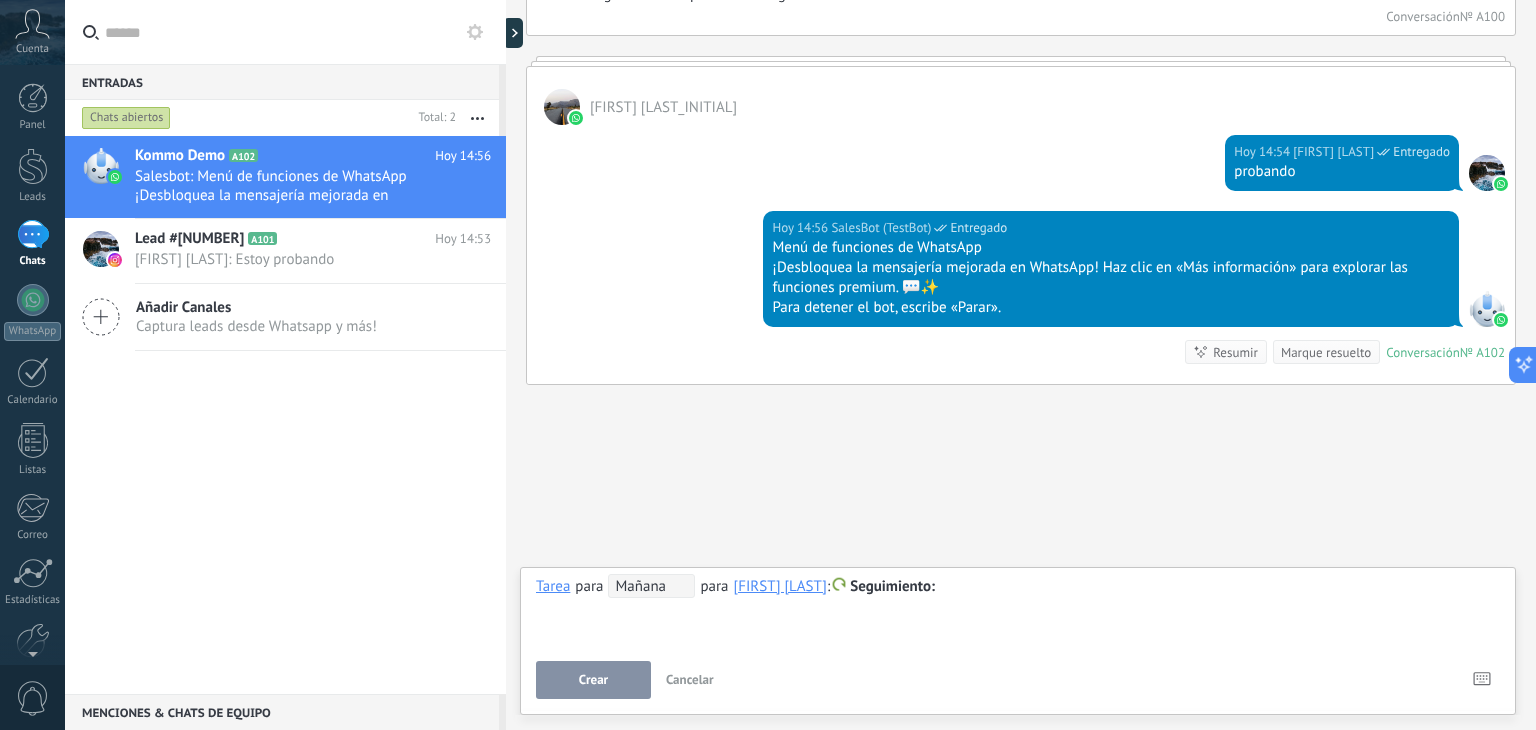 click on "Seguimiento" at bounding box center [892, 586] 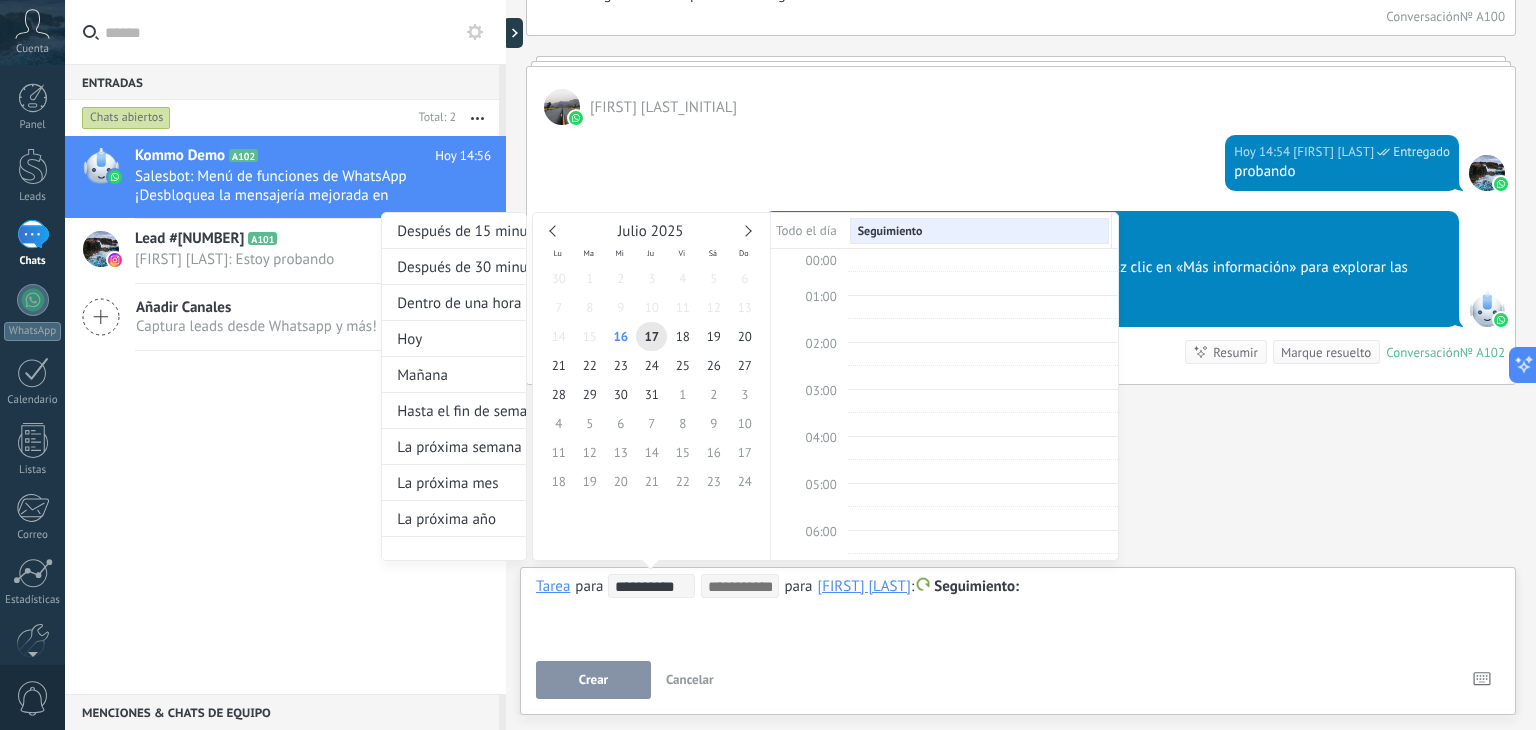 scroll, scrollTop: 374, scrollLeft: 0, axis: vertical 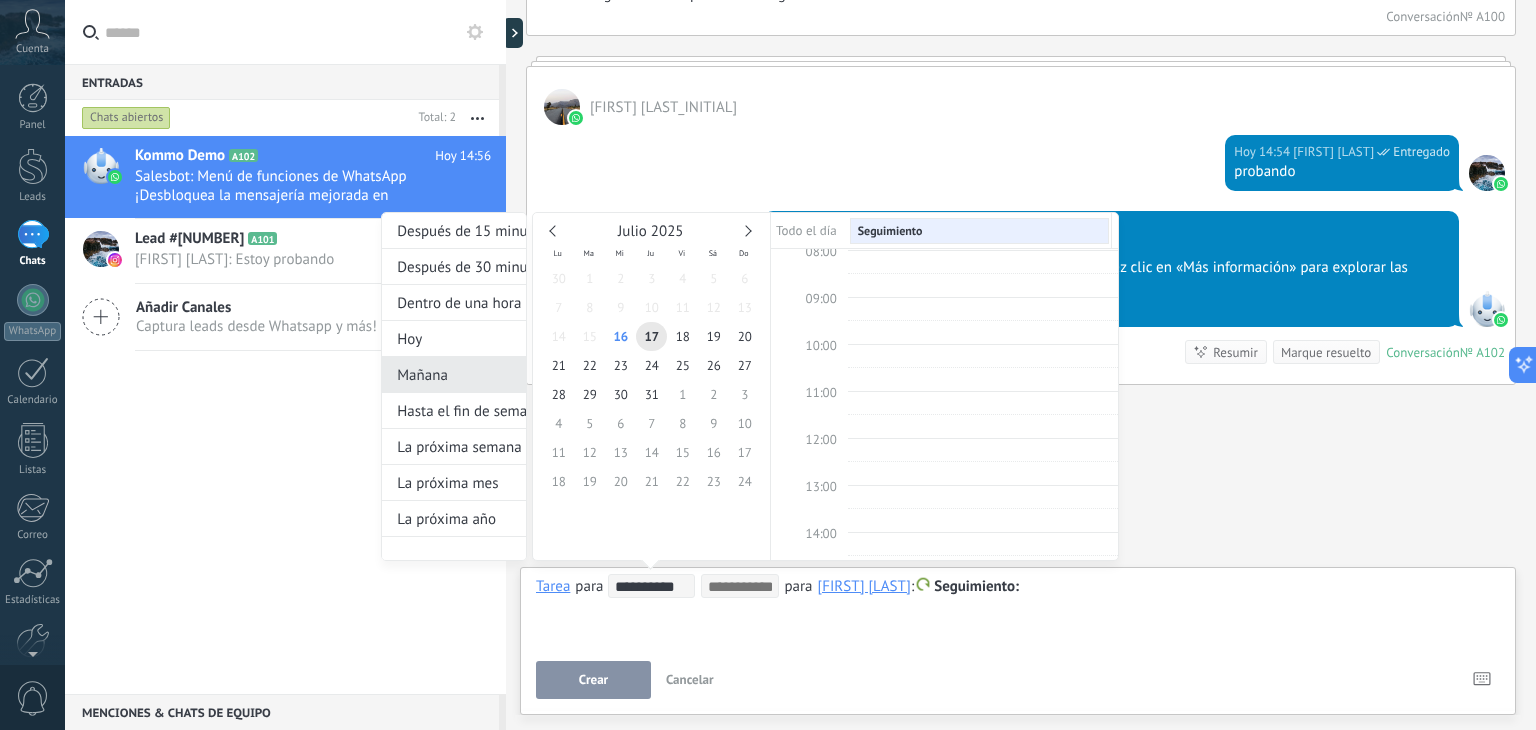 click on "Mañana" at bounding box center [454, 375] 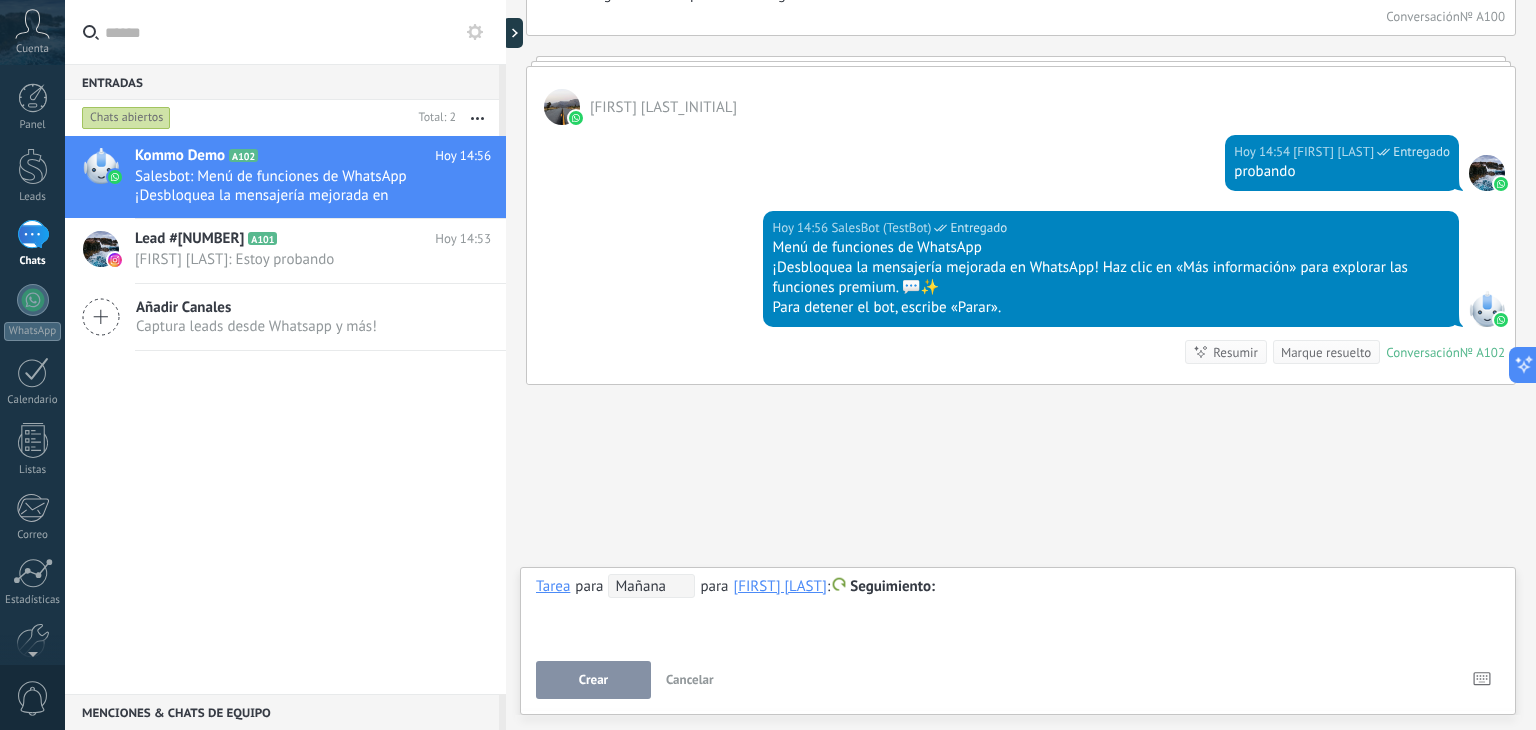 click at bounding box center (1018, 587) 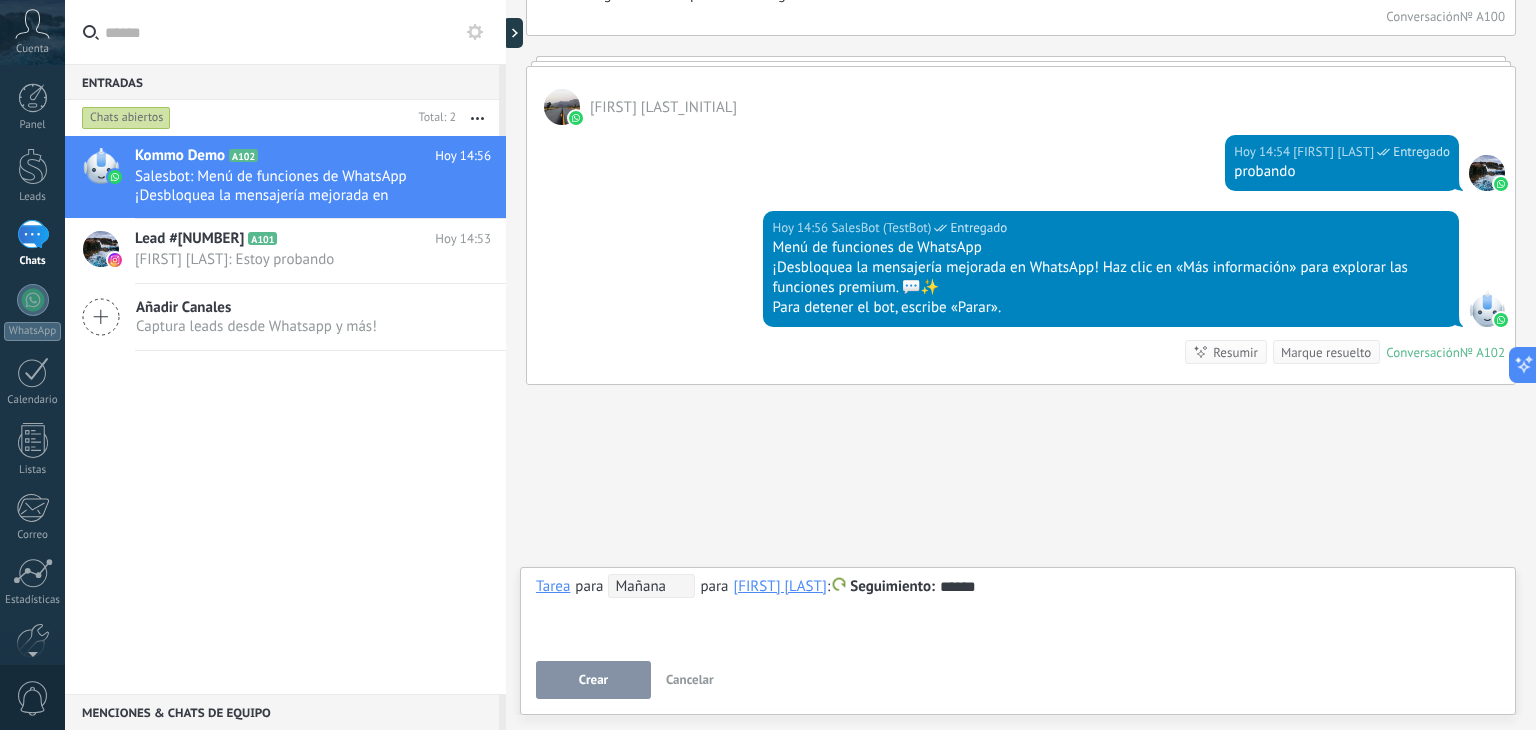 click on "Crear" at bounding box center [593, 680] 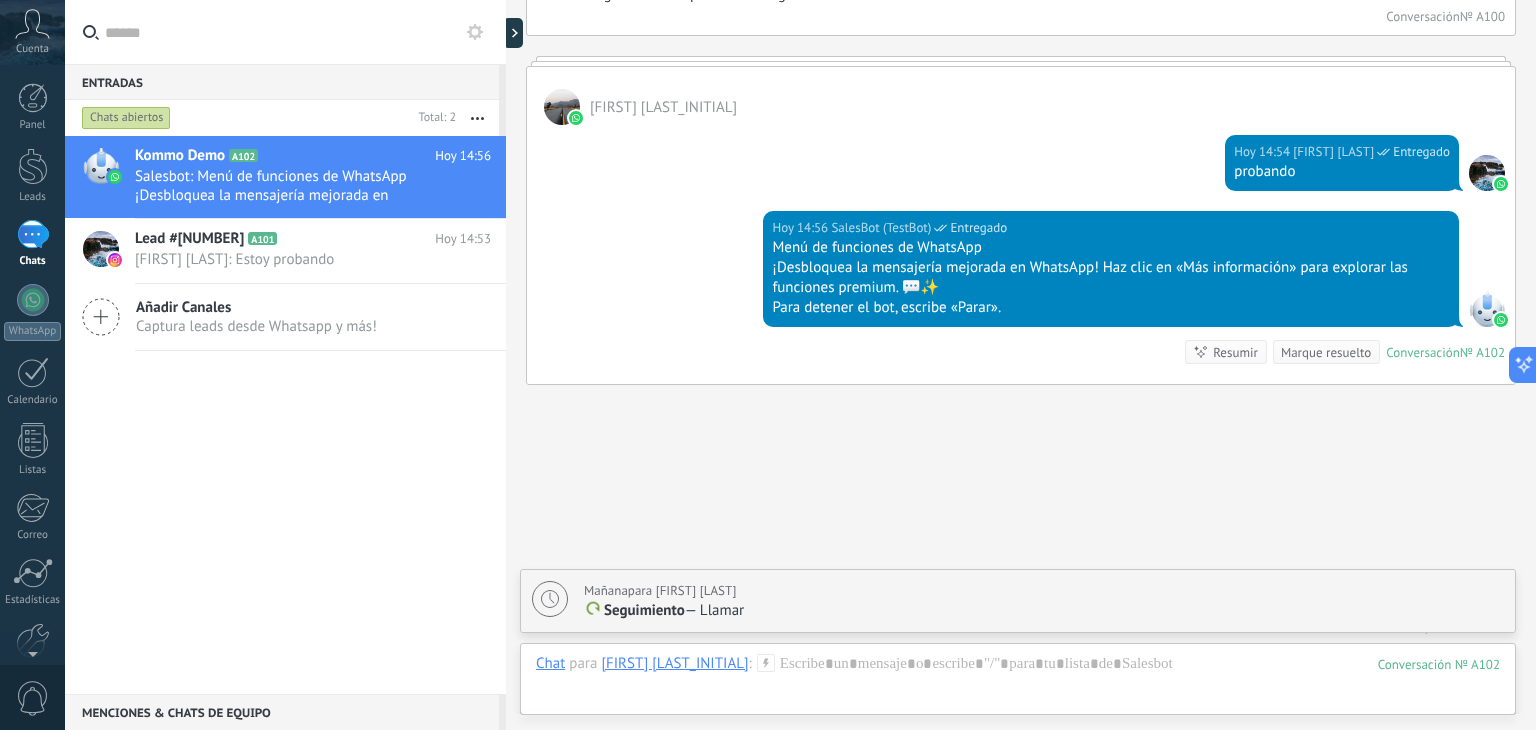 scroll, scrollTop: 1217, scrollLeft: 0, axis: vertical 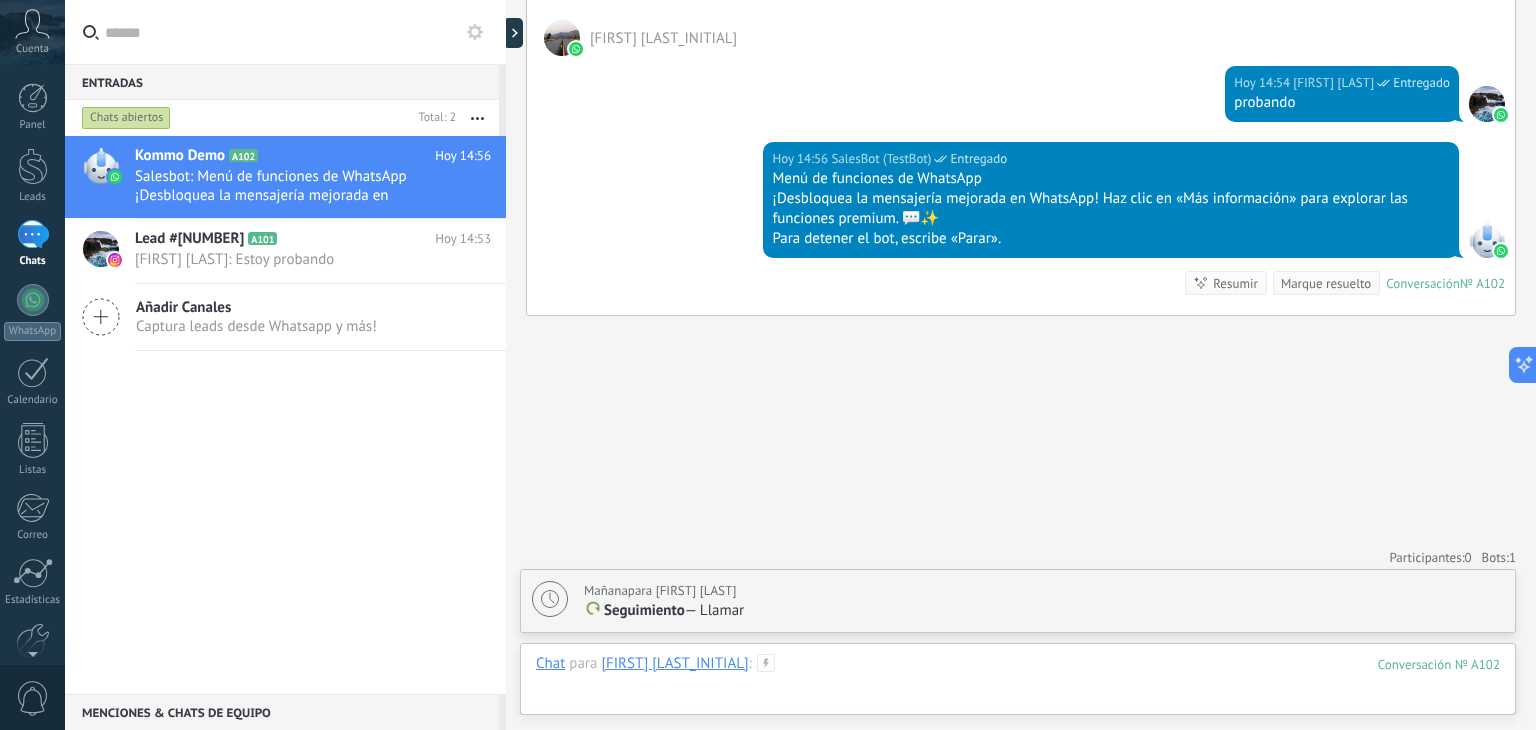 click at bounding box center [1018, 684] 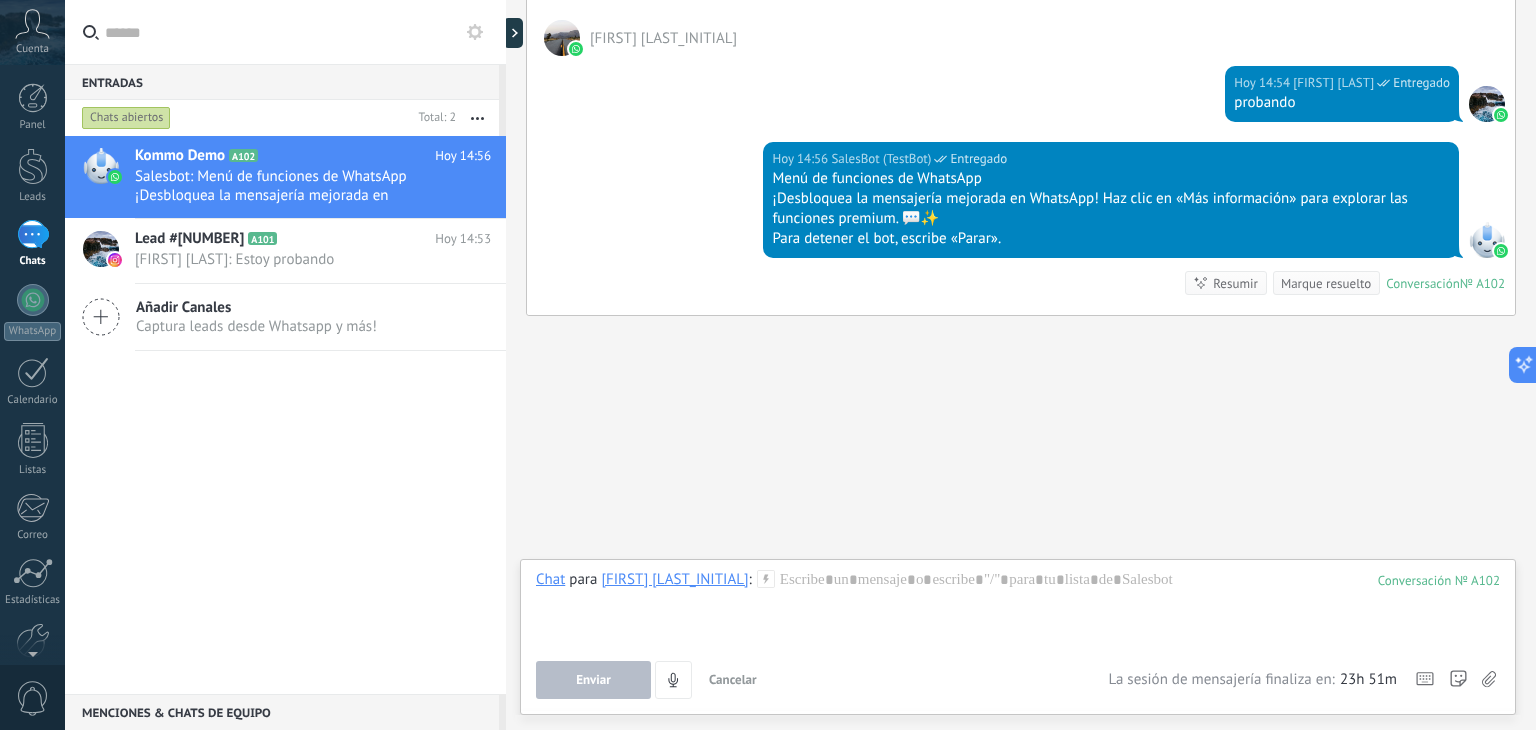 click on "Buscar Carga más Hoy Hoy Creación:  2  eventos   Expandir Hoy 14:51 [FIRST] [LAST_INITIAL]  ¡Hola! Estoy listo para probar WhatsApp en Kommo. Mi código de verificación es 29w1dz Conversación  № A100 Hoy 14:51 Robot  El valor del campo «Nombre»  se establece en «Kommo Demo» Hoy 14:51 Robot  El valor del campo «Teléfono»  se establece en «+[COUNTRY CODE][PHONE]» [FIRST] [LAST_INITIAL] [FIRST] [LAST_INITIAL]  Hoy 14:51 SalesBot (TestBot)  Entregado Descargar Hola, soy el Salesbot. ¡Estoy aquí para guiarte a través de las más recientes funciones de WhatsApp! Hoy 14:51 SalesBot (TestBot)  Entregado Descargar 💡Para empezar, vamos a aclarar cómo funciona esto:    💻 Kommo = La vista del Agente - La<bos> tarjeta de lead representa la perspectiva del agente.   📱 Móvil = La vista del Cliente - El móvil representa la perspectiva del cliente.   Ahora, ¡ya estás listo para comprobar las últimas e interesantes funciones de WhatsApp!    Selecciona el botón "¡Lo tengo!" para continuar. Resumir Resumir Conversación    Pin" at bounding box center [1021, -242] 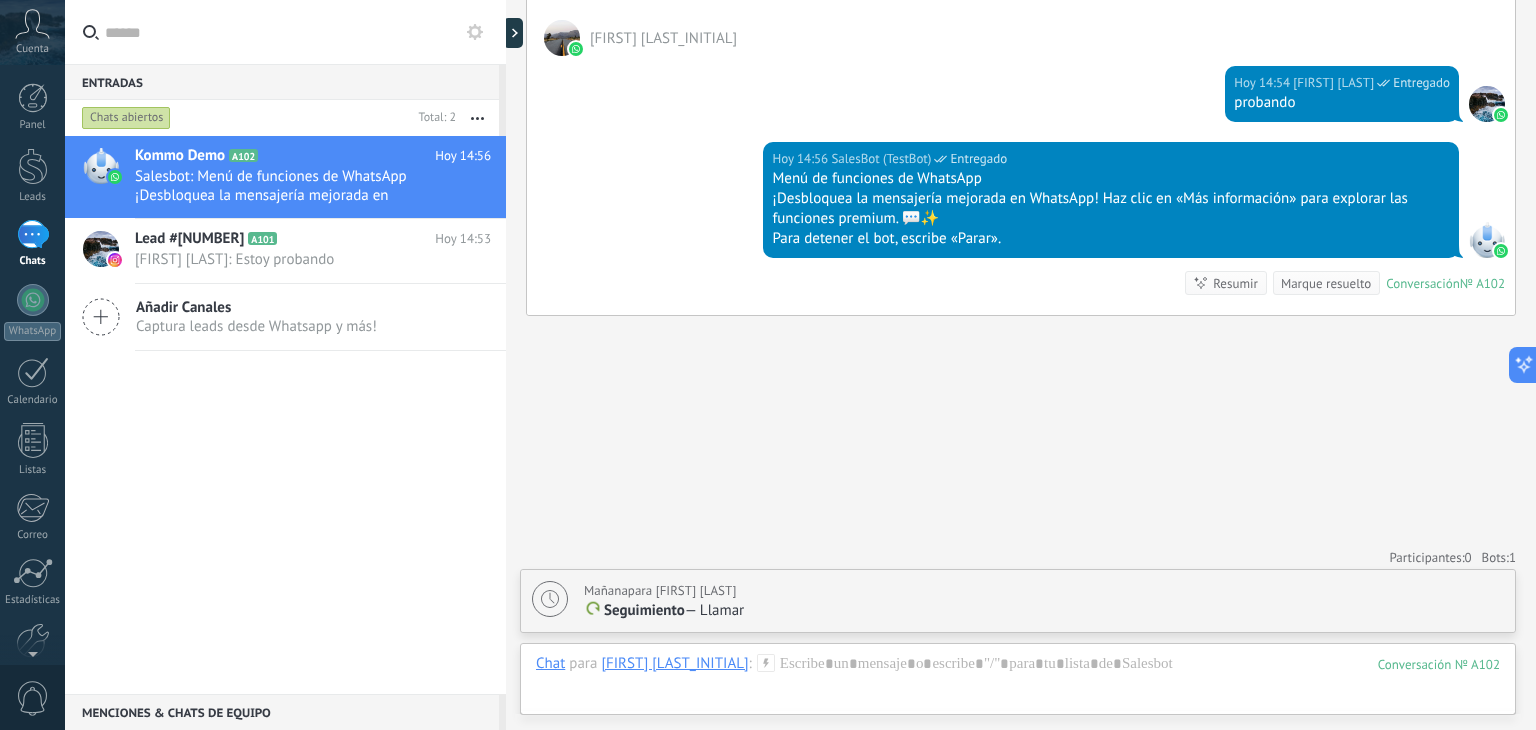 click 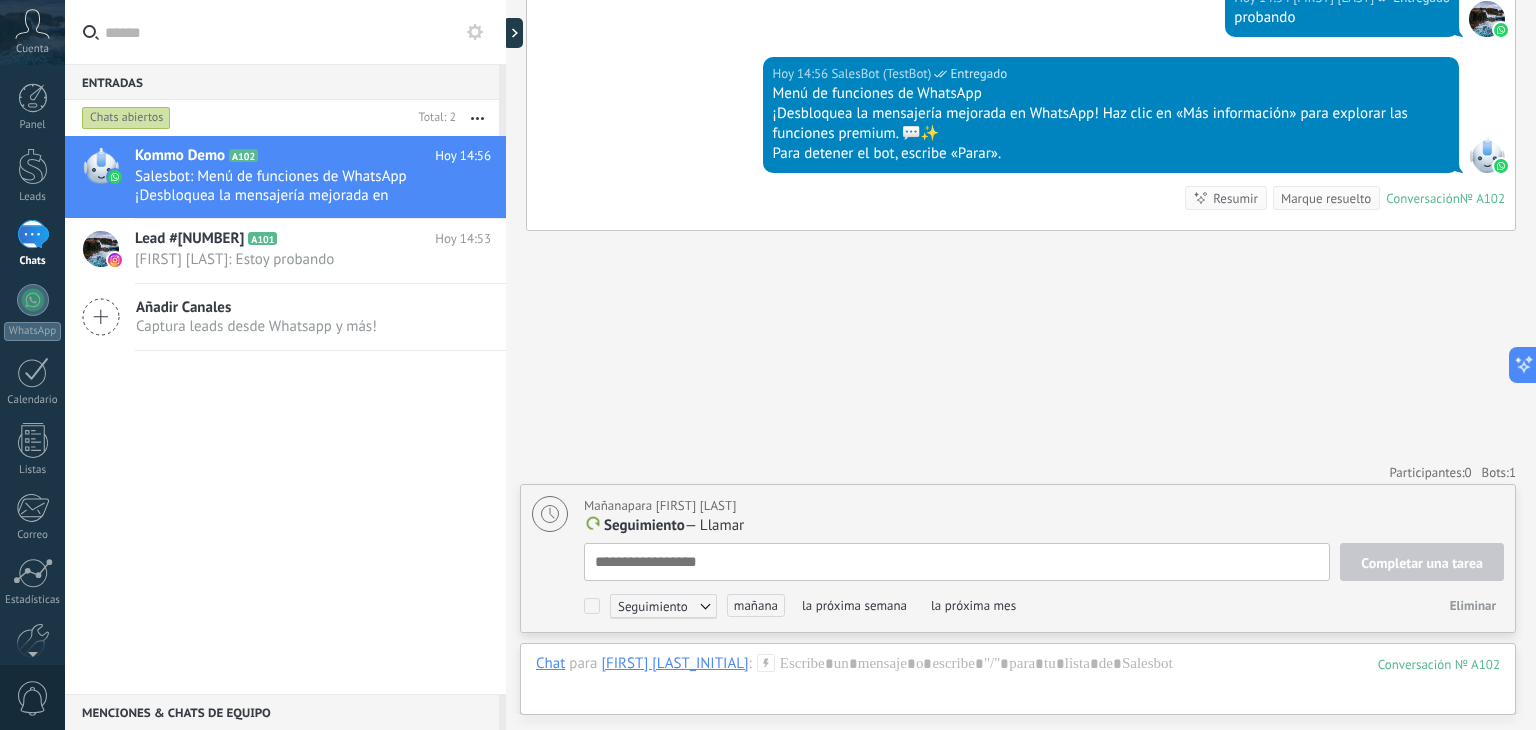 scroll, scrollTop: 20, scrollLeft: 0, axis: vertical 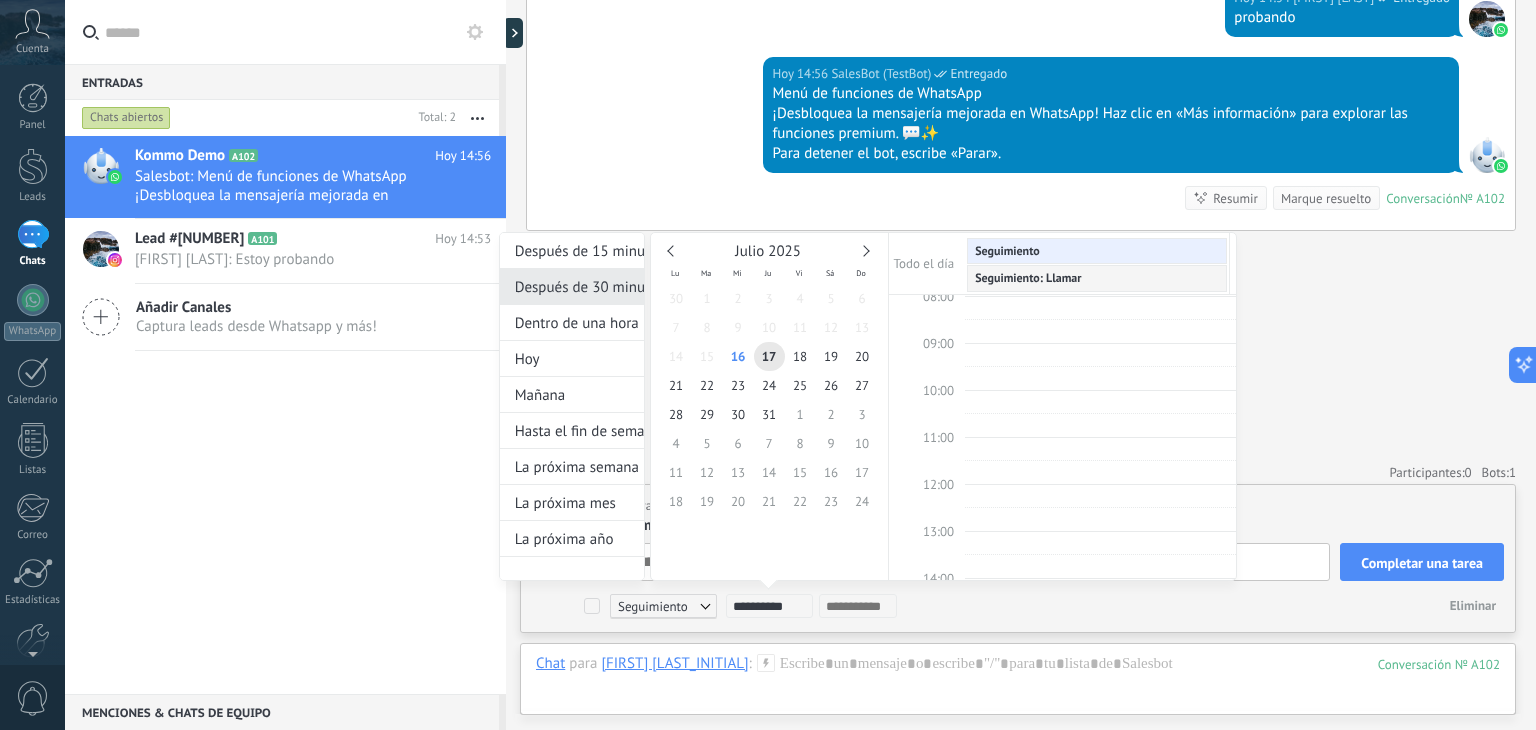 click on "Después de 30 minutos" at bounding box center [572, 287] 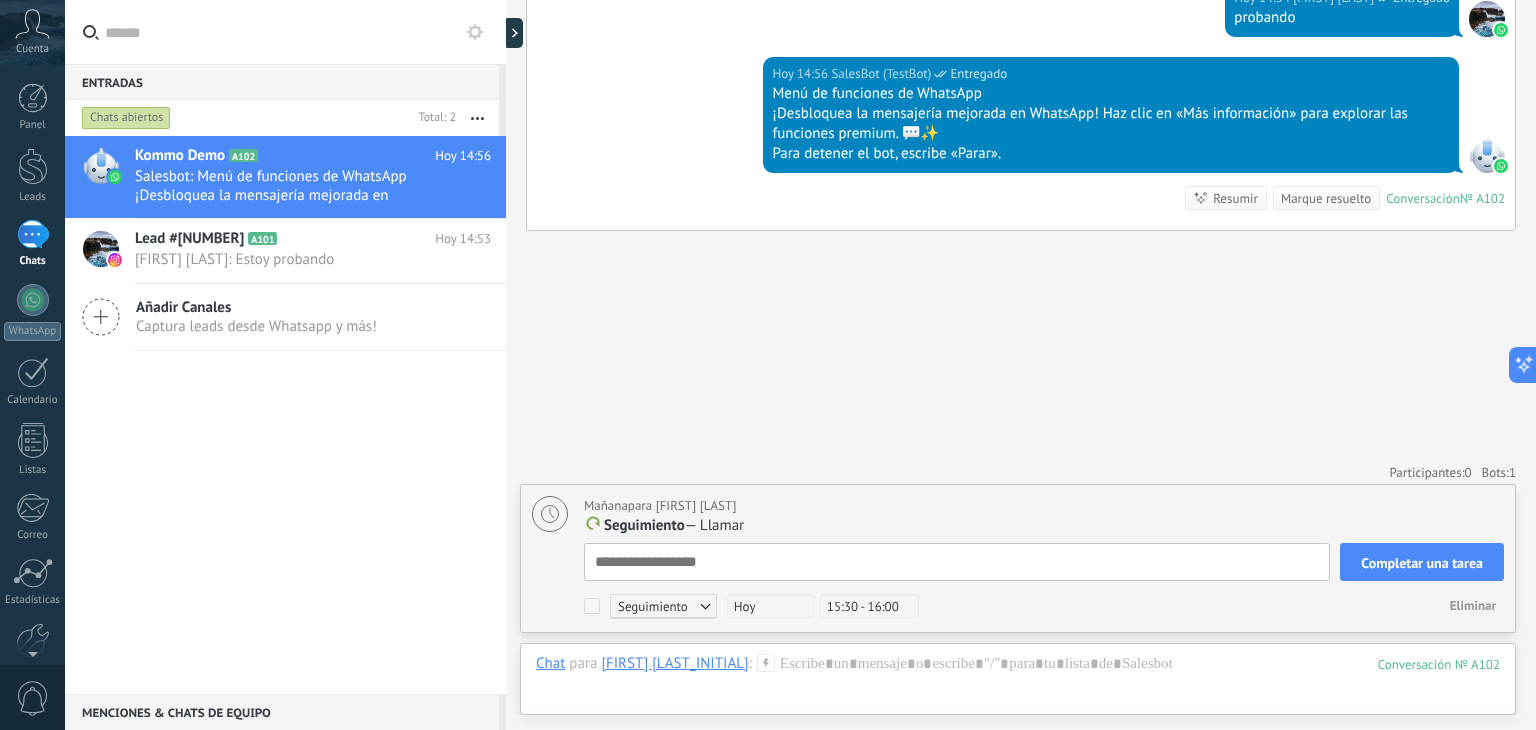 click on "Hoy" at bounding box center (770, 606) 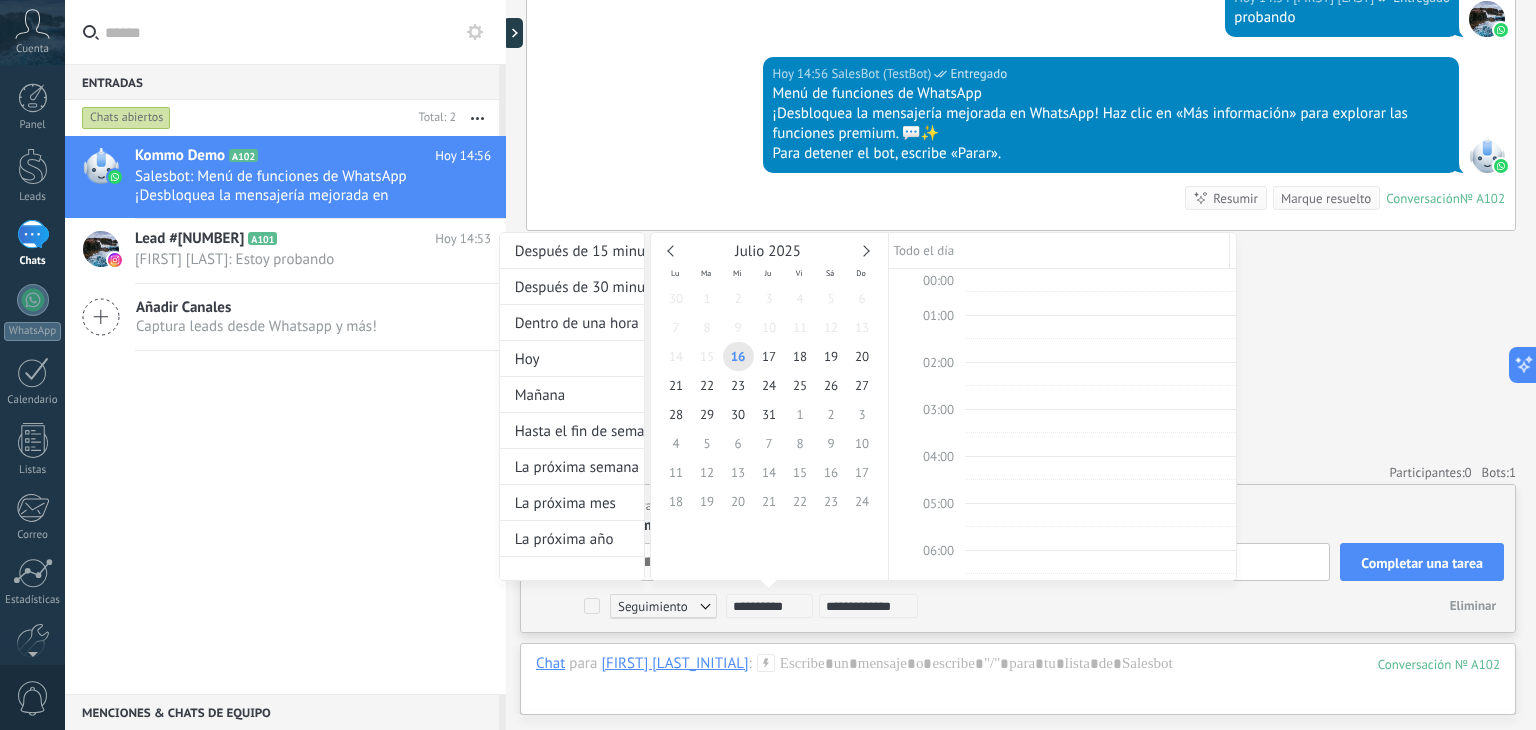 scroll, scrollTop: 675, scrollLeft: 0, axis: vertical 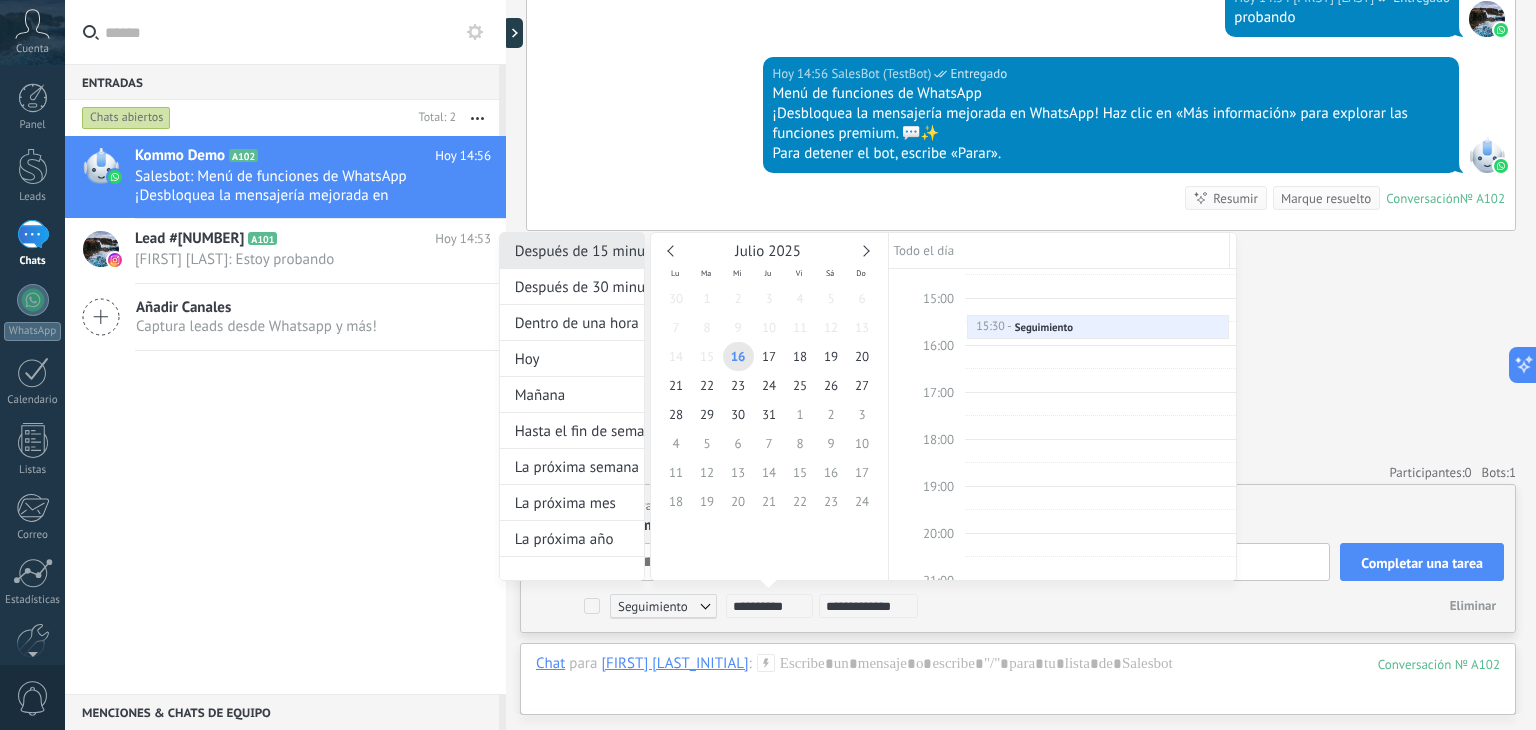 click on "Después de 15 minutos" at bounding box center (572, 251) 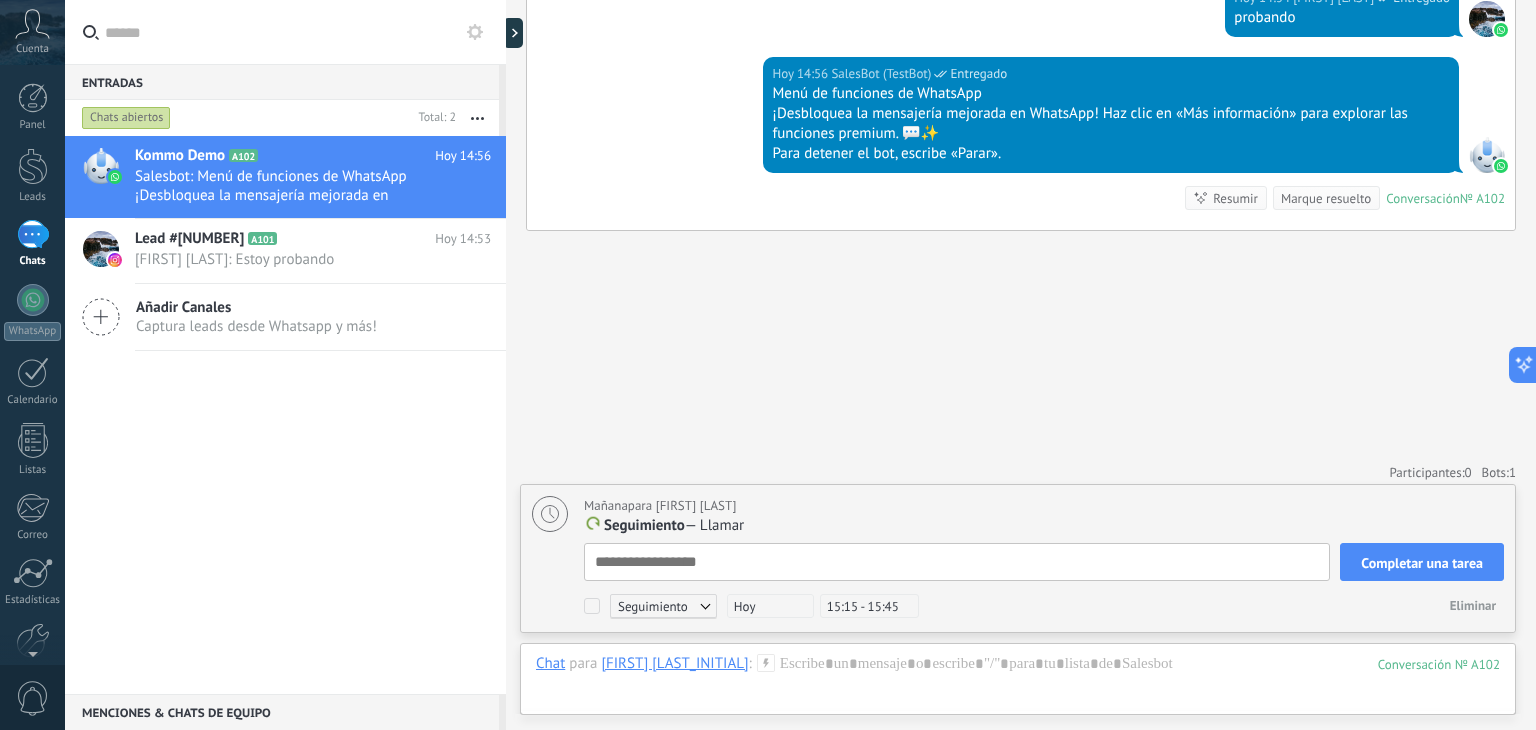 click on "Eliminar" at bounding box center [1211, 606] 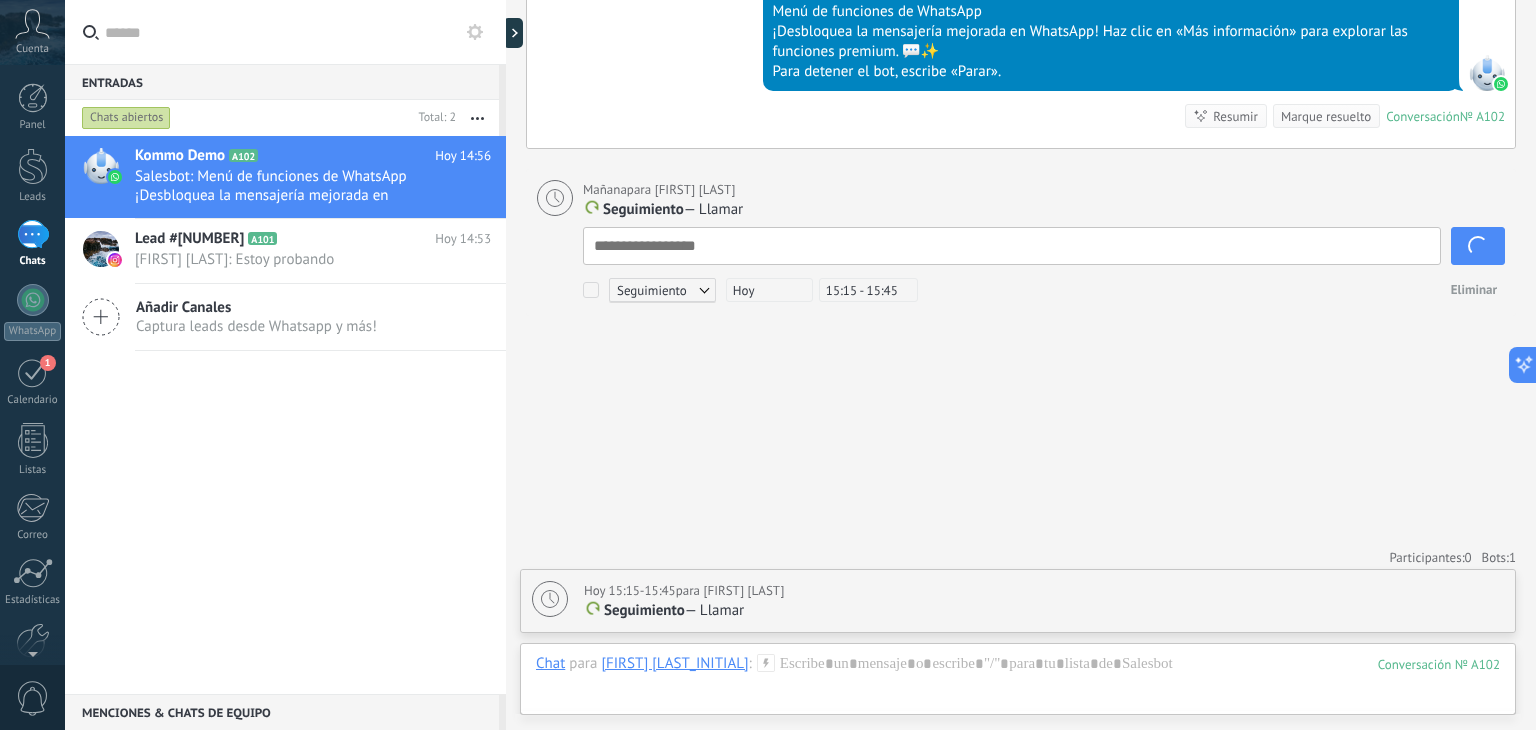 scroll, scrollTop: 1304, scrollLeft: 0, axis: vertical 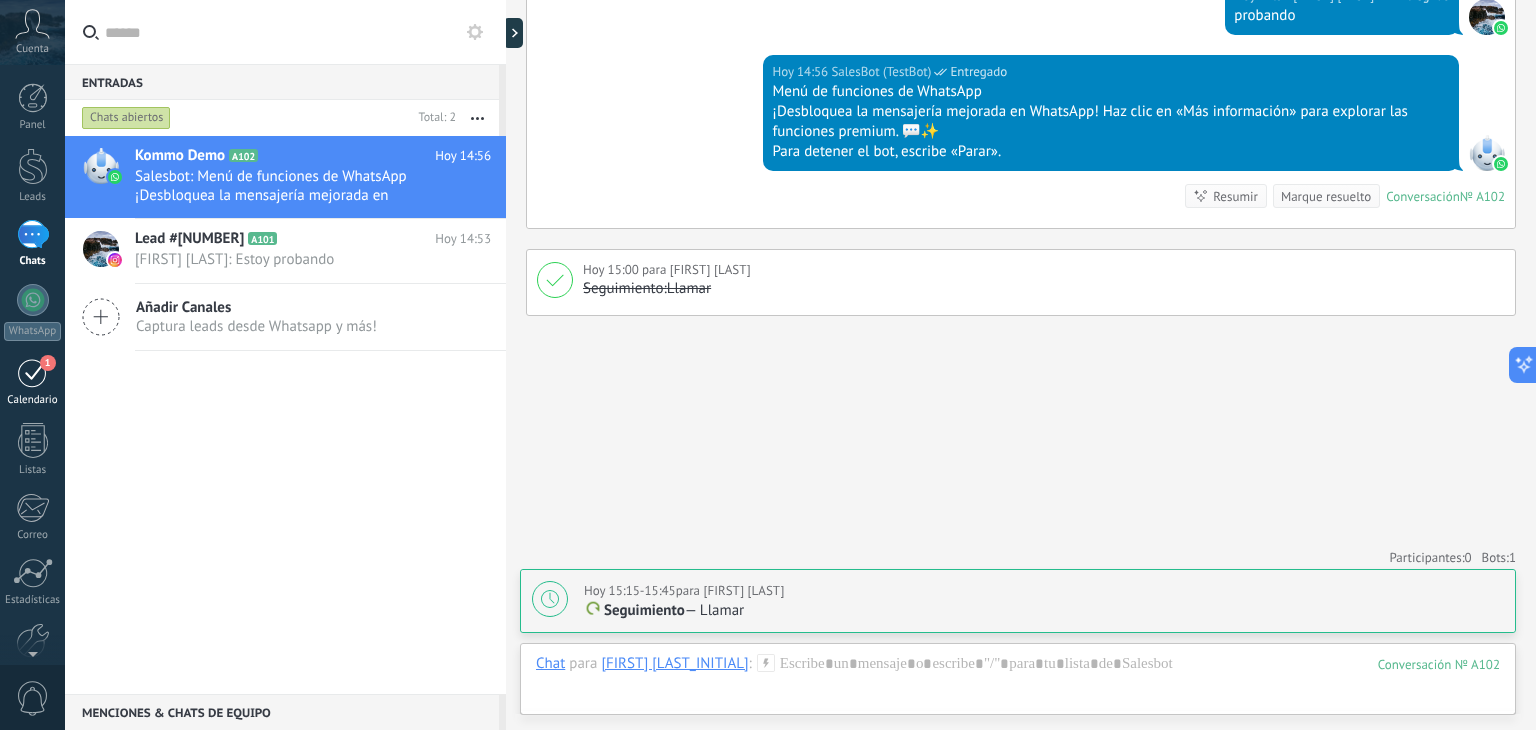 click on "1" at bounding box center [33, 372] 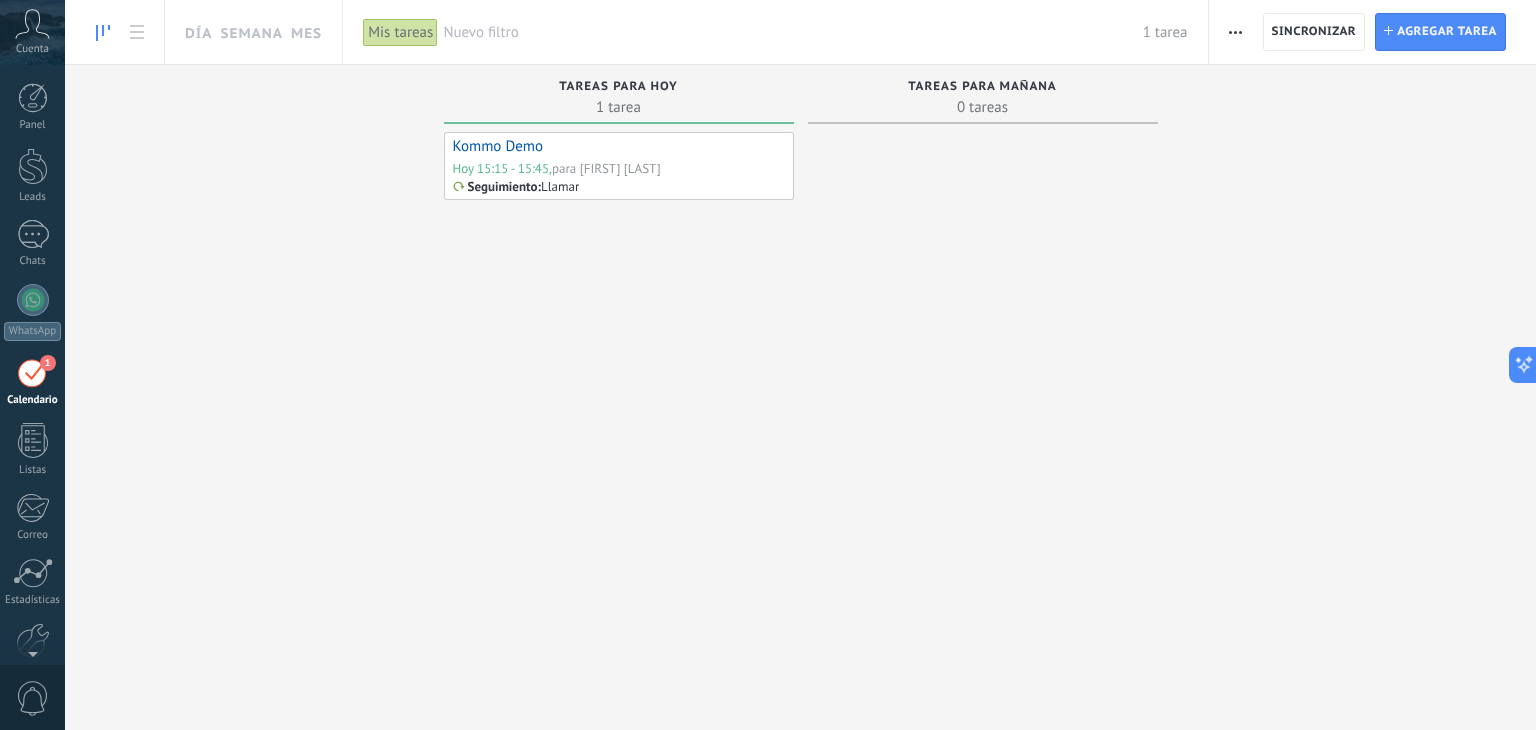 click on "Kommo Demo" at bounding box center (619, 147) 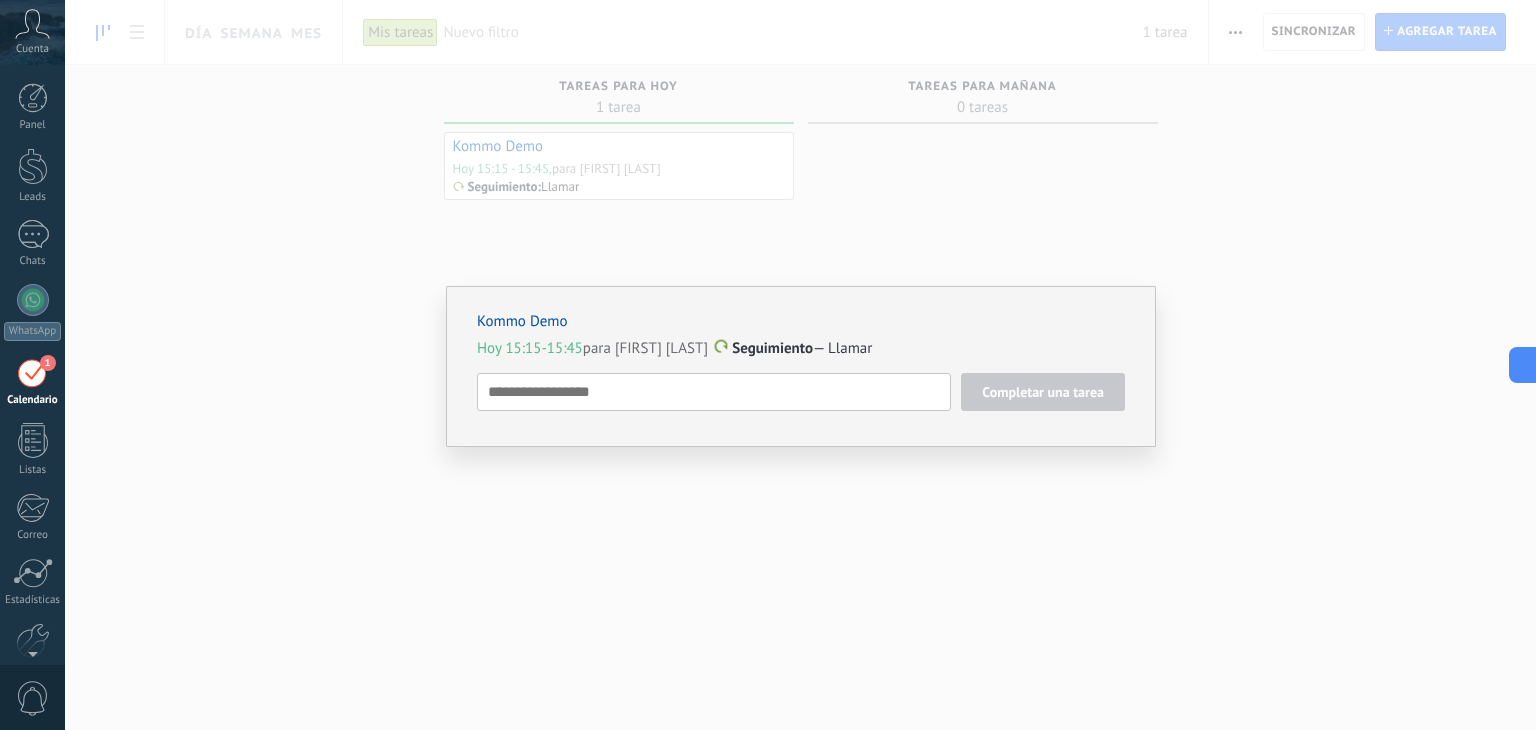 click on "Kommo Demo Hoy 15:15-15:45  para [FIRST] [LAST] Seguimiento  — Llamar Completar una tarea Seguimiento Seguimiento Reunión Personalizado mañana la próxima semana la próxima mes Eliminar" at bounding box center (800, 365) 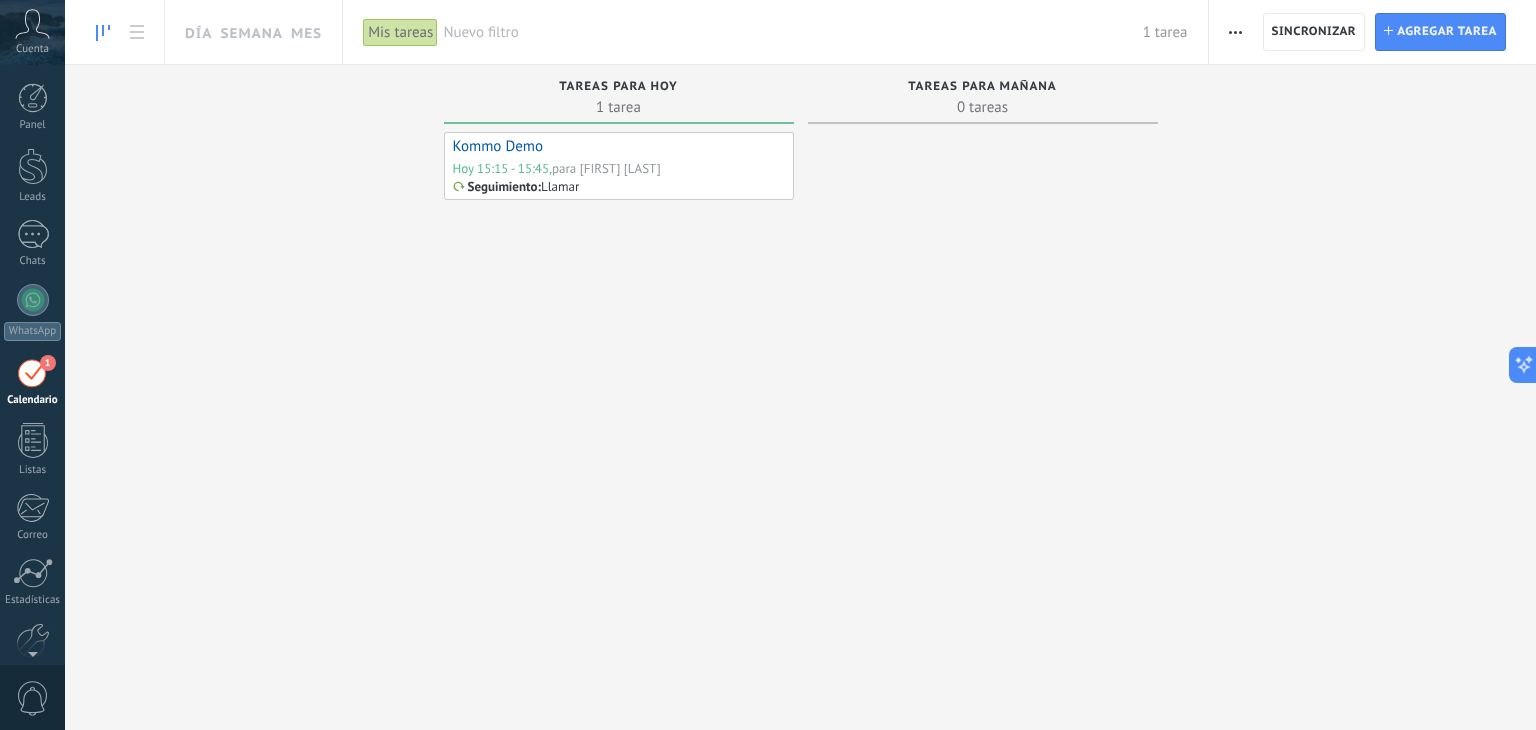 click on "Kommo Demo" at bounding box center (619, 147) 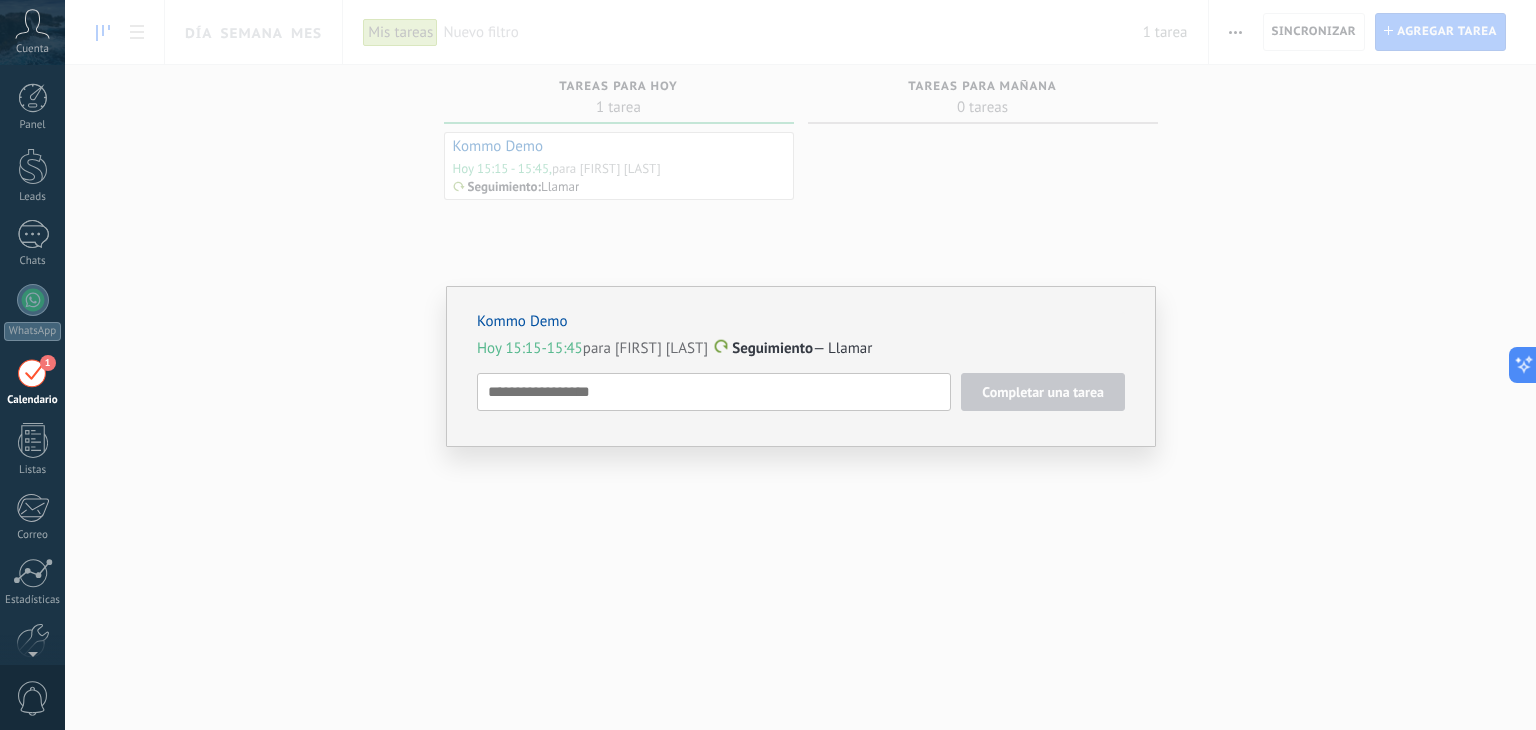 click on "Hoy 15:15-15:45  para [FIRST] [LAST]" at bounding box center (592, 348) 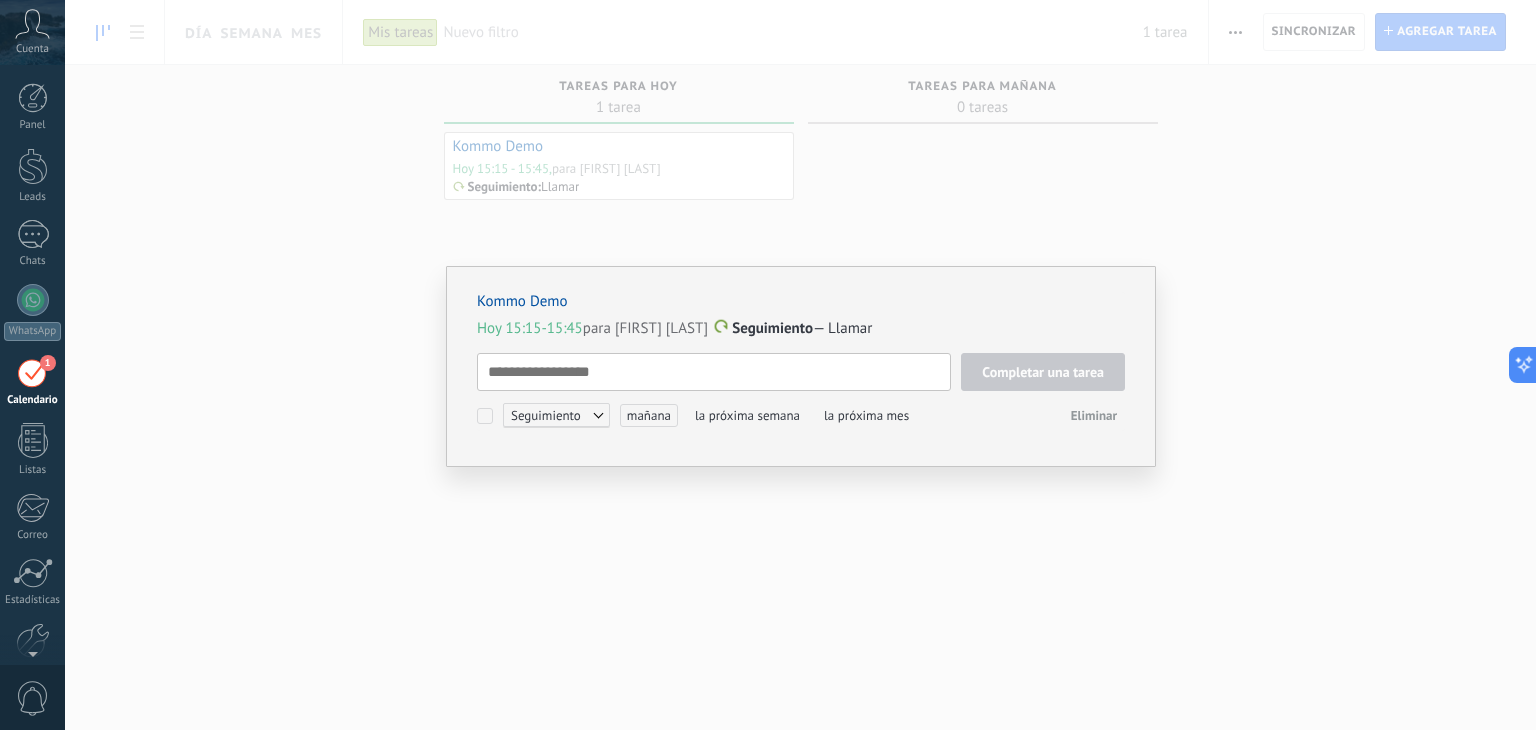 type on "**********" 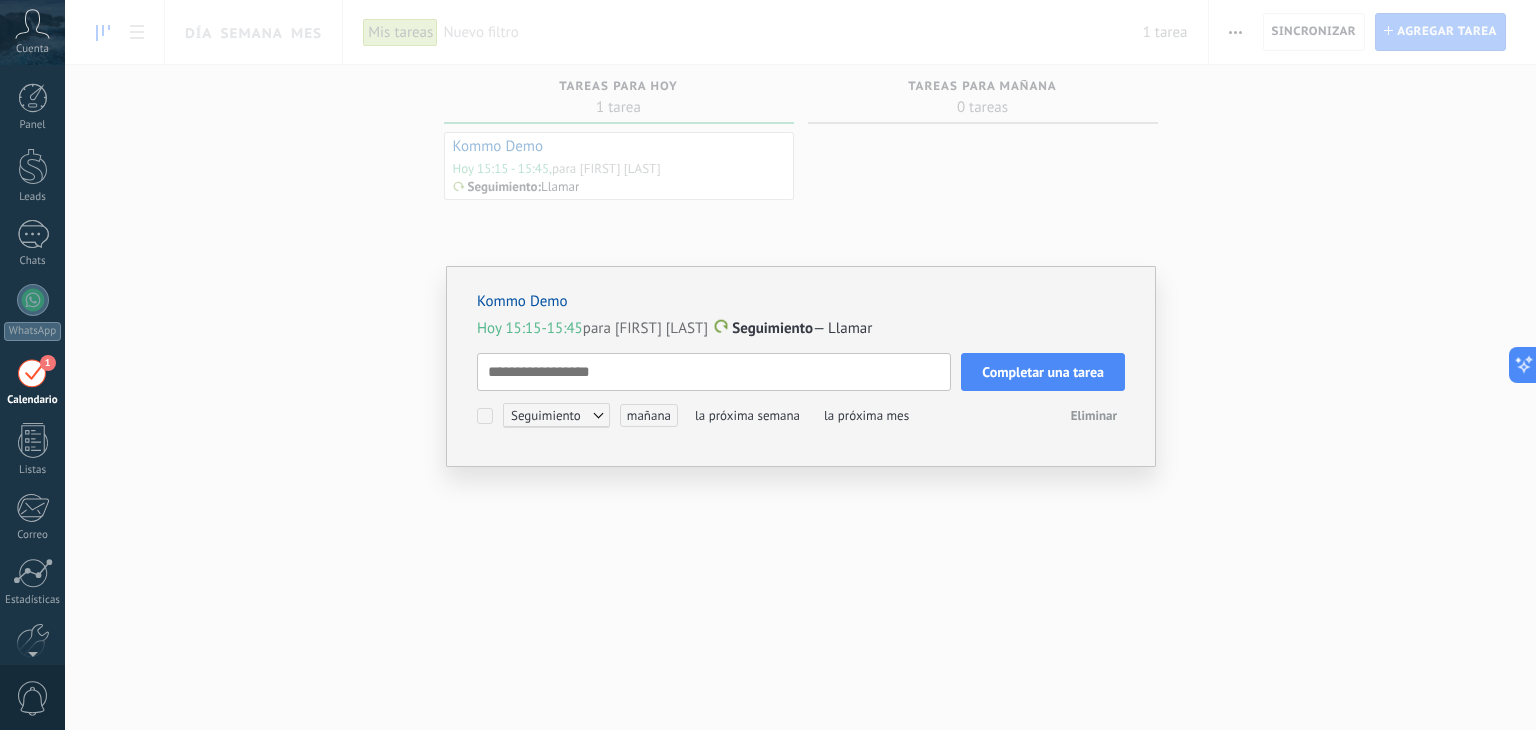 click on "Seguimiento" at bounding box center (556, 415) 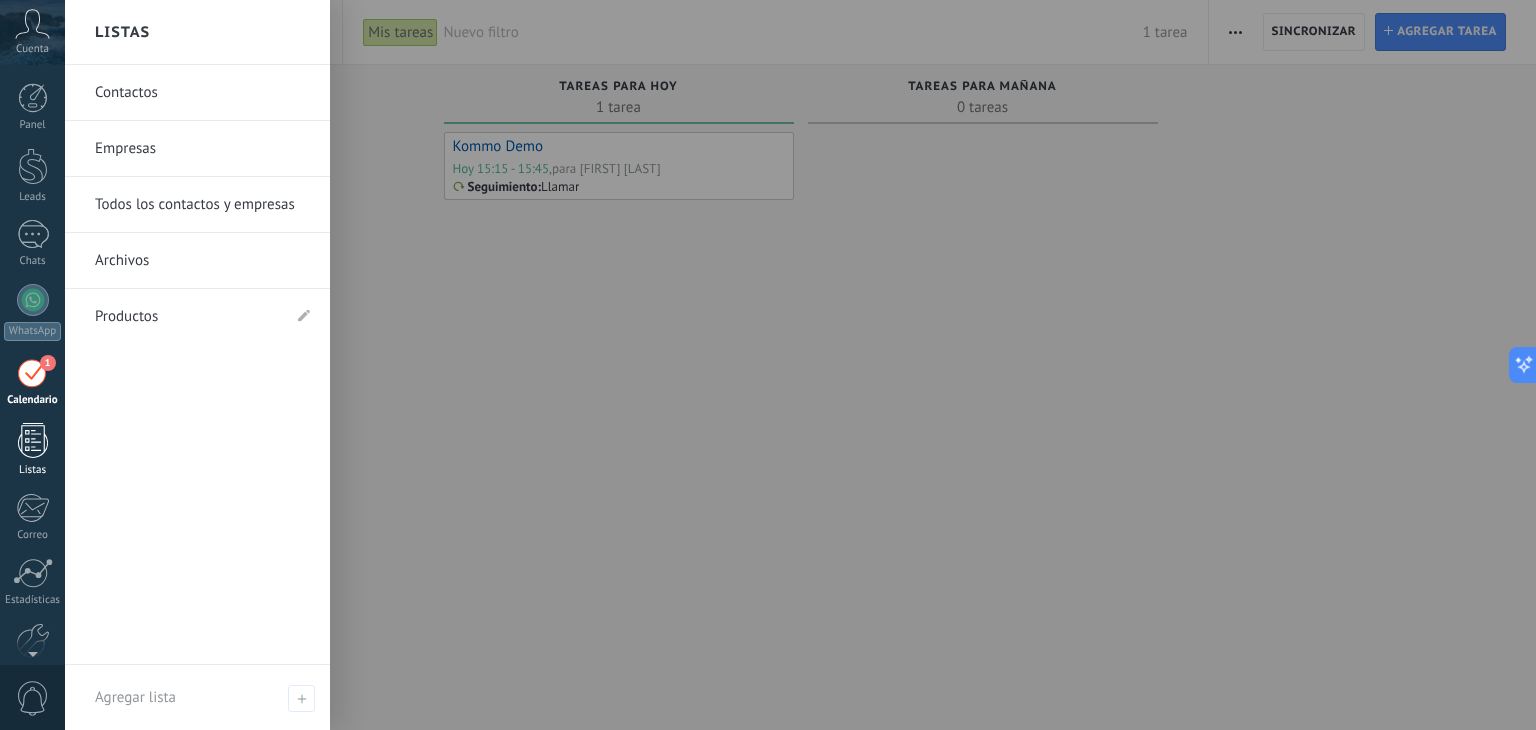 click at bounding box center (33, 440) 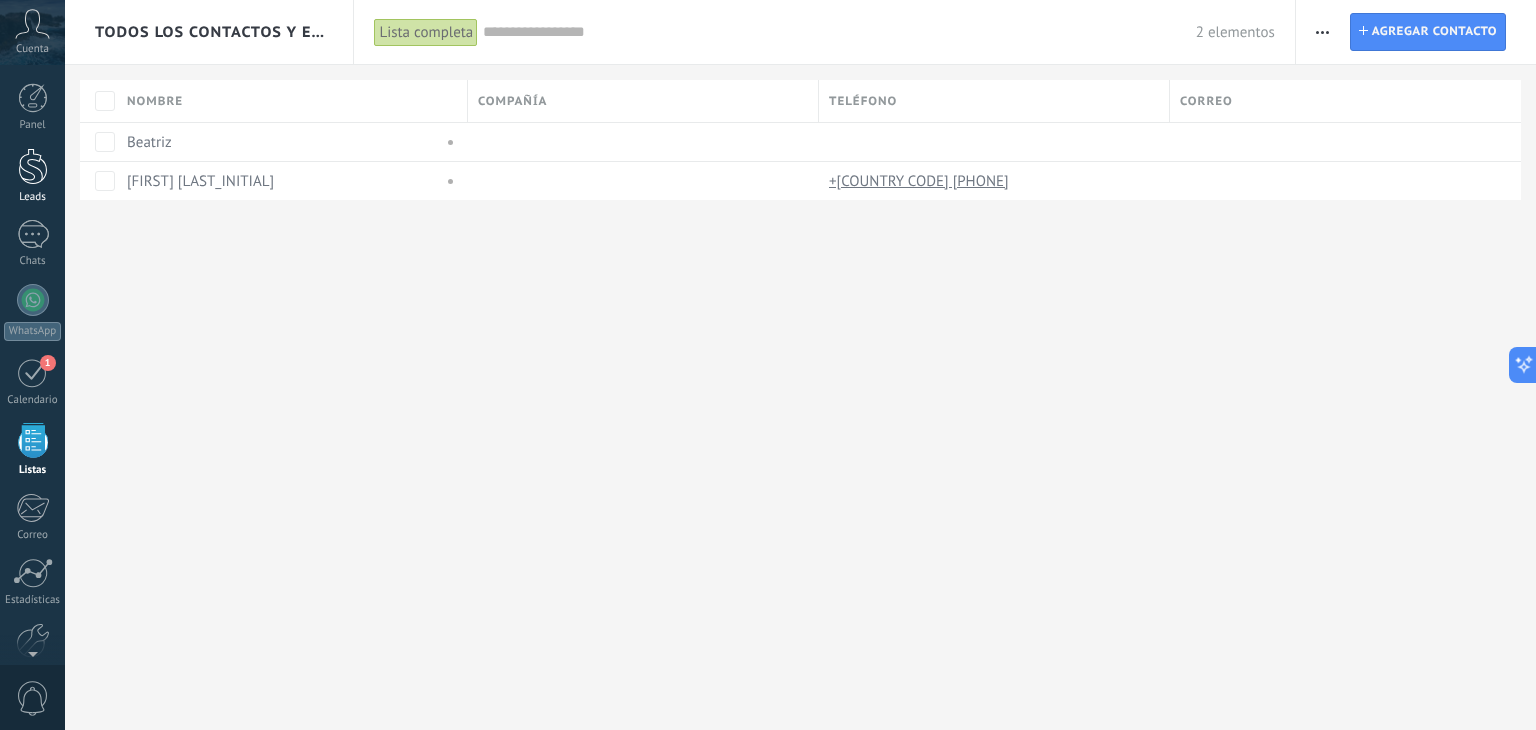 click at bounding box center [33, 166] 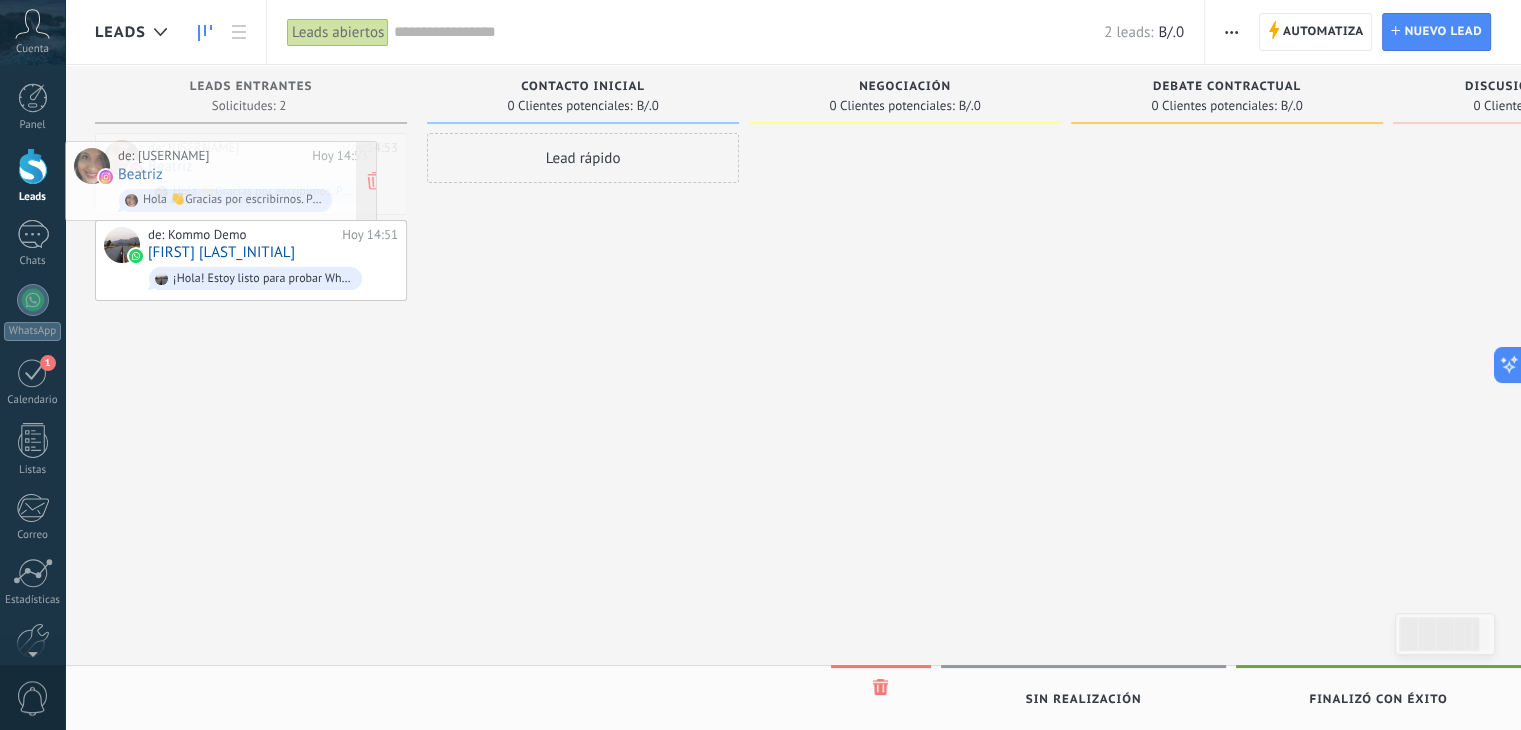 drag, startPoint x: 272, startPoint y: 157, endPoint x: 242, endPoint y: 165, distance: 31.04835 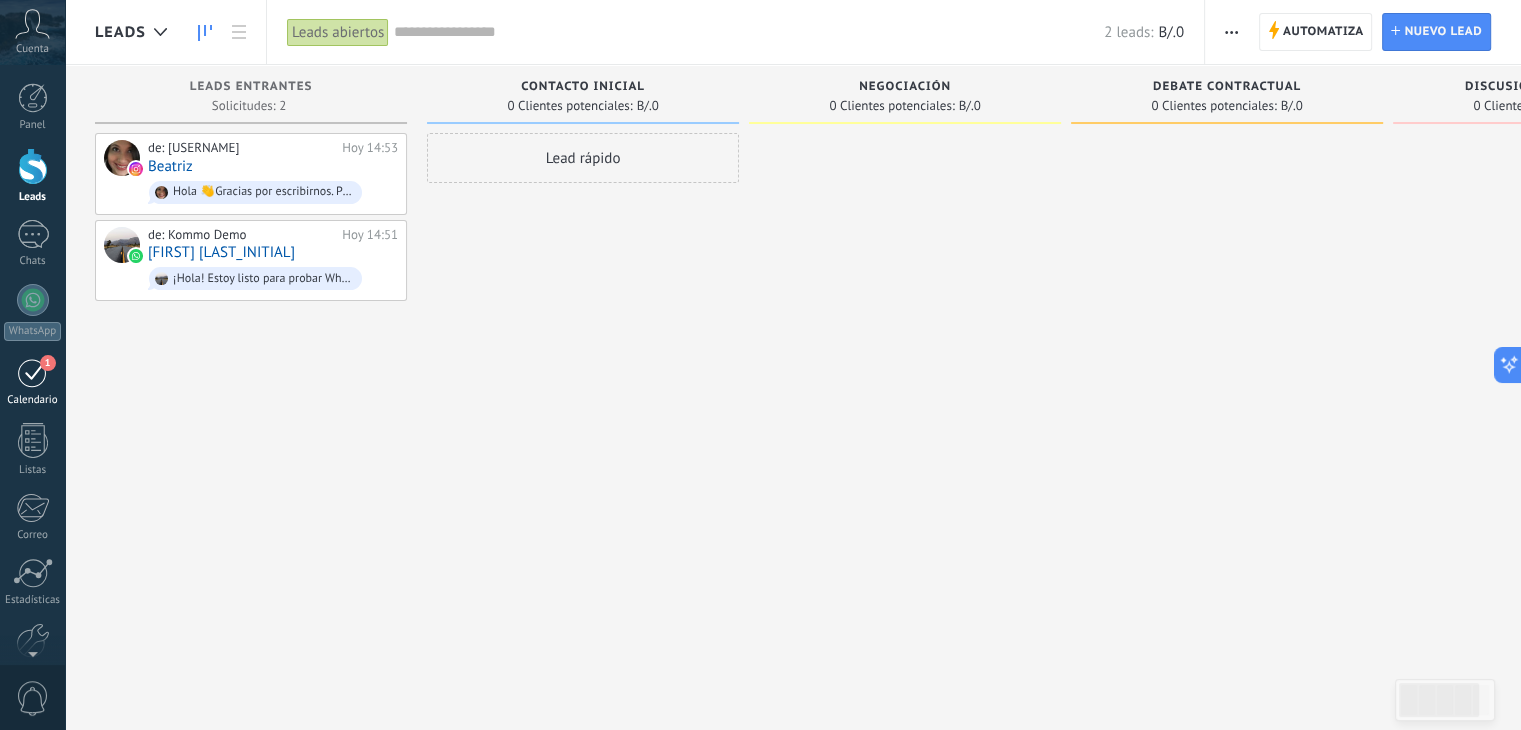 click on "1
Calendario" at bounding box center [32, 382] 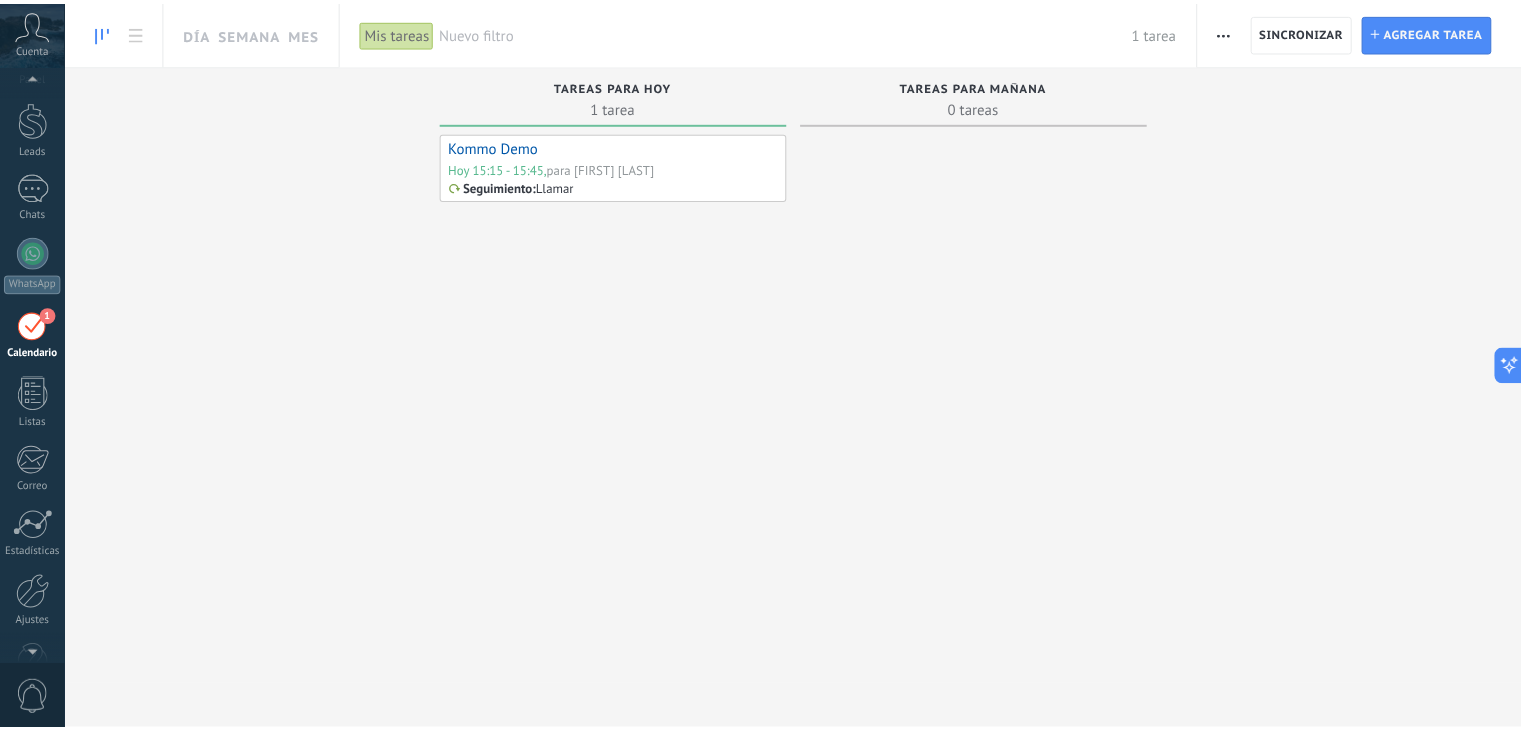 scroll, scrollTop: 0, scrollLeft: 0, axis: both 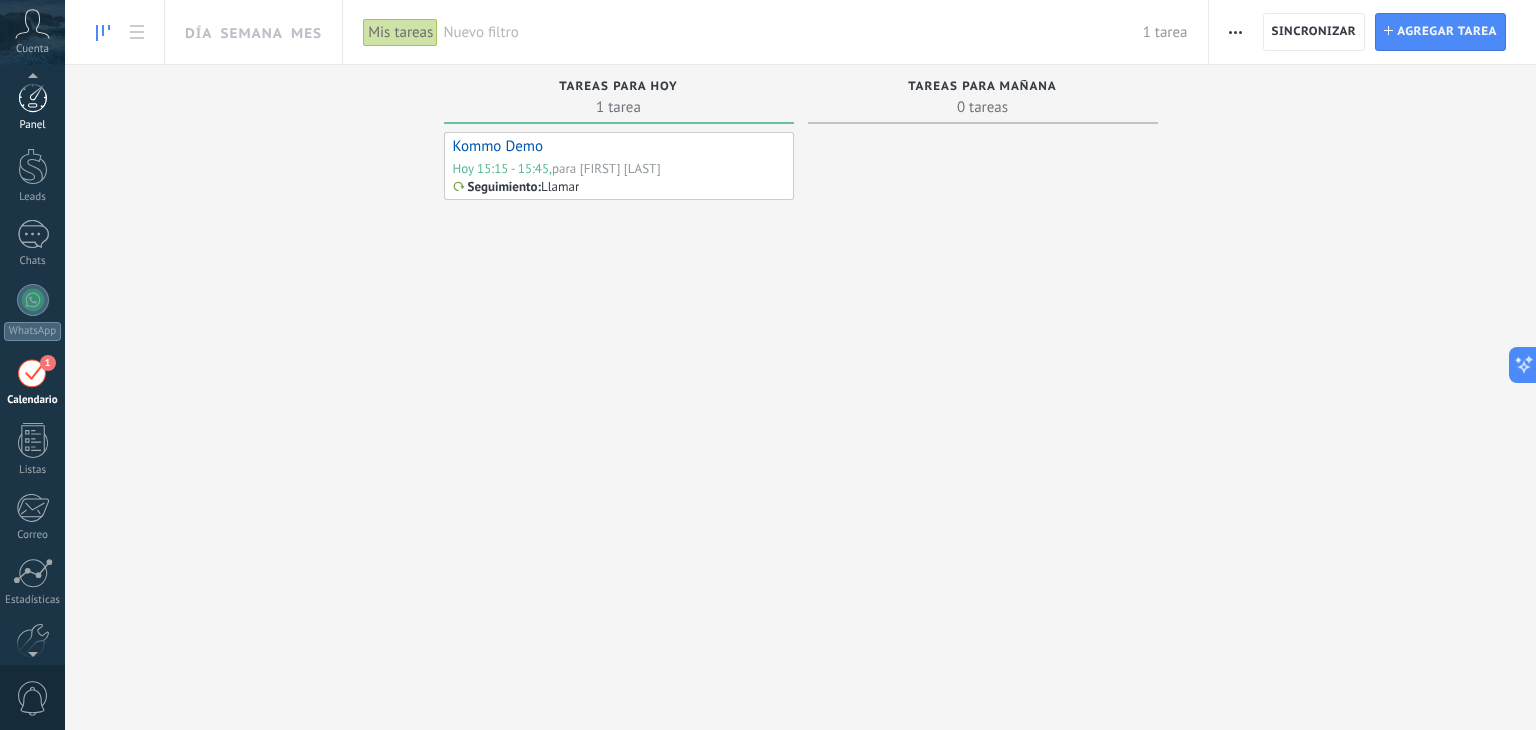 click on "Panel" at bounding box center (33, 125) 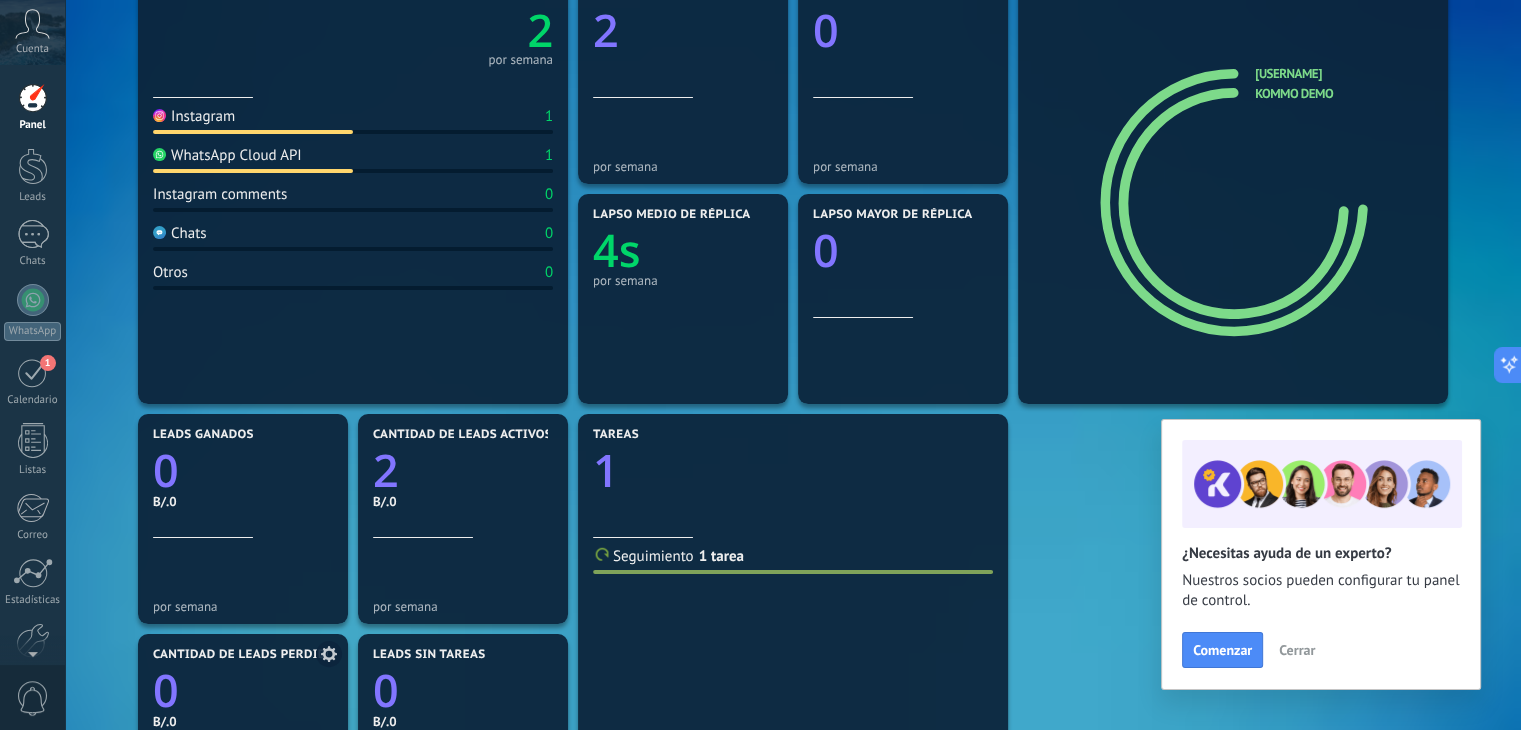 scroll, scrollTop: 0, scrollLeft: 0, axis: both 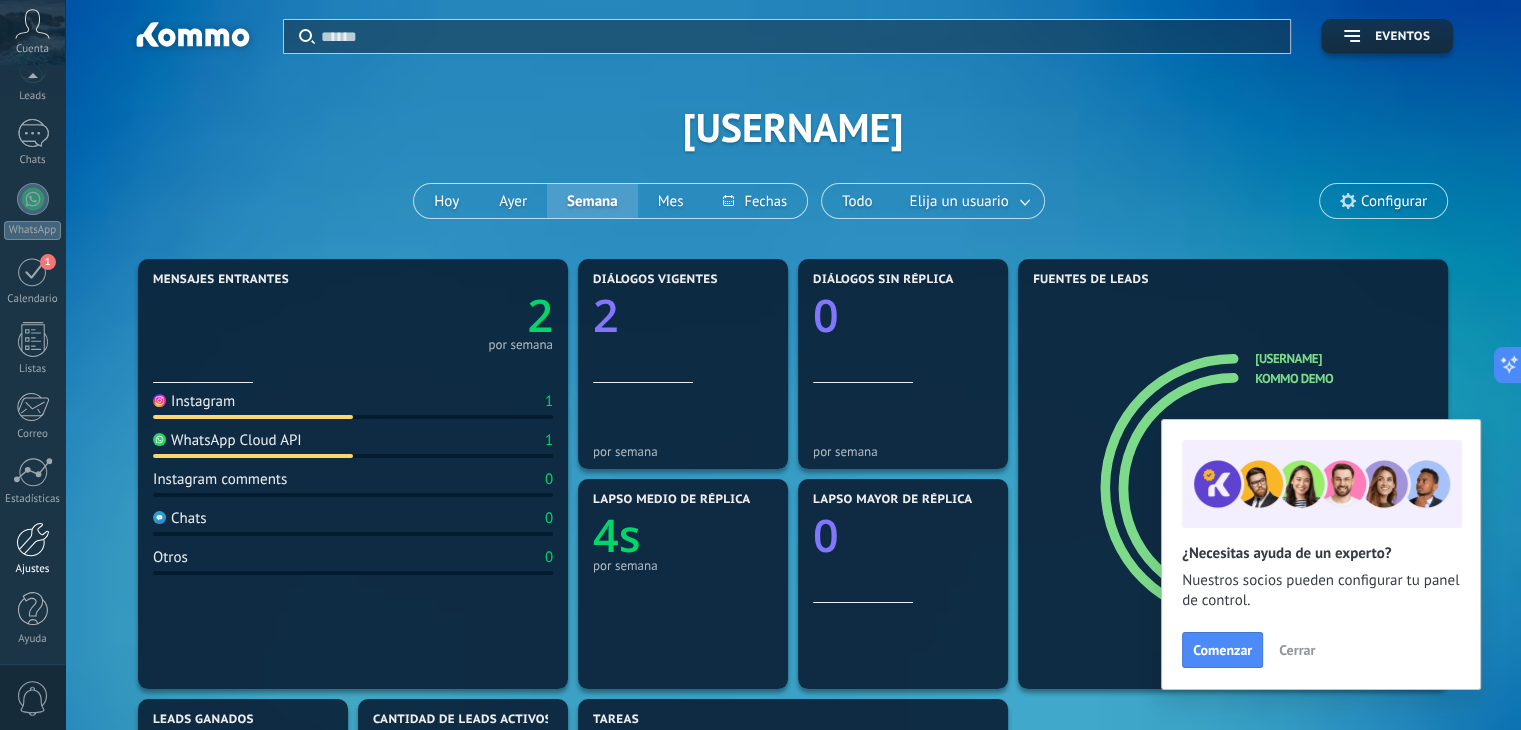 click at bounding box center (33, 539) 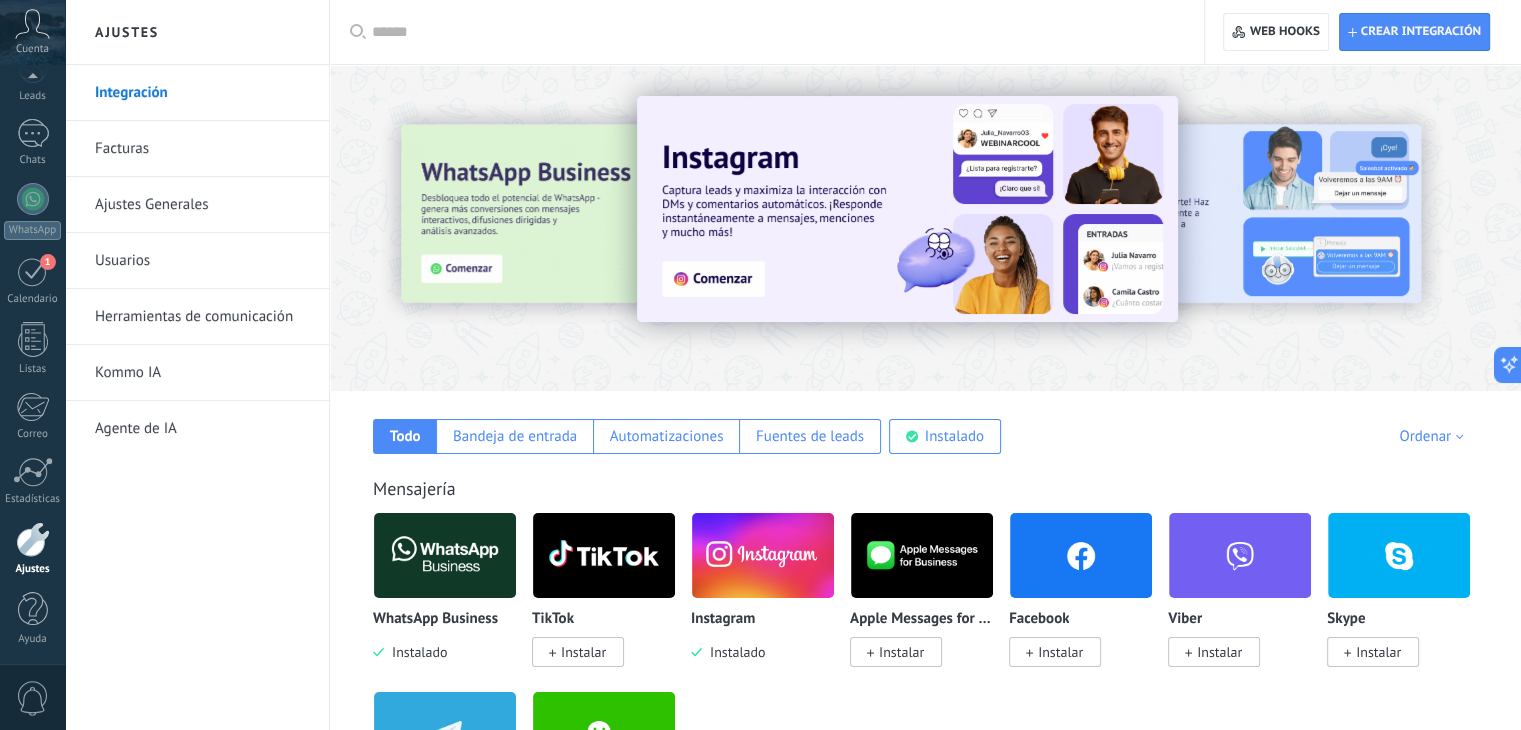 click on "Usuarios" at bounding box center [202, 261] 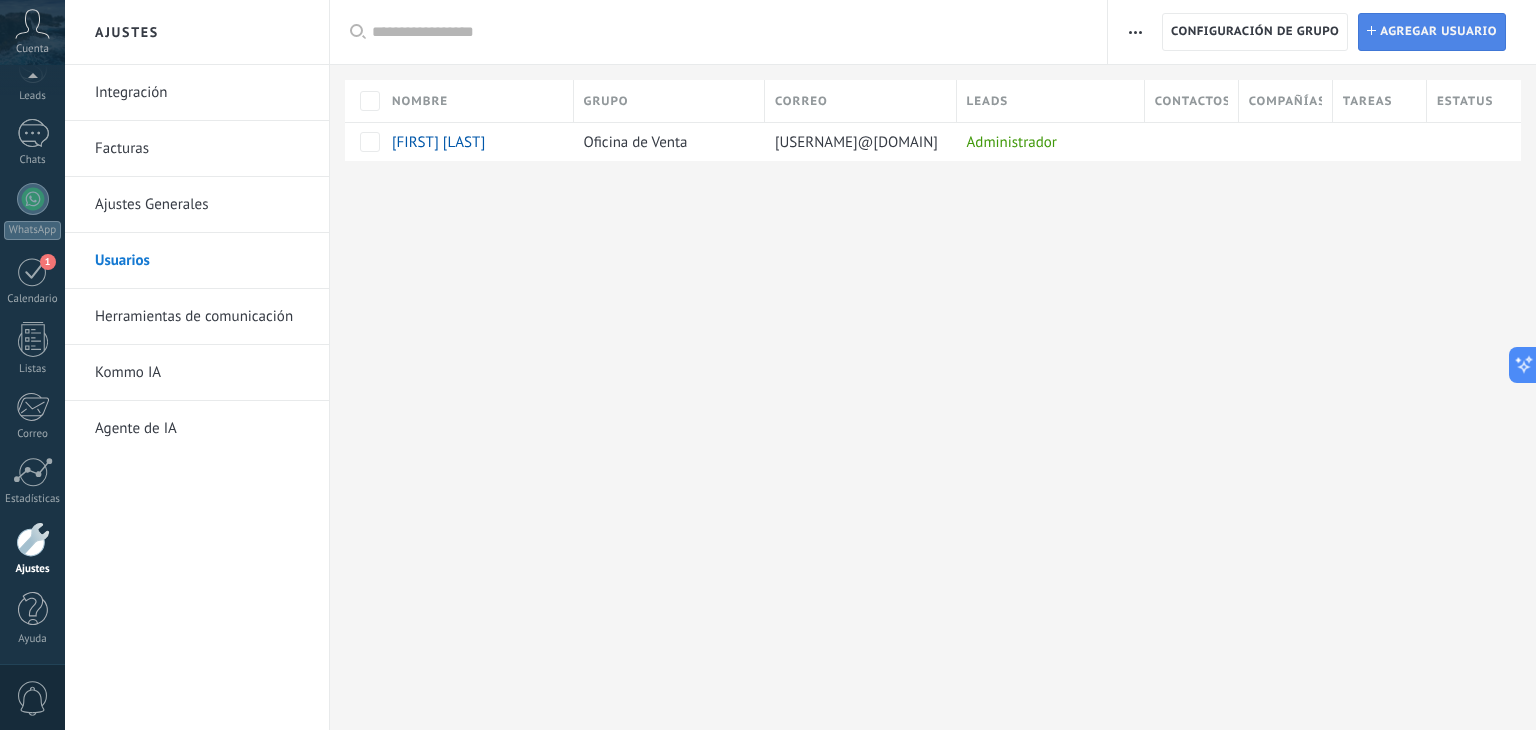 click on "Agregar usuario" at bounding box center [1438, 32] 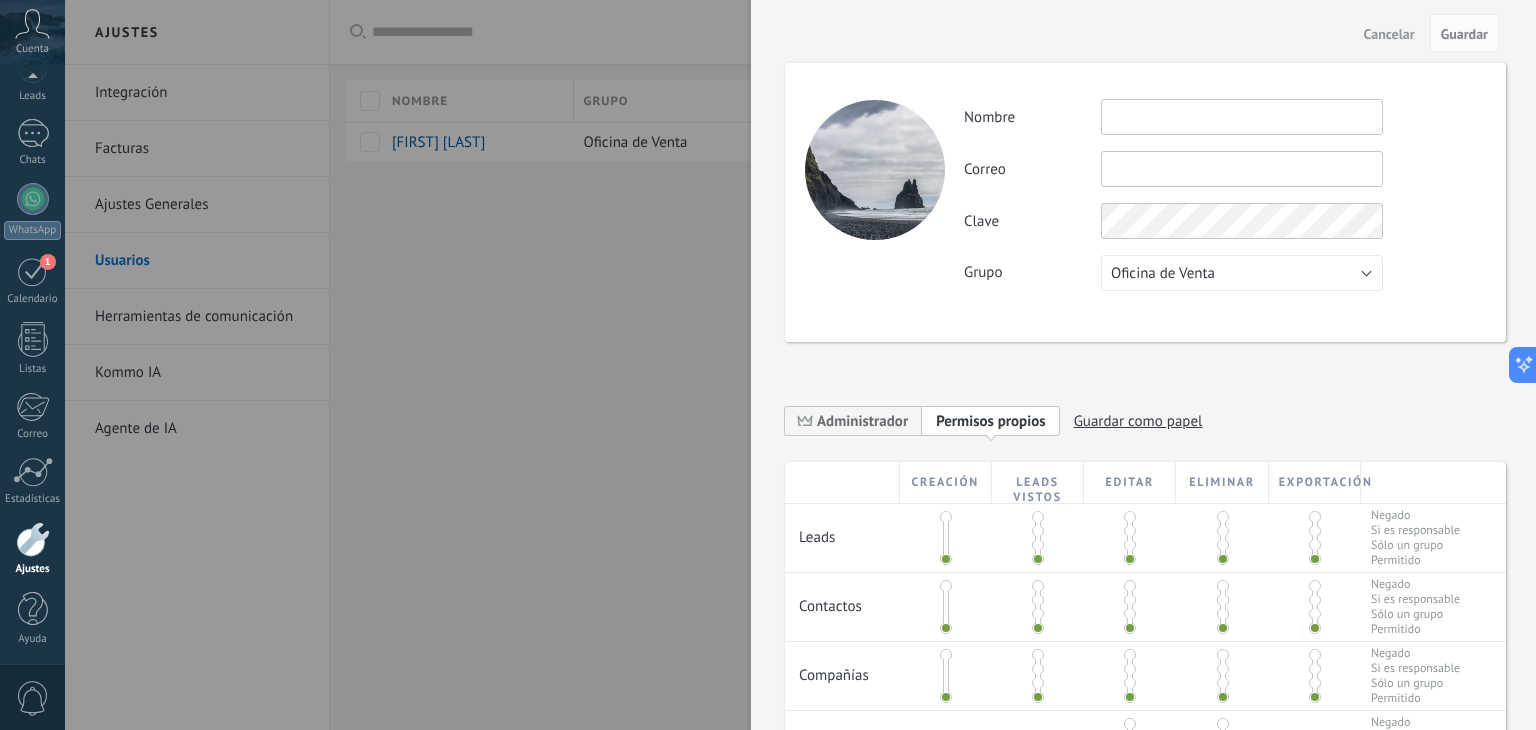 click at bounding box center [1242, 117] 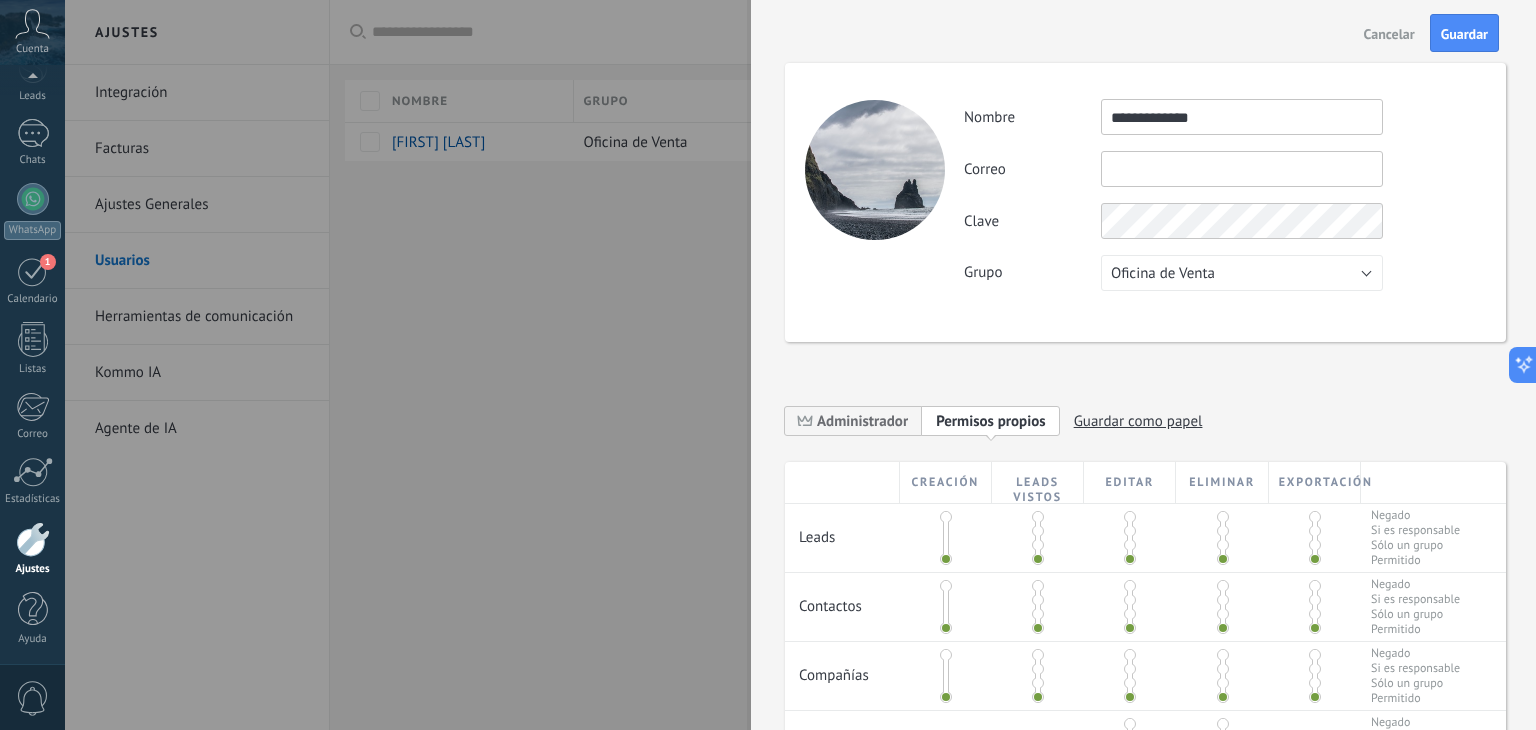 type on "**********" 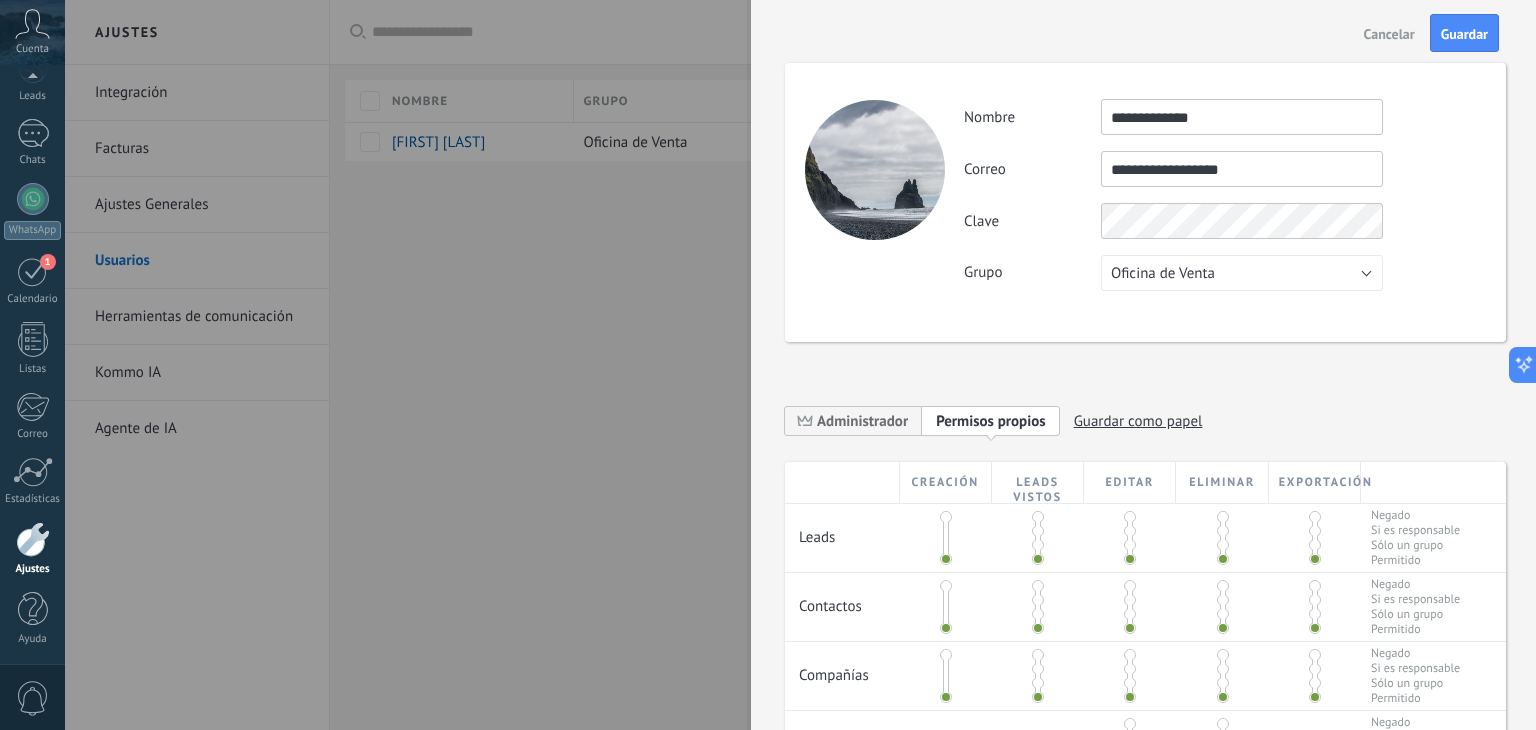 type on "**********" 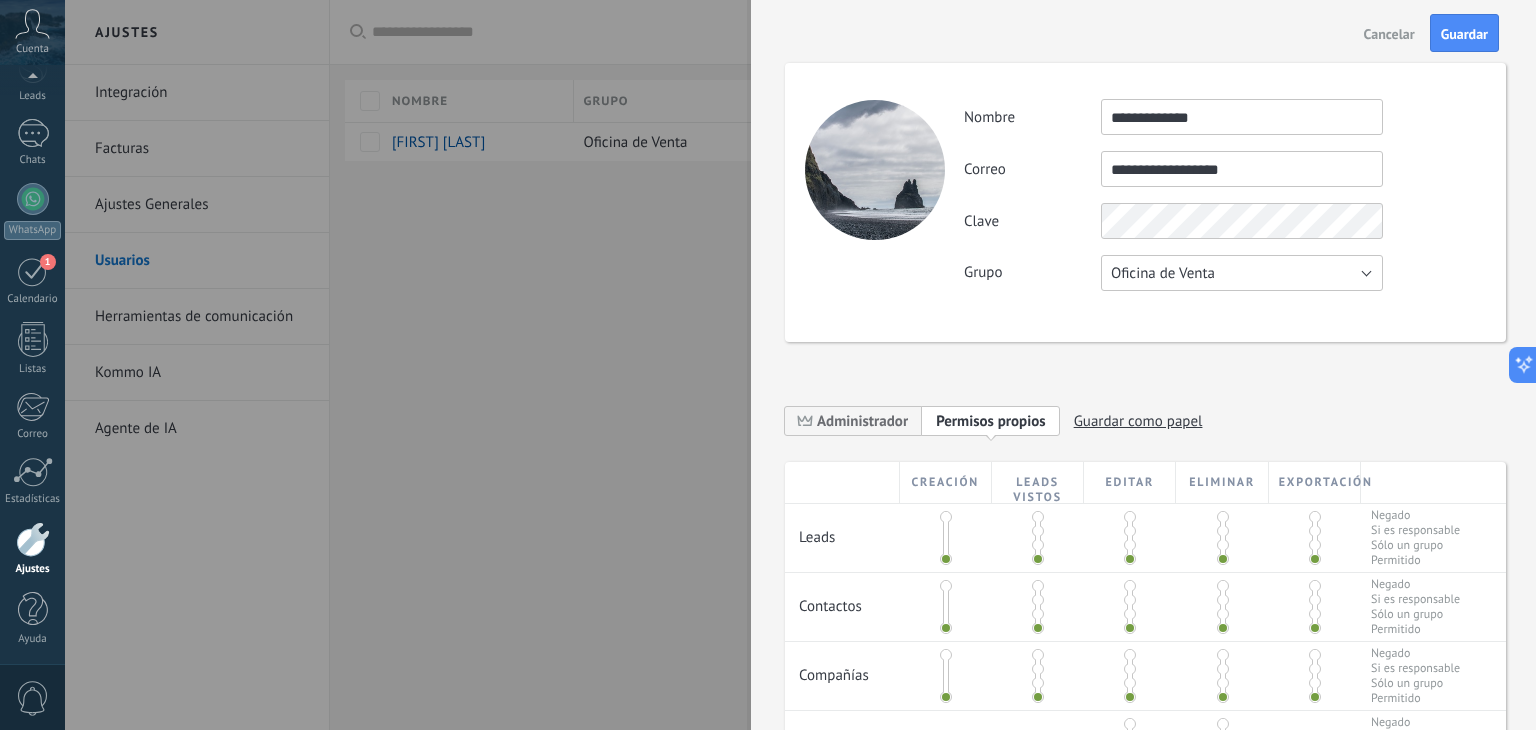 click on "Oficina de Venta" at bounding box center [1242, 273] 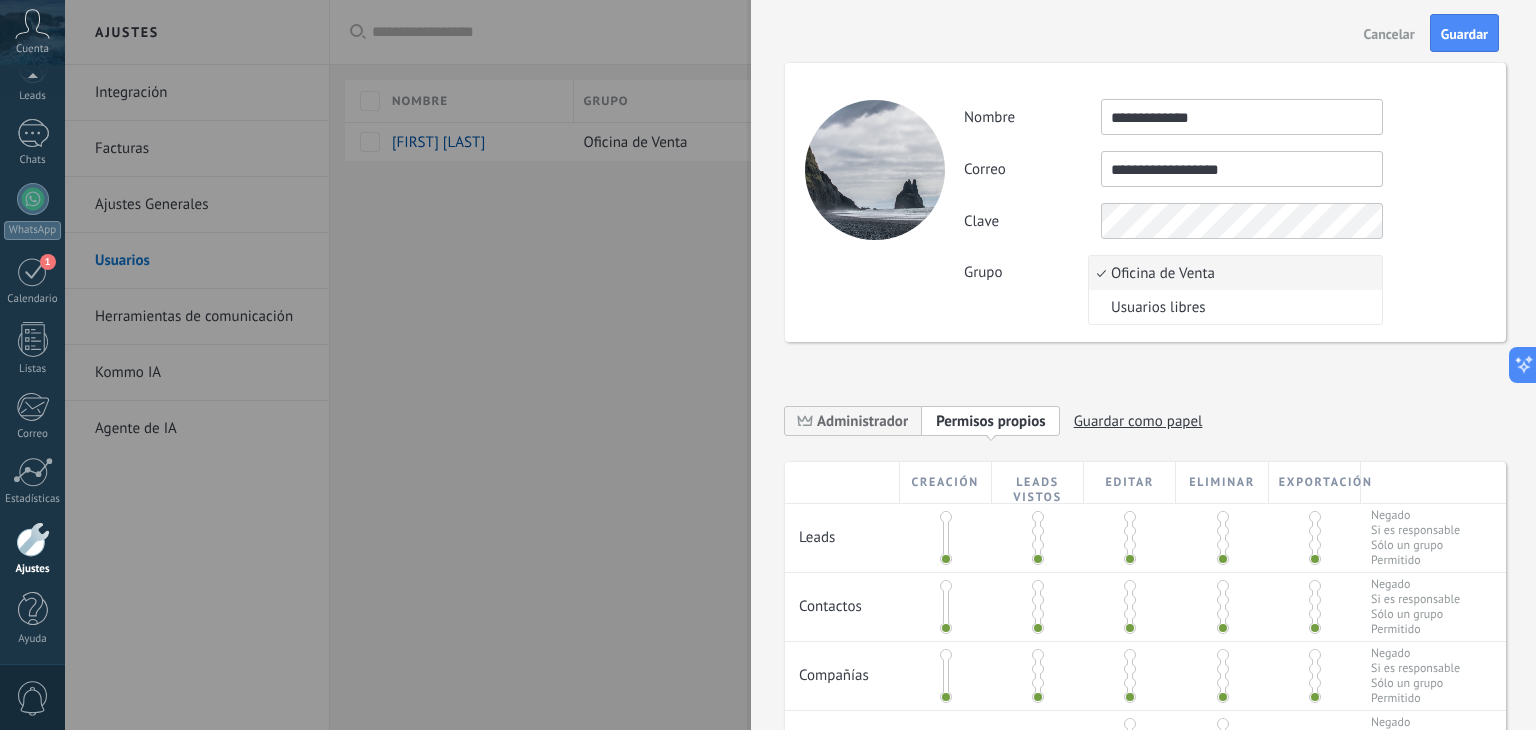click on "Oficina de Venta" at bounding box center [1232, 273] 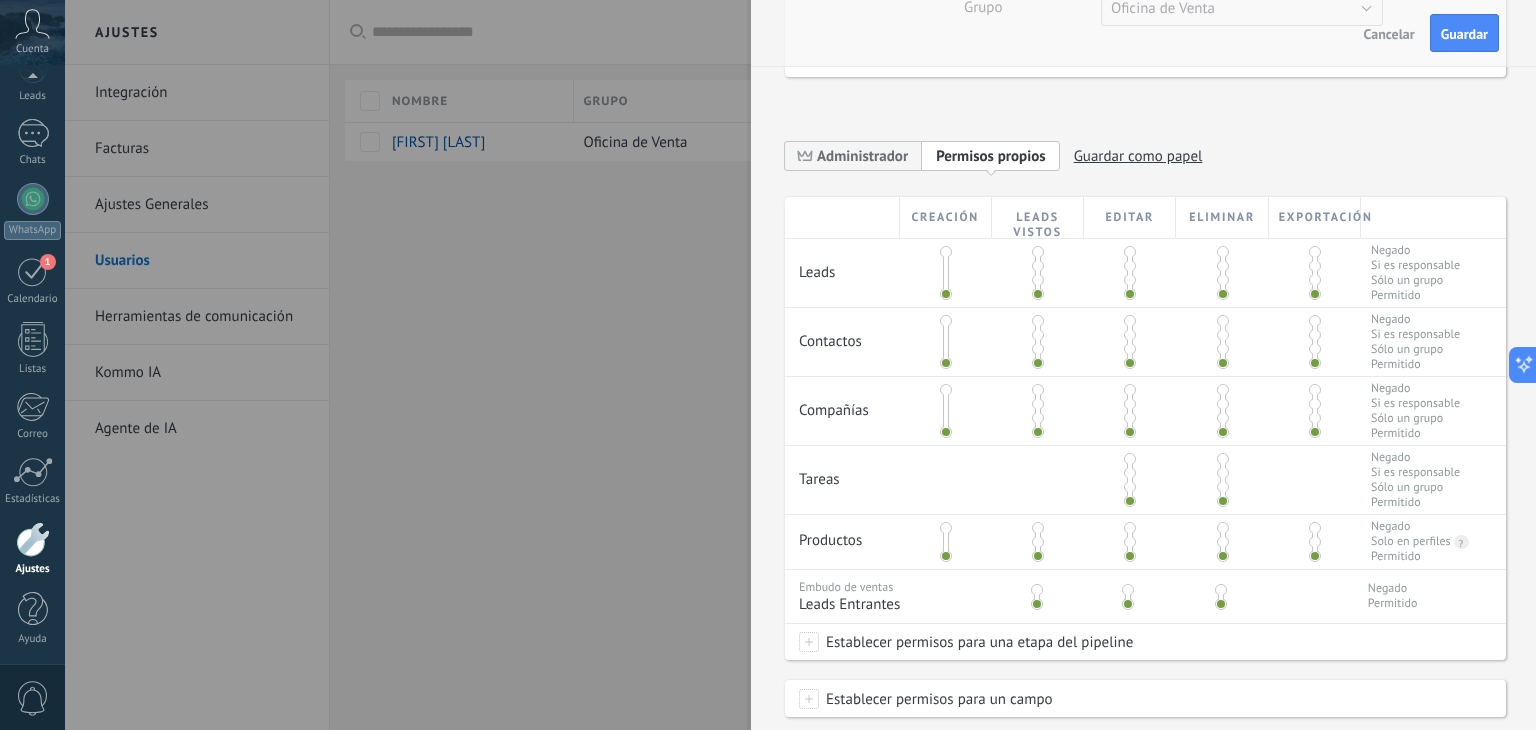 scroll, scrollTop: 300, scrollLeft: 0, axis: vertical 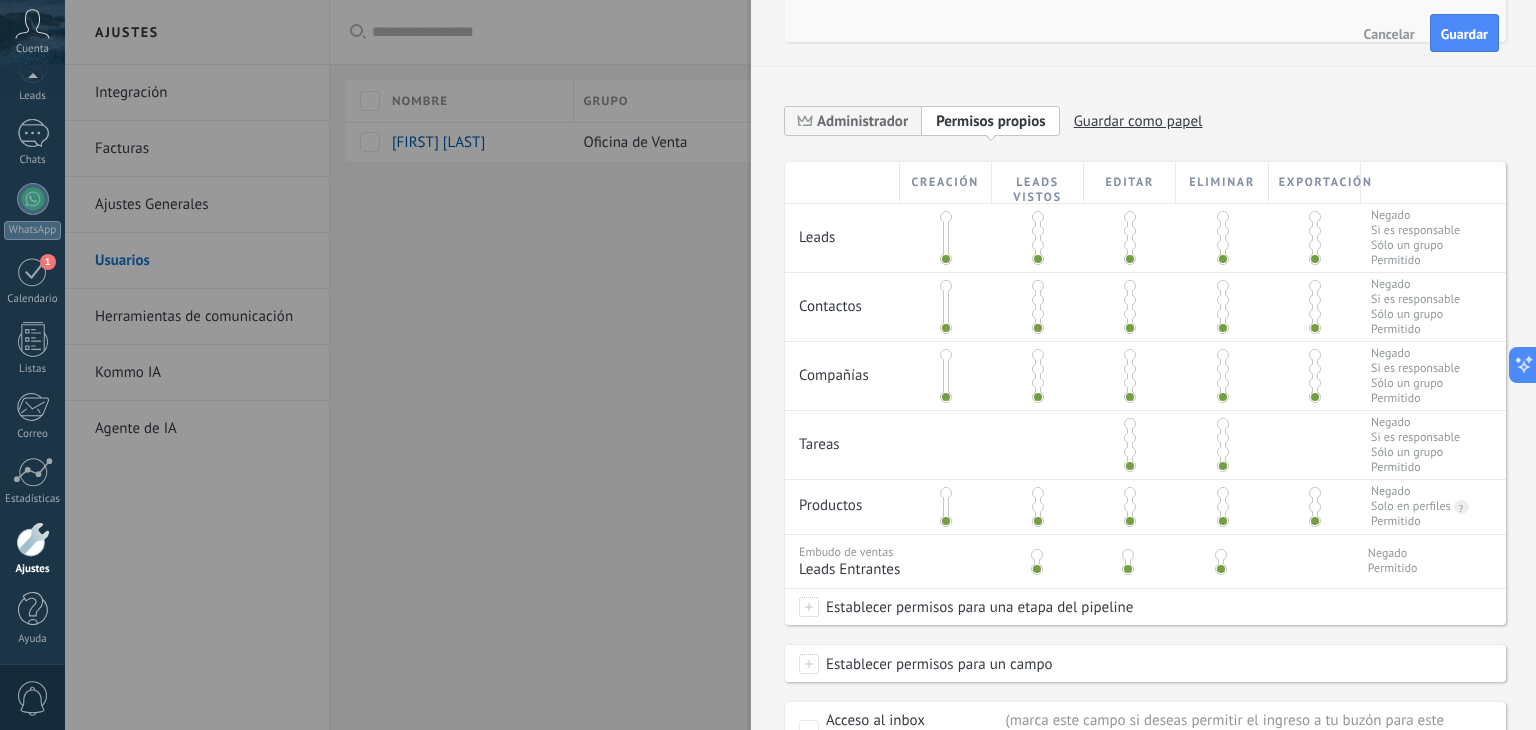 click at bounding box center (946, 217) 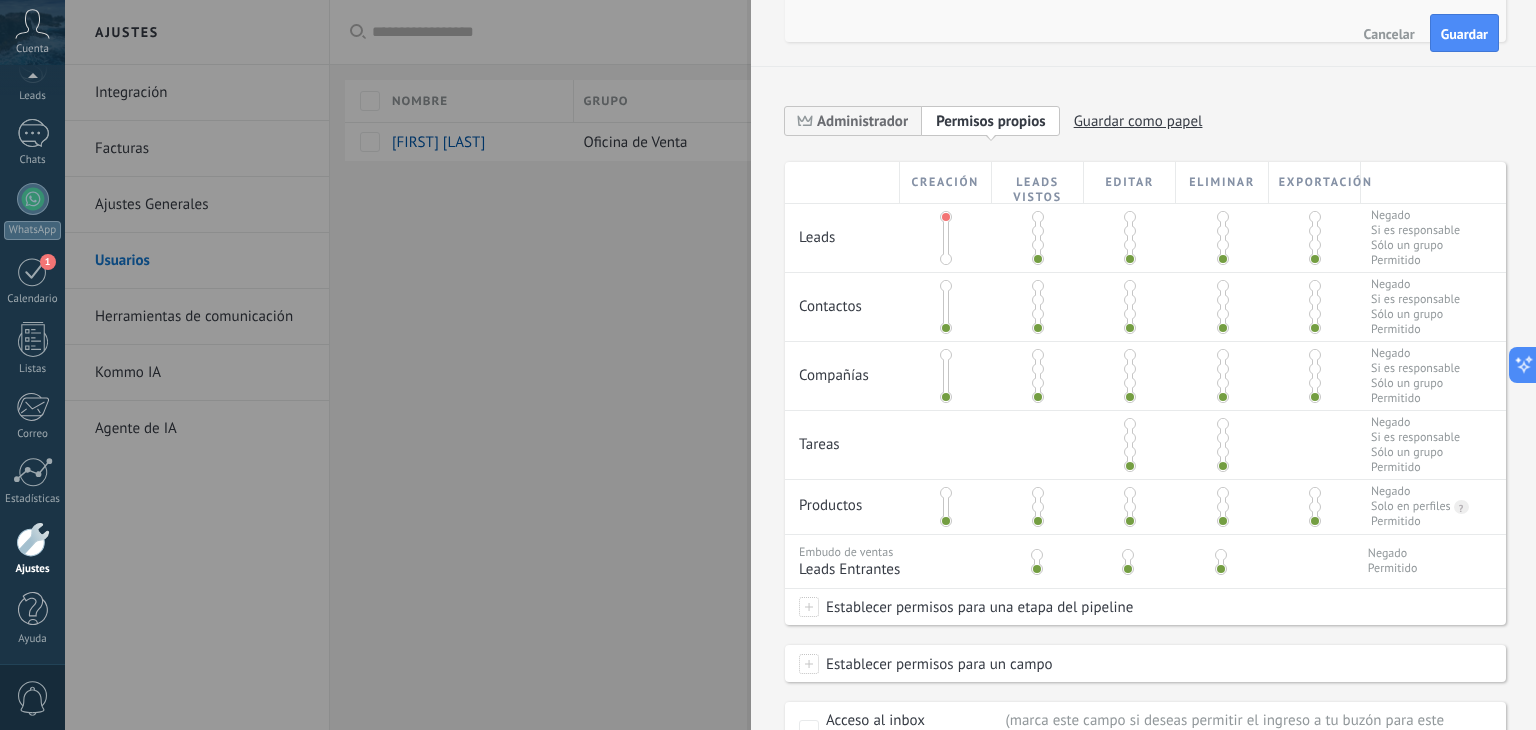 click at bounding box center [946, 238] 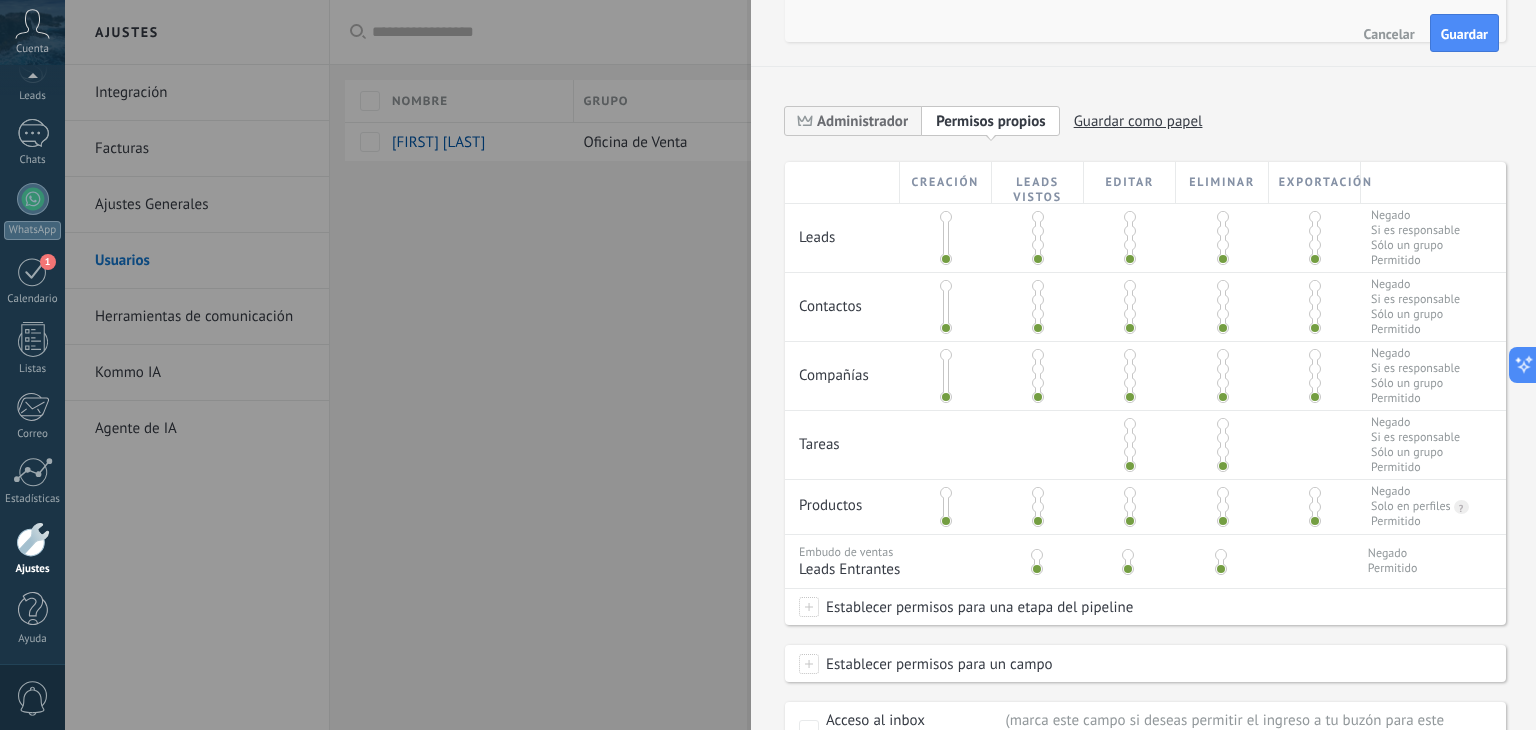 click at bounding box center [1038, 231] 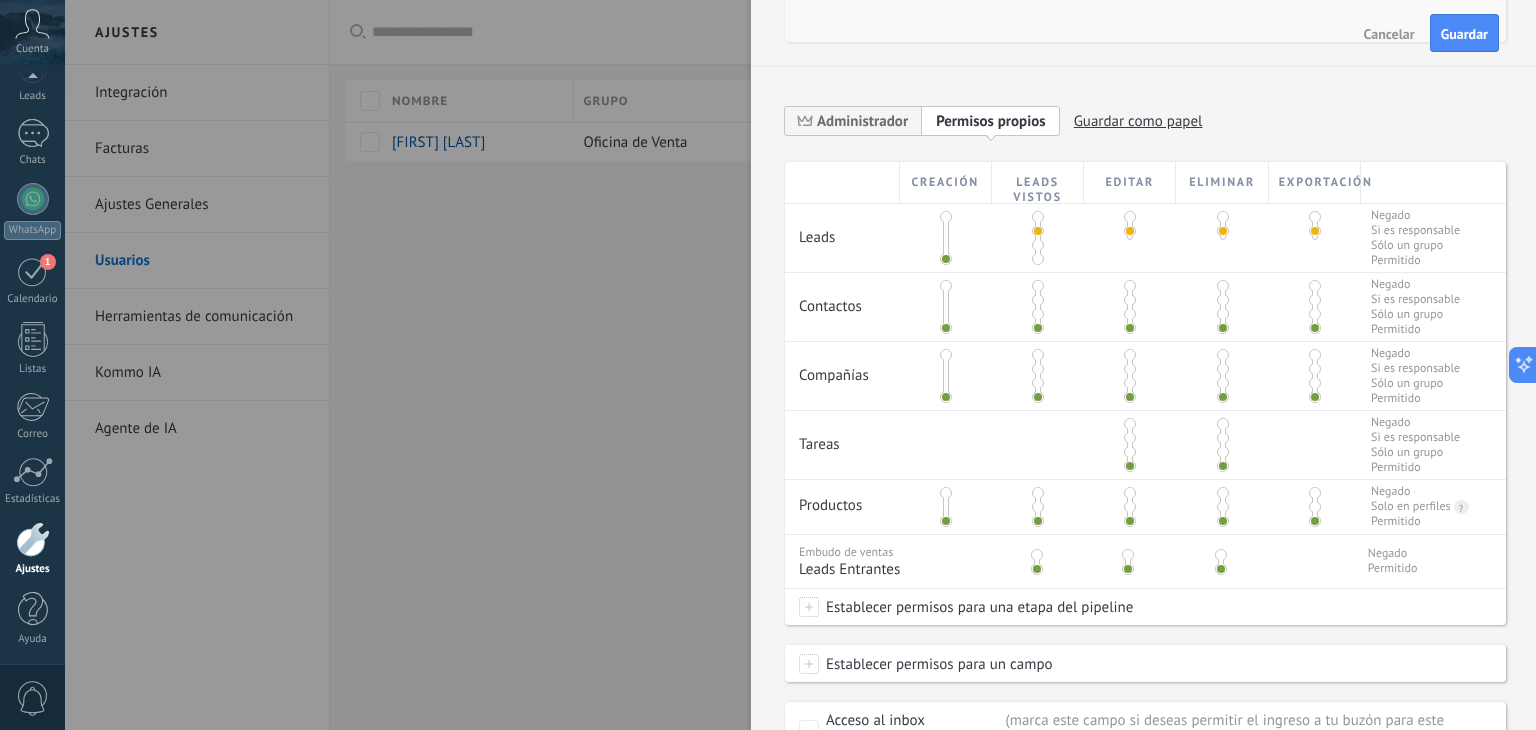 click at bounding box center [1038, 217] 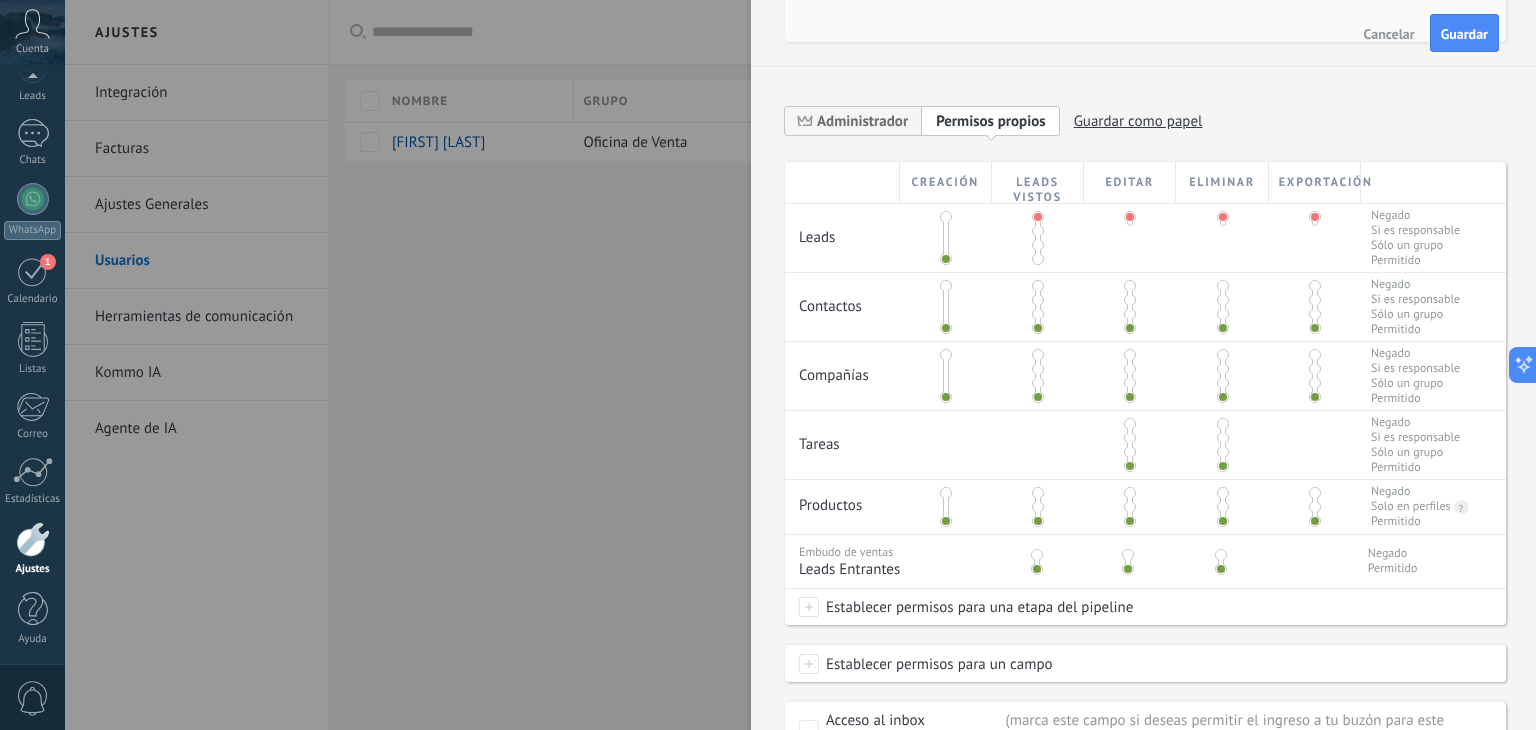 click at bounding box center (1038, 259) 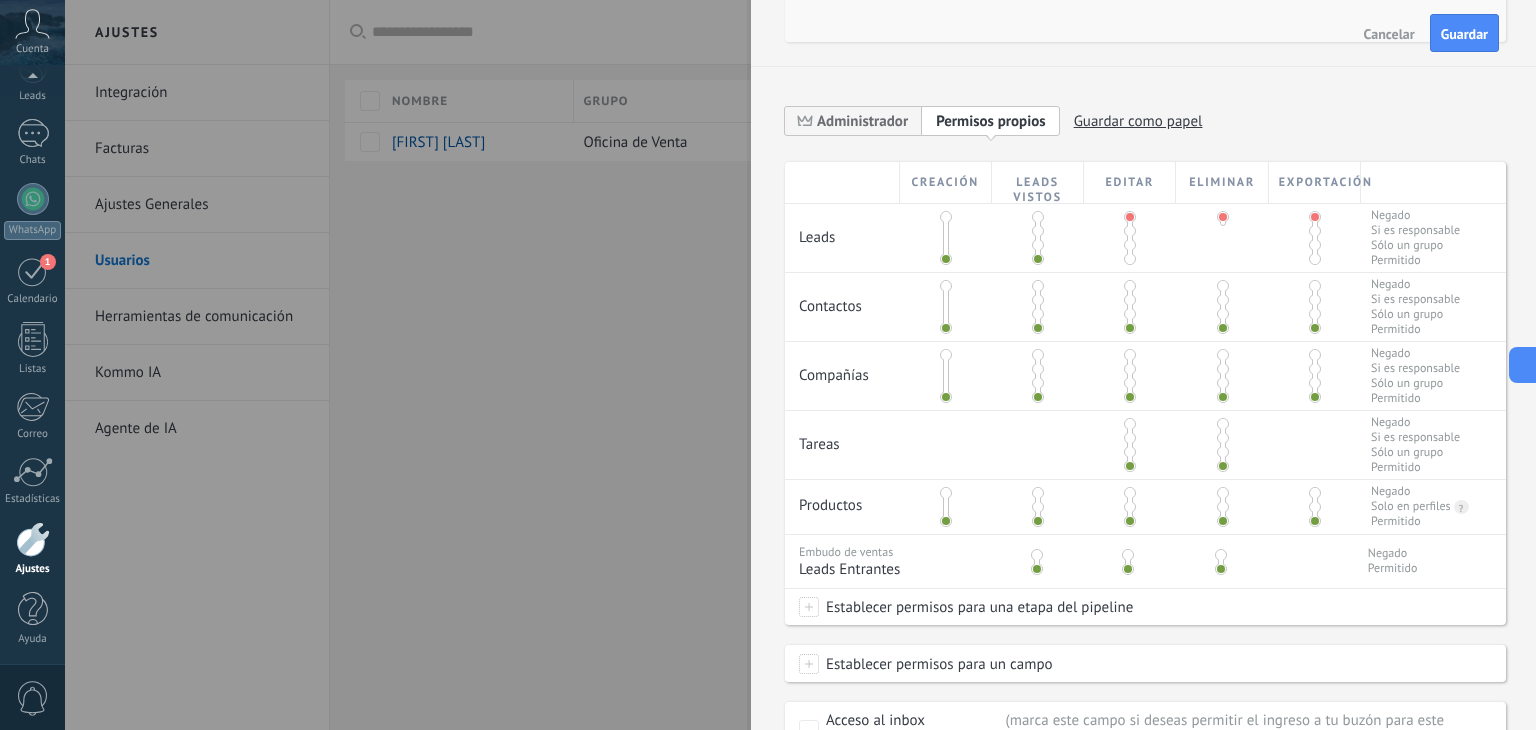 click at bounding box center (1130, 259) 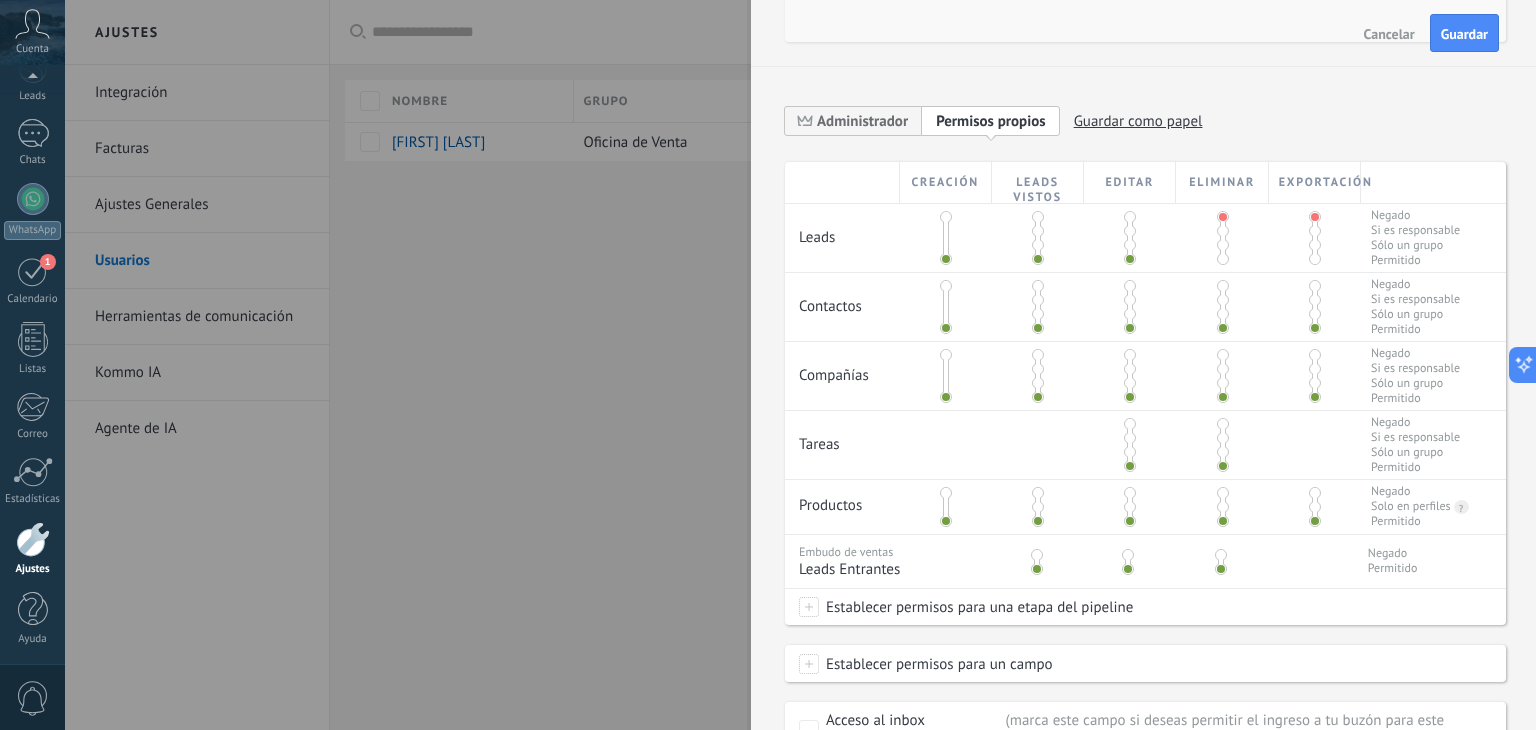 click at bounding box center [1223, 286] 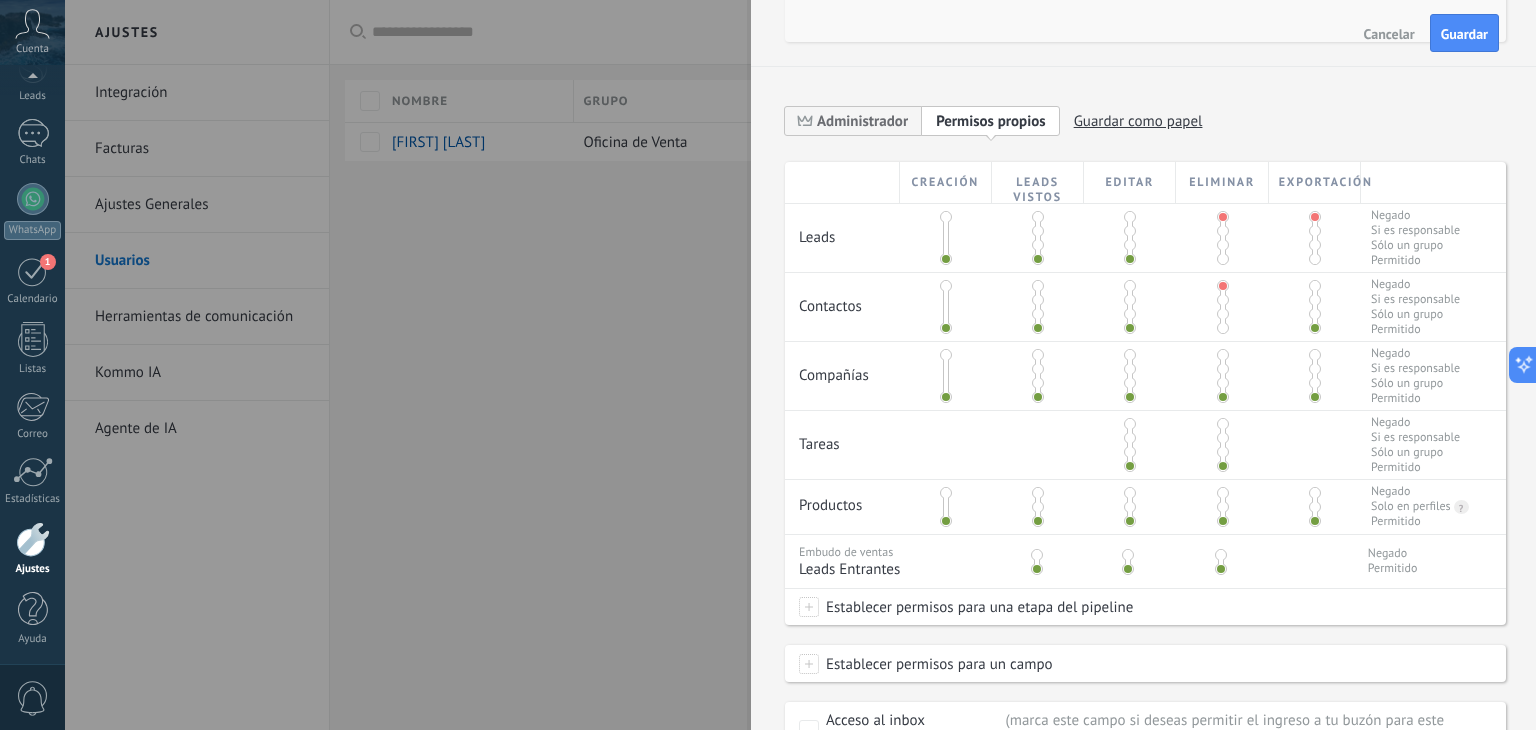 click at bounding box center (1315, 286) 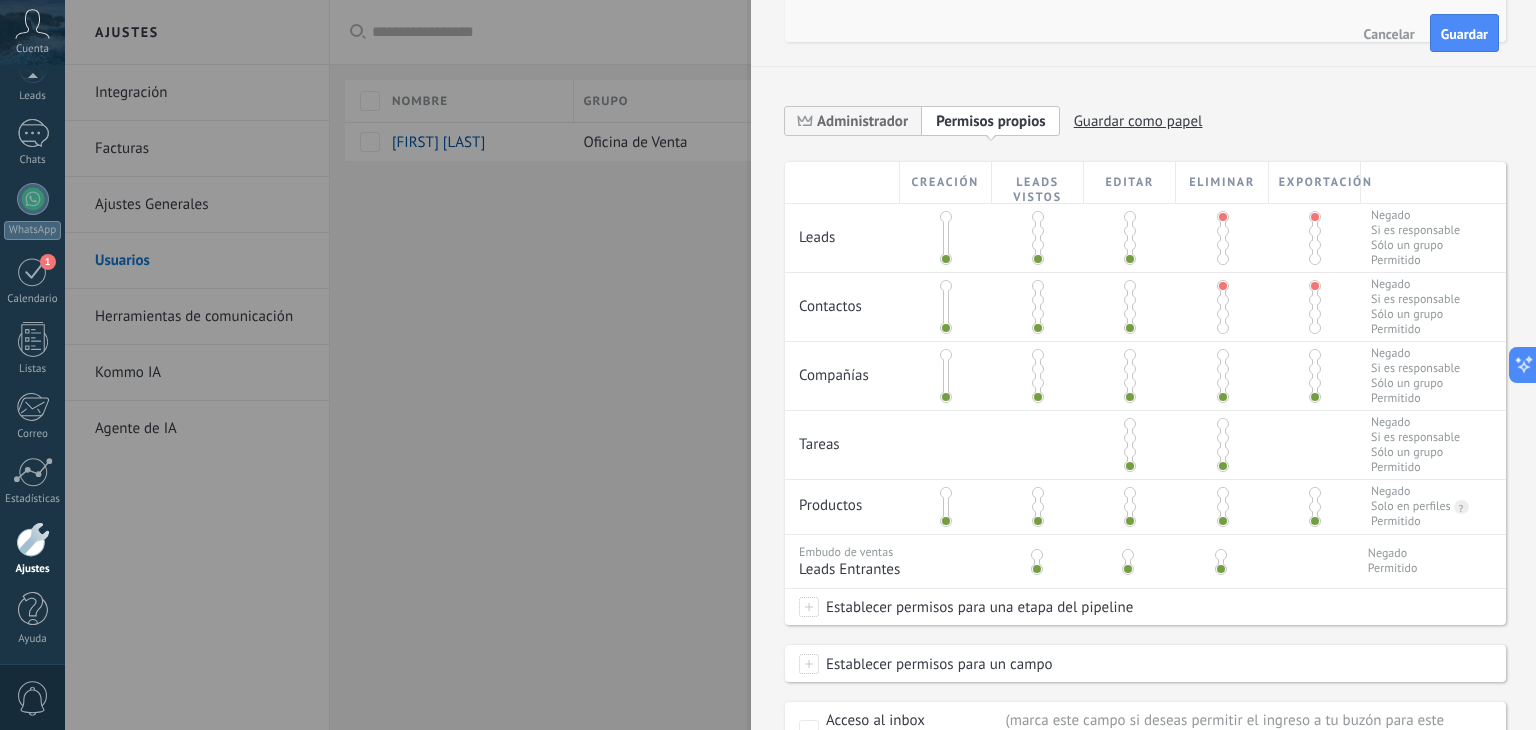 click at bounding box center [1130, 355] 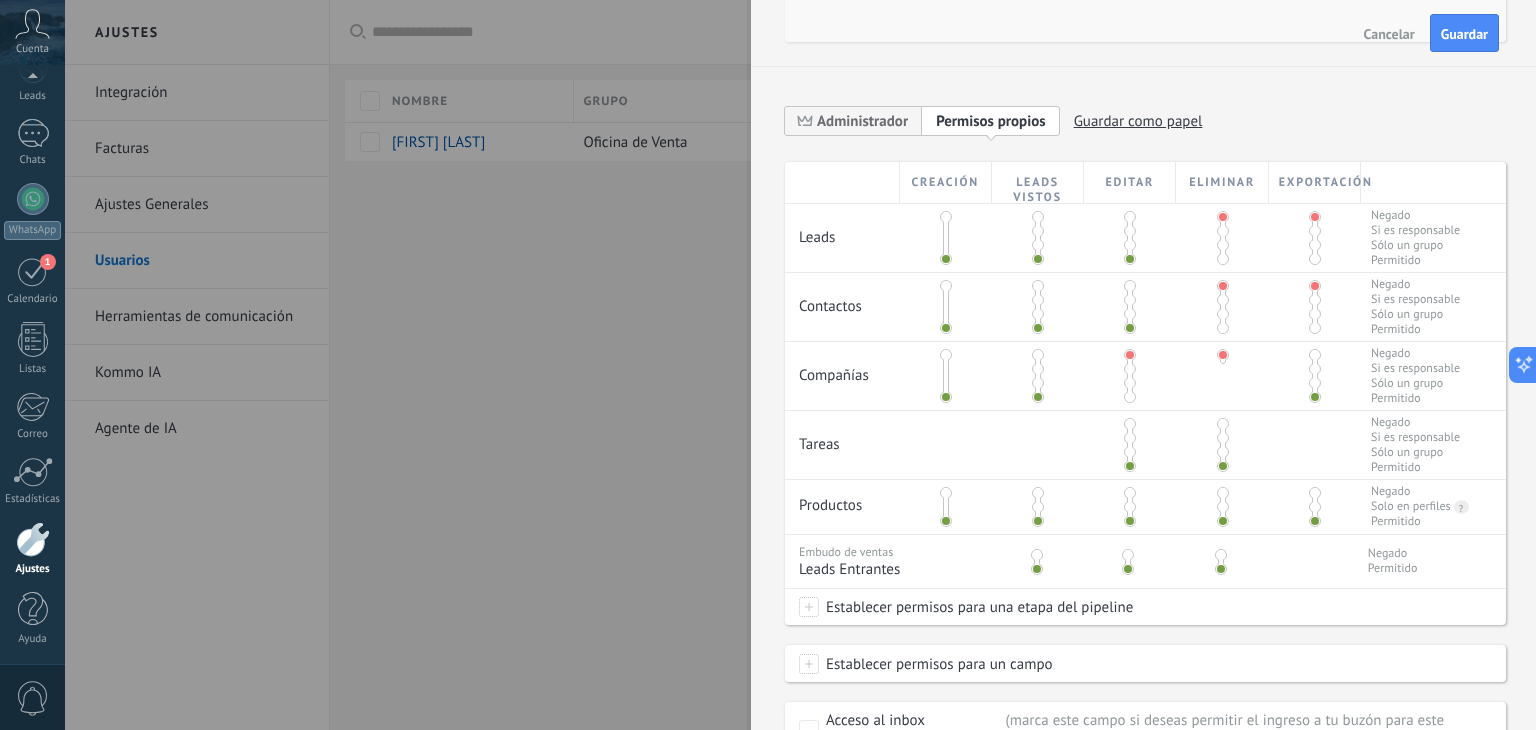 click at bounding box center (1315, 355) 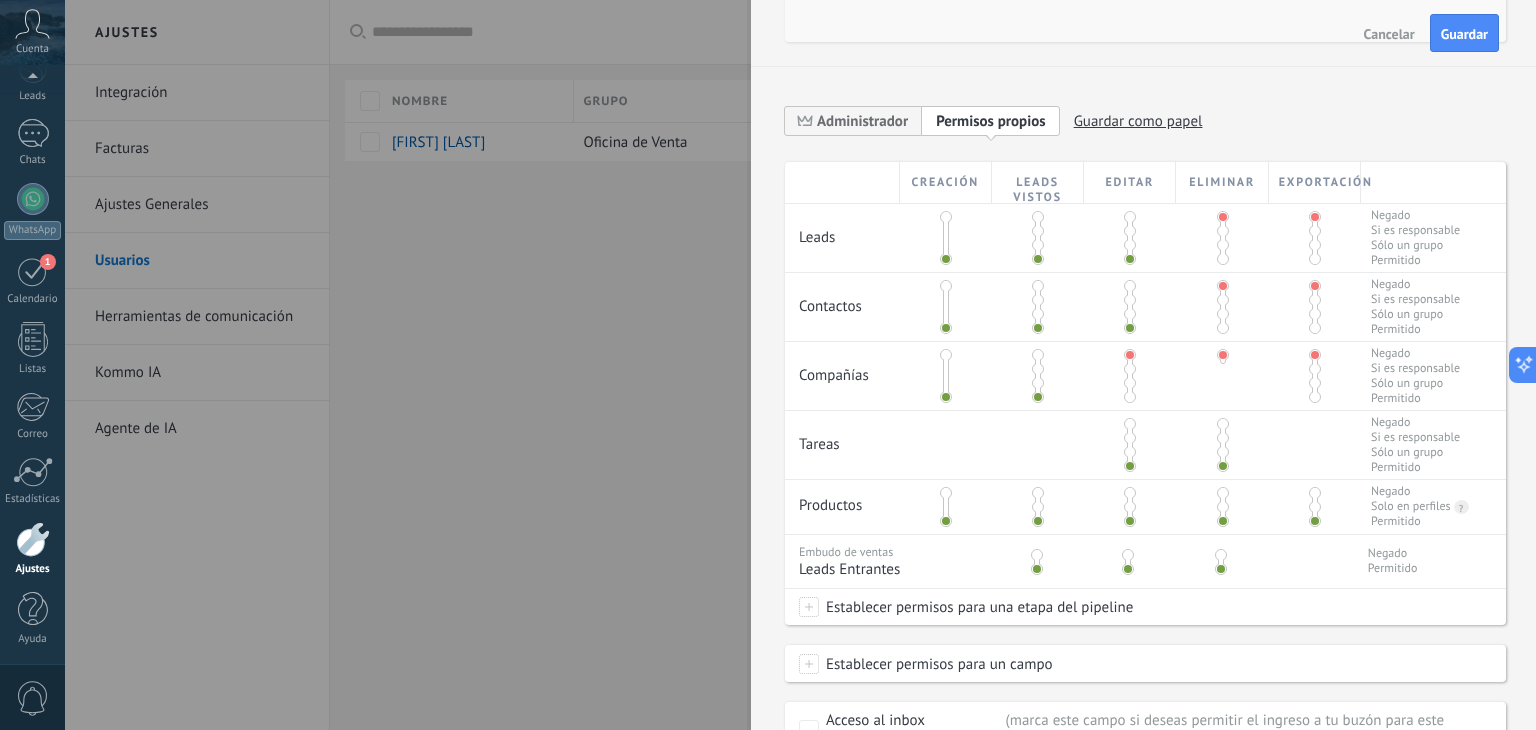 click at bounding box center (1130, 376) 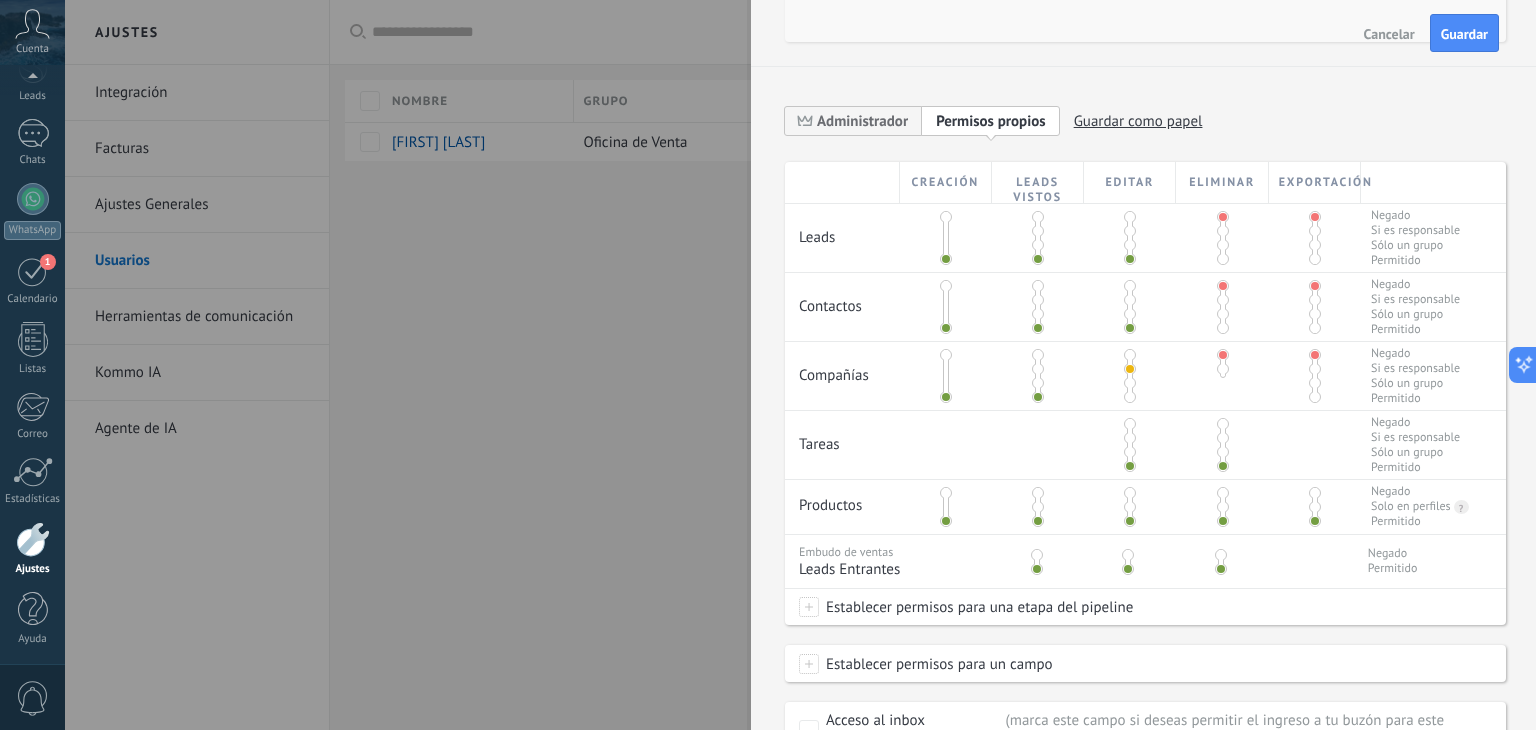 click at bounding box center (1130, 300) 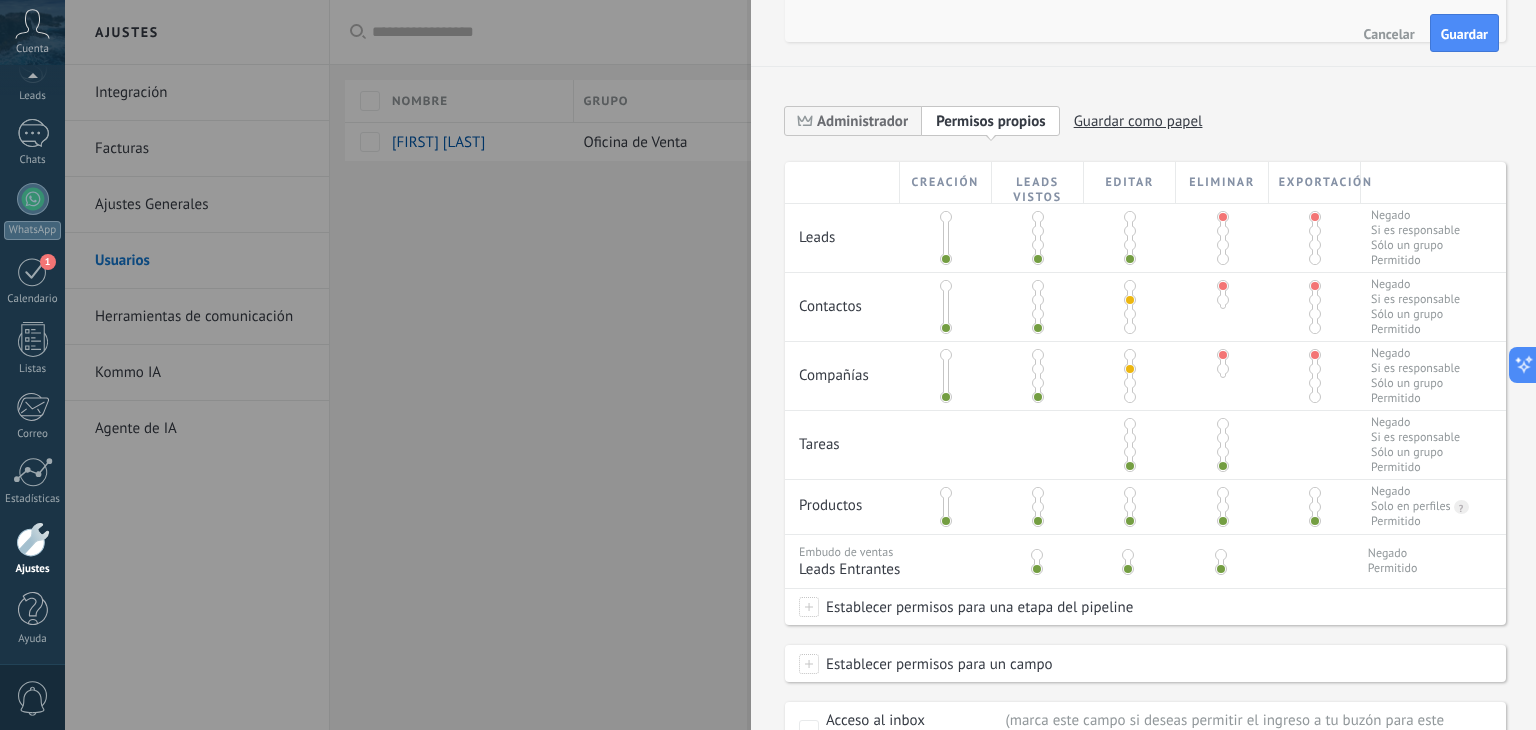 click at bounding box center (1223, 438) 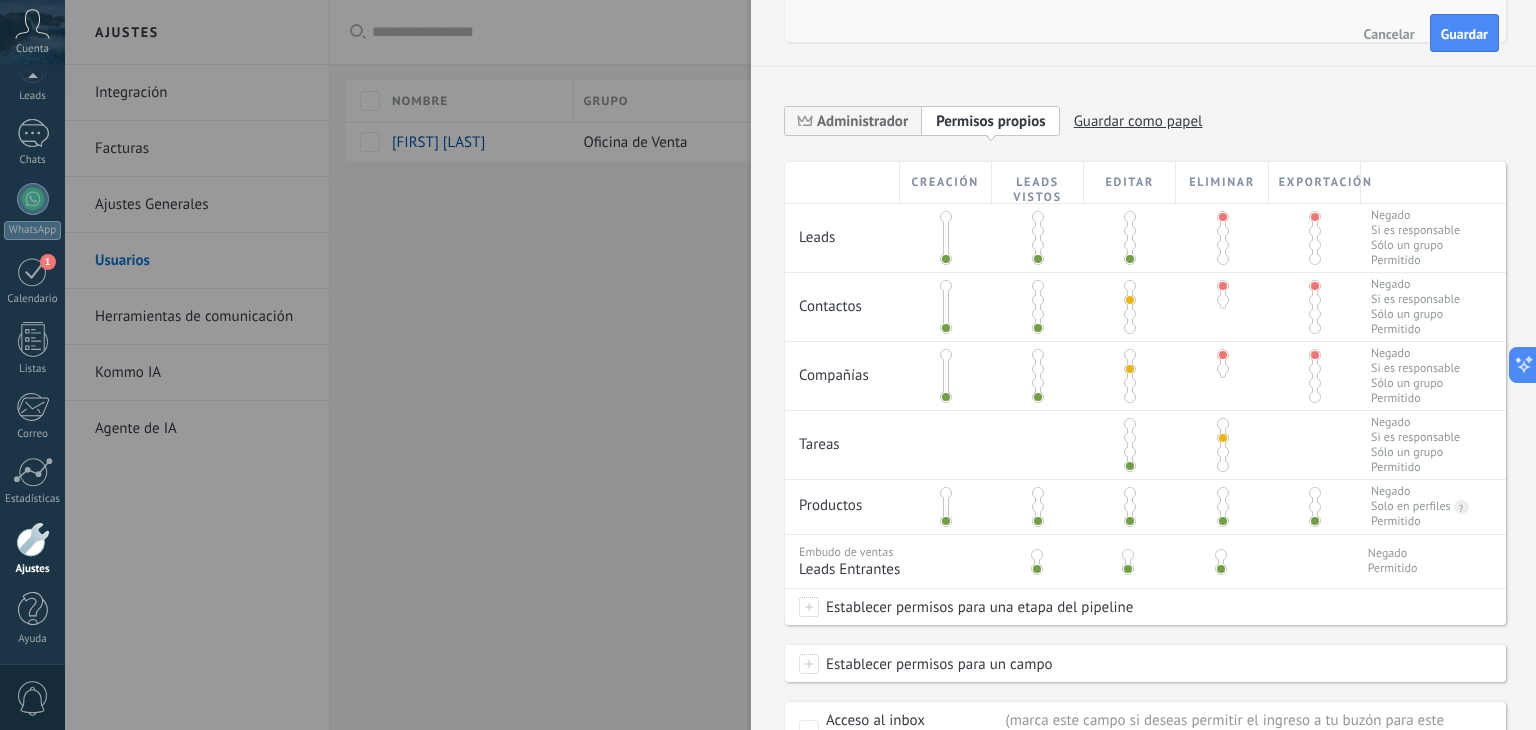 click at bounding box center (946, 493) 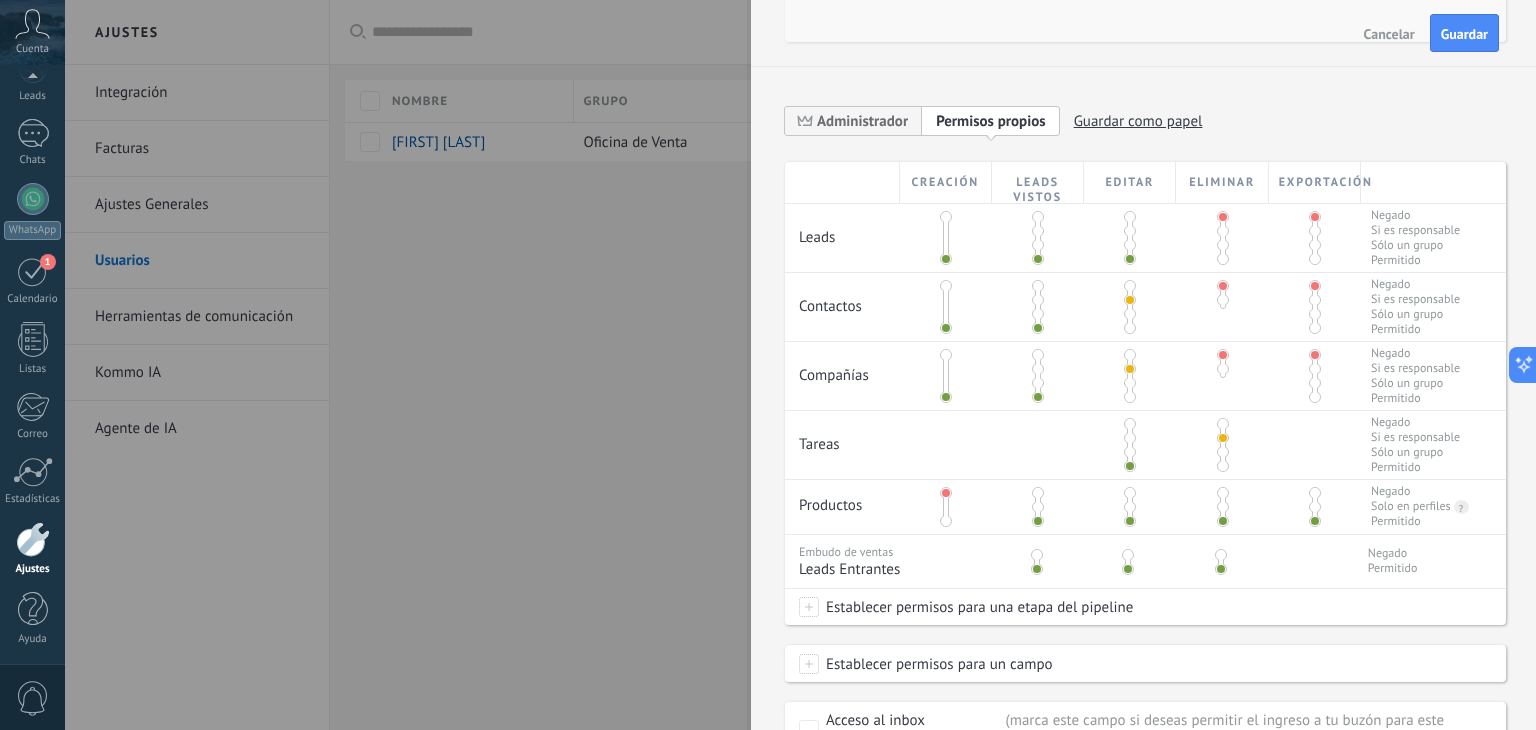 click at bounding box center (946, 521) 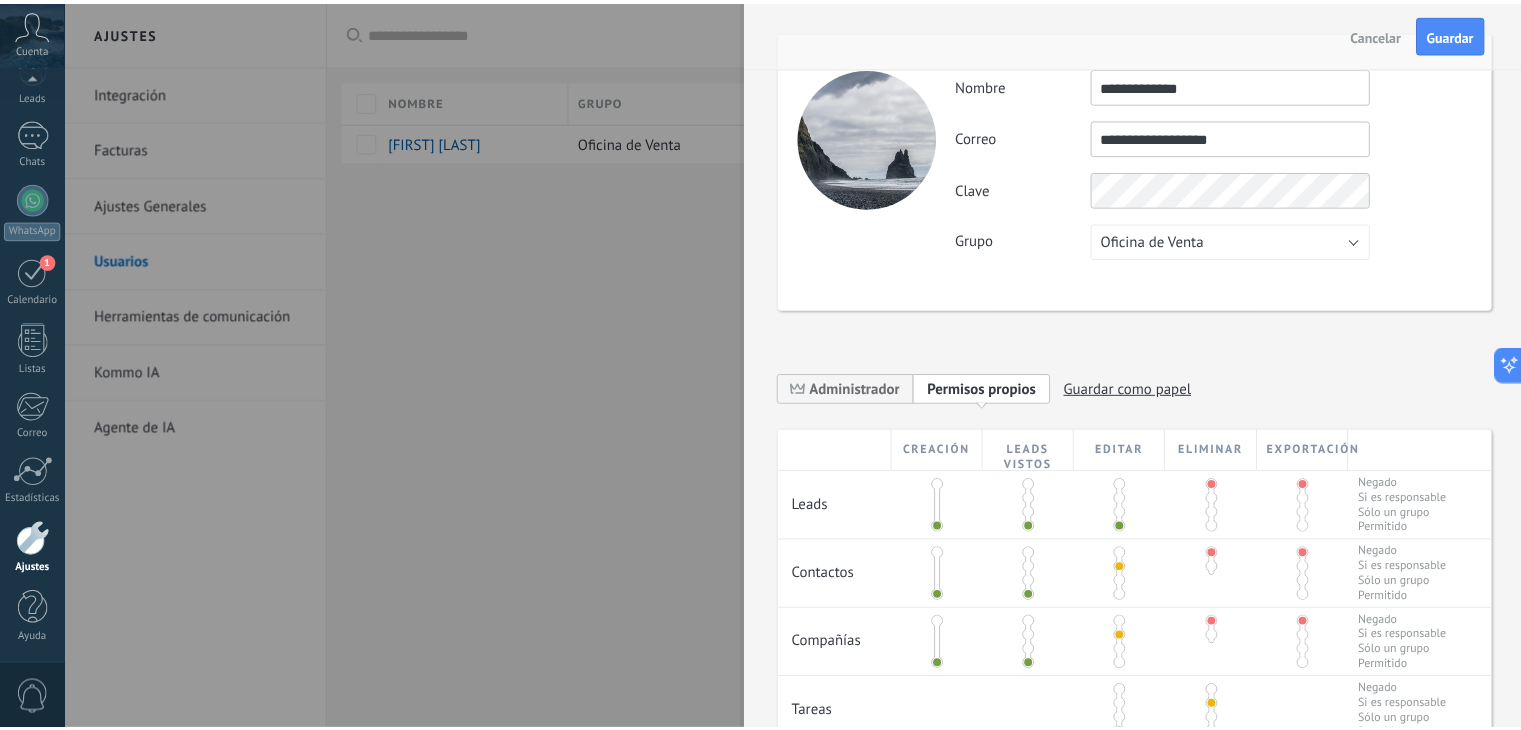scroll, scrollTop: 0, scrollLeft: 0, axis: both 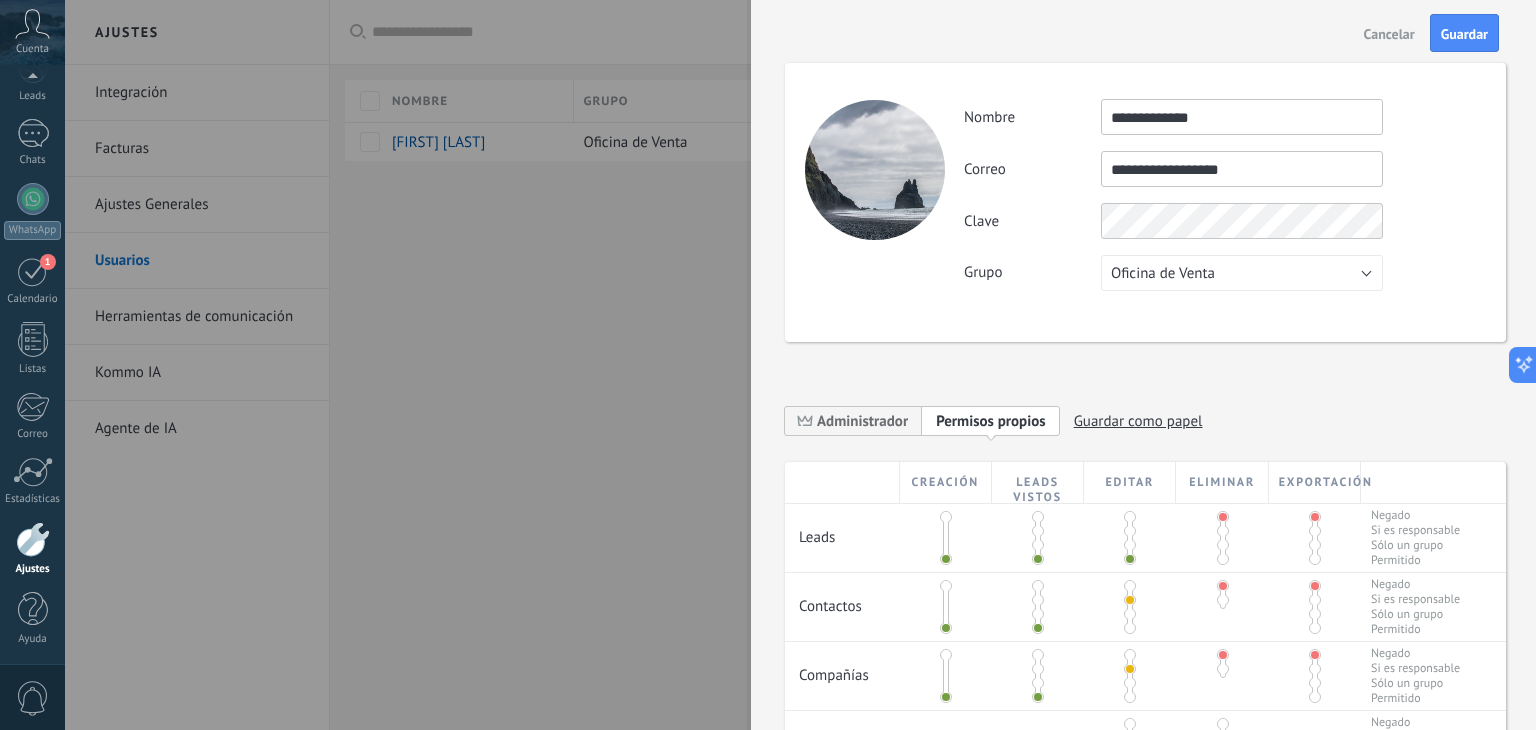 click on "Guardar como papel" at bounding box center [1138, 421] 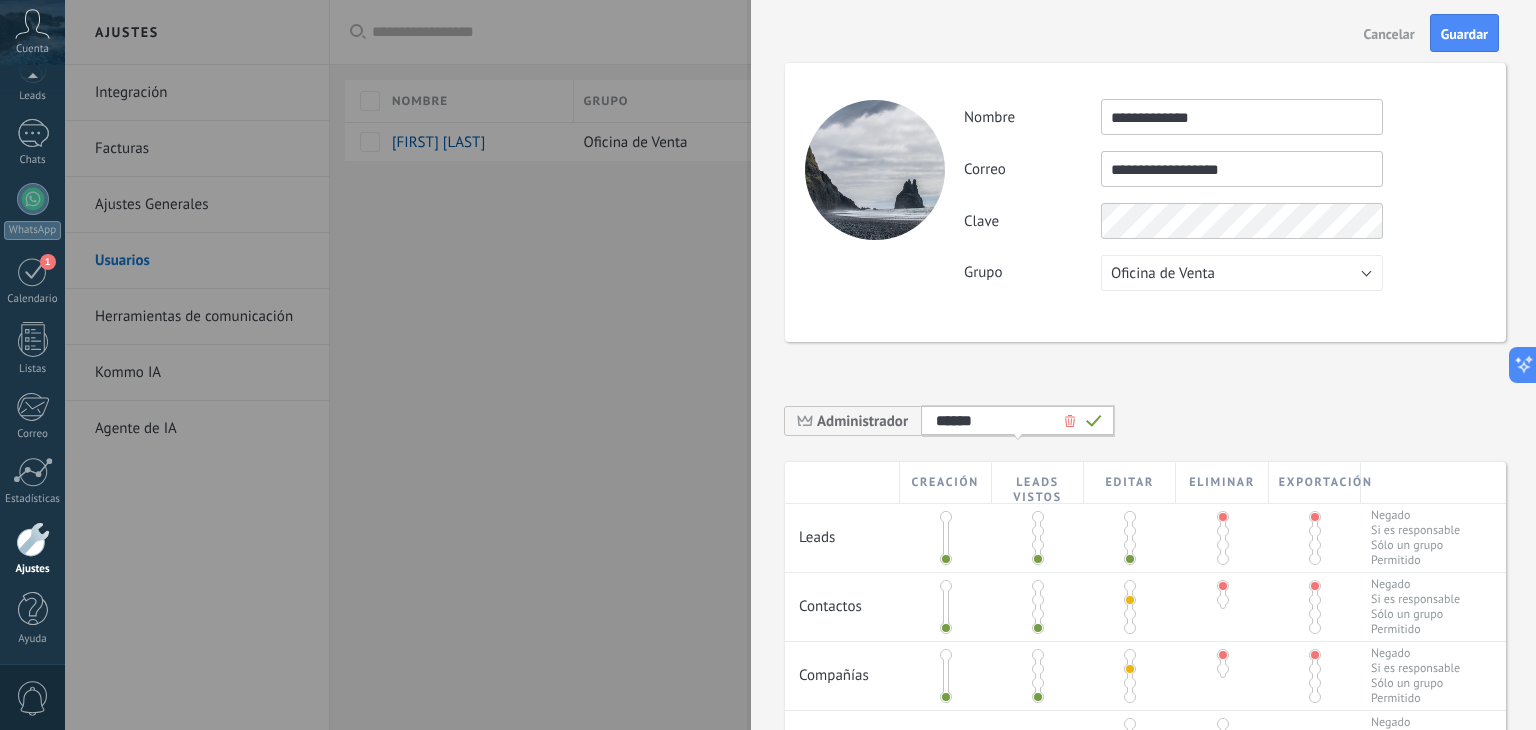 type on "******" 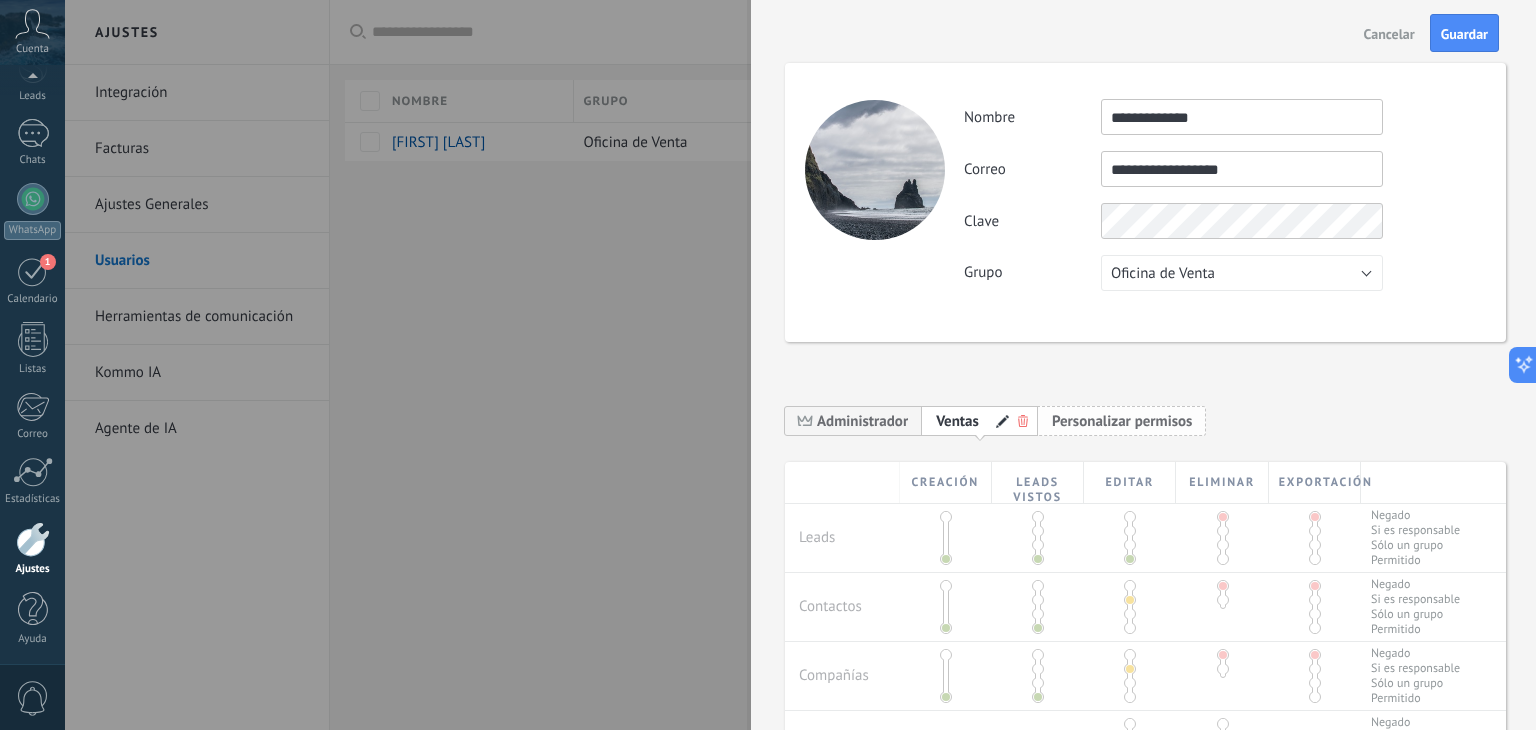click on "Personalizar permisos" at bounding box center (1122, 421) 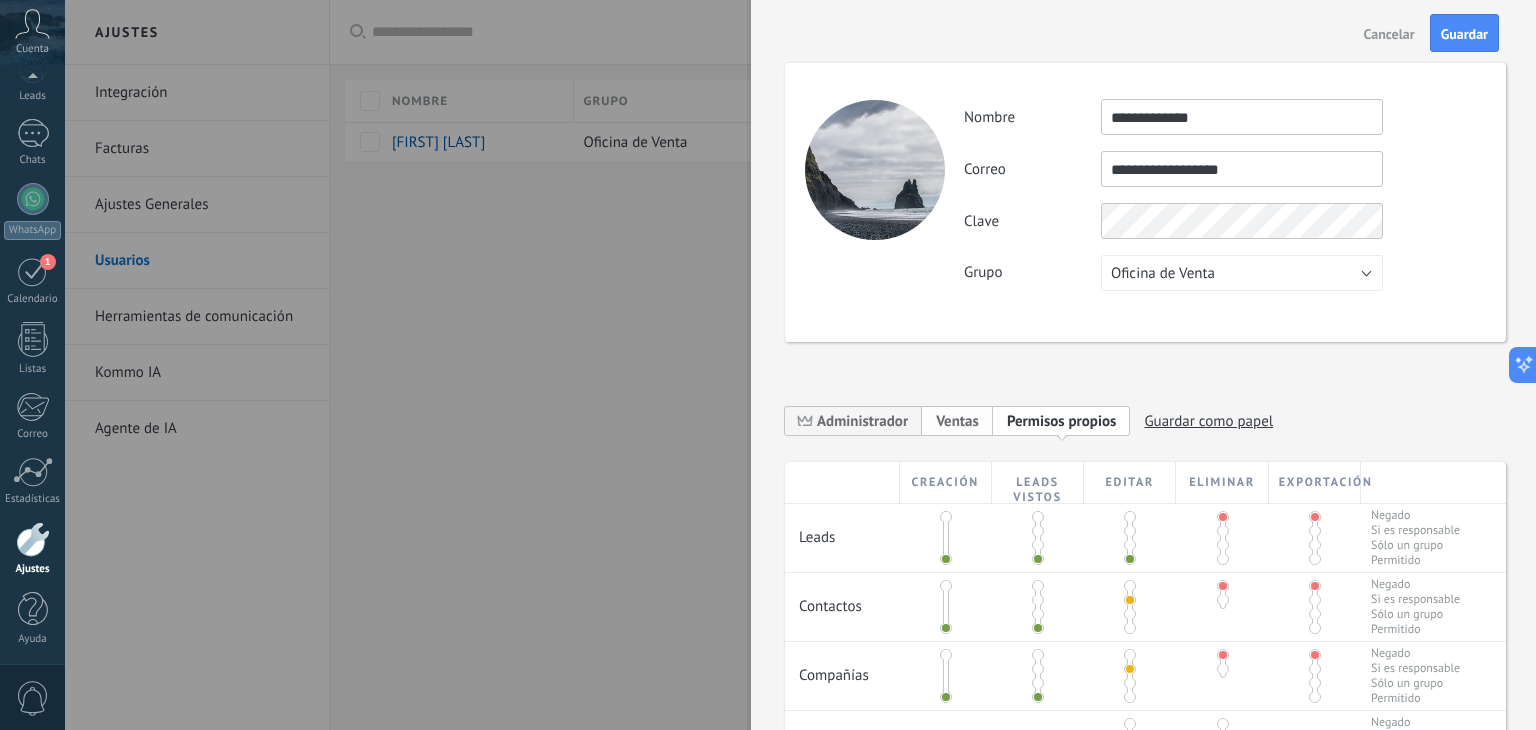 click on "Ventas" at bounding box center [957, 421] 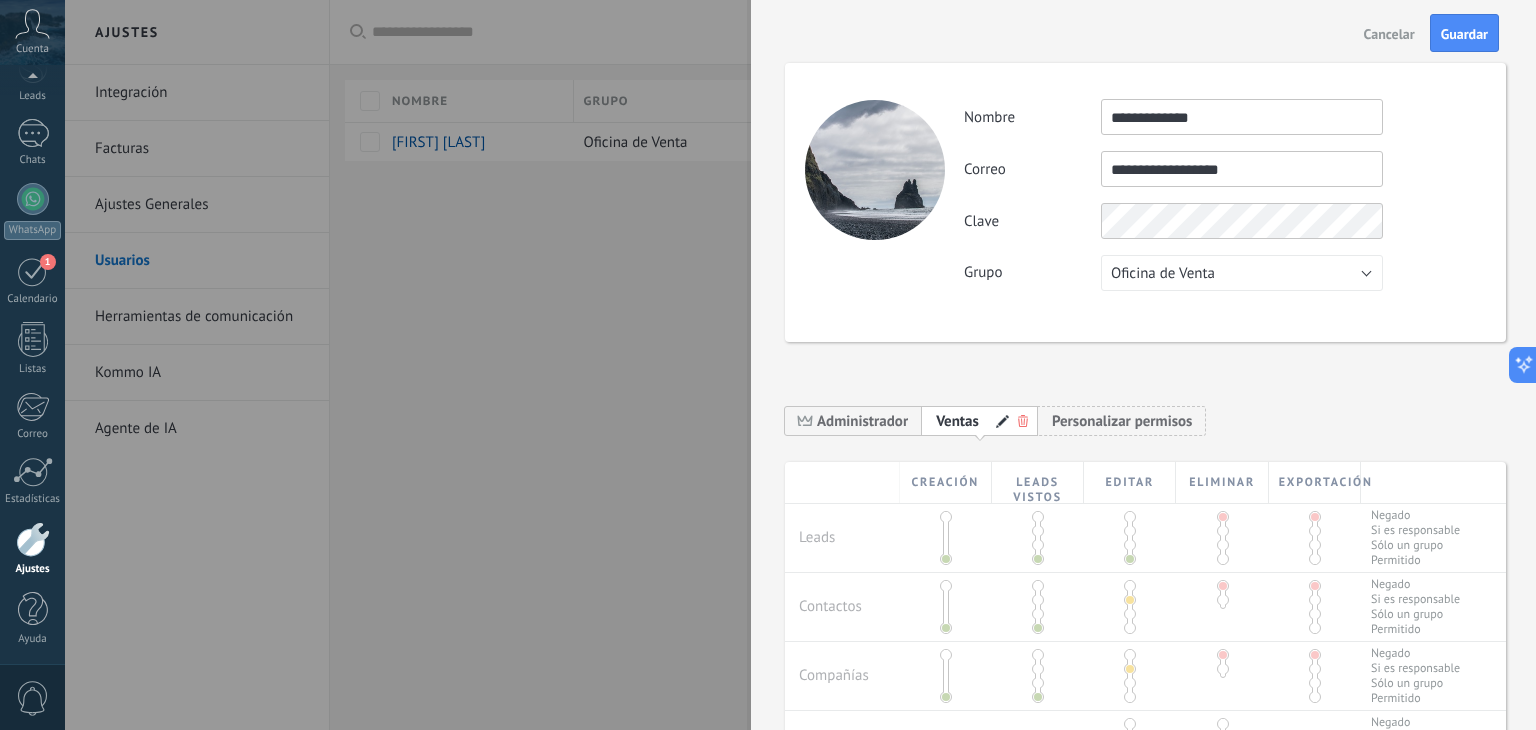 click on "Cancelar" at bounding box center (1389, 34) 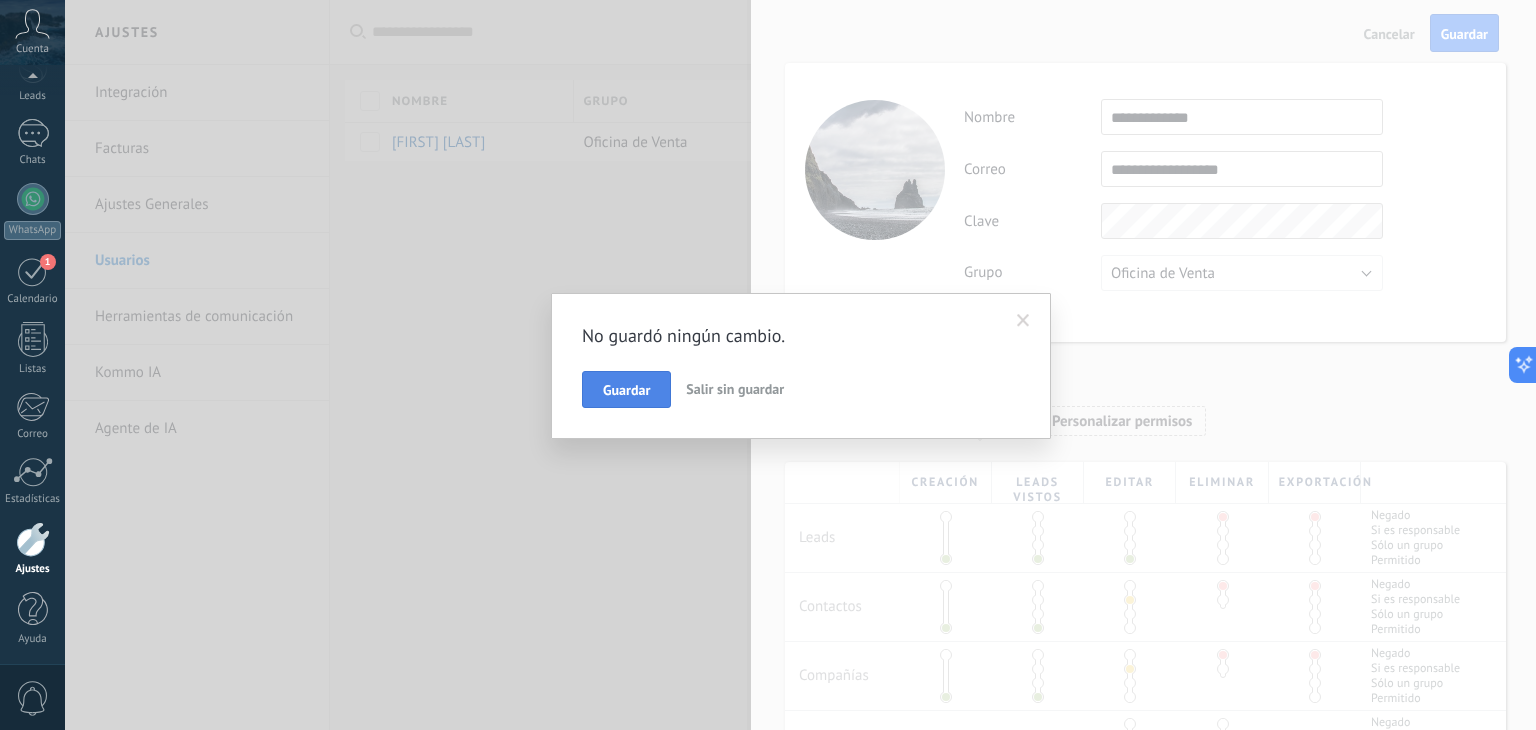 click on "Guardar" at bounding box center [626, 390] 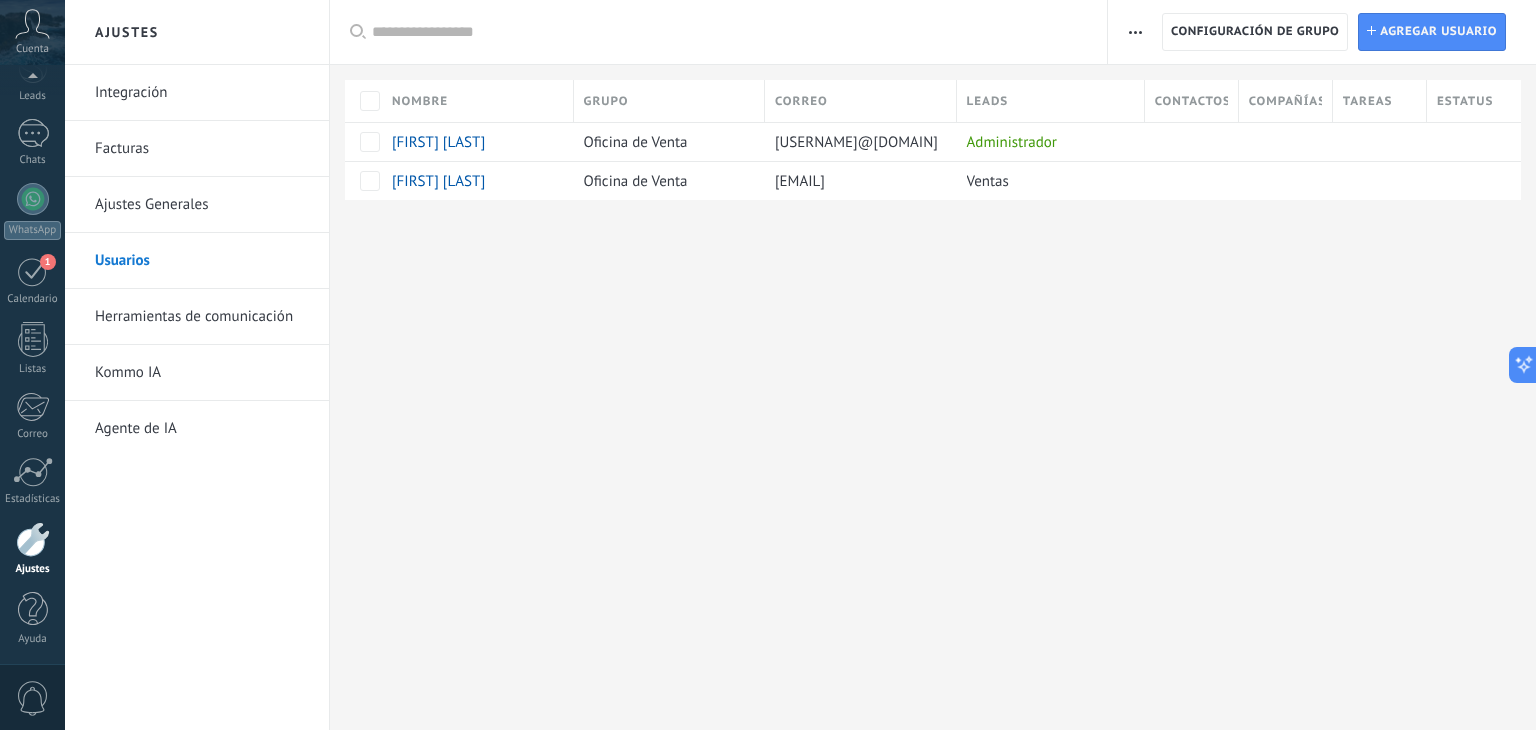 click on "0" at bounding box center (33, 698) 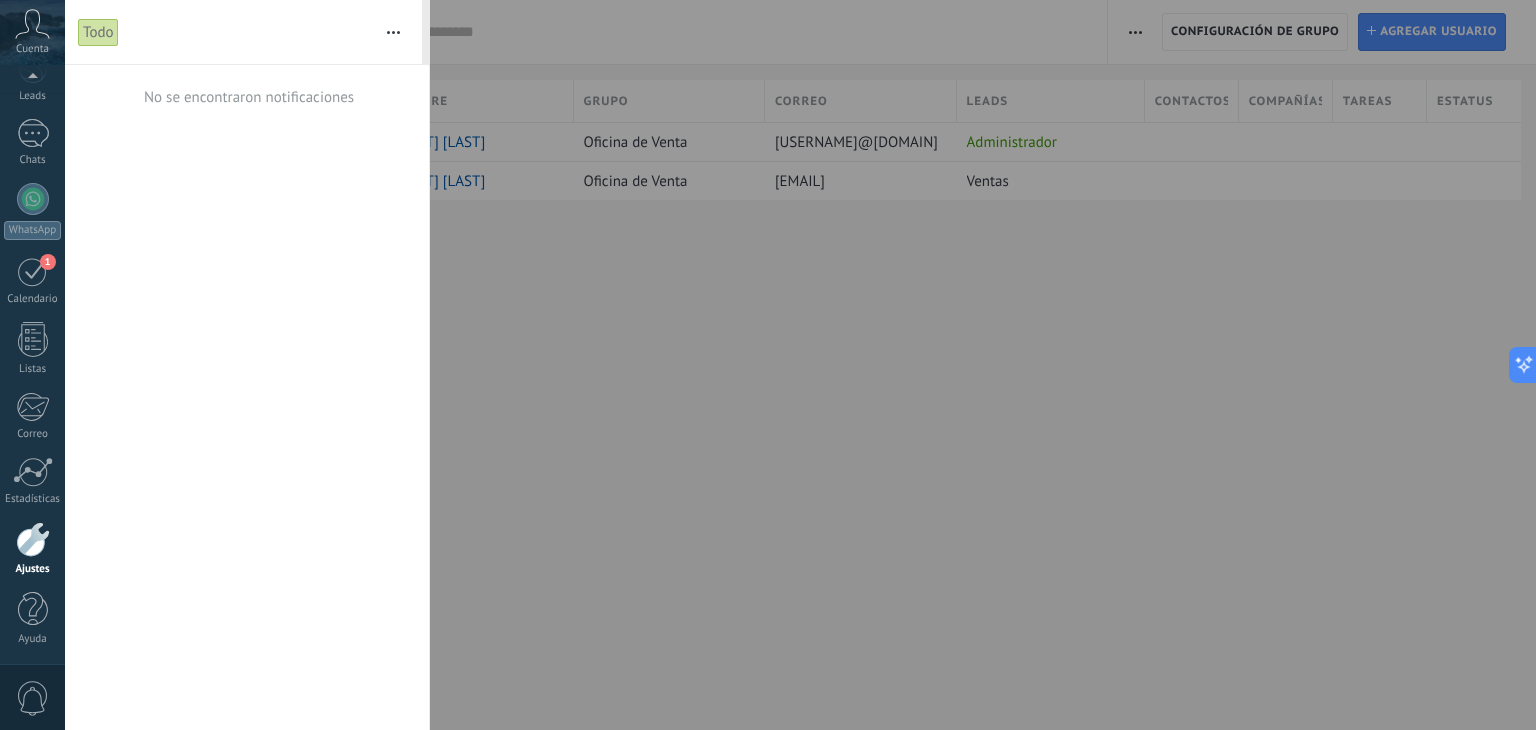 click on "Cuenta" at bounding box center [32, 32] 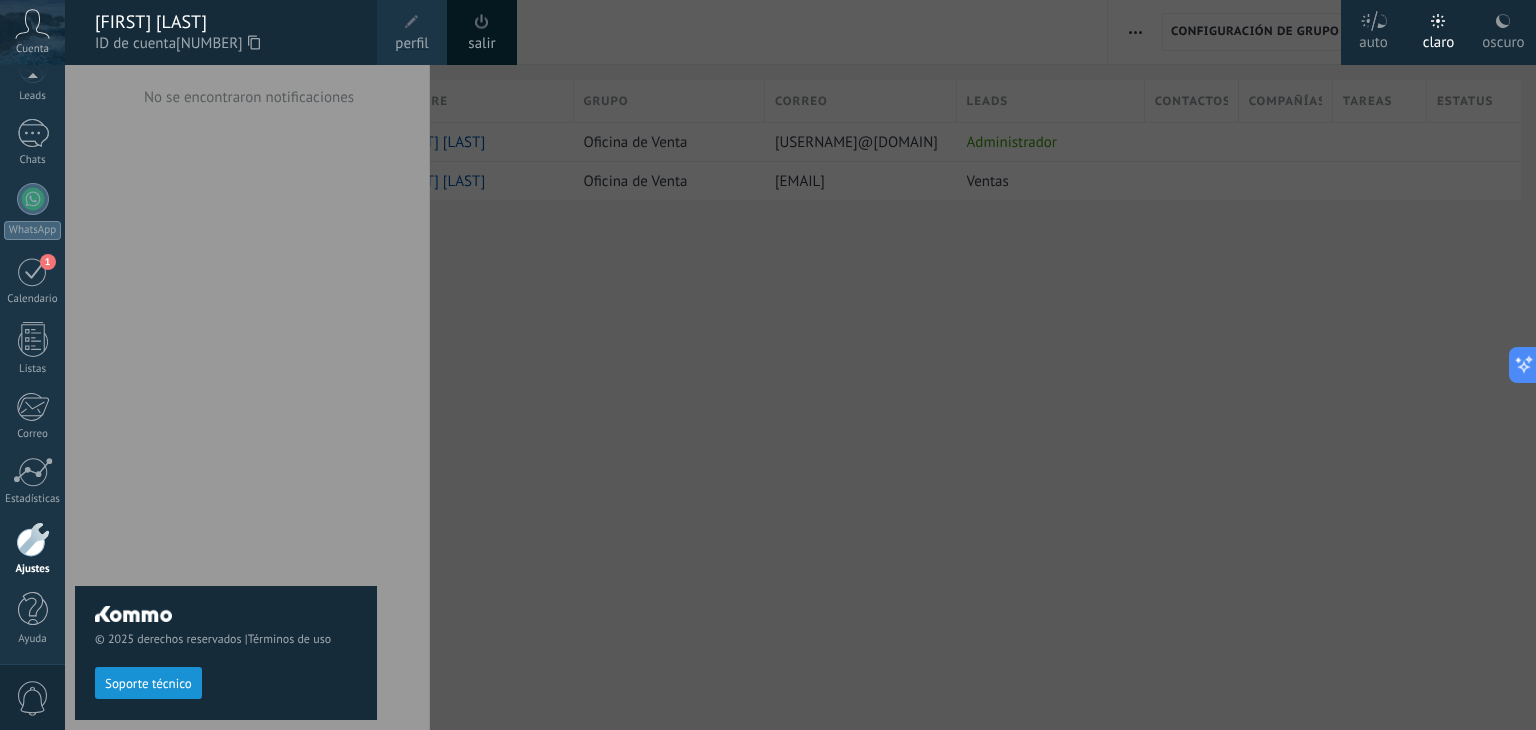click at bounding box center [412, 22] 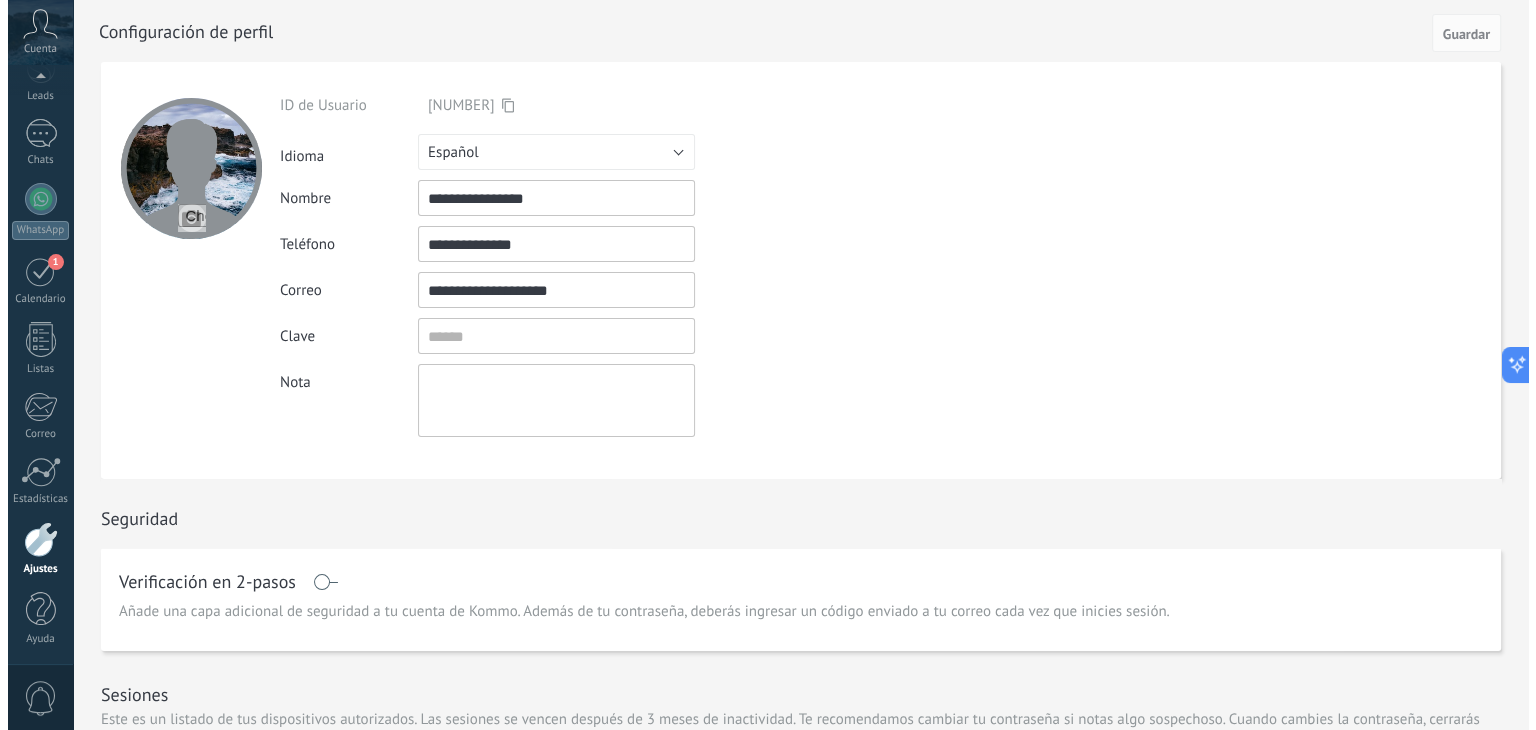 scroll, scrollTop: 0, scrollLeft: 0, axis: both 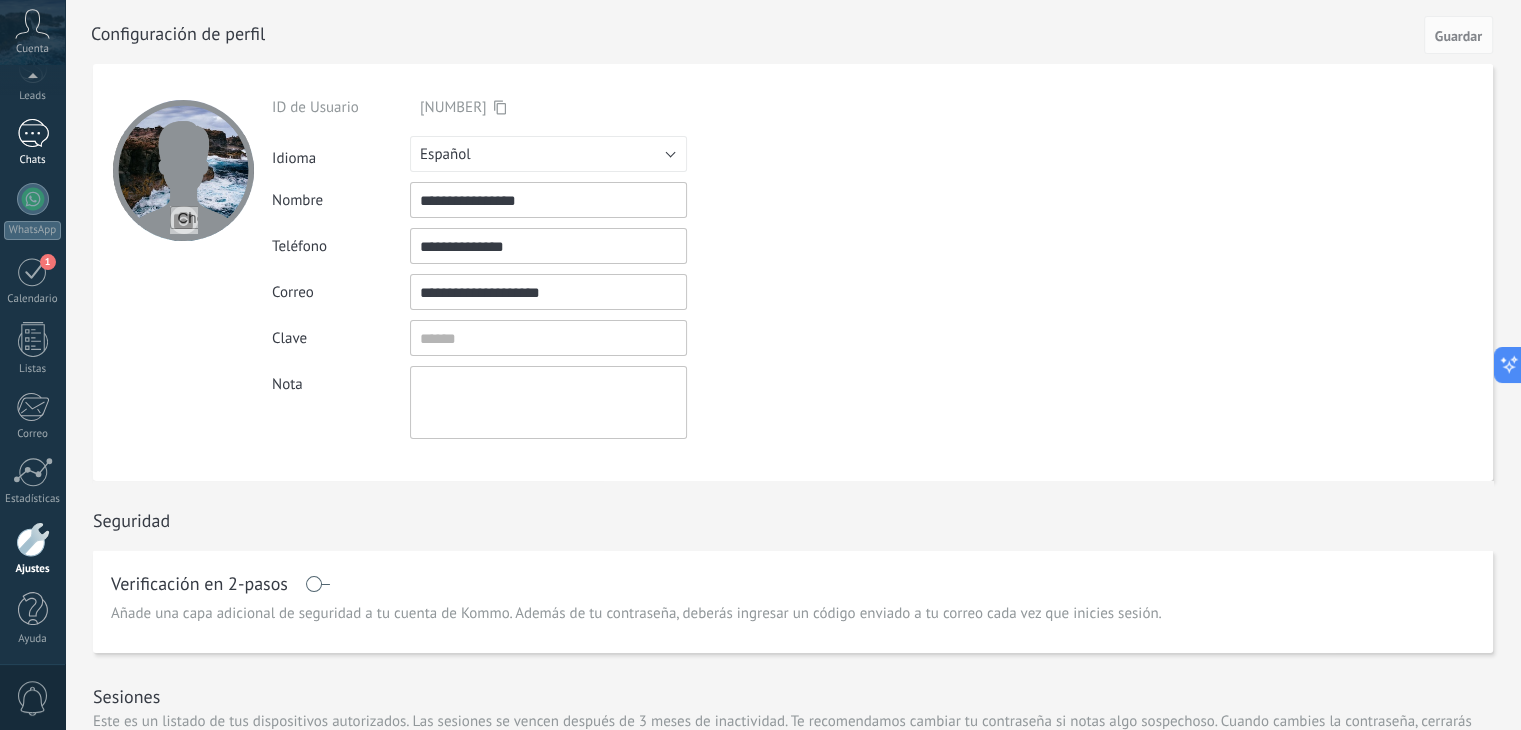 click on "1" at bounding box center [33, 133] 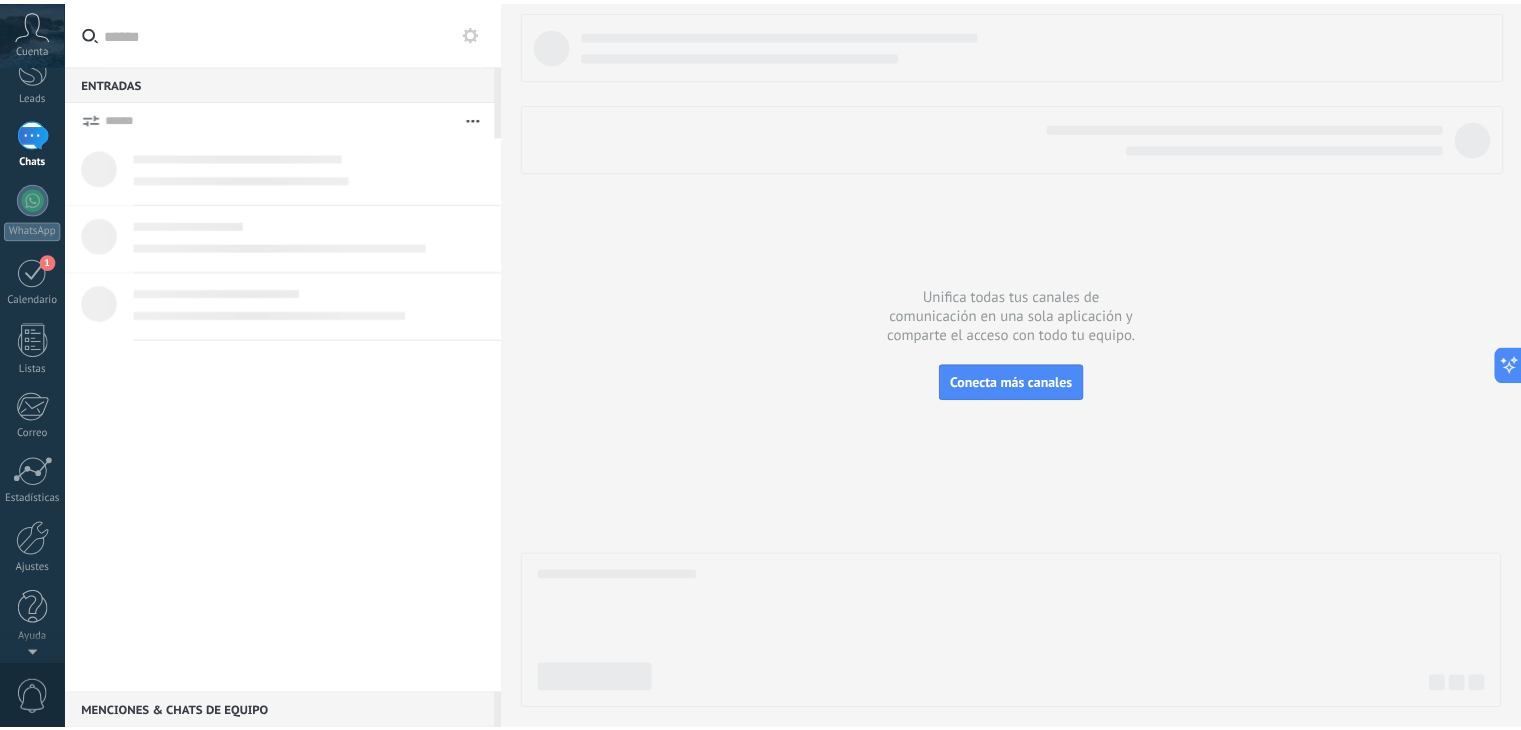scroll, scrollTop: 0, scrollLeft: 0, axis: both 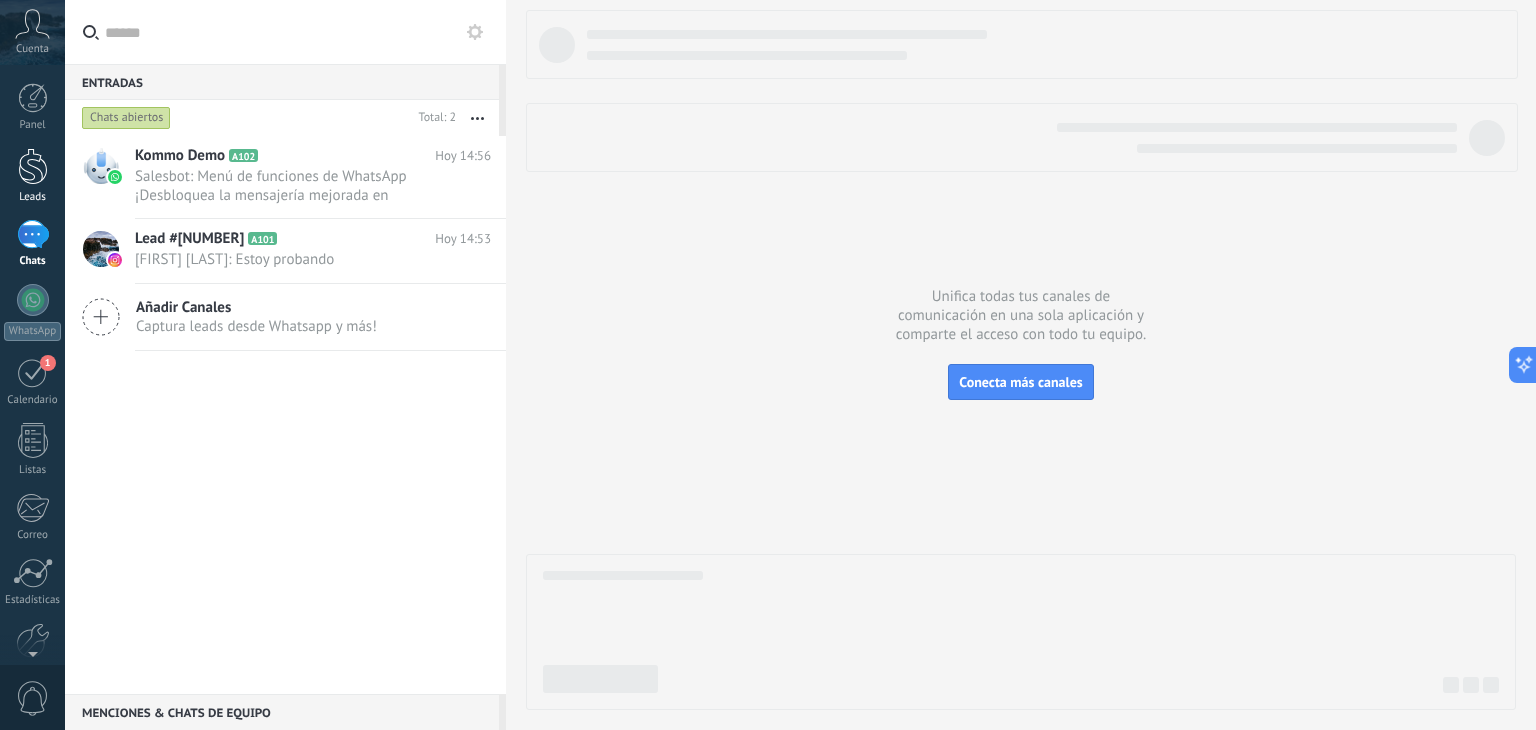 click at bounding box center [33, 166] 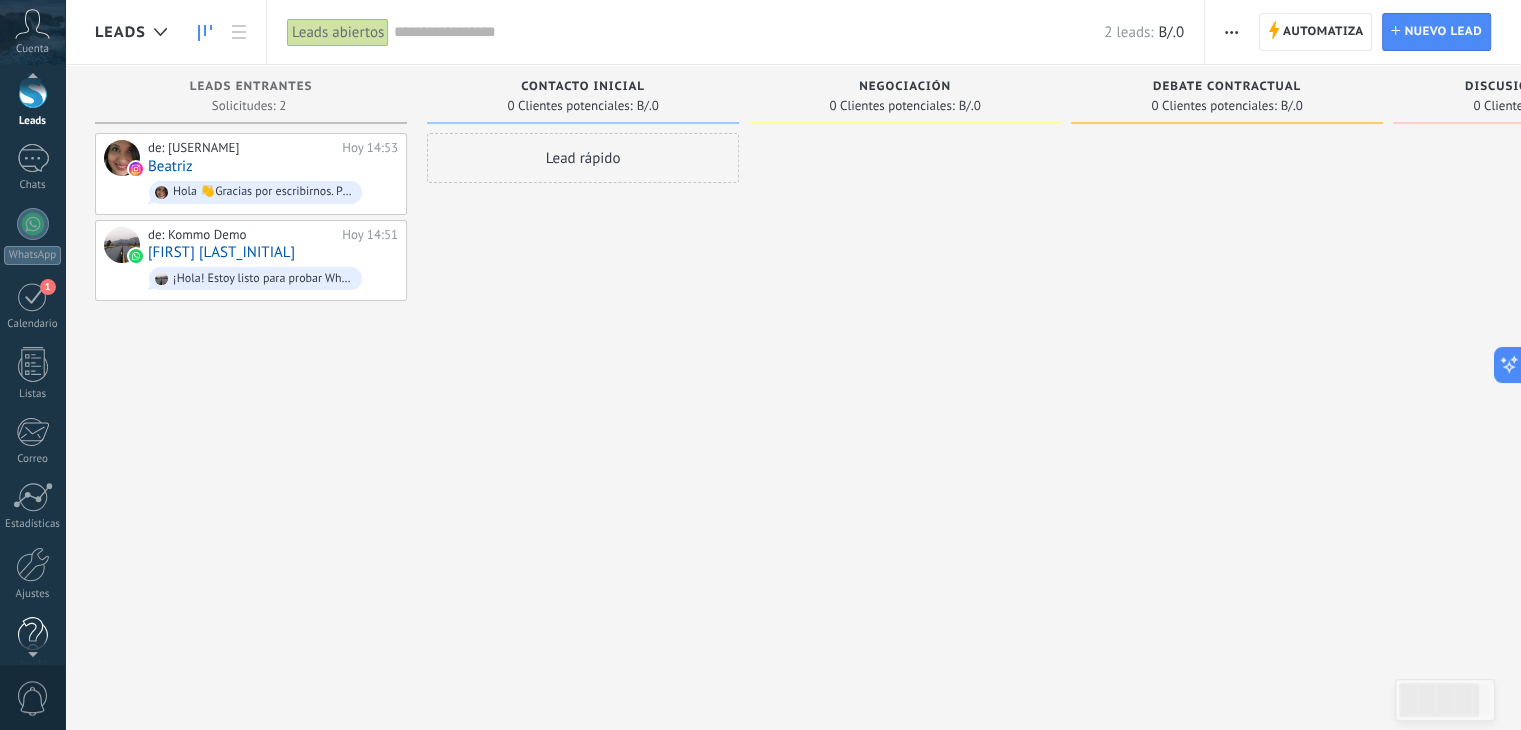scroll, scrollTop: 100, scrollLeft: 0, axis: vertical 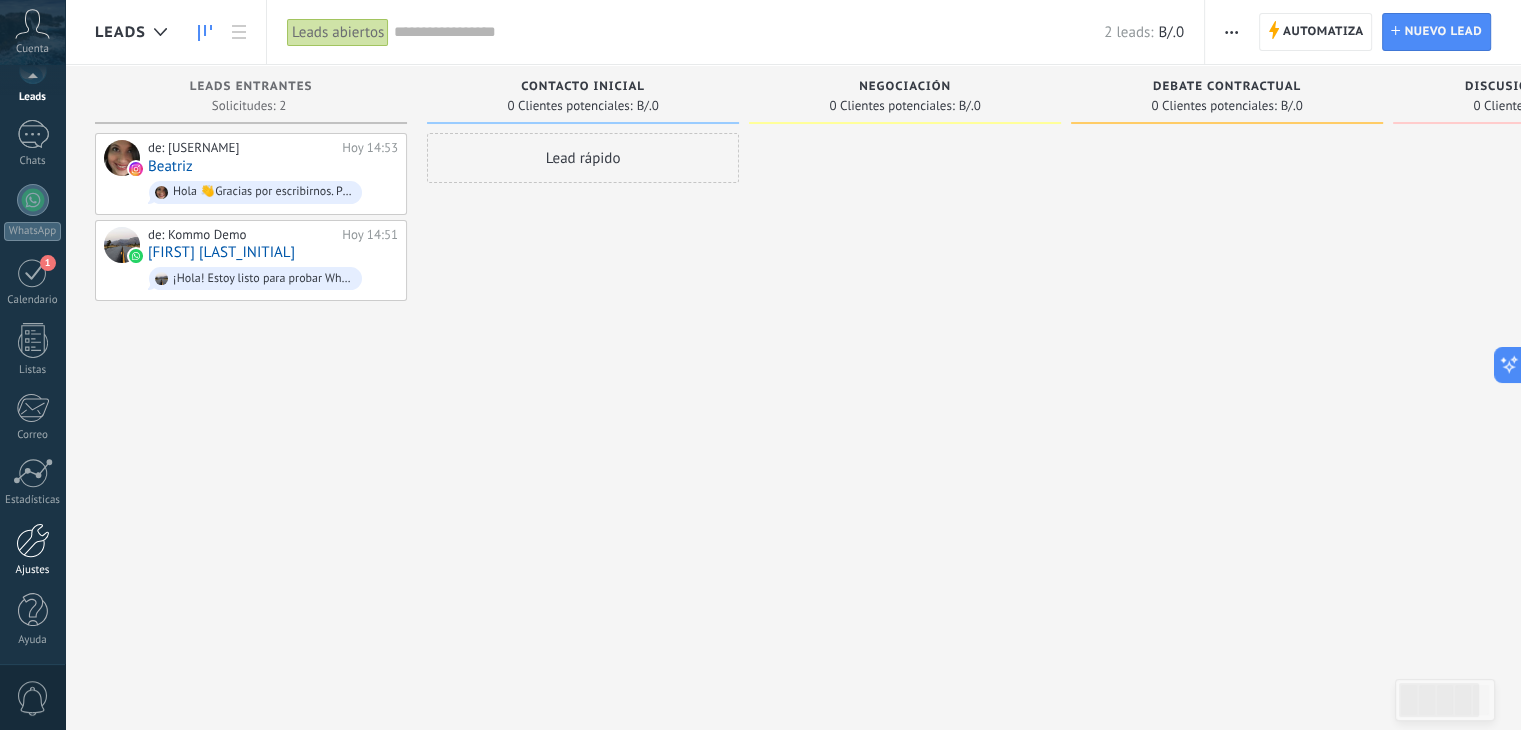 click at bounding box center [33, 540] 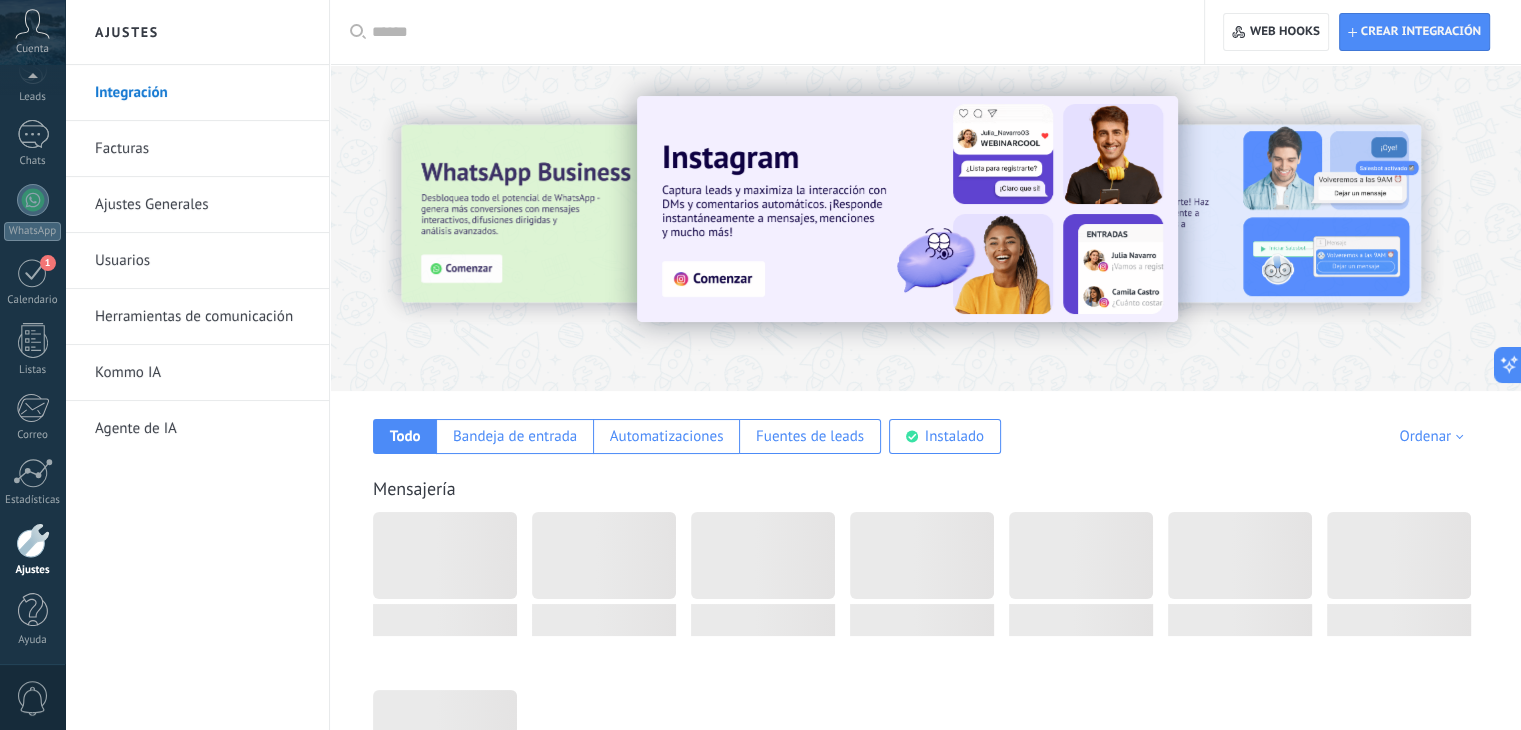 scroll, scrollTop: 101, scrollLeft: 0, axis: vertical 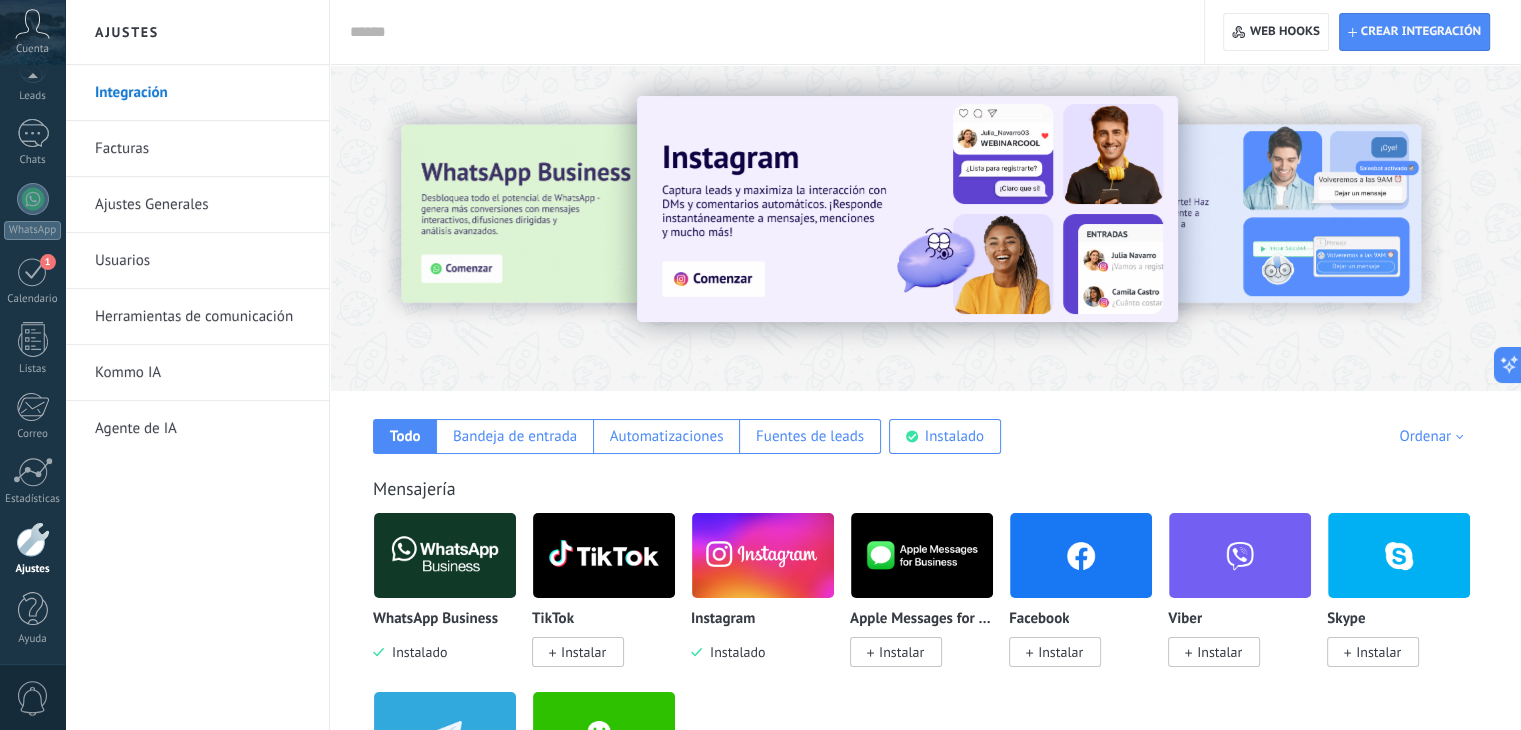 click on "Facturas" at bounding box center (202, 149) 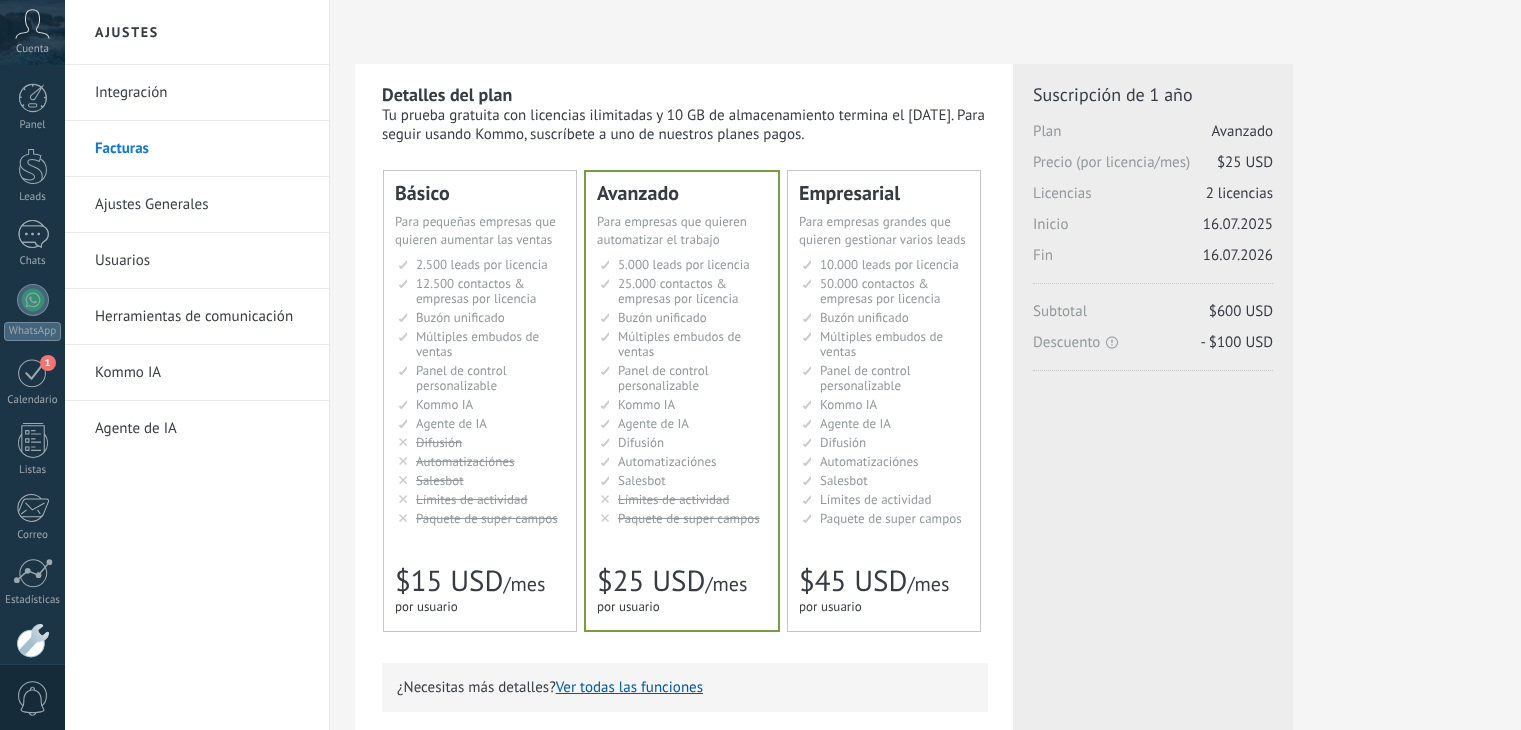 scroll, scrollTop: 0, scrollLeft: 0, axis: both 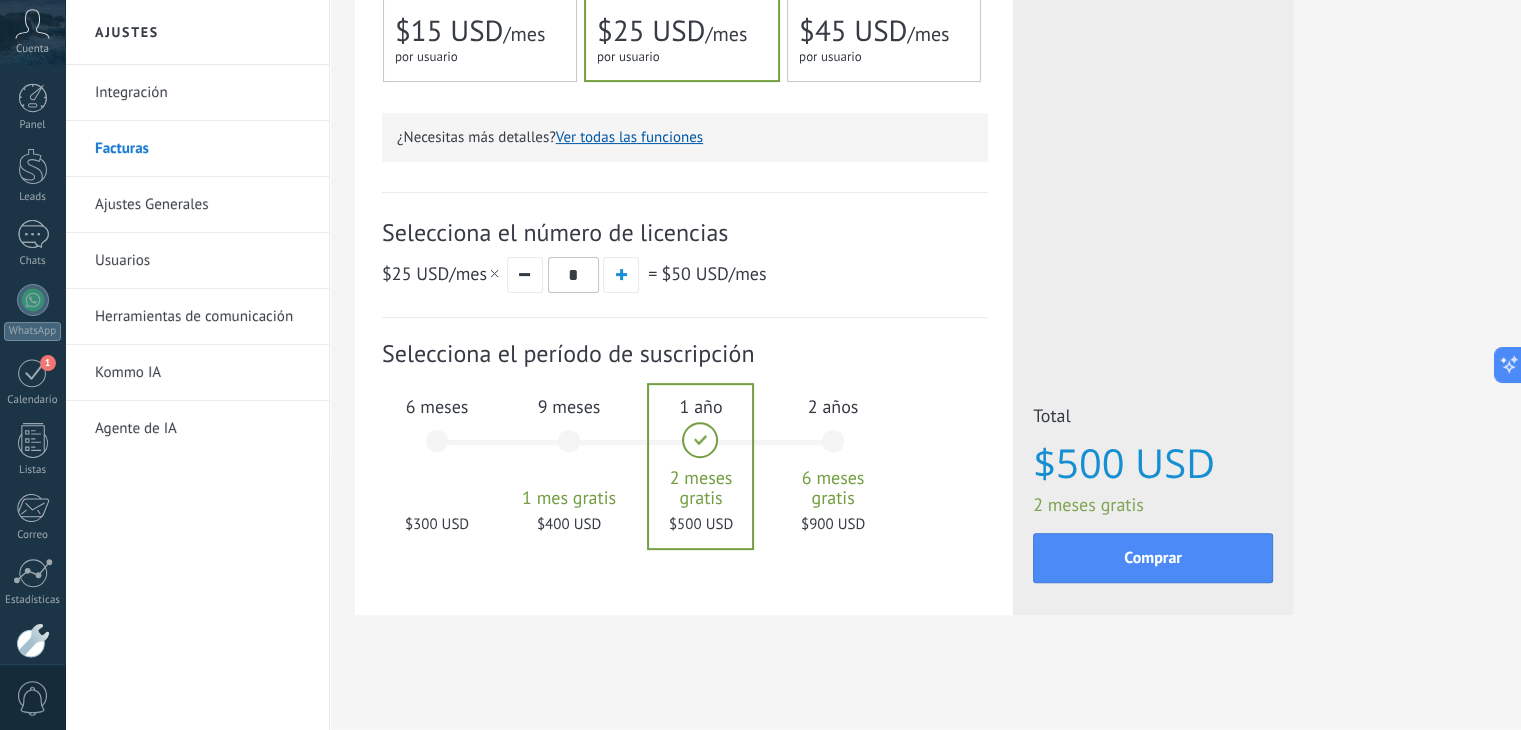 click on "2 años
6 meses gratis
$900 USD" at bounding box center [833, 450] 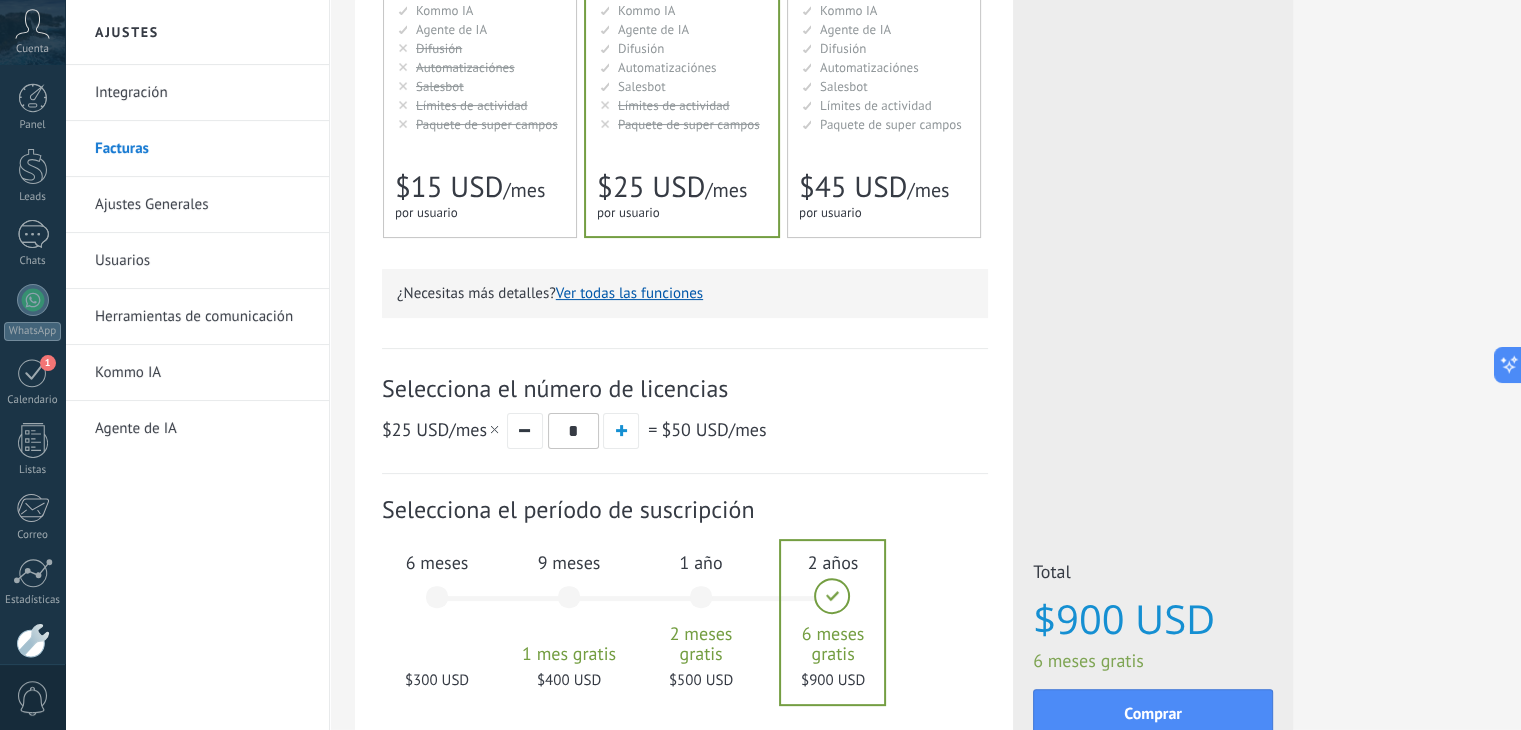 scroll, scrollTop: 400, scrollLeft: 0, axis: vertical 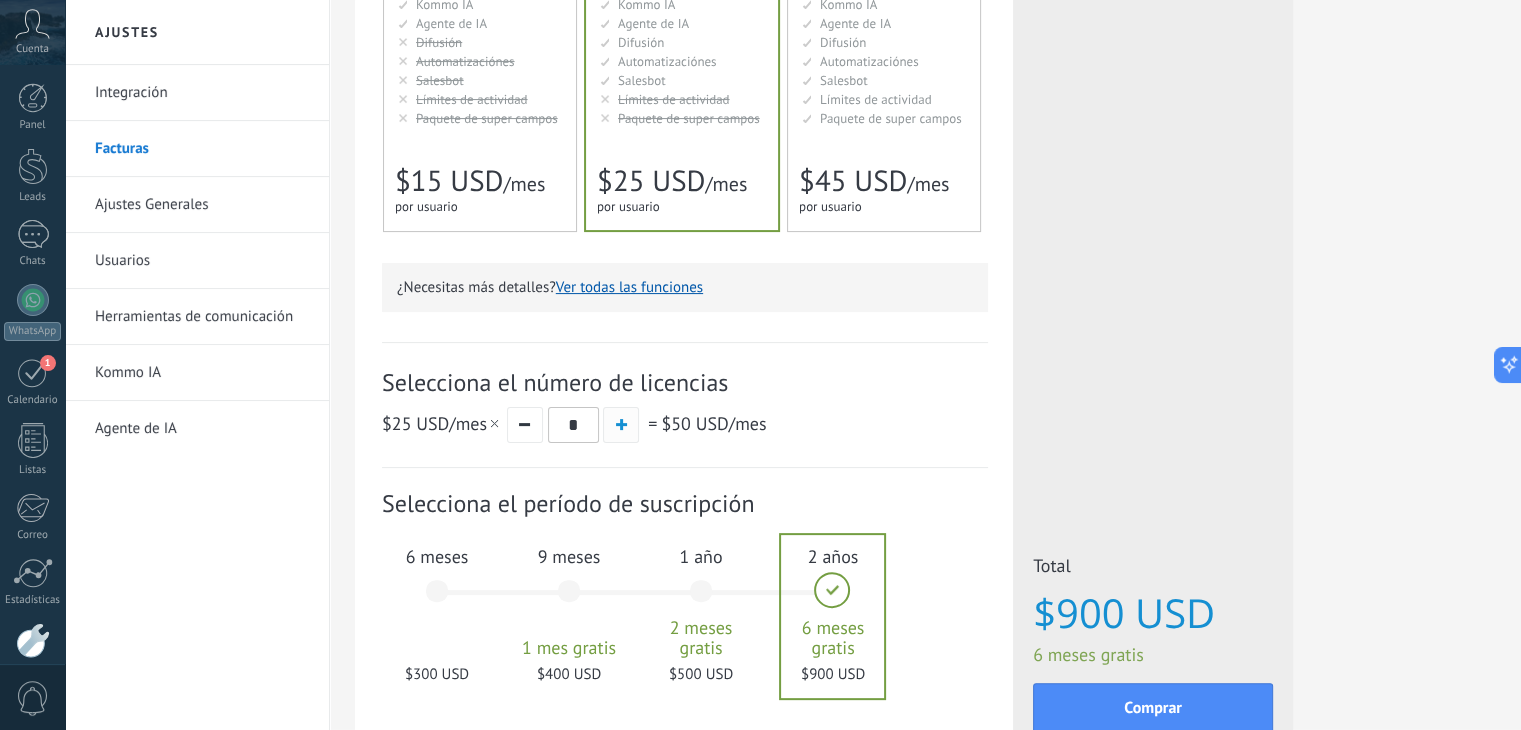 click at bounding box center (621, 425) 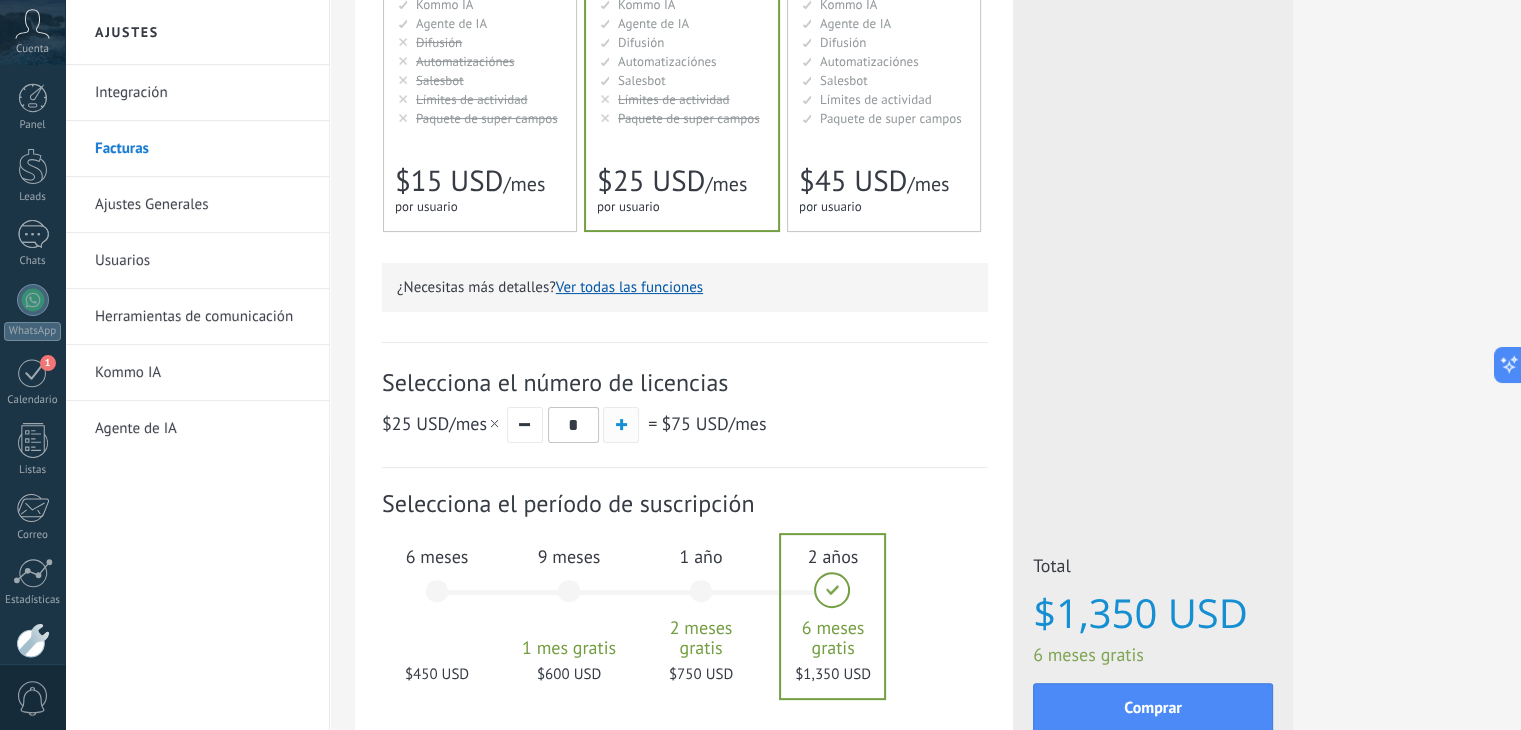click at bounding box center [621, 425] 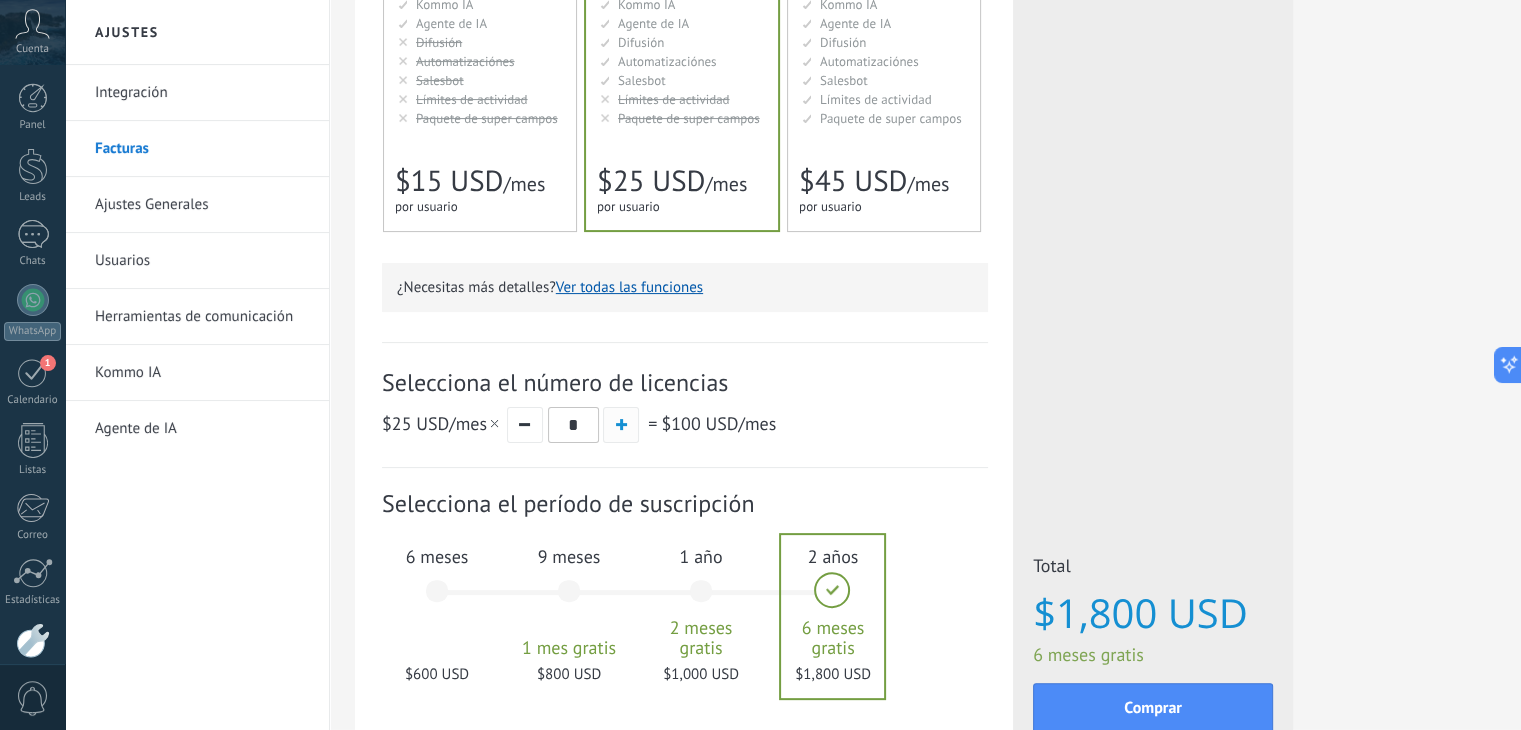 click at bounding box center (621, 425) 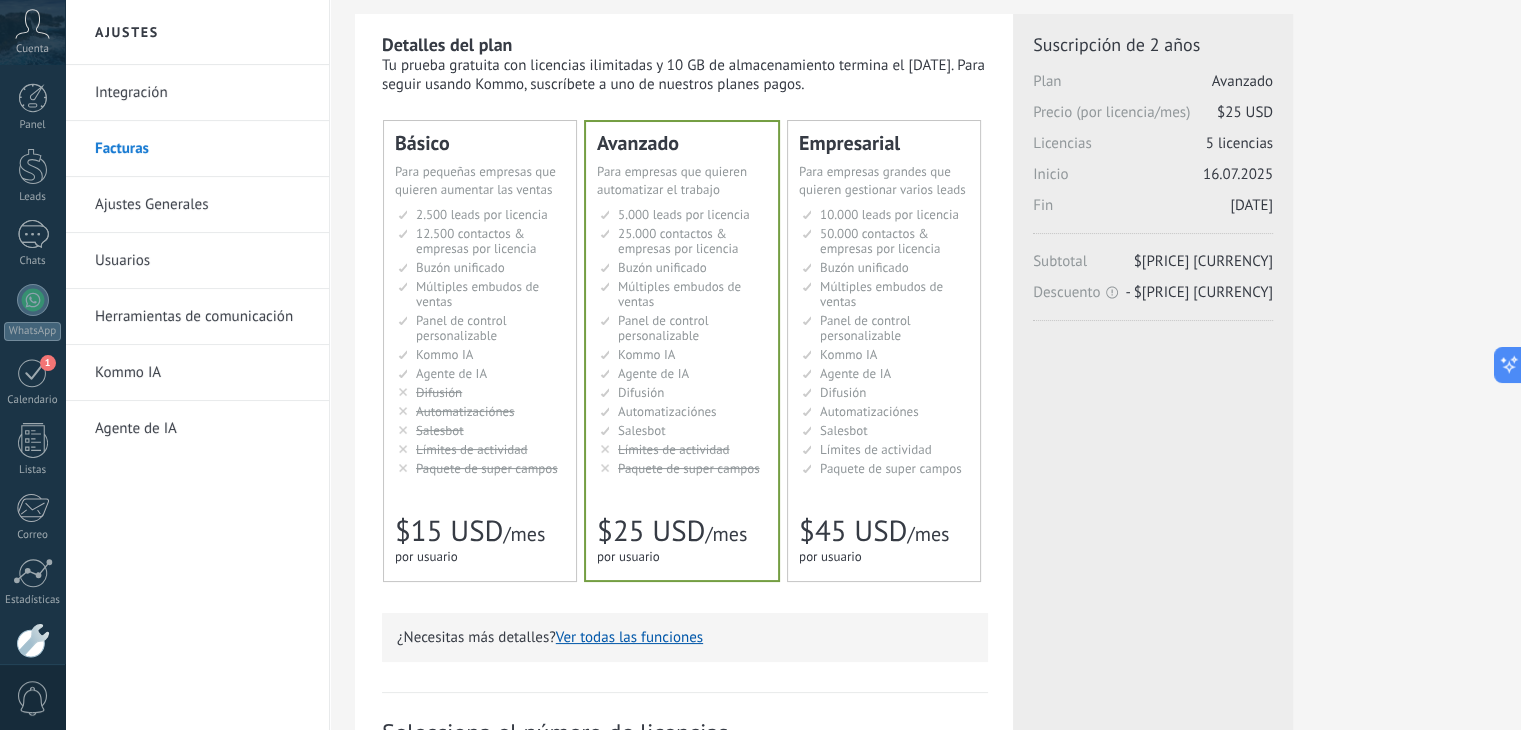 scroll, scrollTop: 0, scrollLeft: 0, axis: both 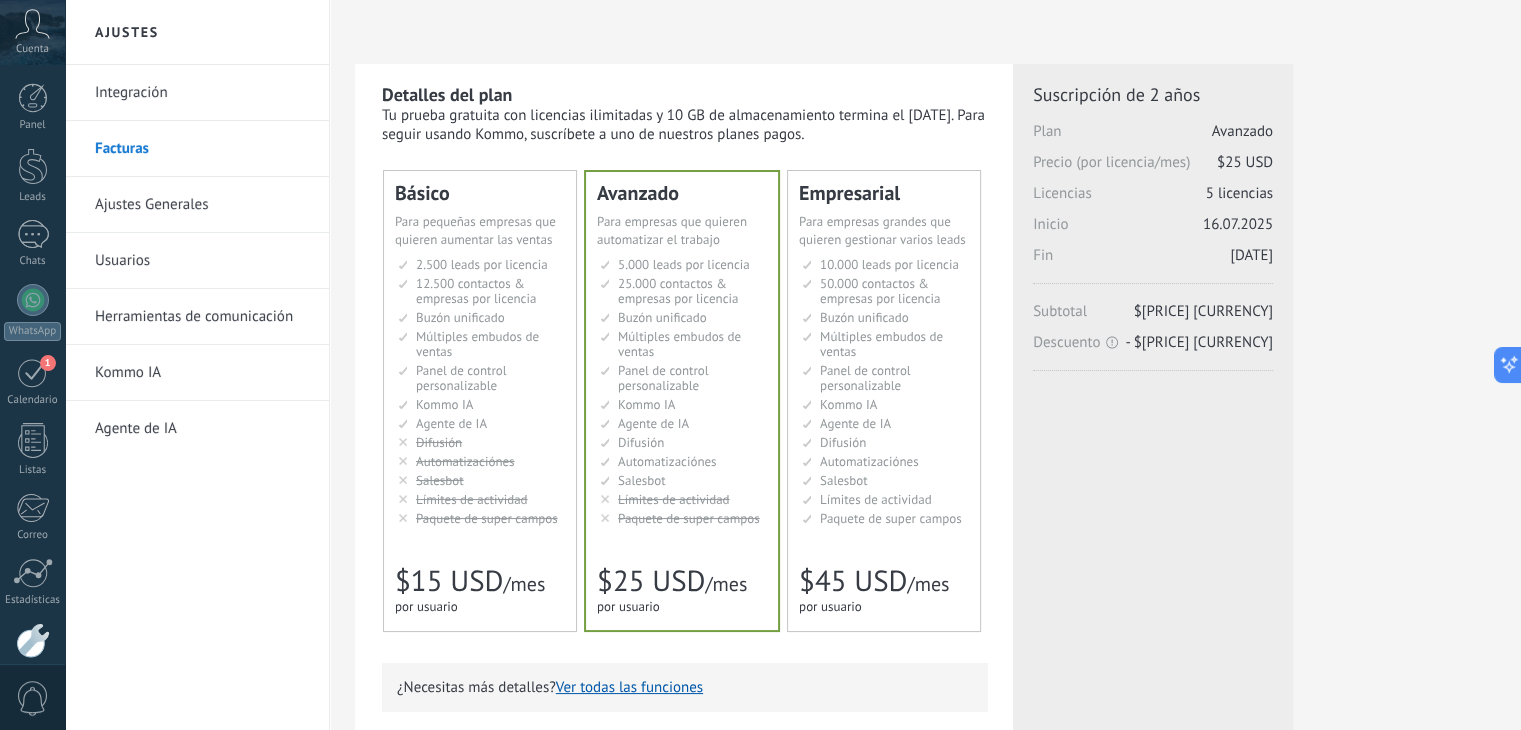 click on "Ajustes Generales" at bounding box center [202, 205] 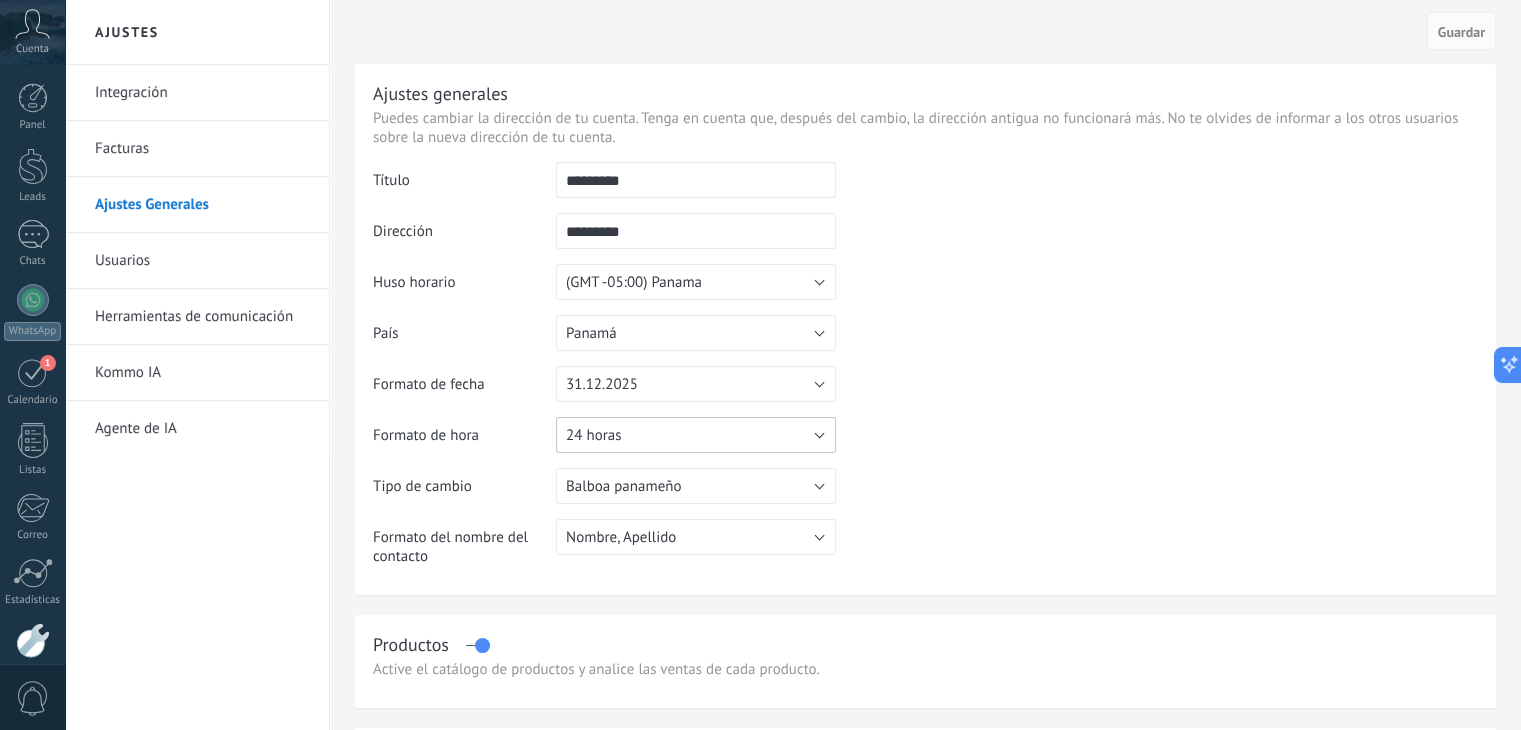 click on "24 horas" at bounding box center [696, 435] 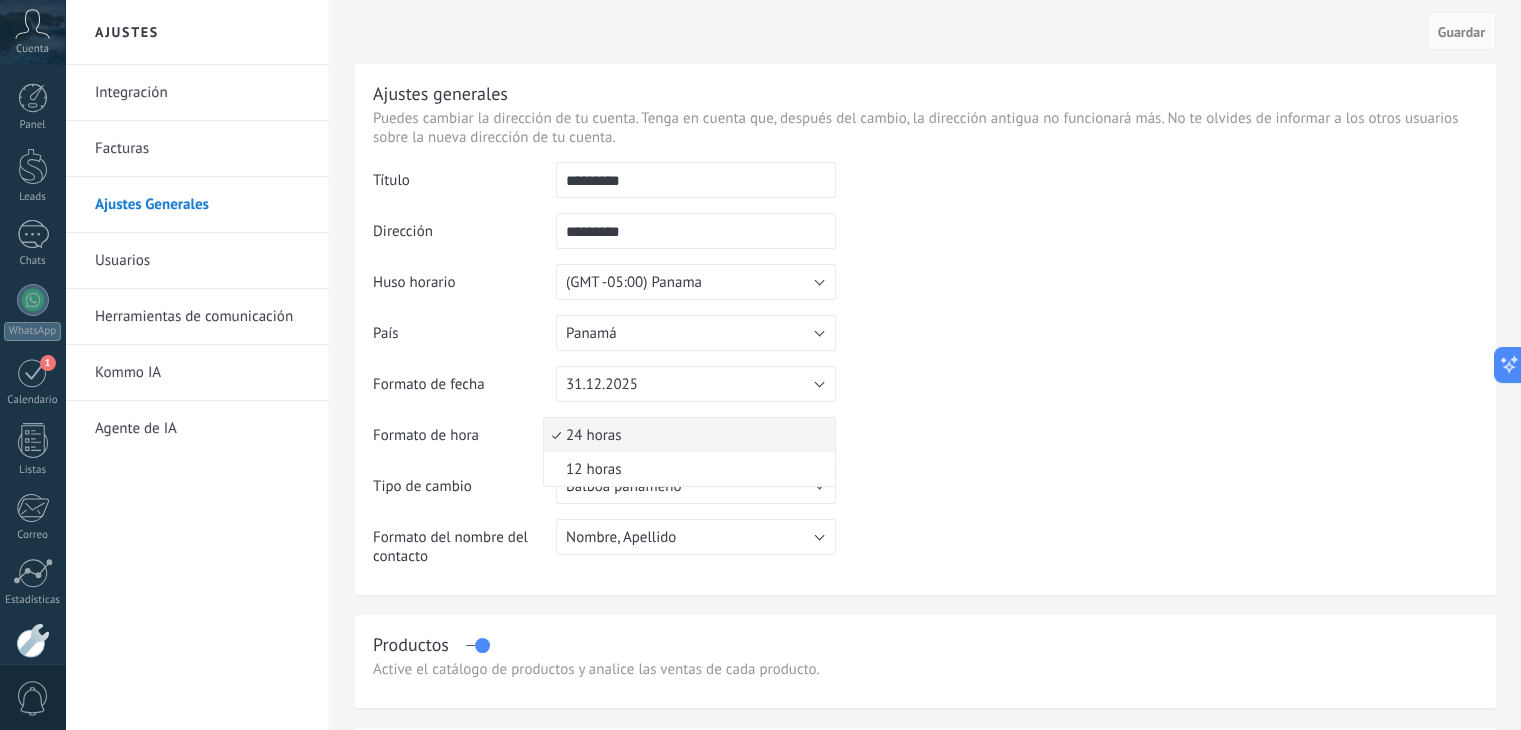 click on "24 horas" at bounding box center [686, 435] 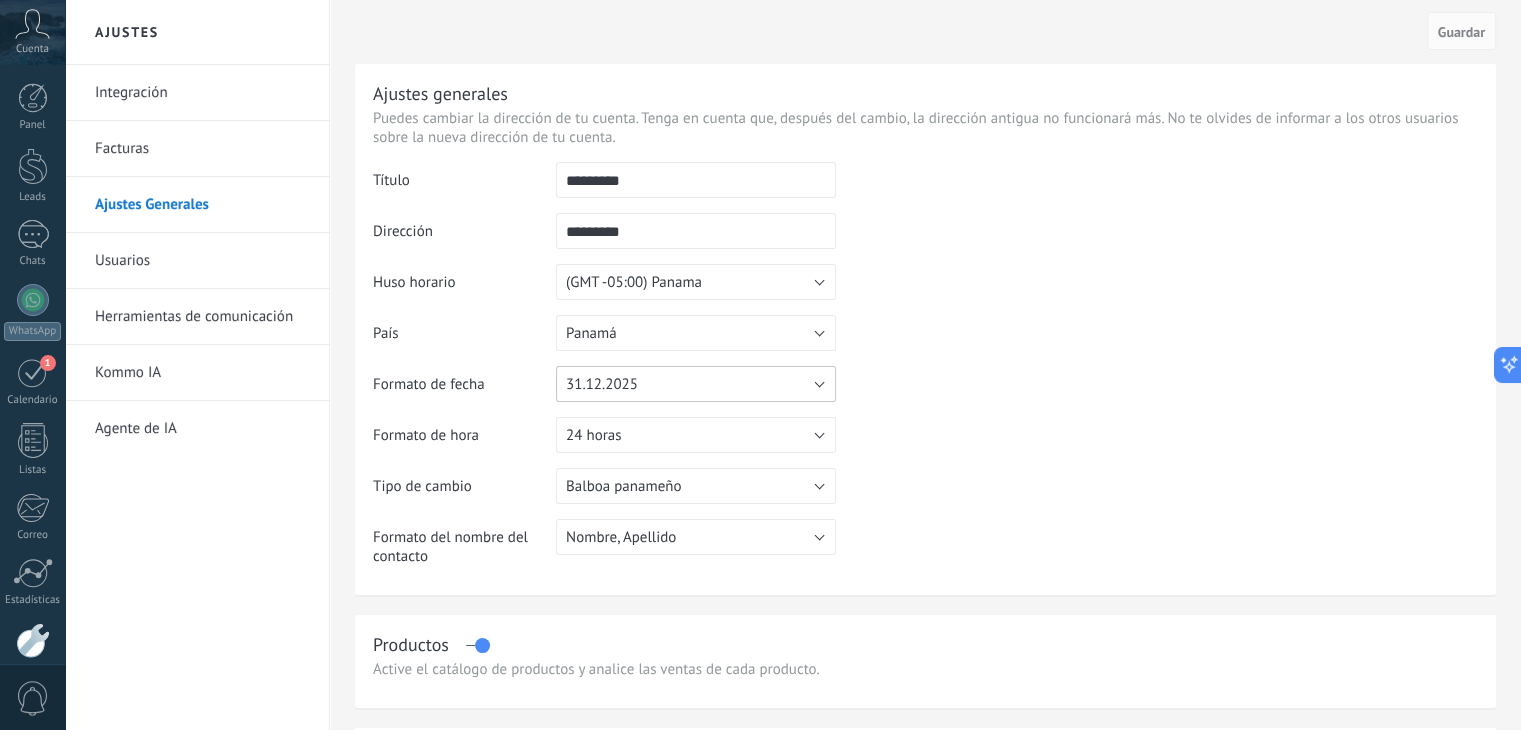 click on "31.12.2025" at bounding box center (696, 384) 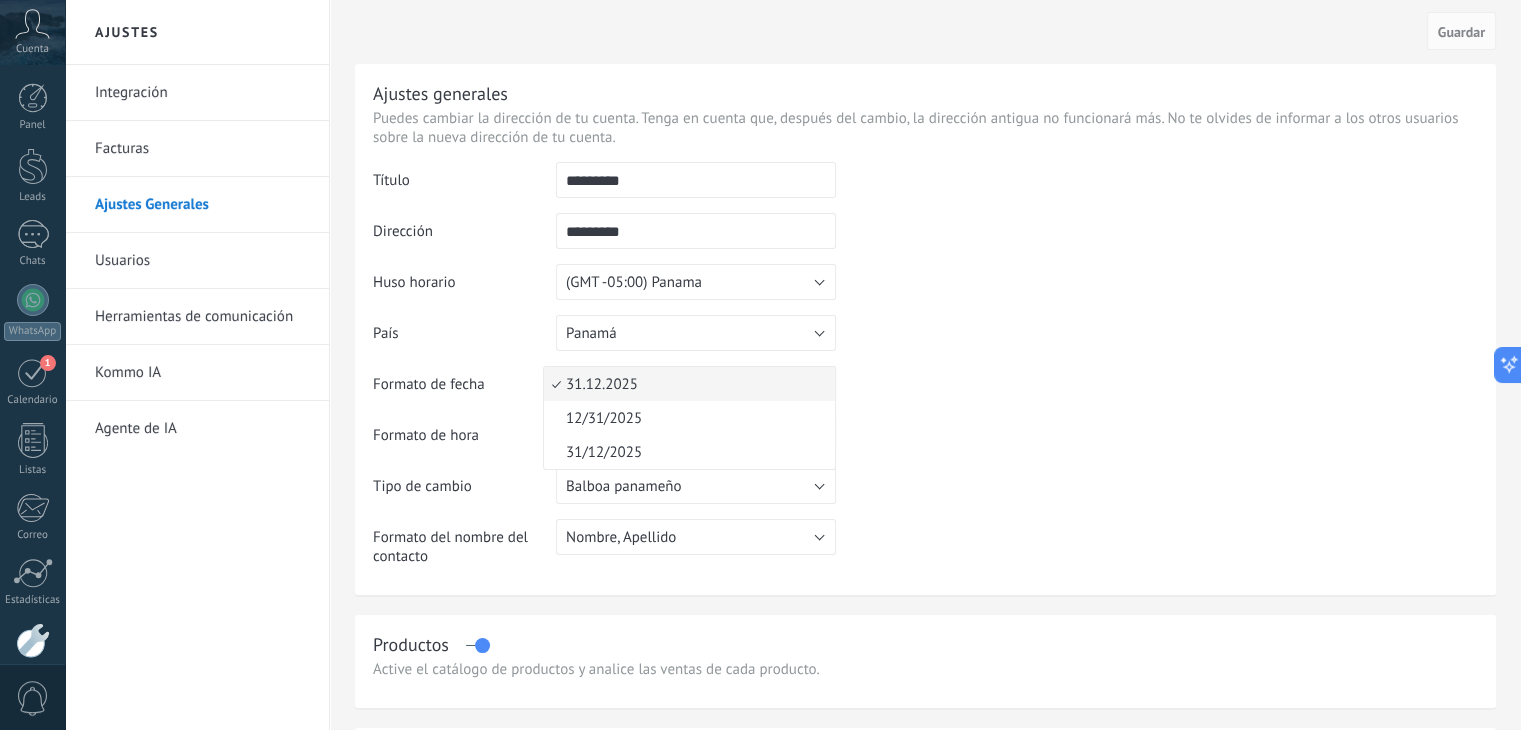 click on "31.12.2025" at bounding box center [686, 384] 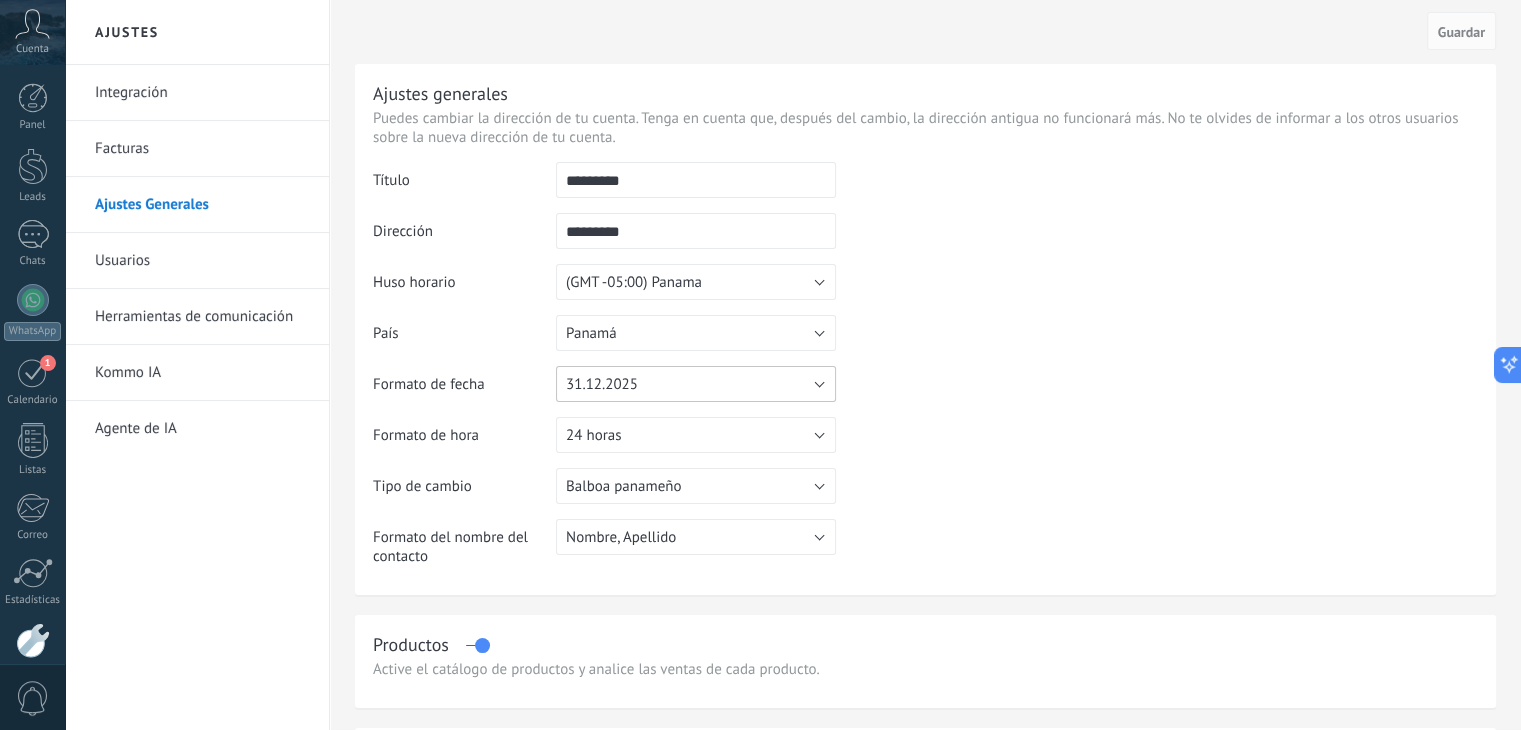 click on "31.12.2025" at bounding box center (696, 384) 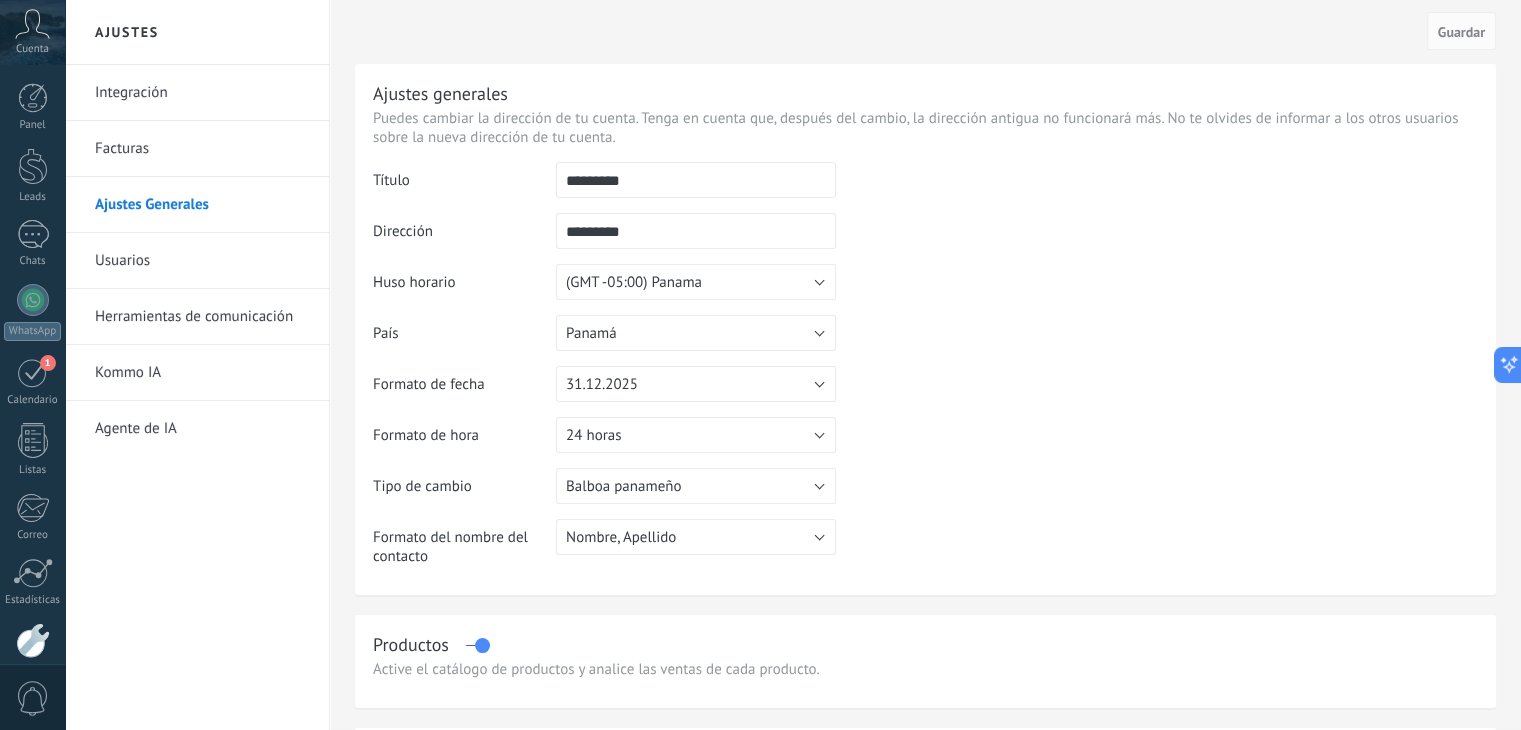 click on "31.12.2025 12/31/2025 31/12/2025 2025/12/31 31.12.2025" at bounding box center (696, 391) 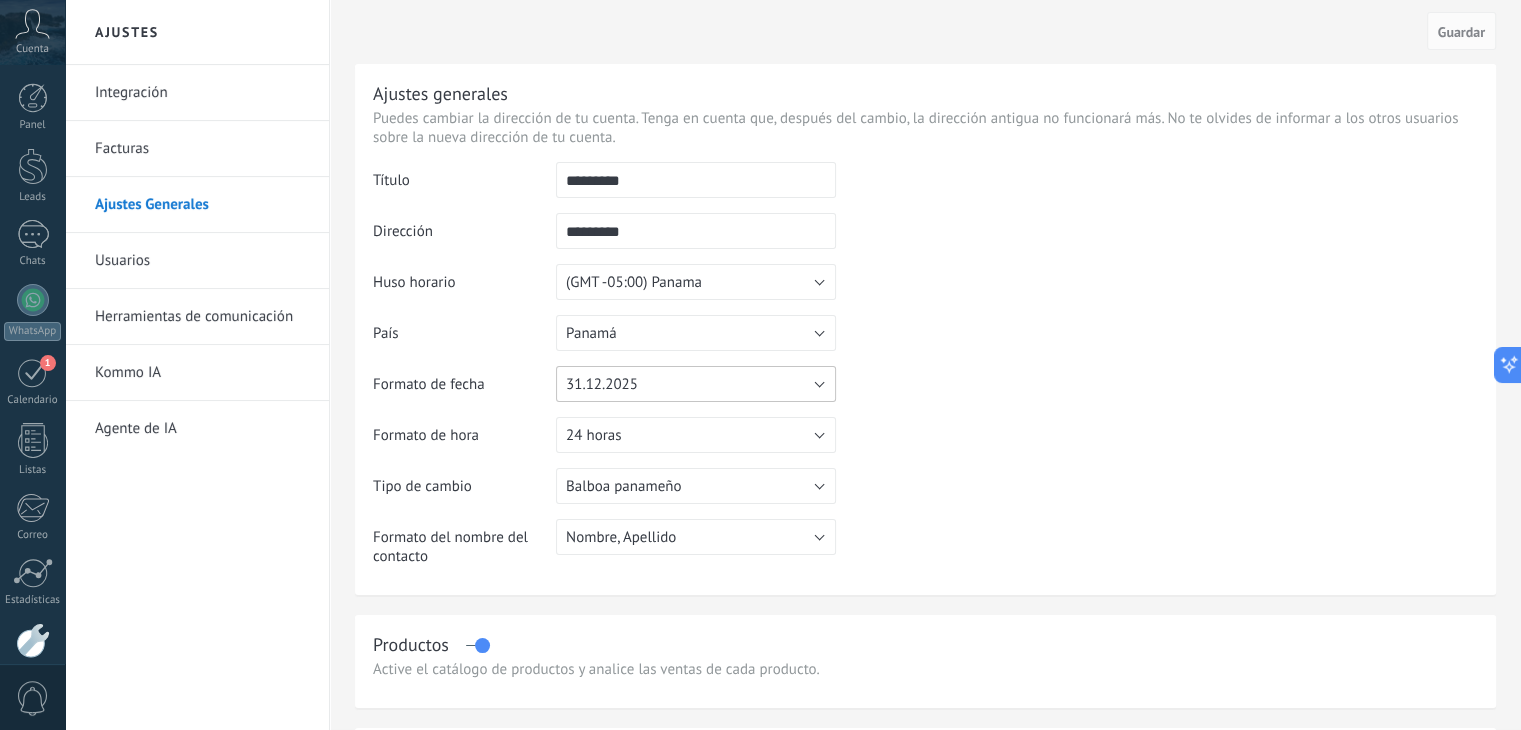 click on "31.12.2025" at bounding box center (696, 384) 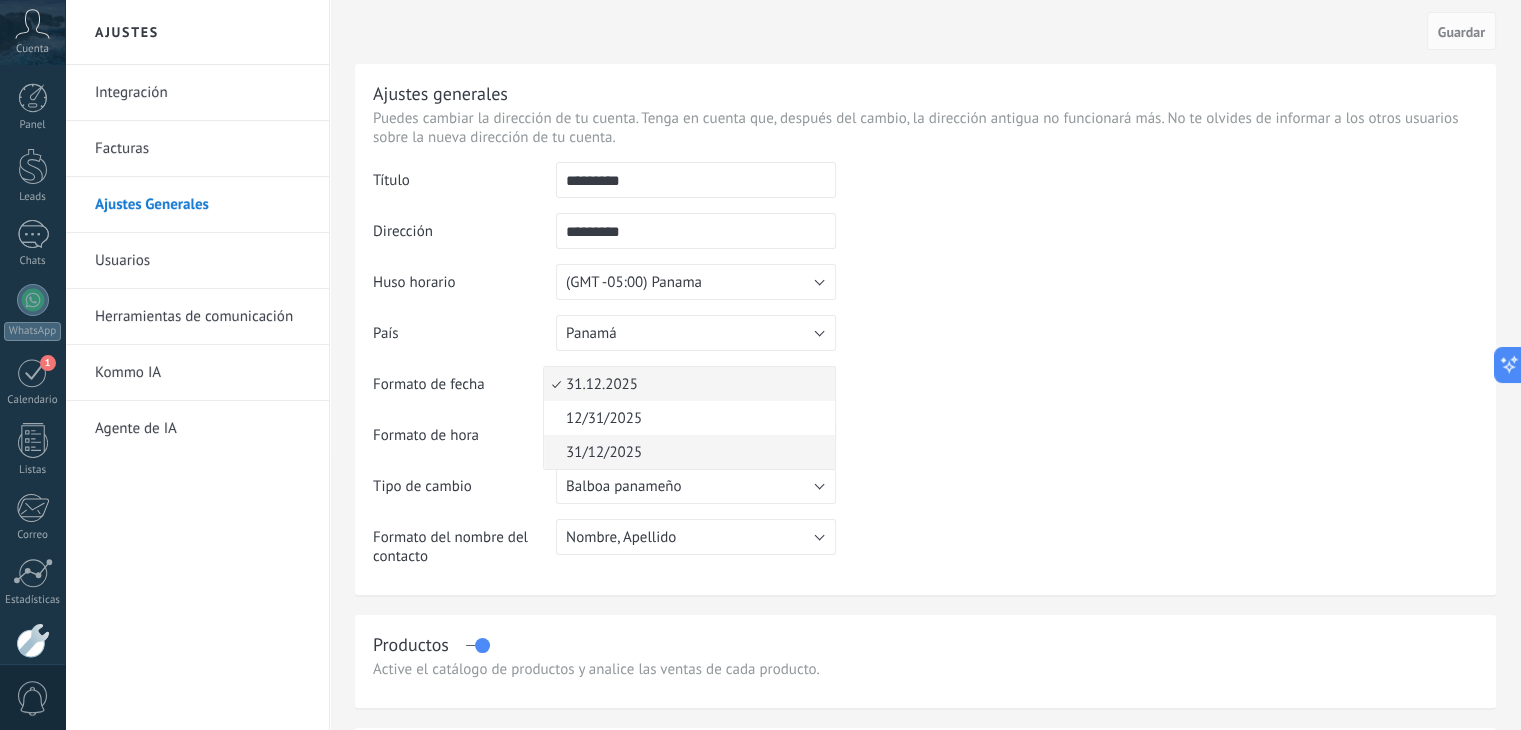 click on "31/12/2025" at bounding box center [686, 452] 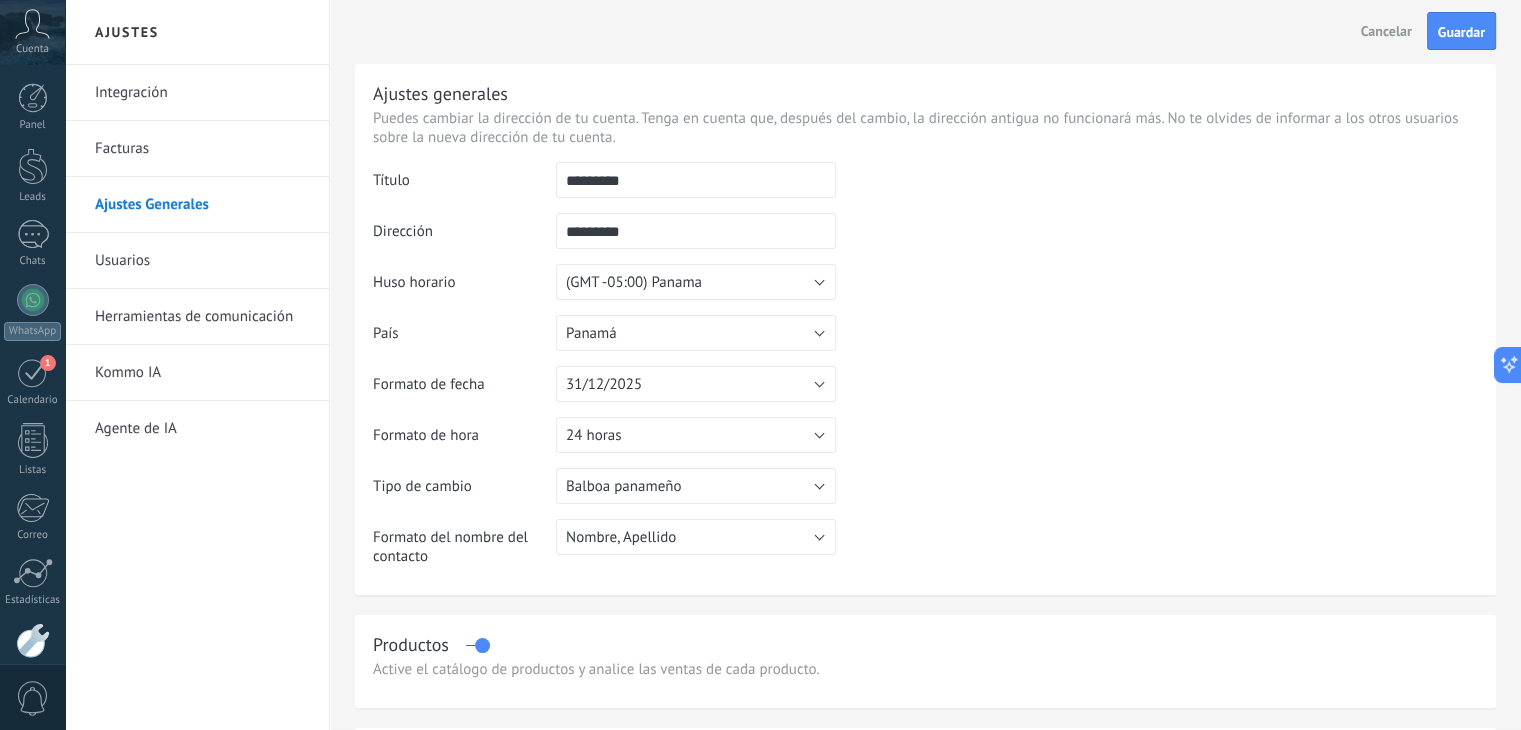 click on "Título ********* Dirección ********* La dirección puede tener solo números (0-9) y letras del alfabeto latino (a-z) en minúsculas Huso horario (GMT +00:00) Abidjan (GMT +00:00) Conakry (GMT +00:00) Danmarkshavn (GMT +00:00) Sao-Tome (GMT +00:00) Ouagadougou (GMT +00:00) Nouakchott (GMT +00:00) Monrovia (GMT +00:00) Lome (GMT +00:00) St Helena (GMT +00:00) Freetown (GMT +00:00) Reykjavik (GMT +00:00) Dakar (GMT +00:00) UTC (GMT +00:00) Bissau (GMT +00:00) Azores (GMT +00:00) Bamako (GMT +00:00) Accra (GMT +00:00) Banjul (GMT +01:00) Isle of Man (GMT +01:00) Malabo (GMT +01:00) Dublin (GMT +01:00) London (GMT +01:00) Guernsey (GMT +01:00) Bangui (GMT +01:00) Casablanca (GMT +01:00) Ndjamena (GMT +01:00) Niamey (GMT +01:00) Porto-Novo (GMT +01:00) Algiers (GMT +01:00) Jersey (GMT +01:00) Tunis (GMT +01:00) Faroe (GMT +01:00) Luanda (GMT +01:00) Libreville (GMT +01:00) El Aaiun (GMT +01:00) Lagos (GMT +01:00) Canary (GMT +01:00) Kinshasa (GMT +01:00) Madeira (GMT +01:00) Brazzaville (GMT +01:00) Lisbon País" at bounding box center (925, 371) 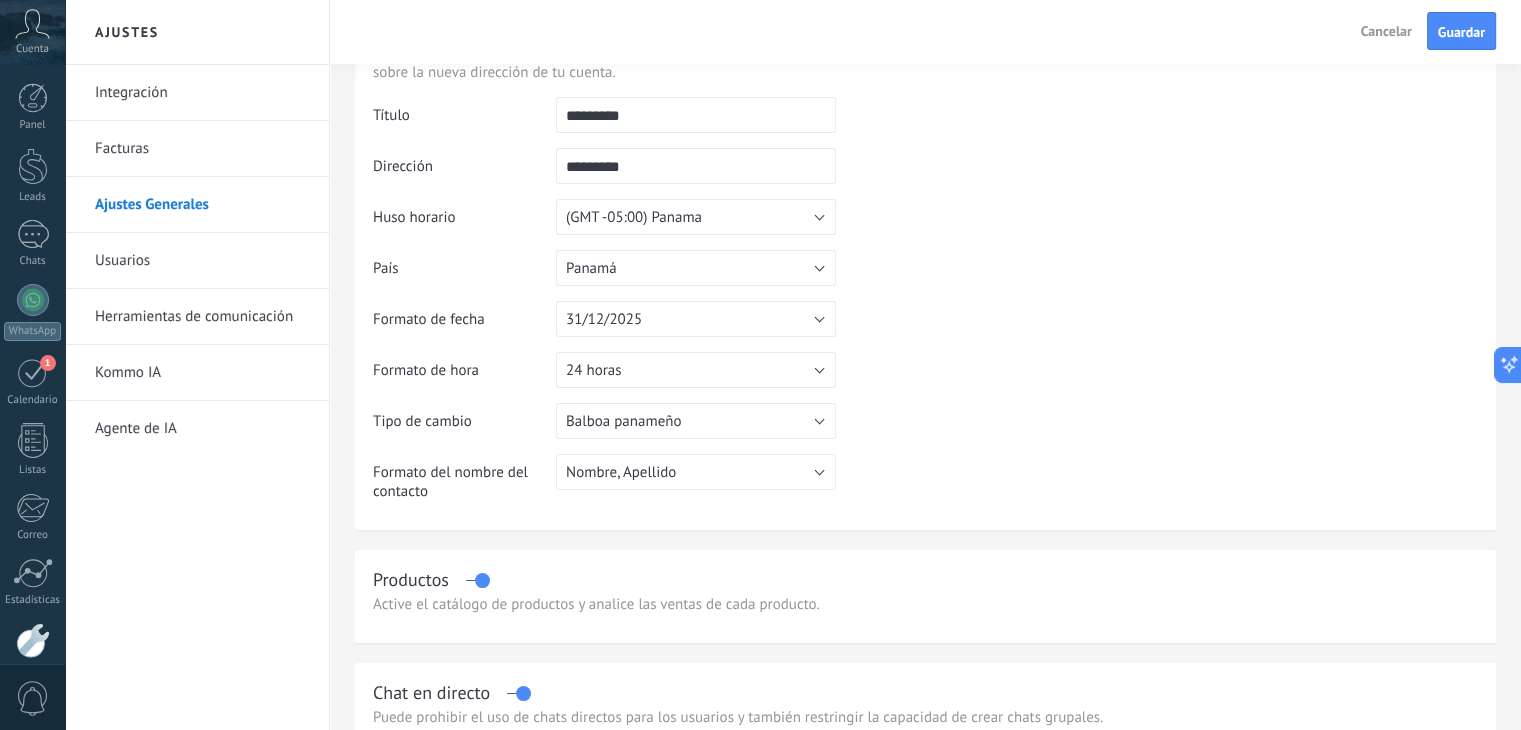 scroll, scrollTop: 100, scrollLeft: 0, axis: vertical 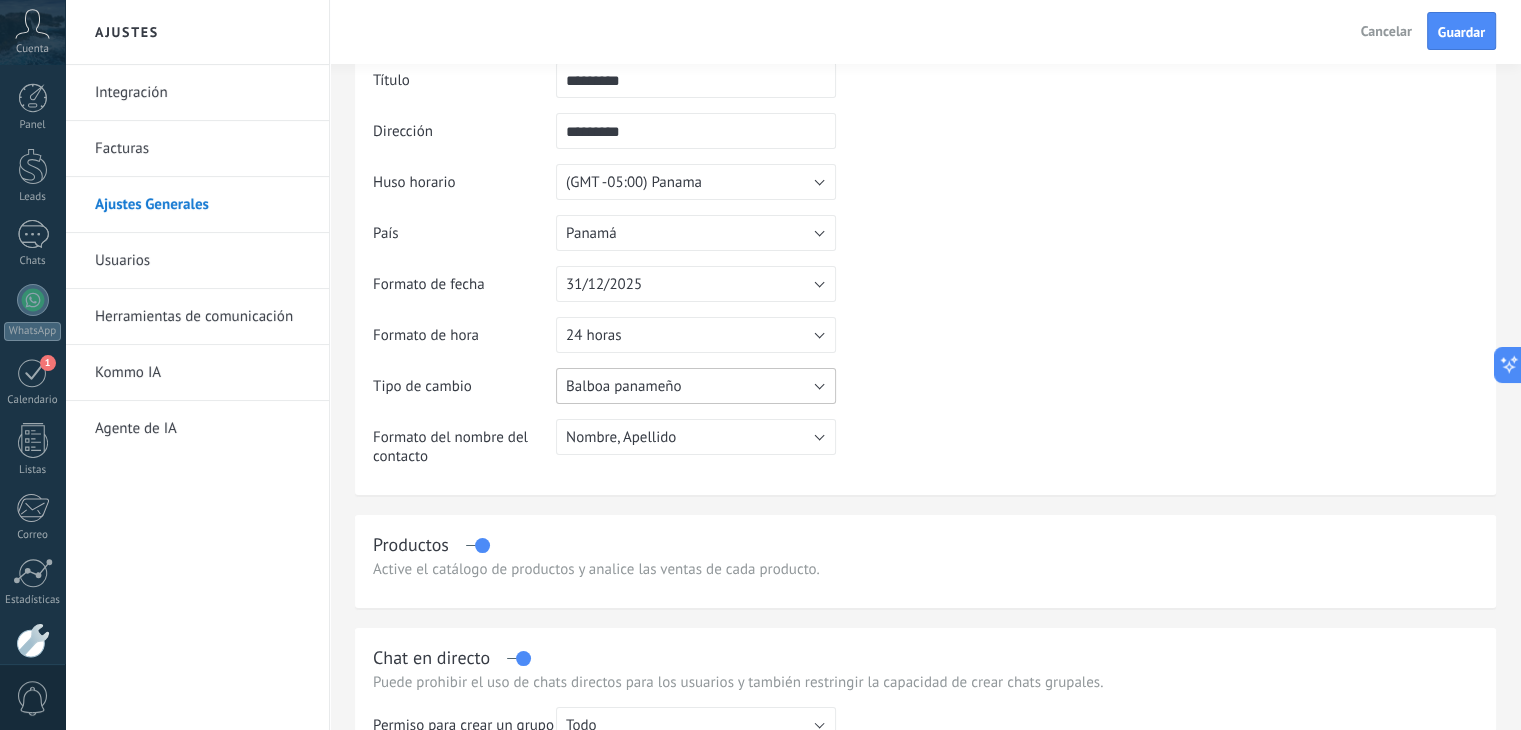 click on "Balboa panameño" at bounding box center [696, 386] 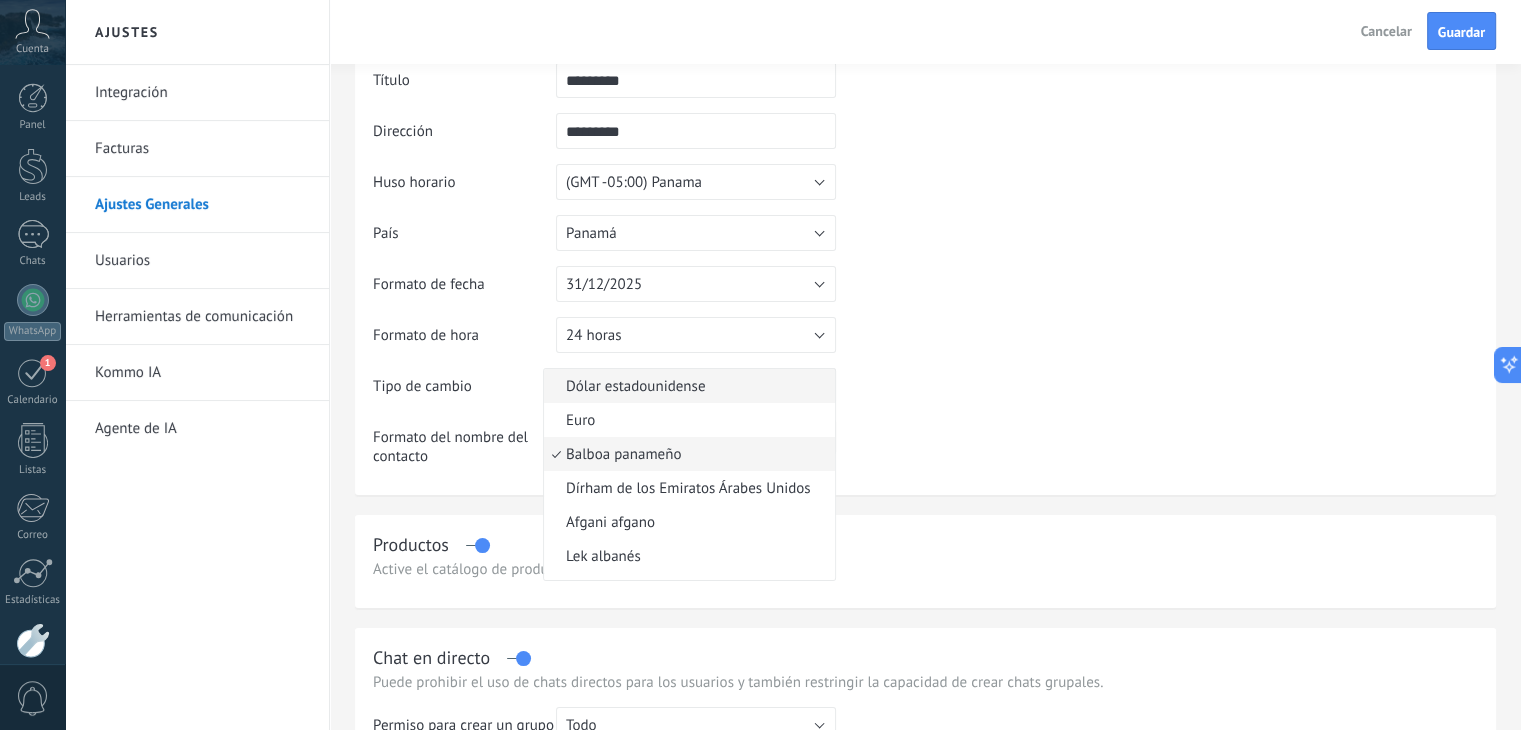 click on "Dólar estadounidense" at bounding box center (686, 386) 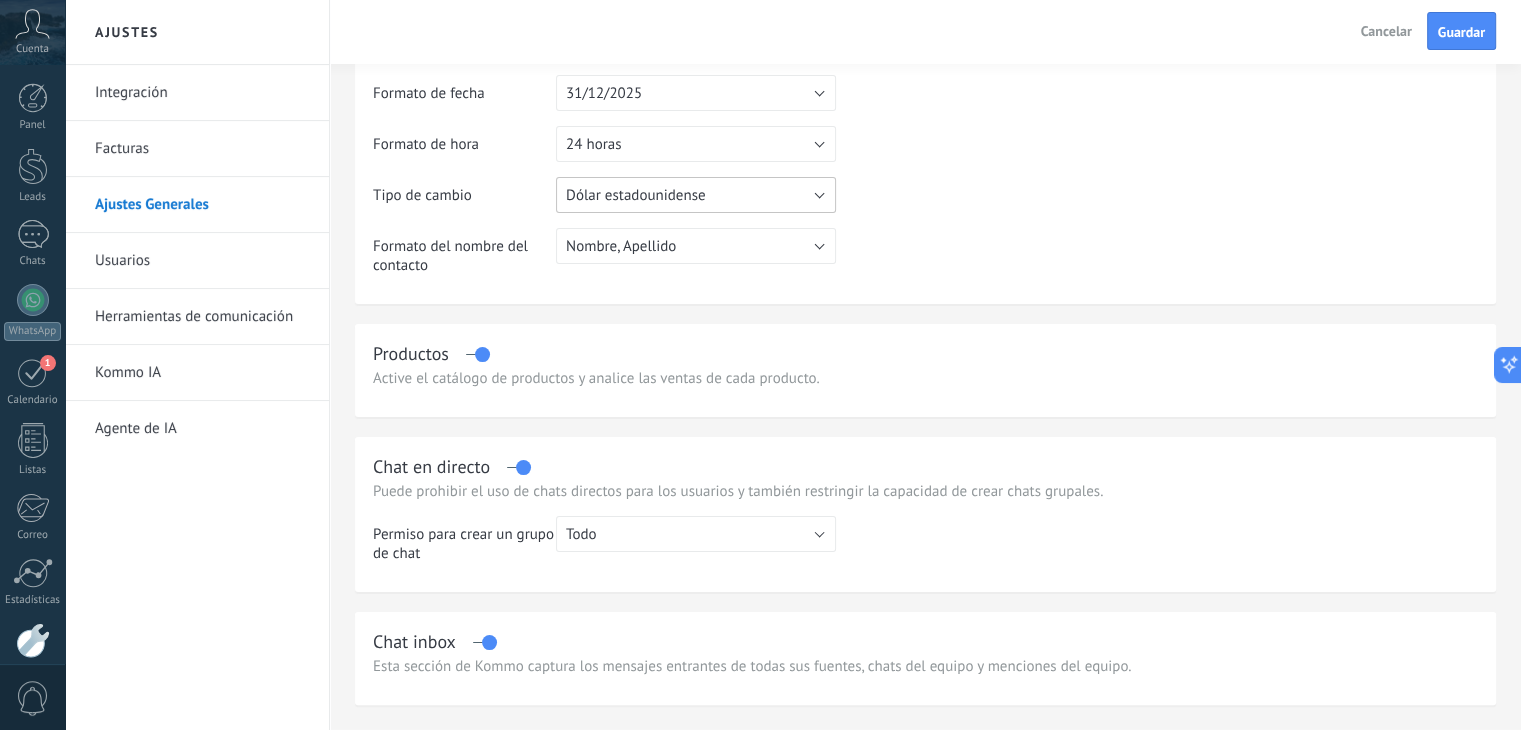 scroll, scrollTop: 300, scrollLeft: 0, axis: vertical 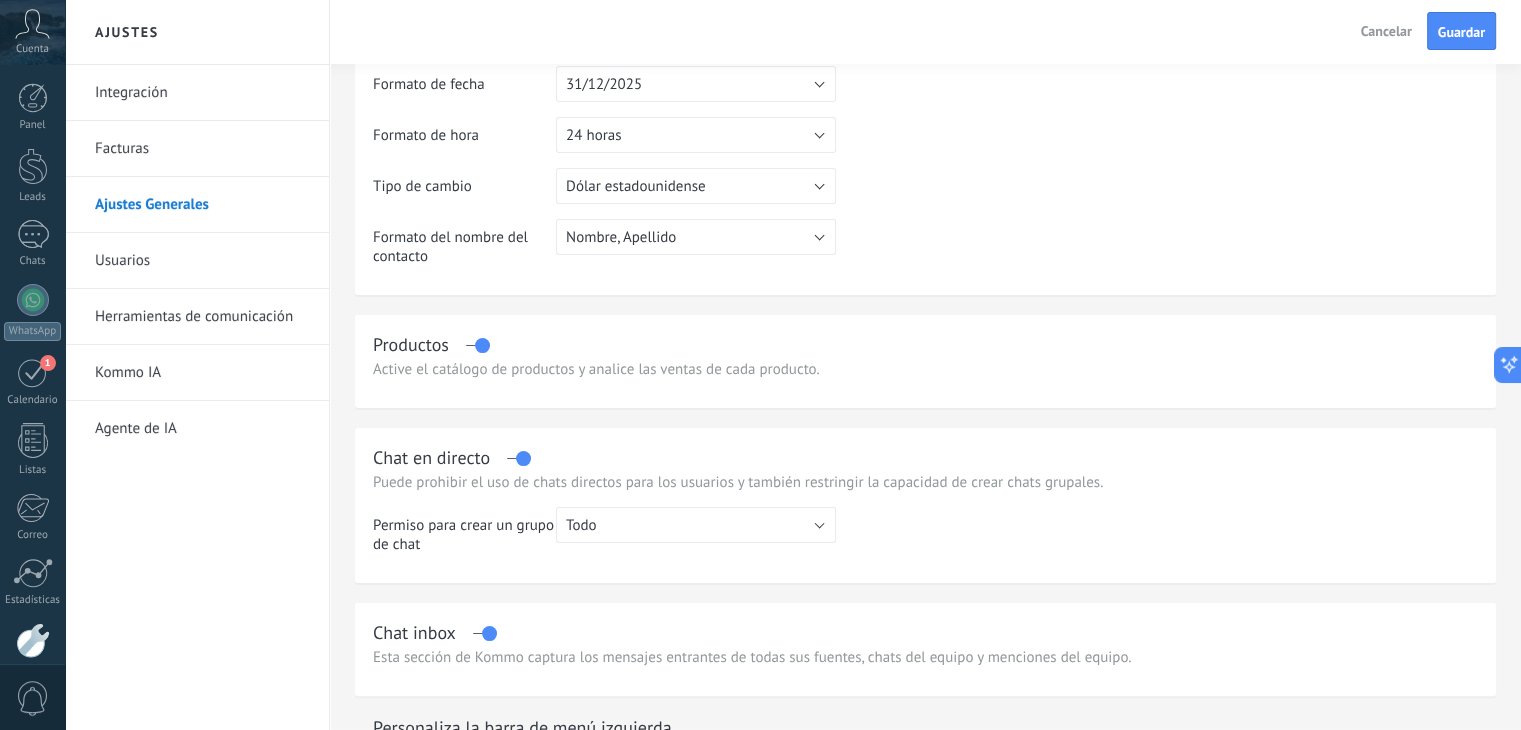 click on "Active el catálogo de productos y analice las ventas de cada producto." at bounding box center (925, 369) 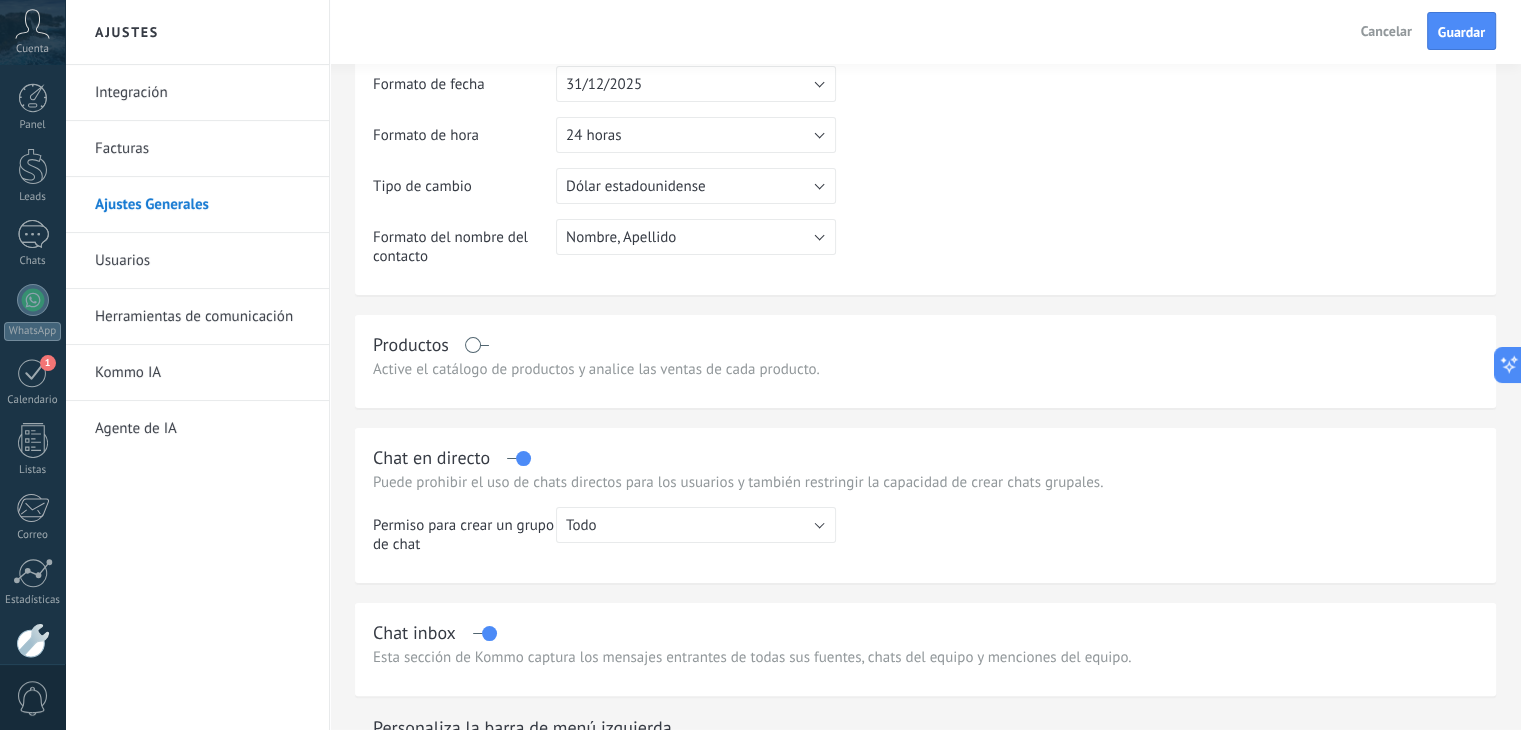 scroll, scrollTop: 0, scrollLeft: 0, axis: both 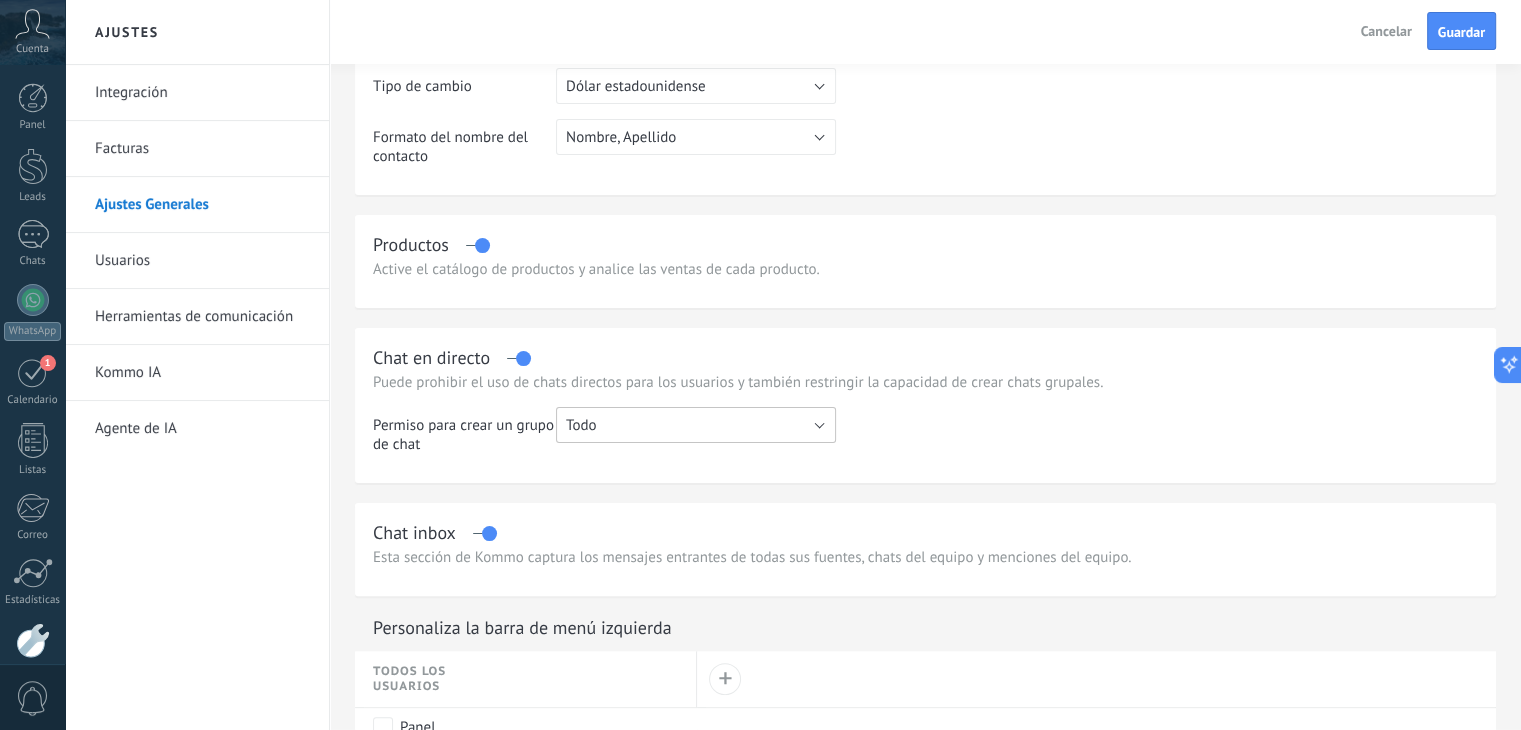 click on "Todo" at bounding box center (696, 425) 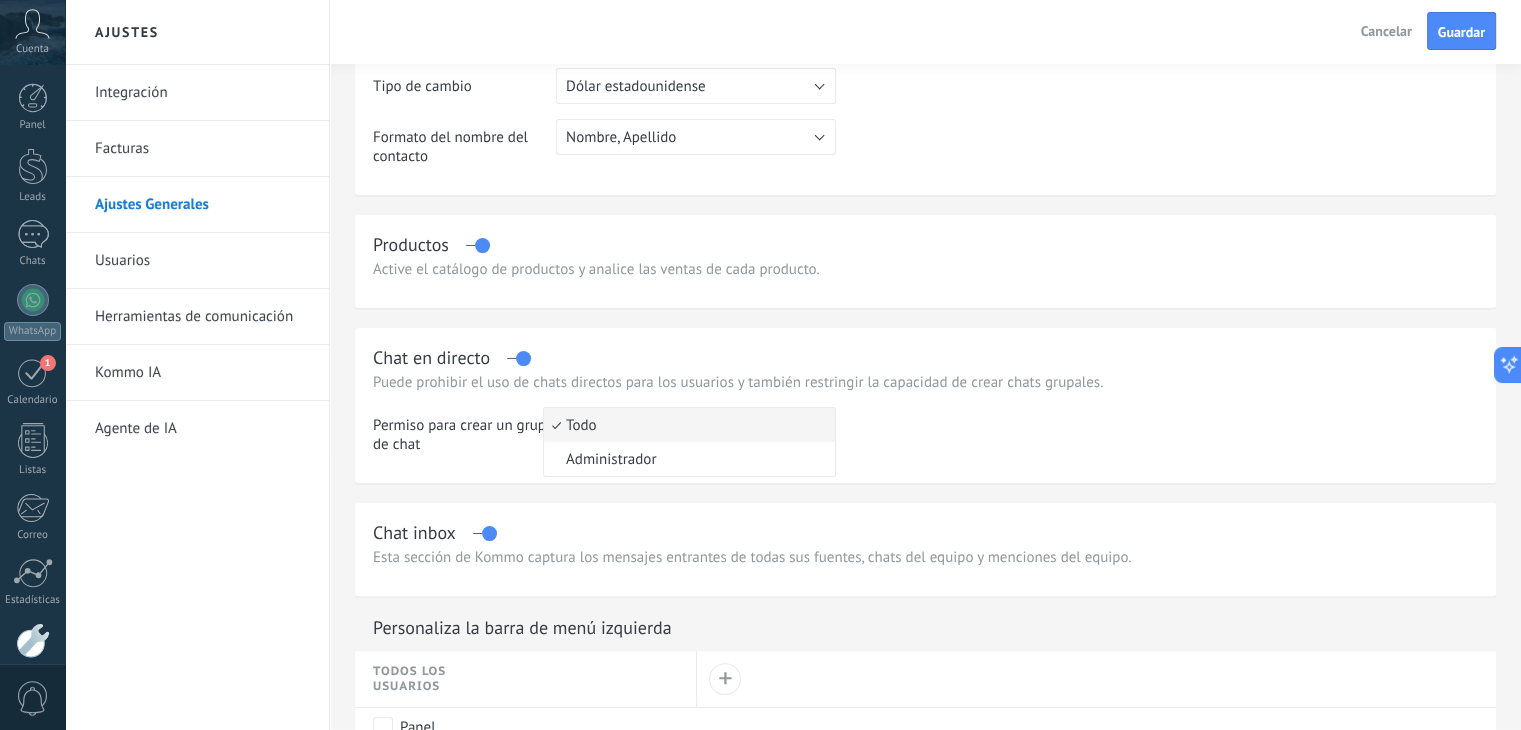 click on "Todo" at bounding box center (686, 425) 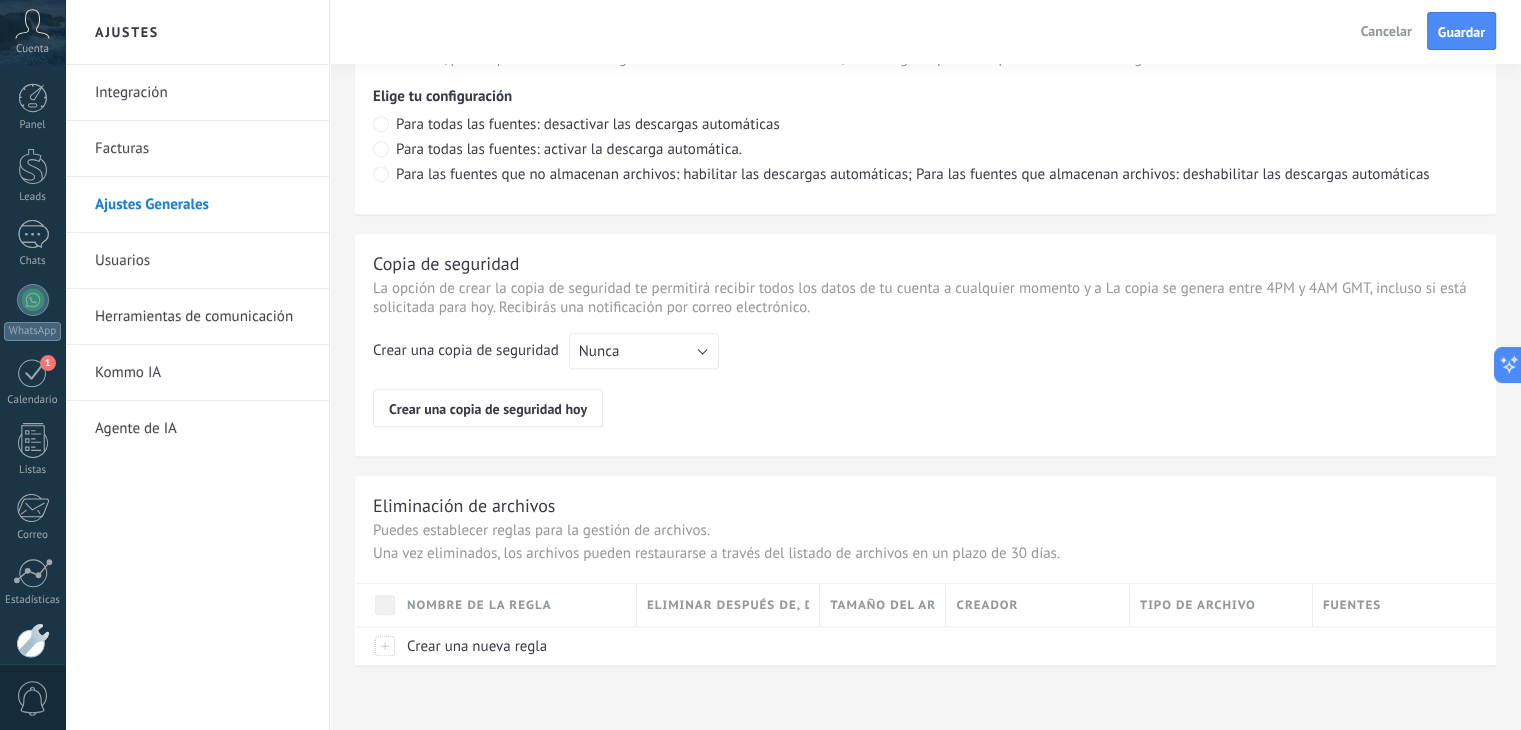 scroll, scrollTop: 1476, scrollLeft: 0, axis: vertical 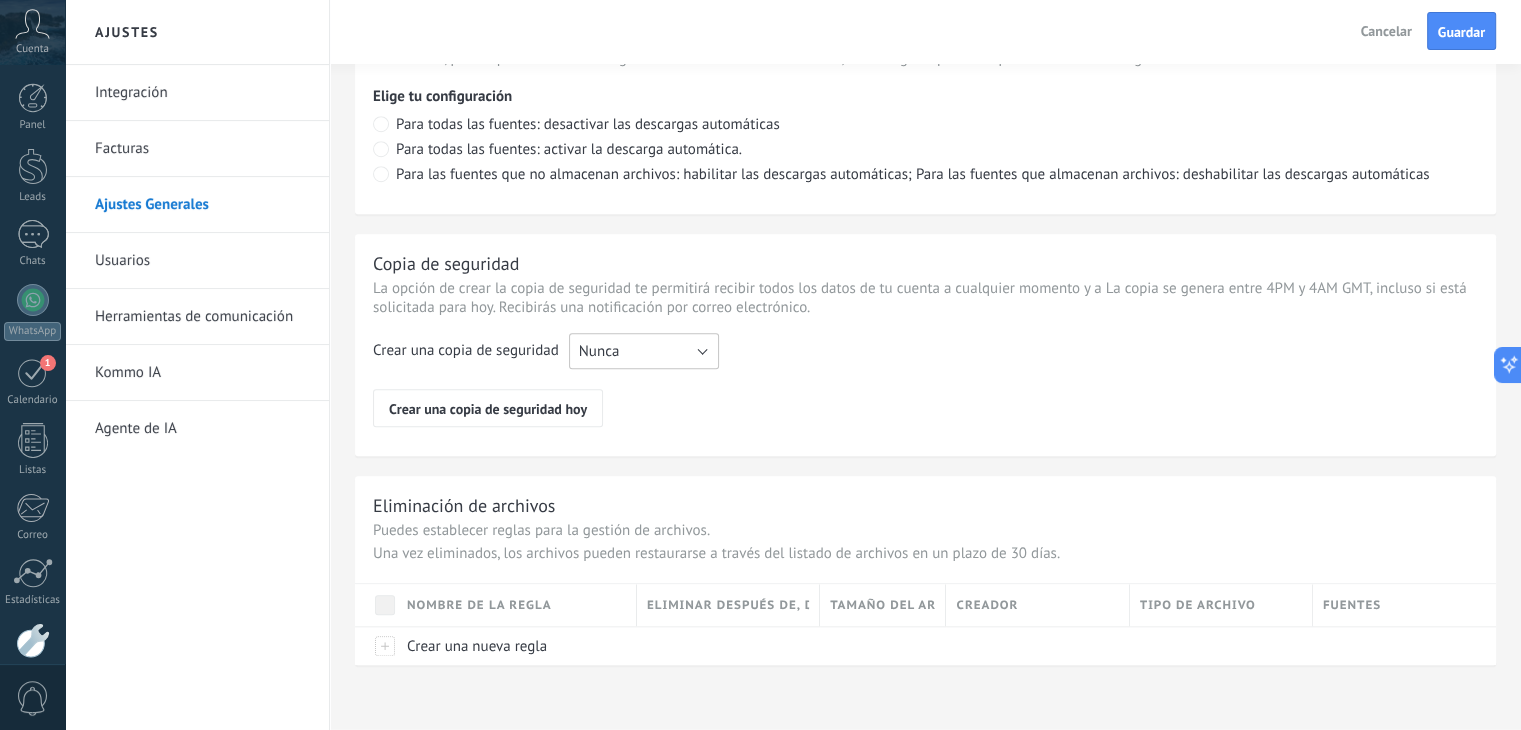 click on "Nunca" at bounding box center (644, 351) 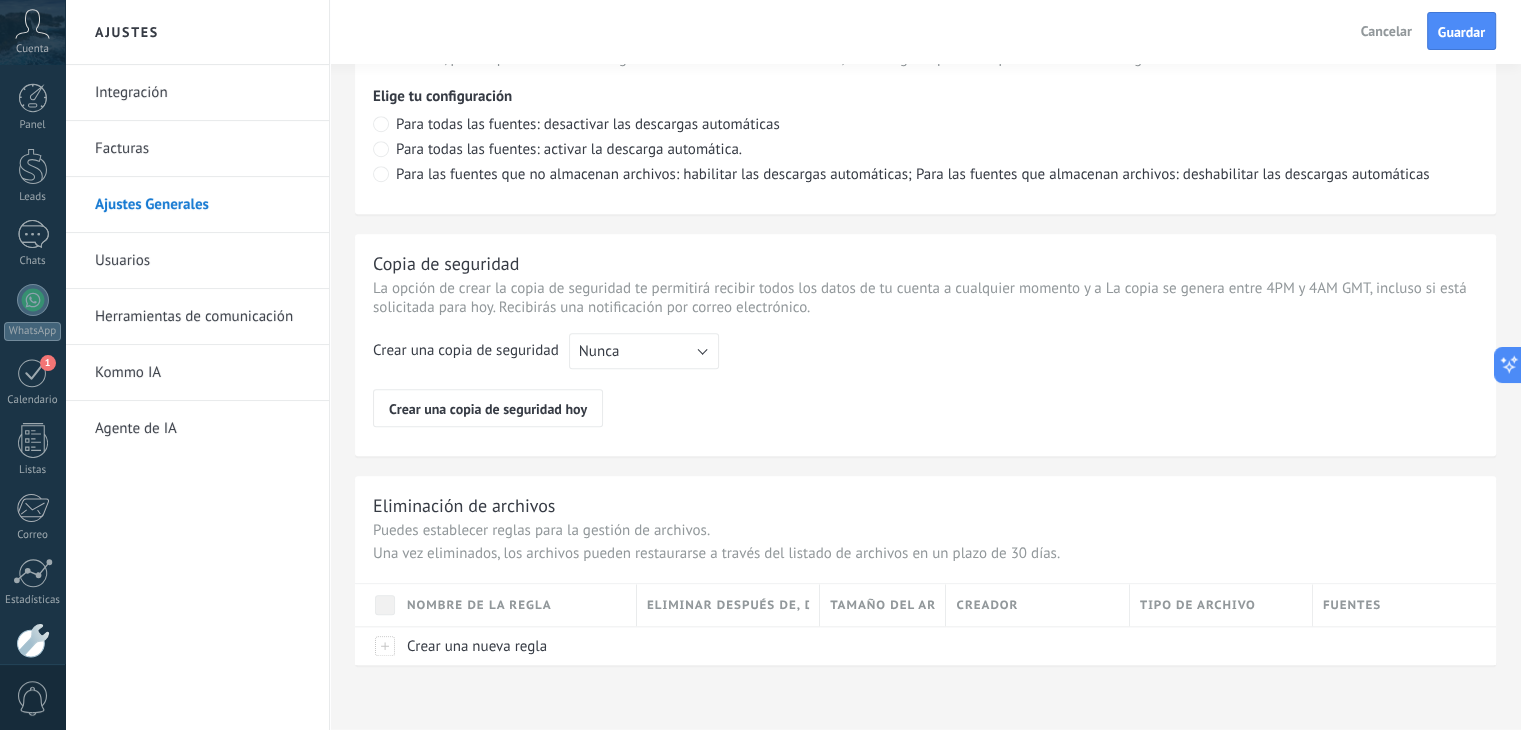 click on "Crear una copia de seguridad Nunca Cada semana Cada mes Nunca Crear una copia de seguridad hoy" at bounding box center [925, 380] 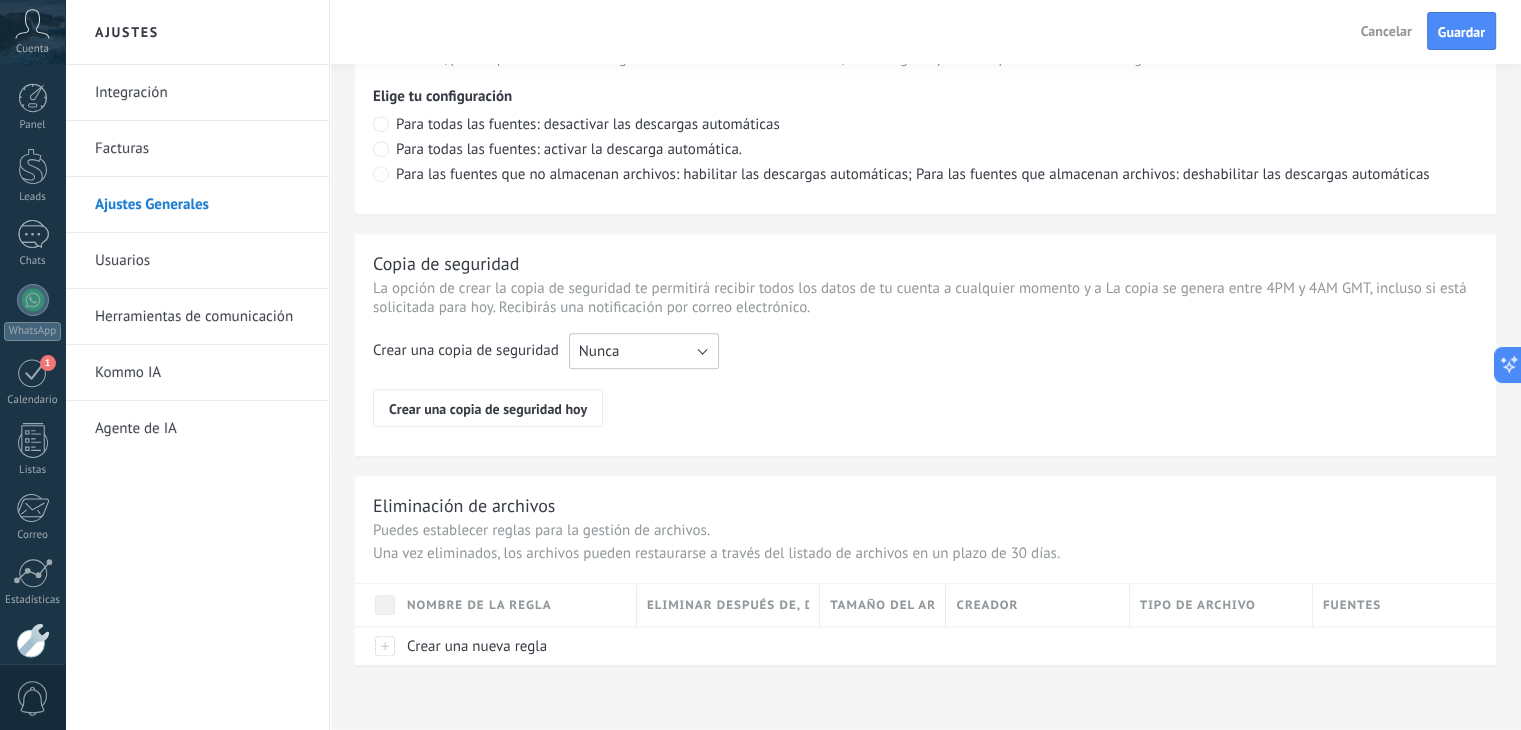 drag, startPoint x: 711, startPoint y: 342, endPoint x: 674, endPoint y: 351, distance: 38.078865 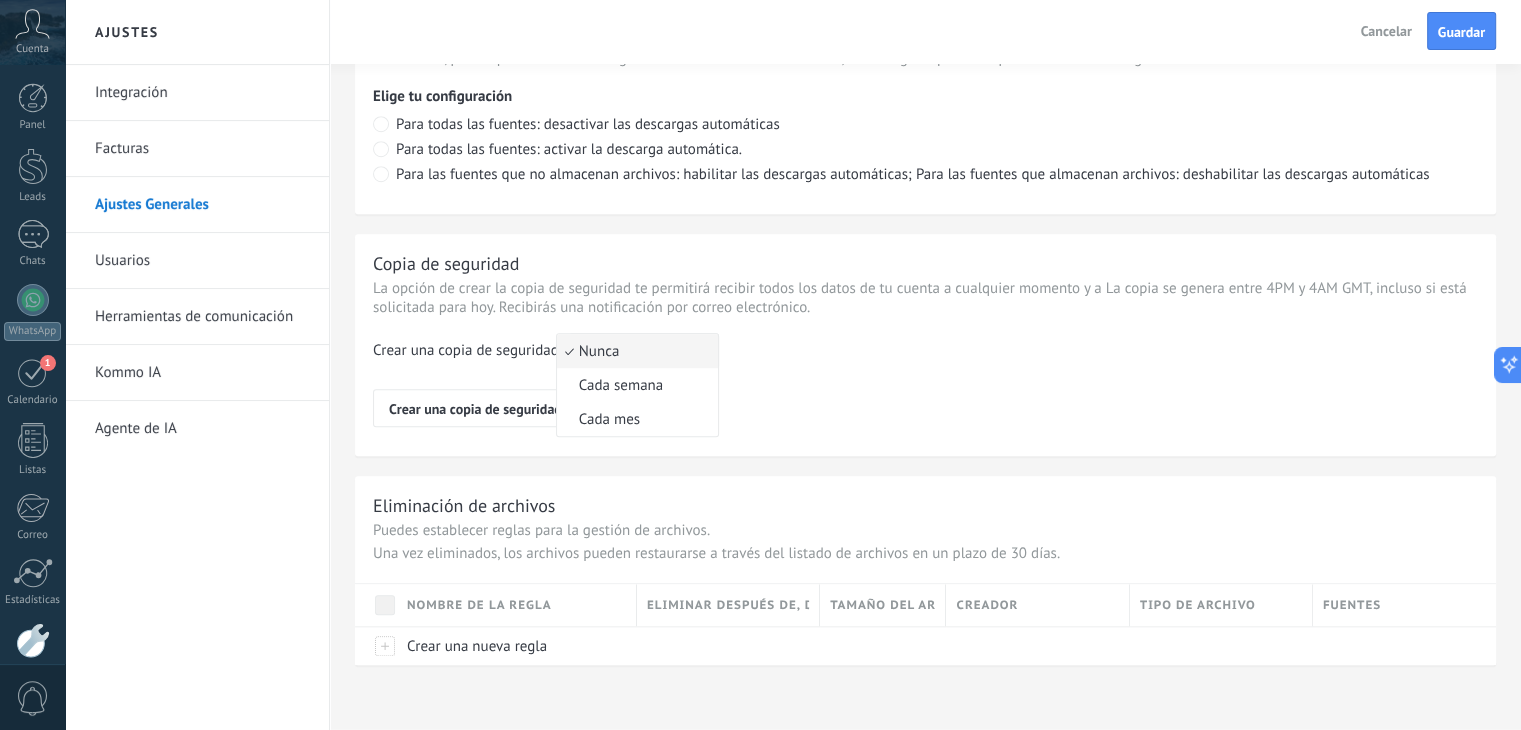 click on "Nunca" at bounding box center (634, 351) 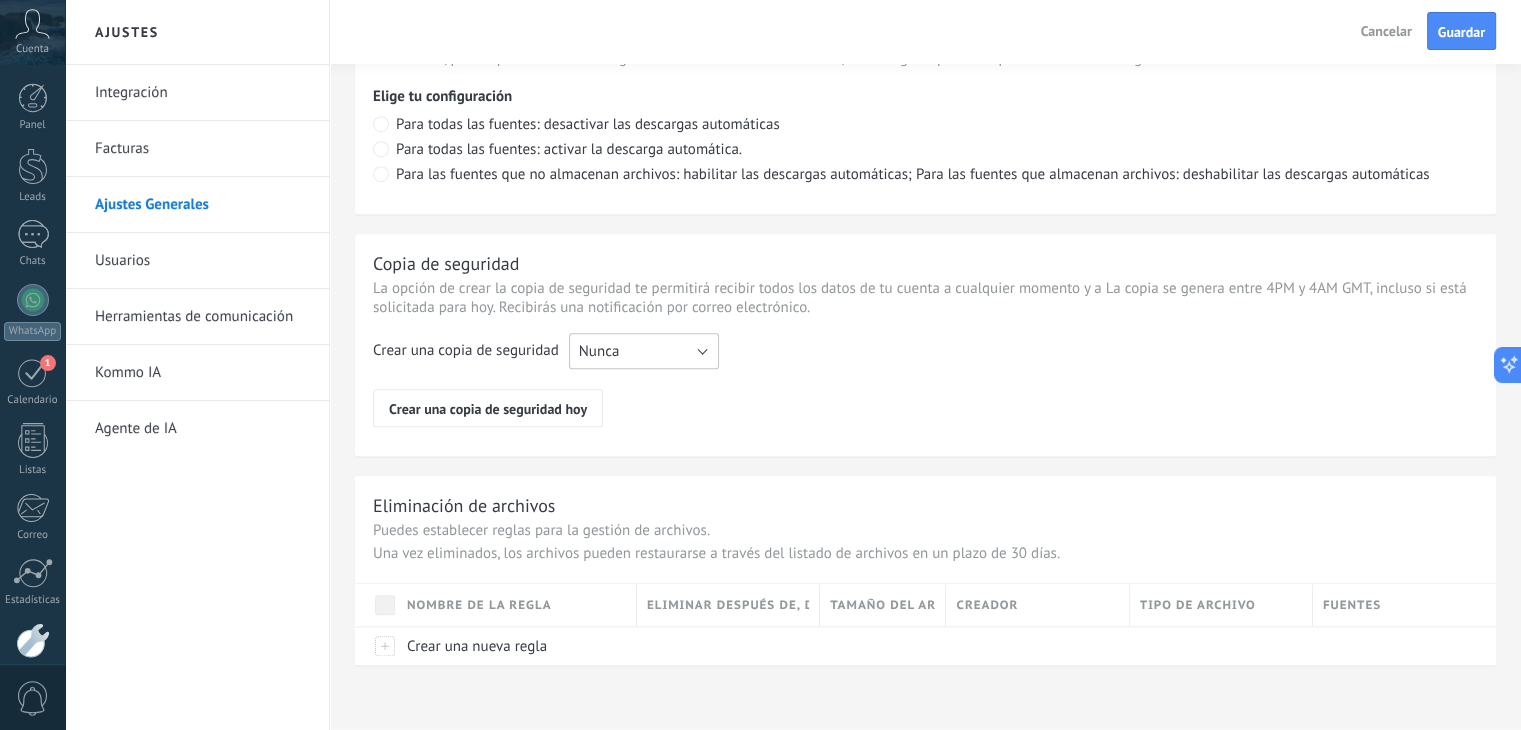click on "Nunca" at bounding box center (644, 351) 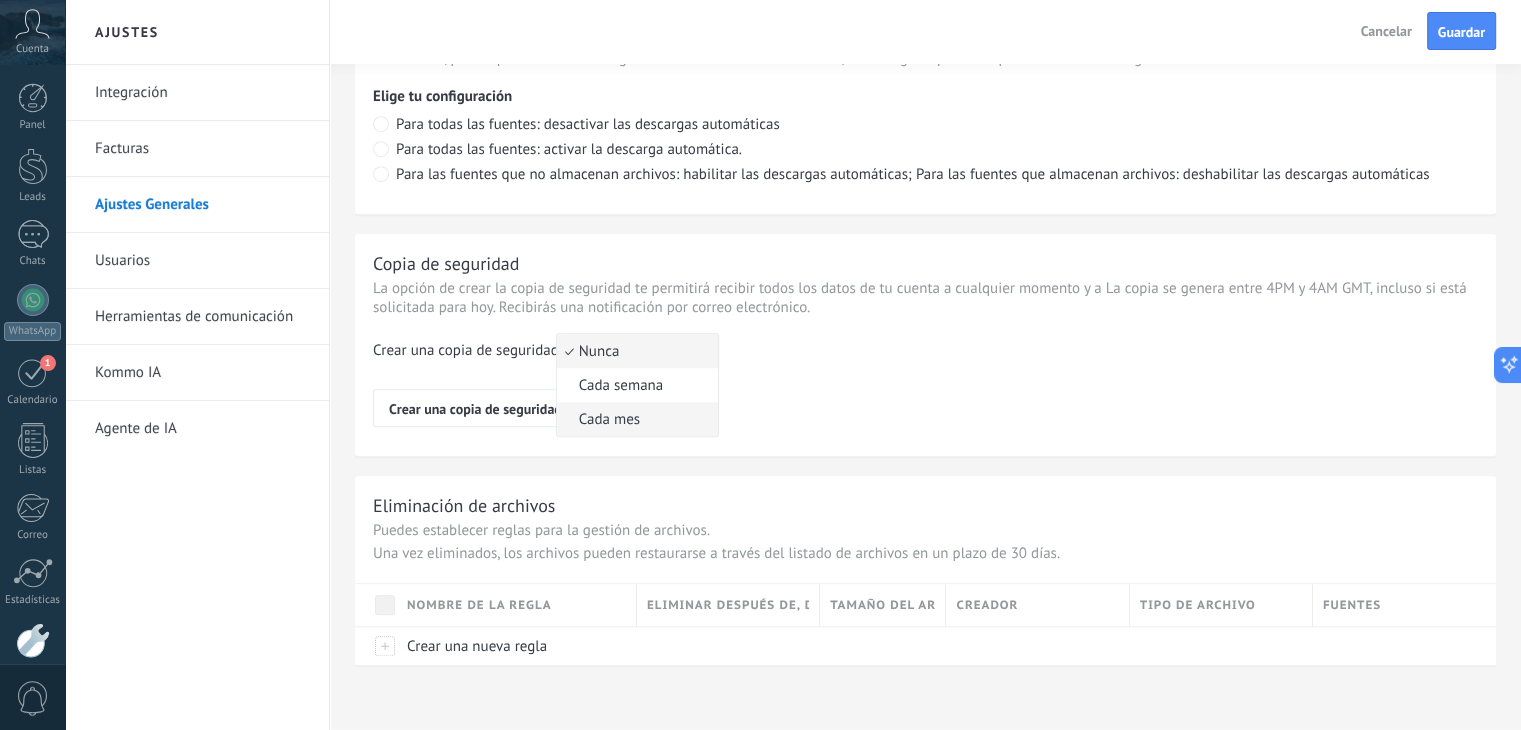 click on "Cada mes" at bounding box center [634, 419] 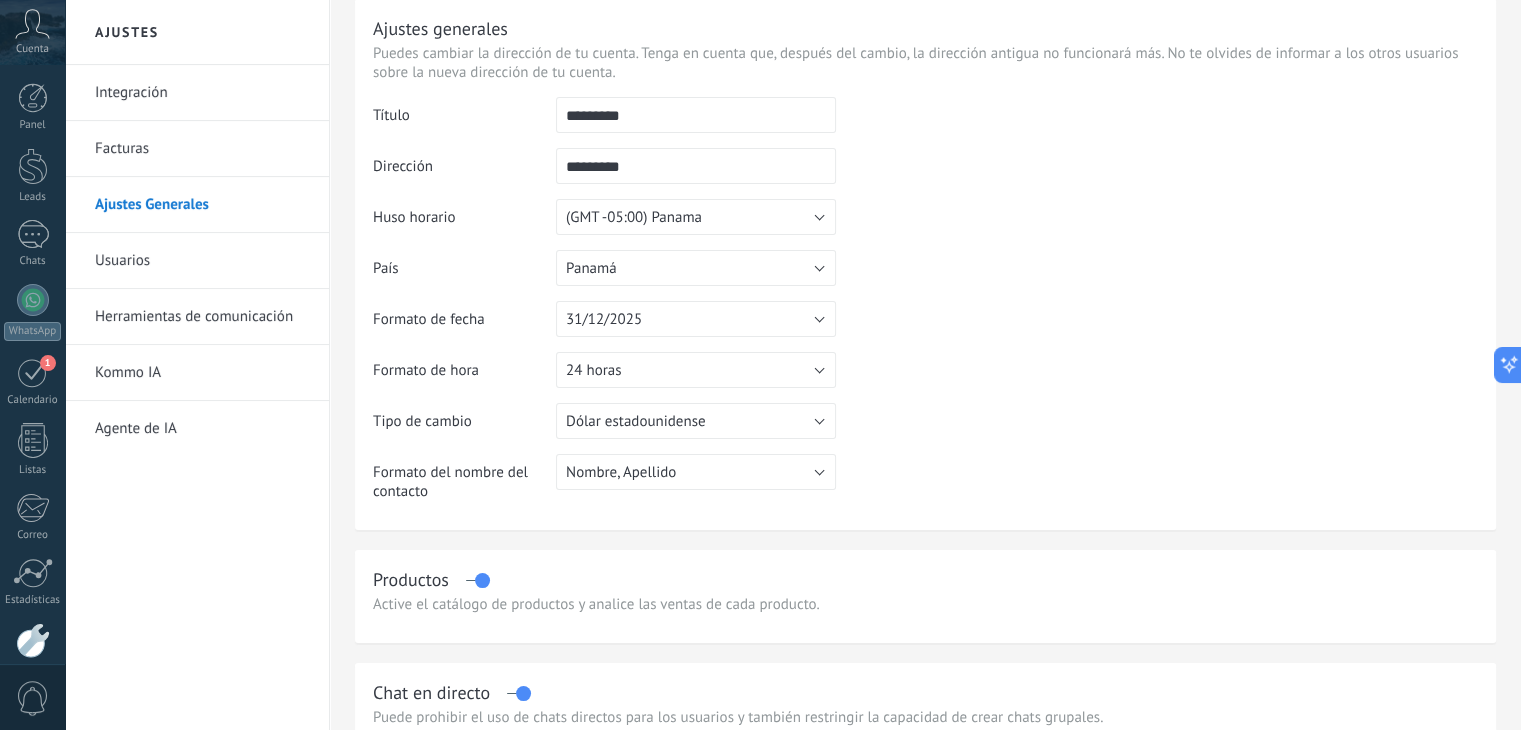 scroll, scrollTop: 100, scrollLeft: 0, axis: vertical 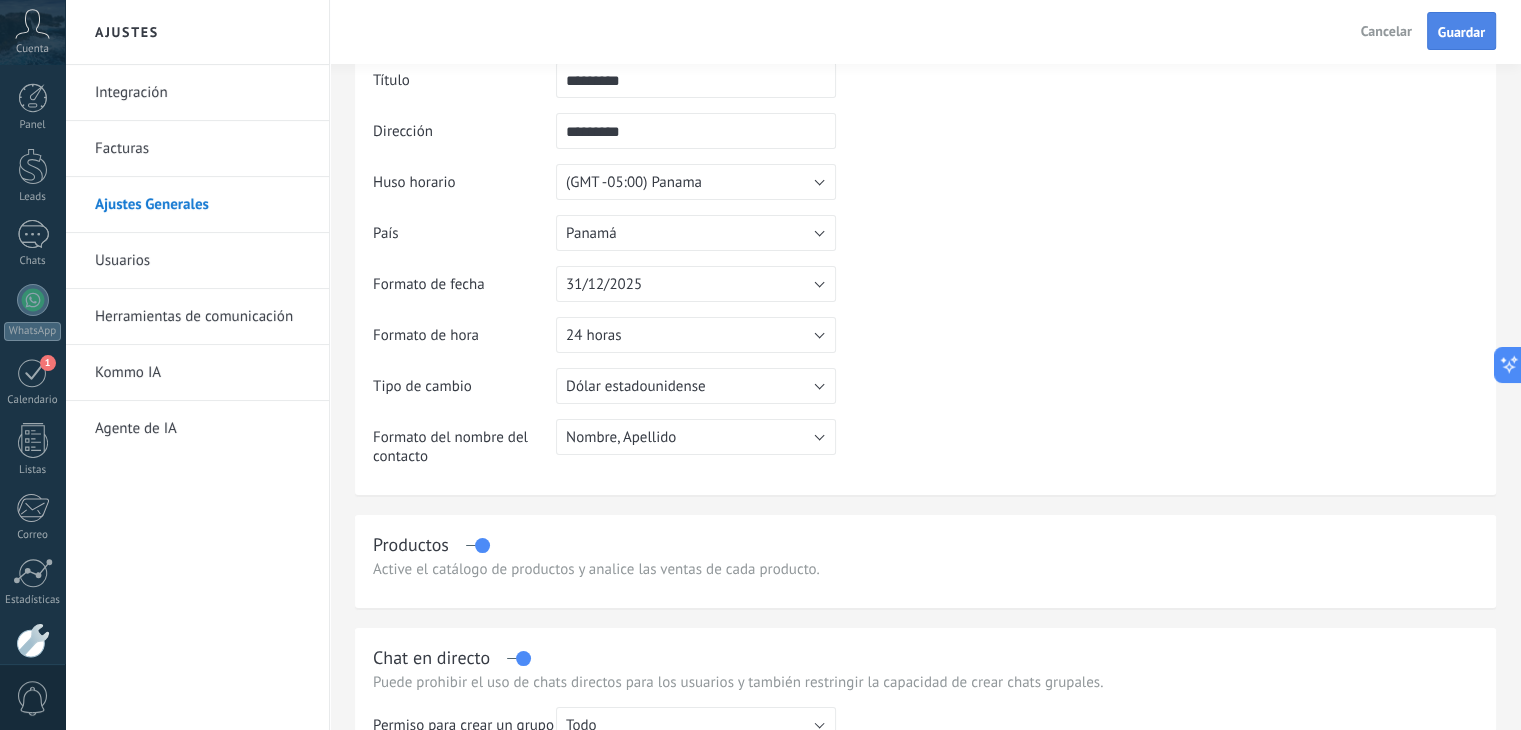 click on "Guardar" at bounding box center (1461, 32) 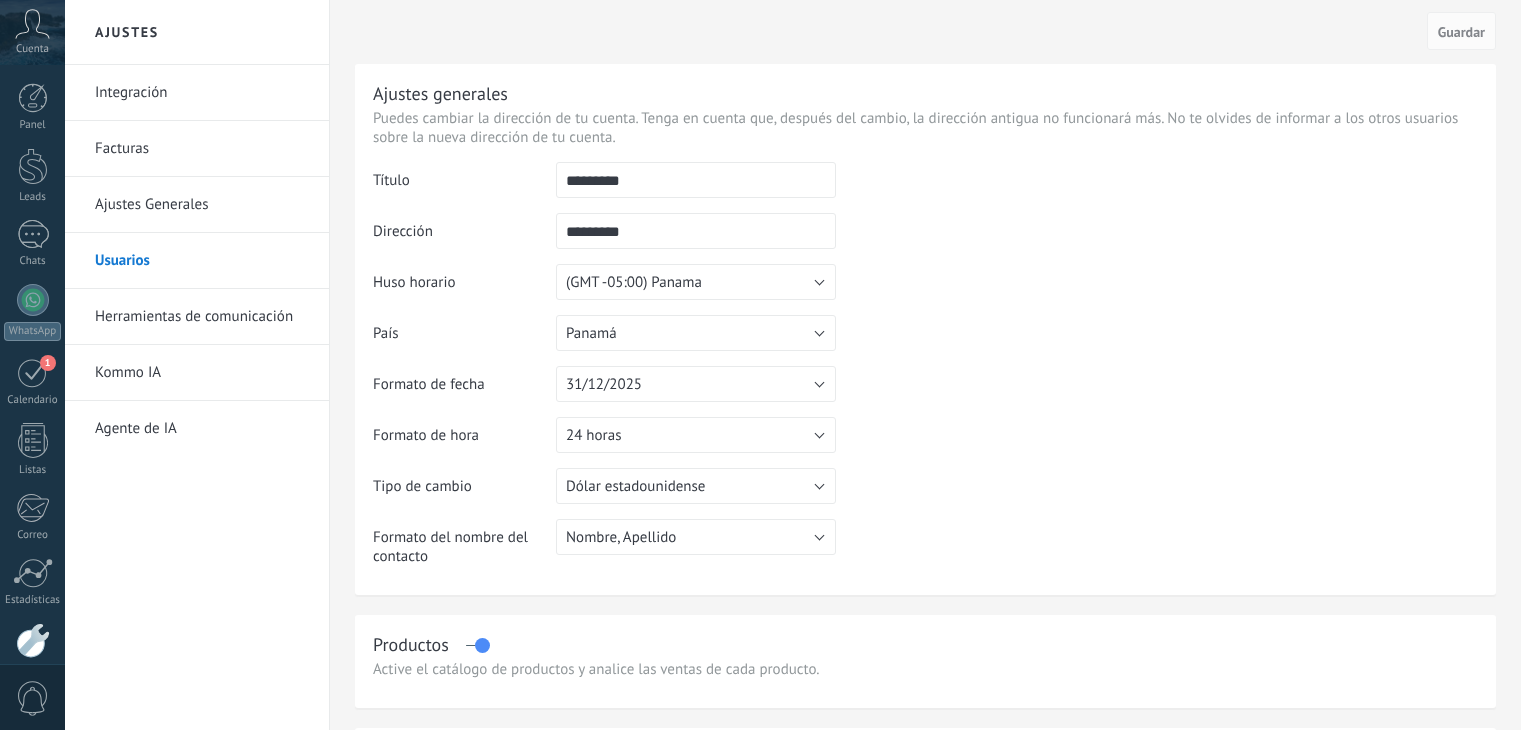scroll, scrollTop: 0, scrollLeft: 0, axis: both 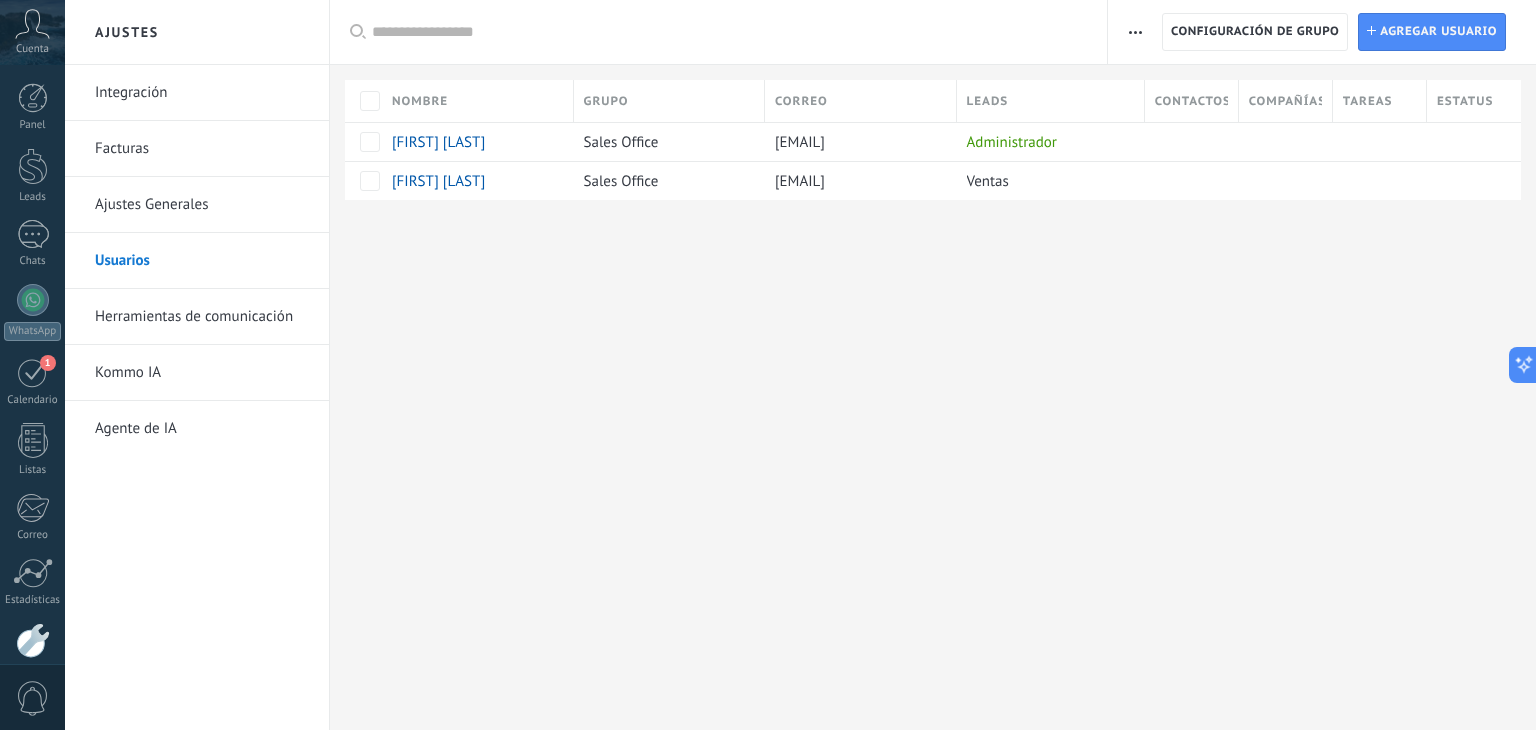 click on "Herramientas de comunicación" at bounding box center (202, 317) 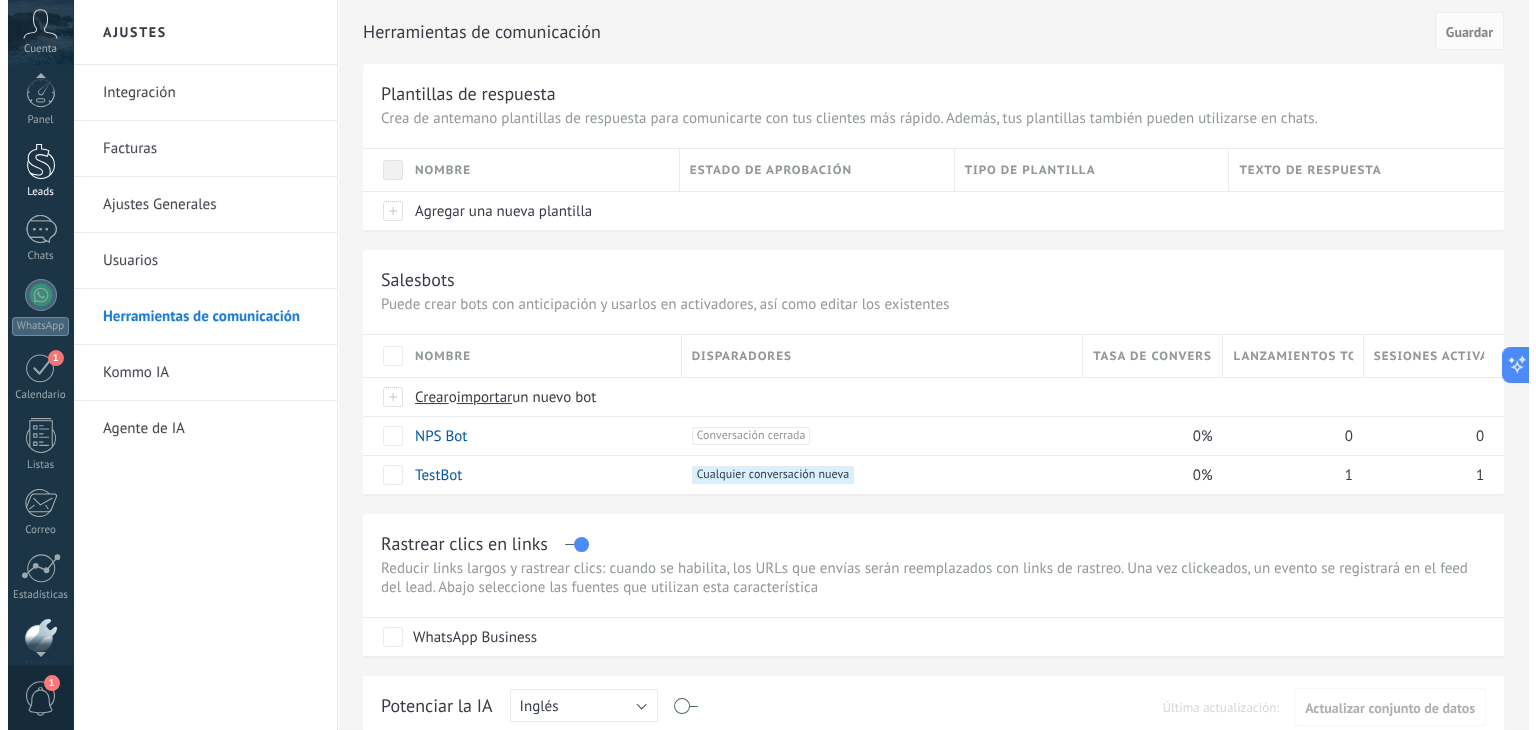 scroll, scrollTop: 0, scrollLeft: 0, axis: both 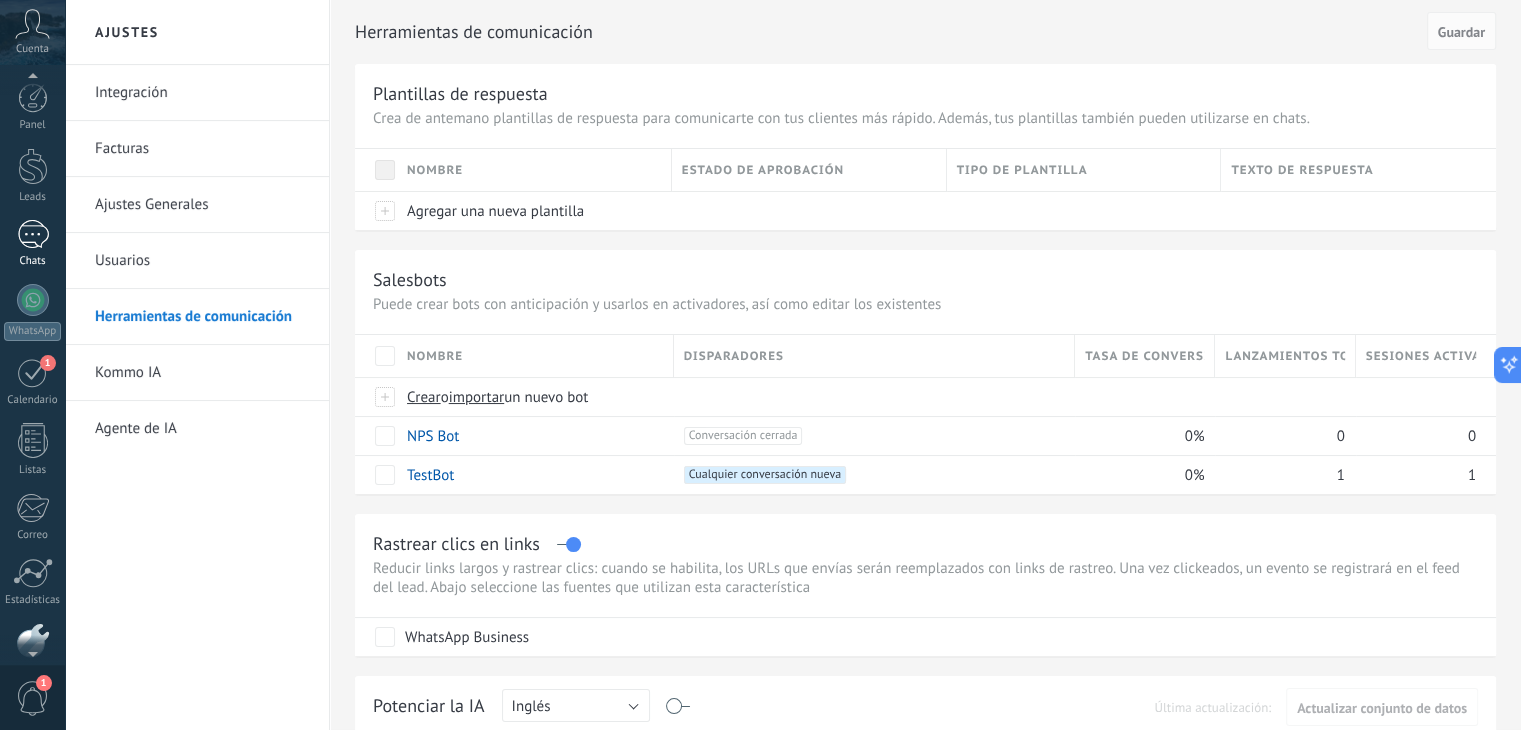 click at bounding box center [33, 234] 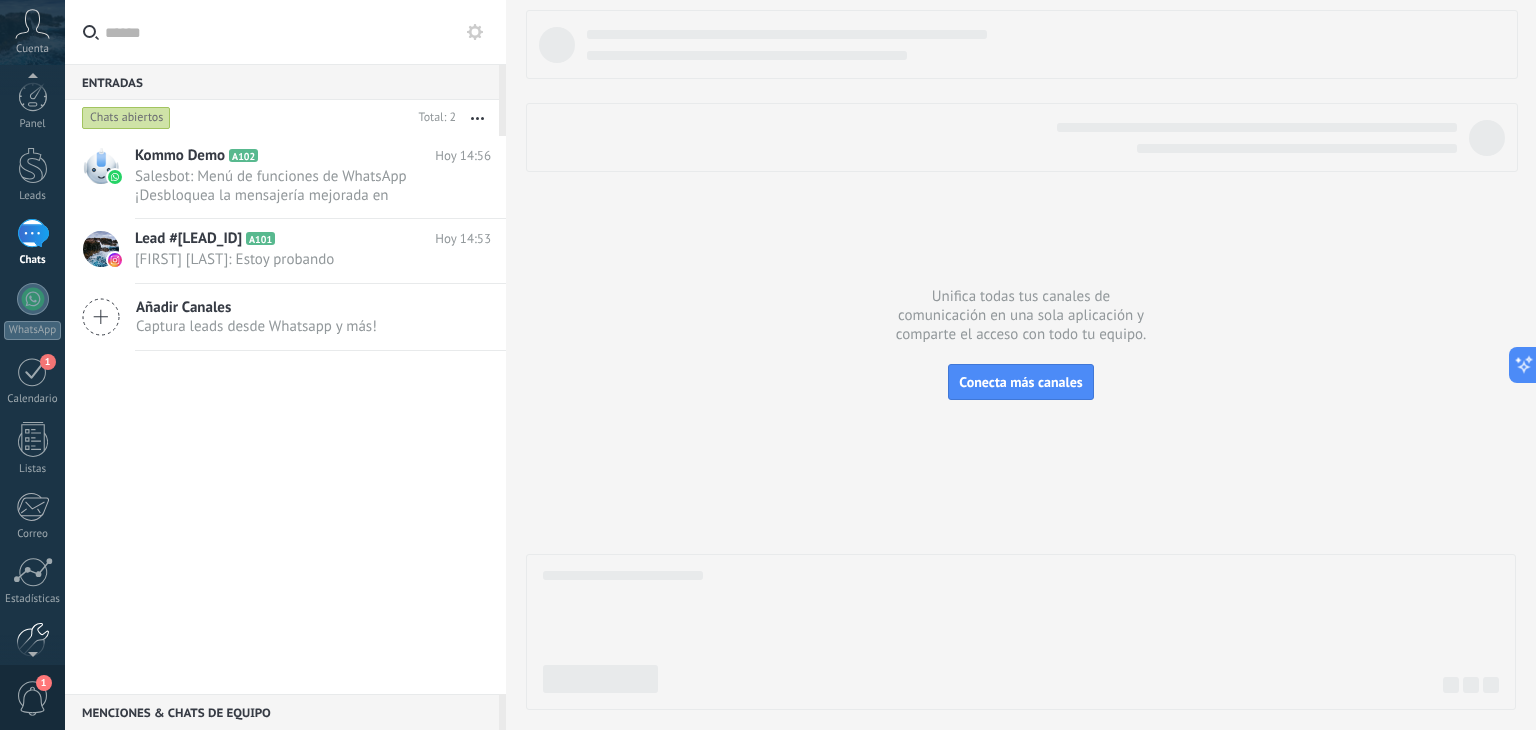 scroll, scrollTop: 0, scrollLeft: 0, axis: both 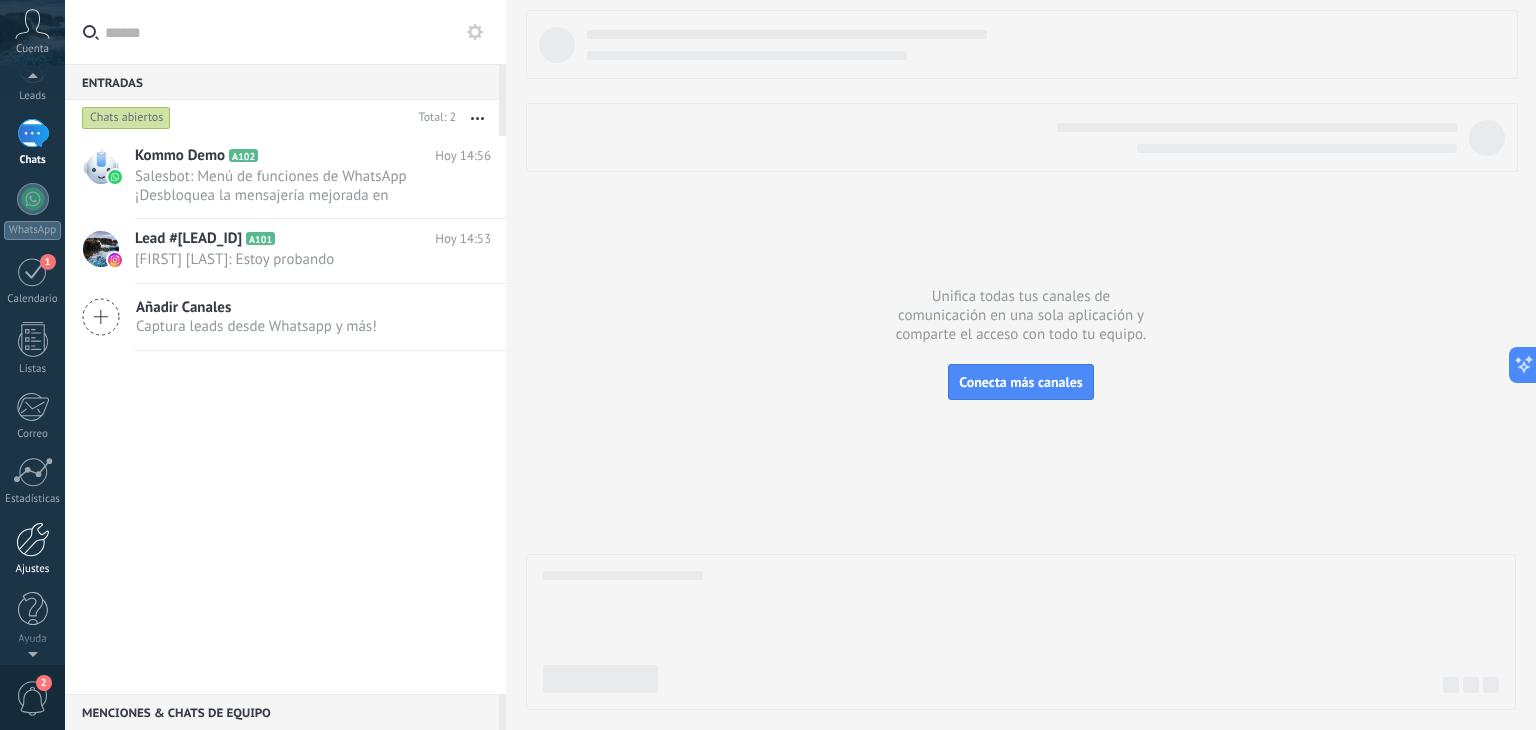 click at bounding box center (33, 539) 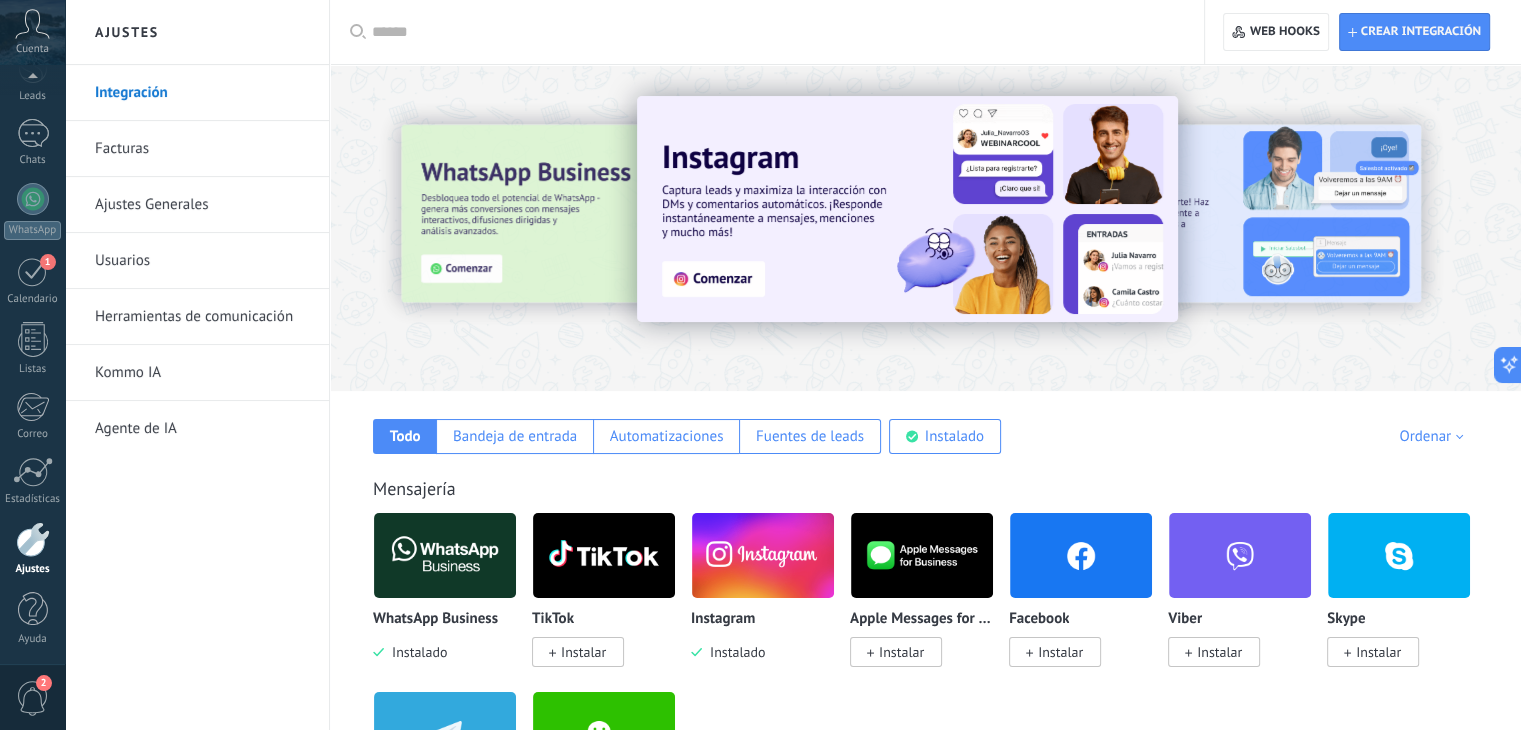 click on "Herramientas de comunicación" at bounding box center [202, 317] 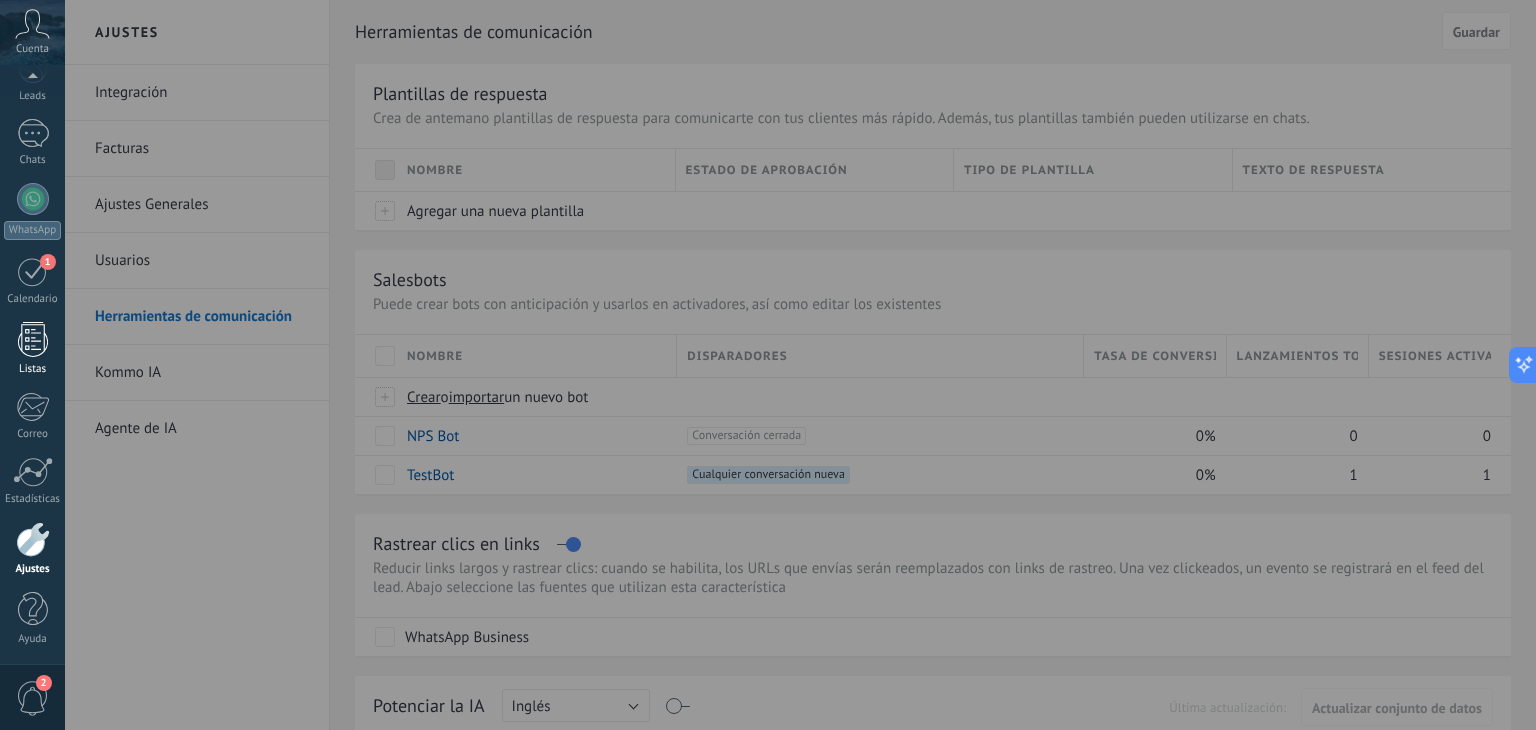 click on "Listas" at bounding box center [32, 349] 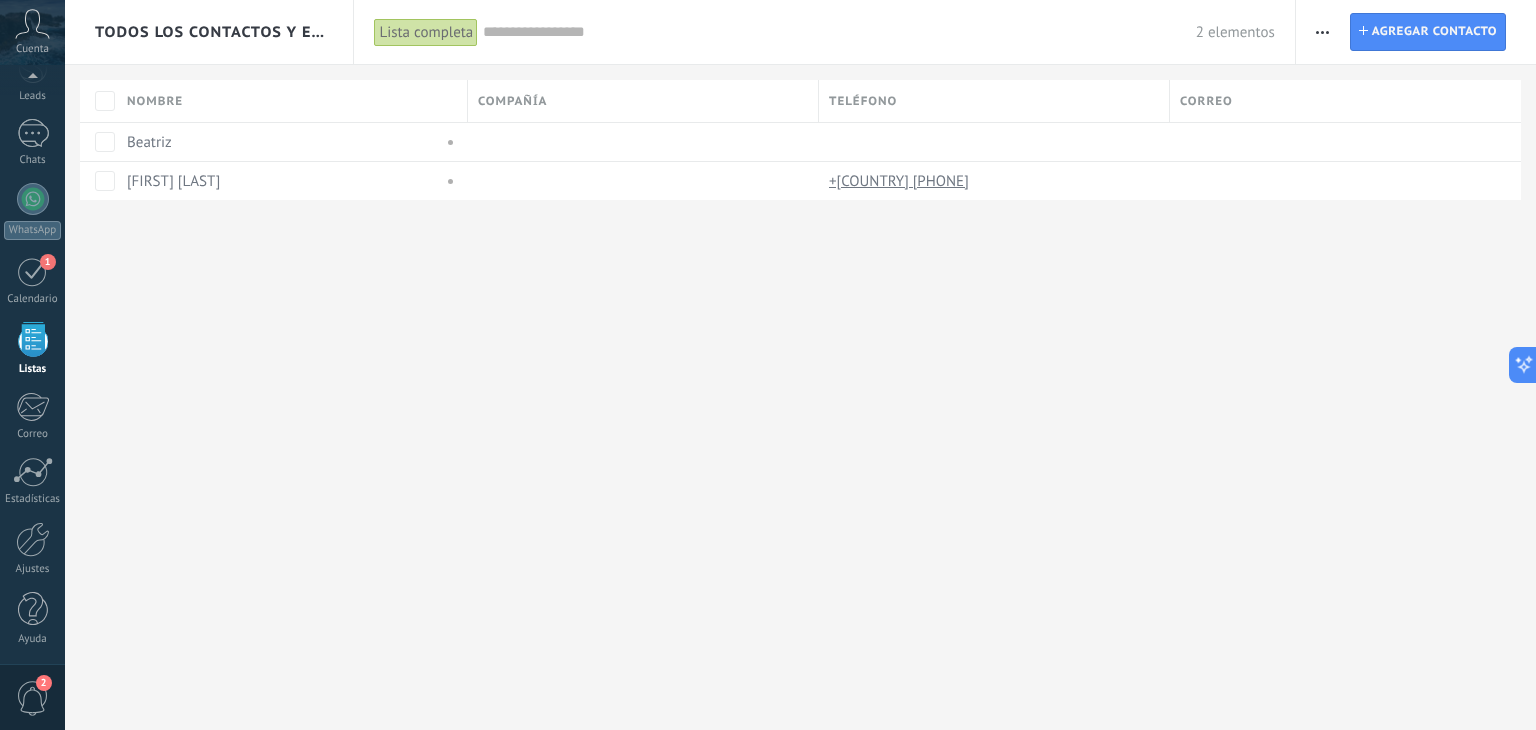 scroll, scrollTop: 51, scrollLeft: 0, axis: vertical 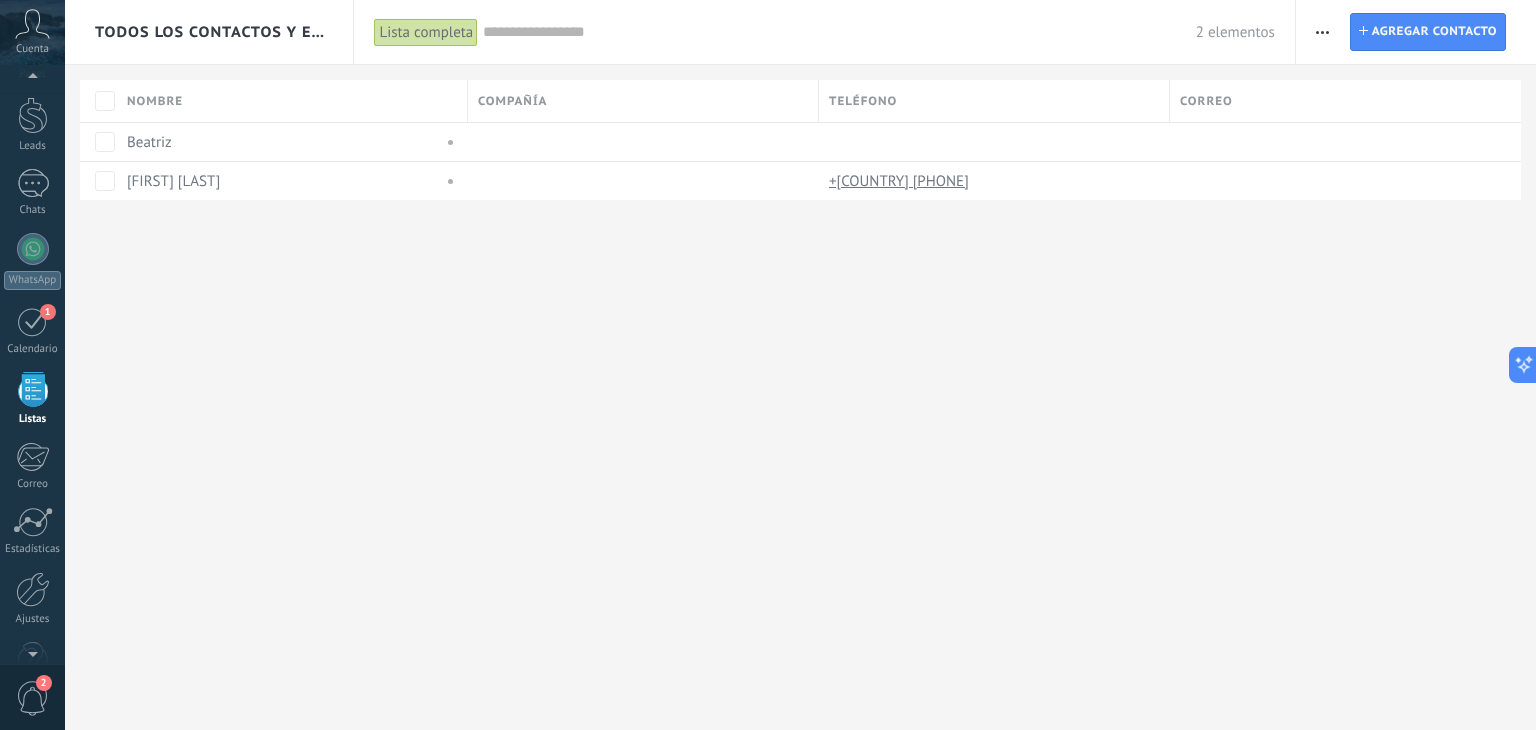click on "Todos los contactos y empresas" at bounding box center (210, 32) 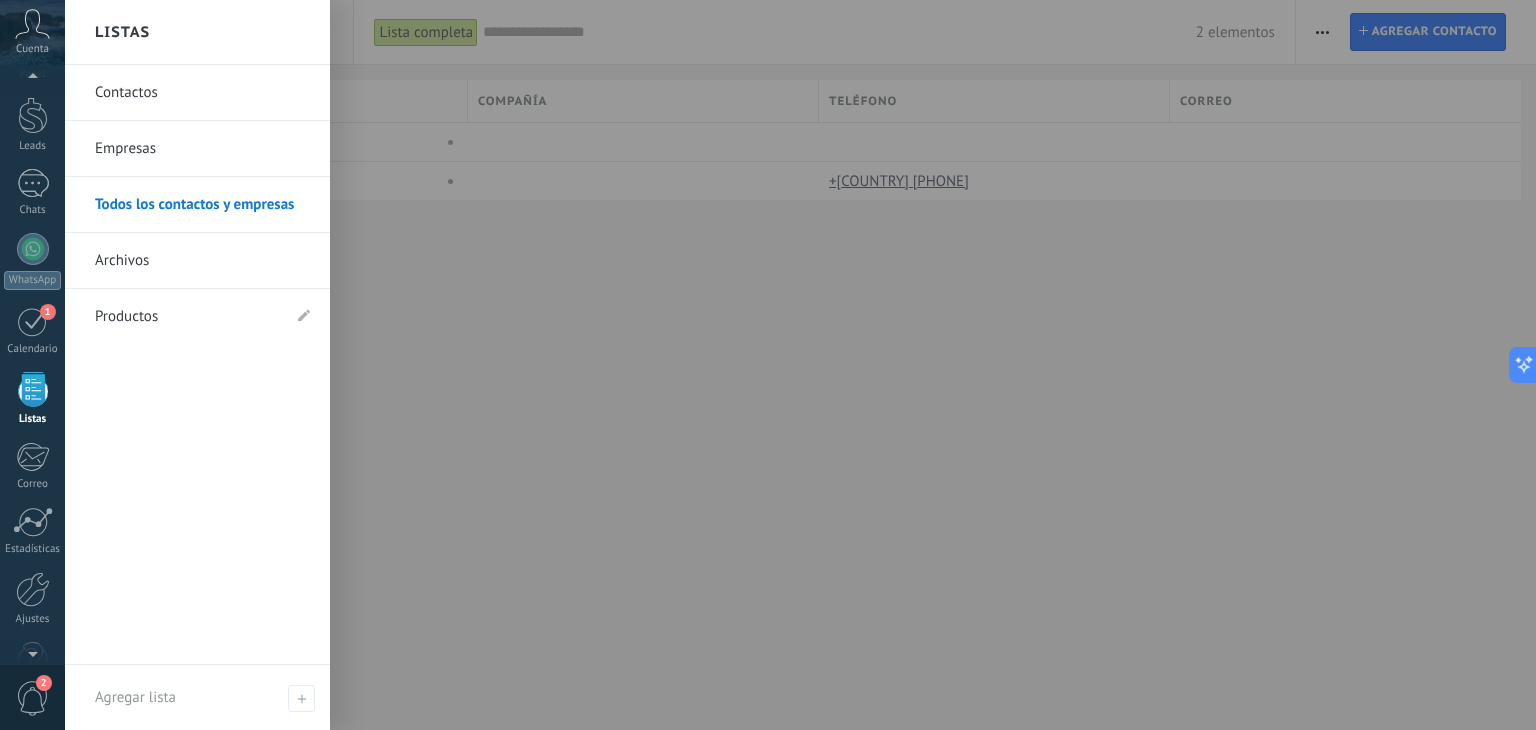 click on "Productos" at bounding box center [187, 317] 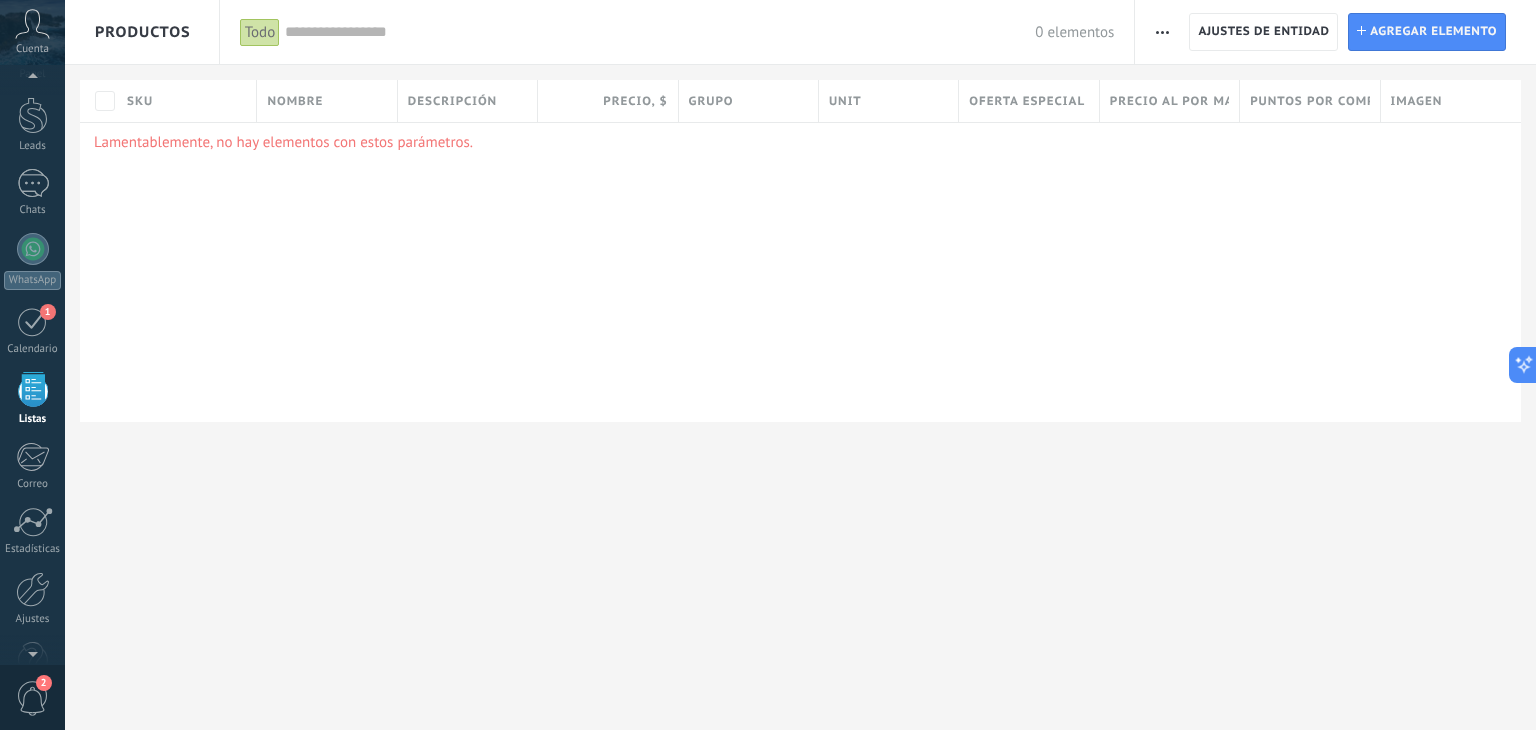 click on "Productos" at bounding box center [143, 32] 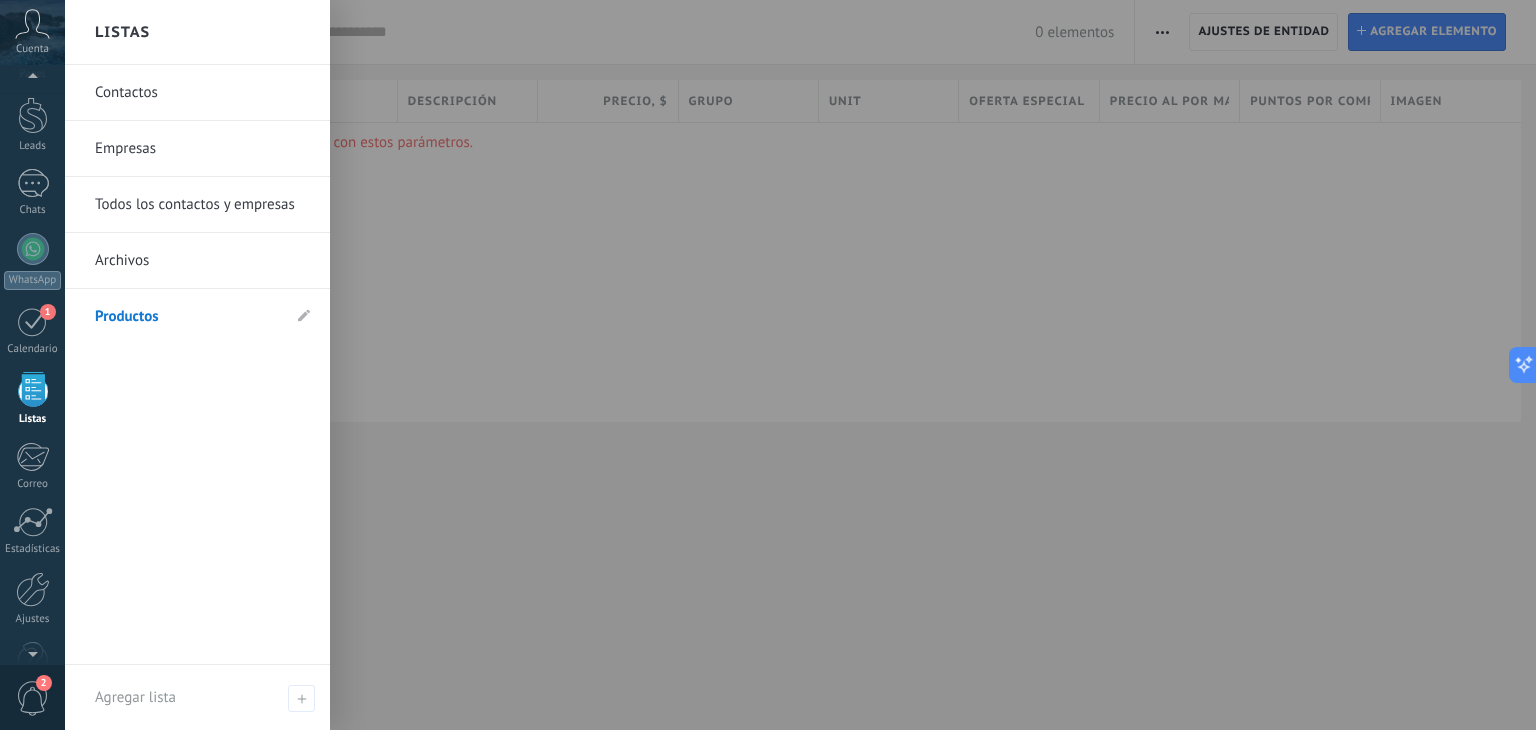 click on "Archivos" at bounding box center [202, 261] 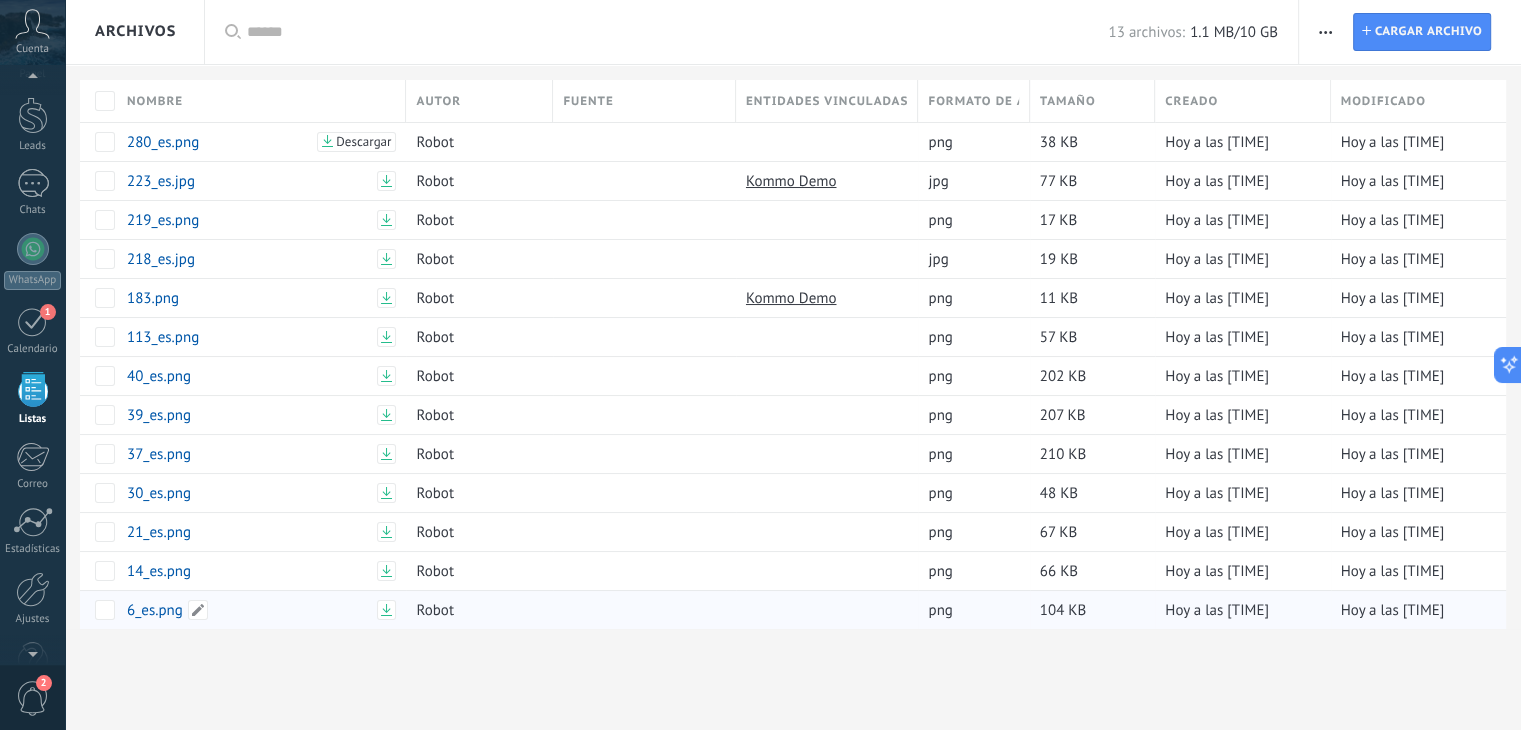 click on "6_es.png" at bounding box center [249, 610] 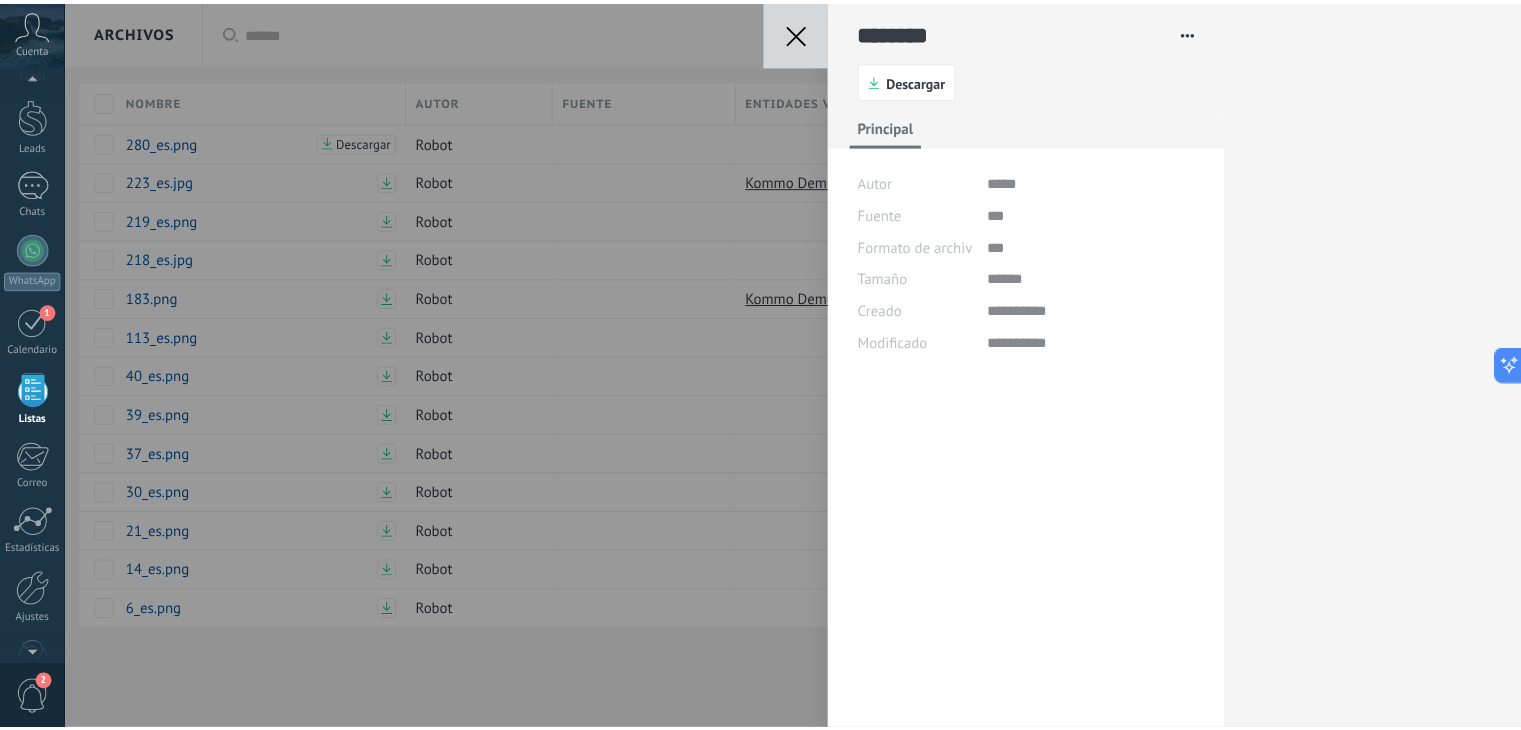 scroll, scrollTop: 29, scrollLeft: 0, axis: vertical 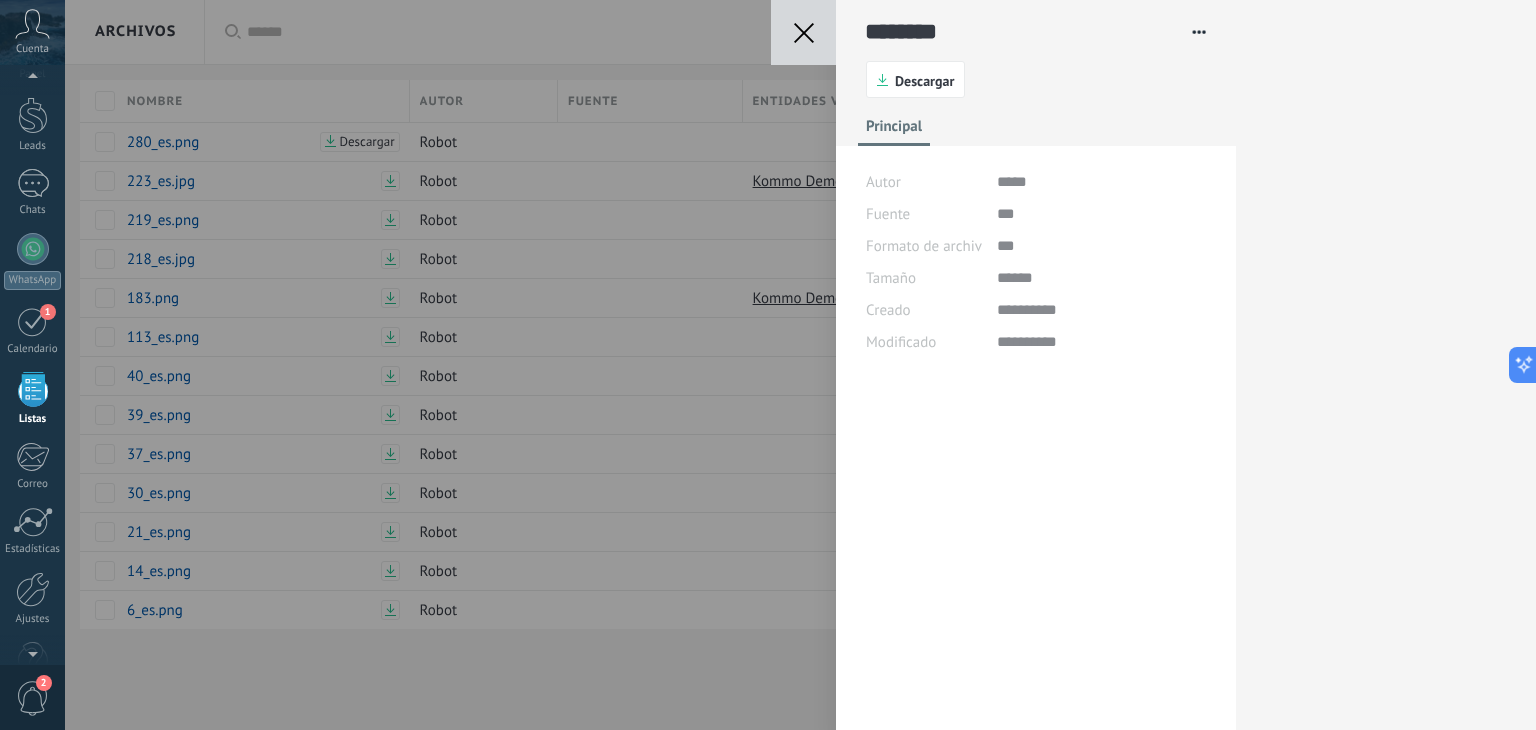 click 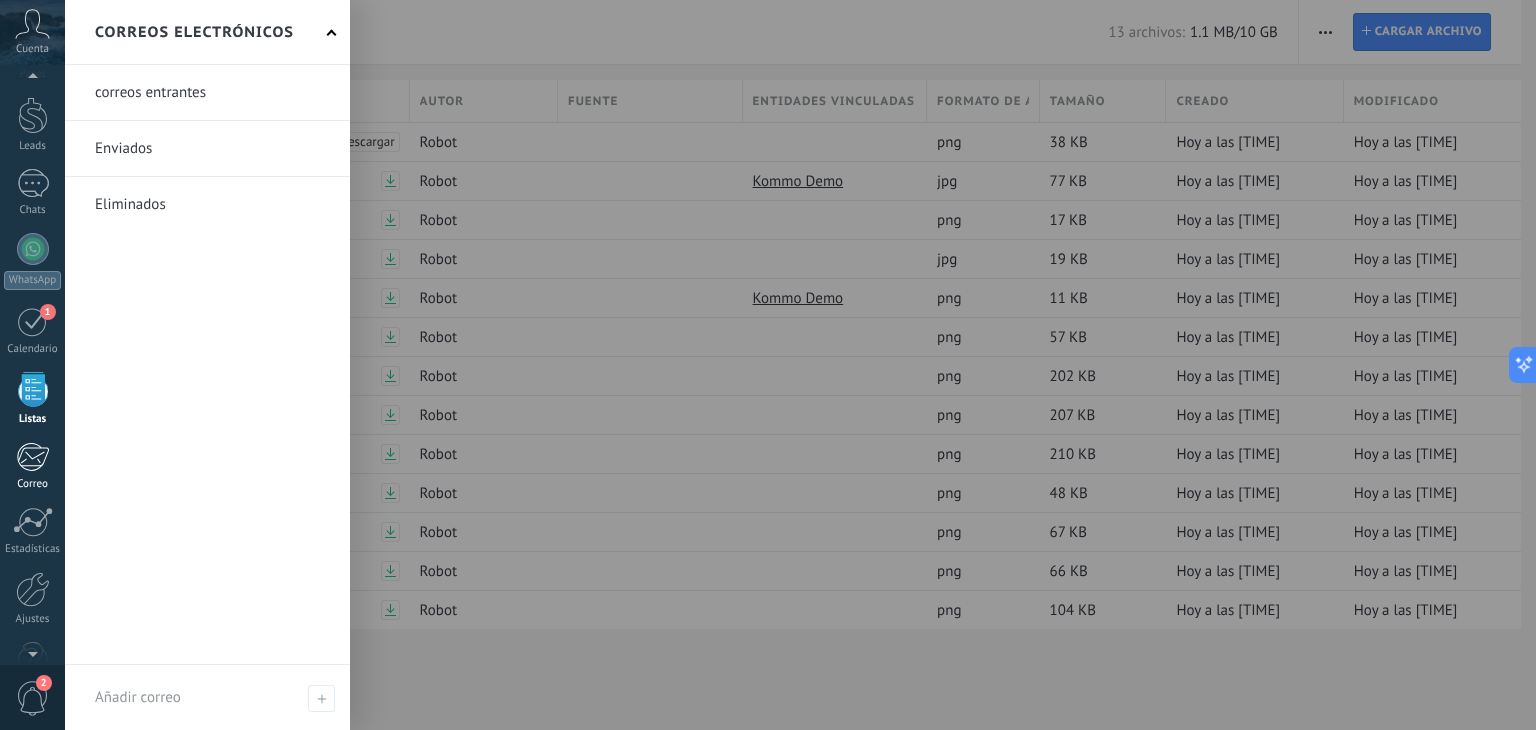 click at bounding box center (32, 457) 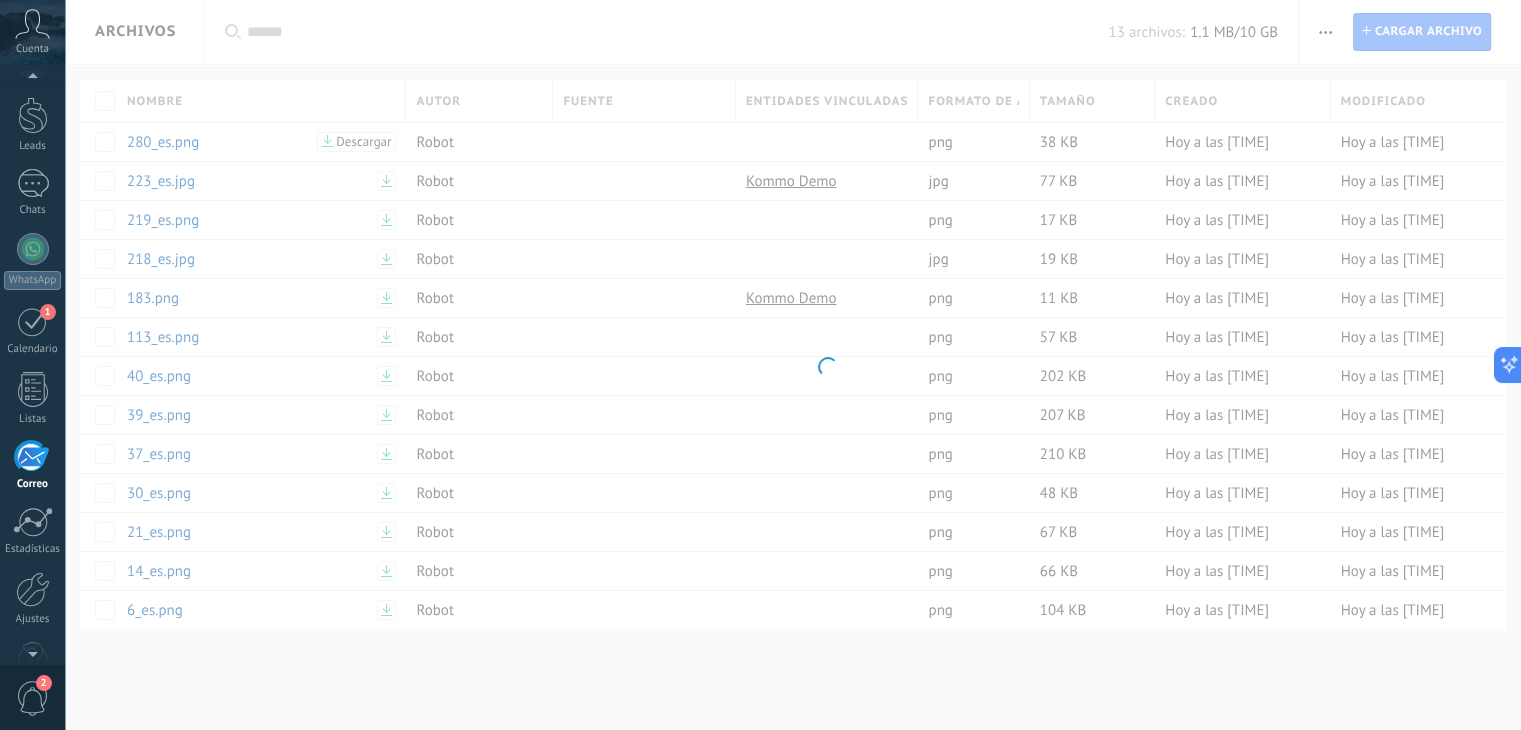 scroll, scrollTop: 101, scrollLeft: 0, axis: vertical 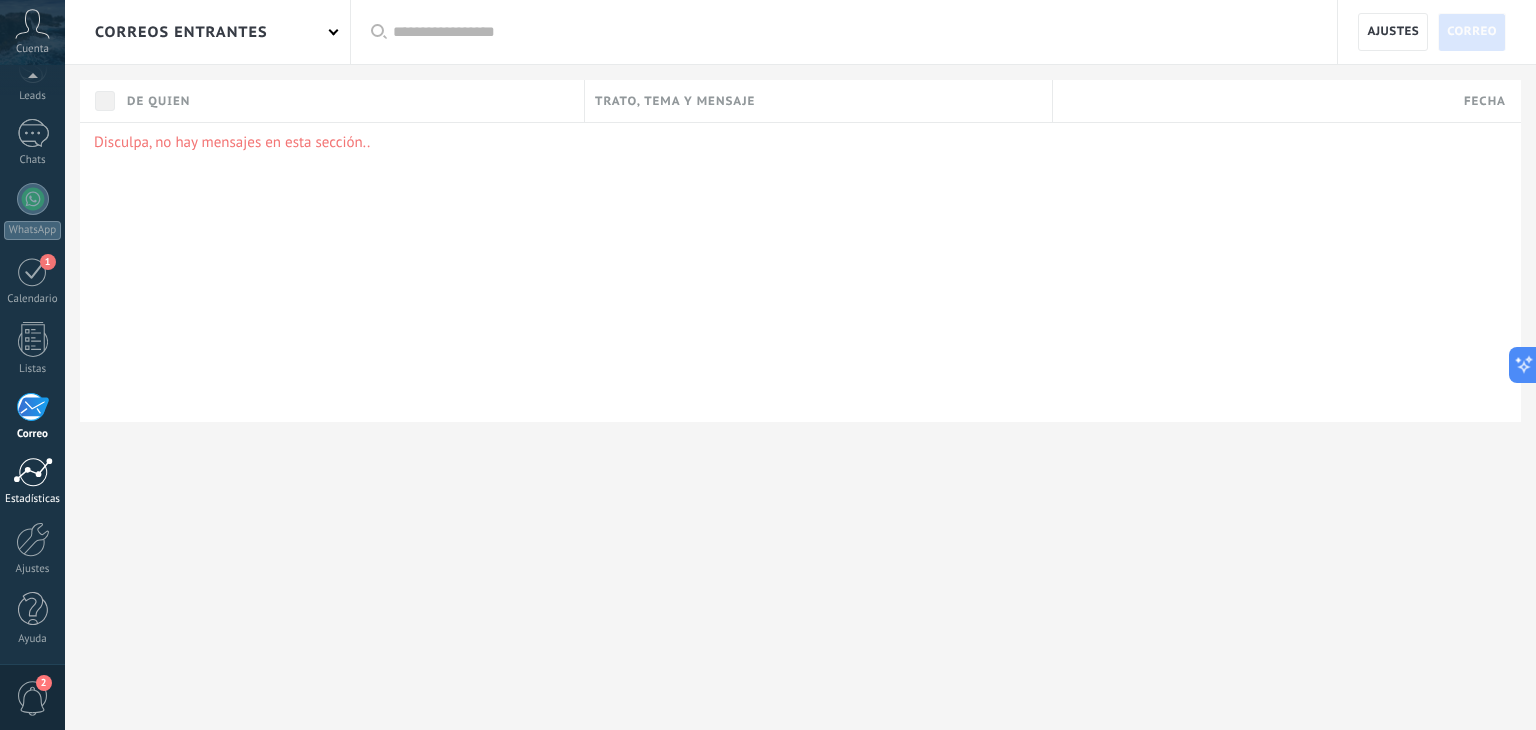 click at bounding box center (33, 472) 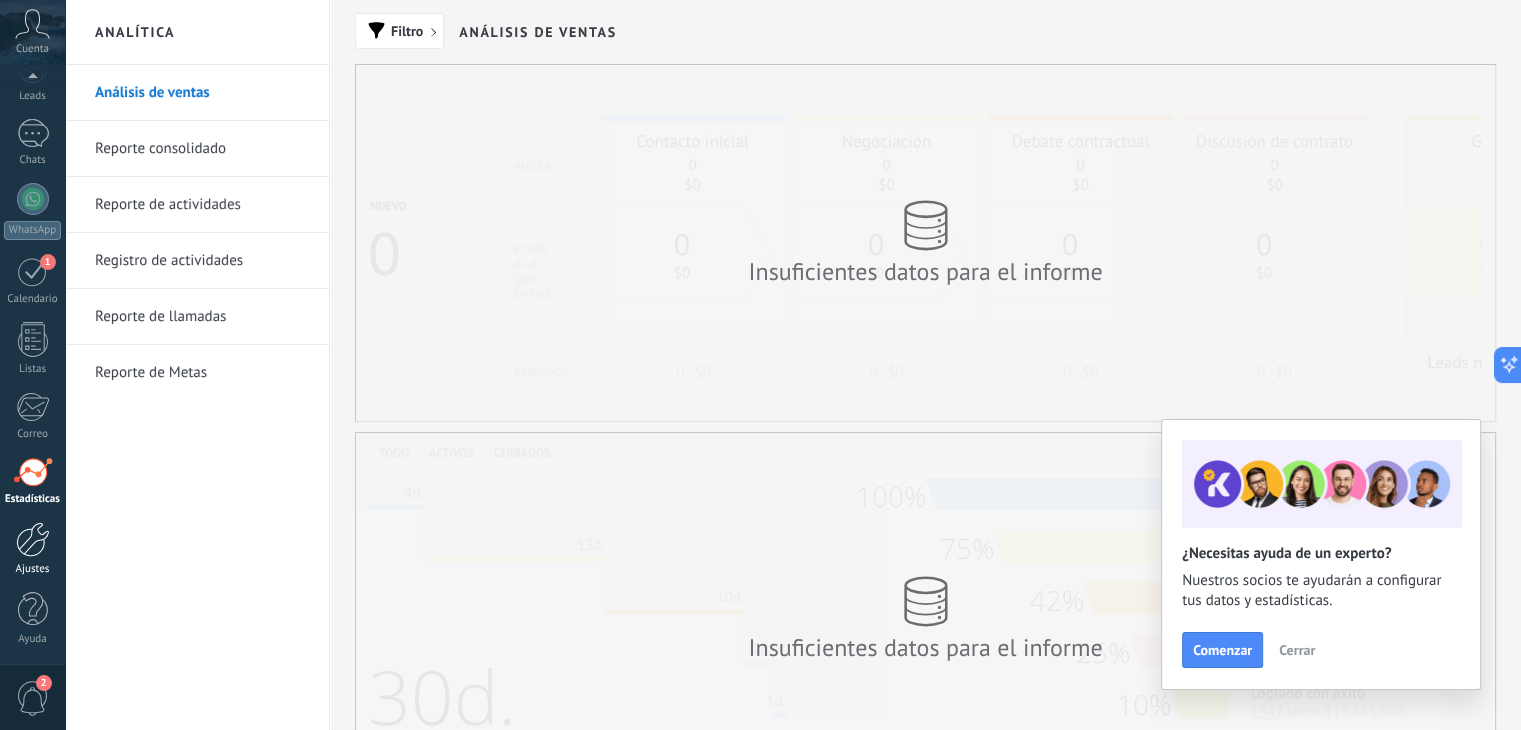click at bounding box center [33, 539] 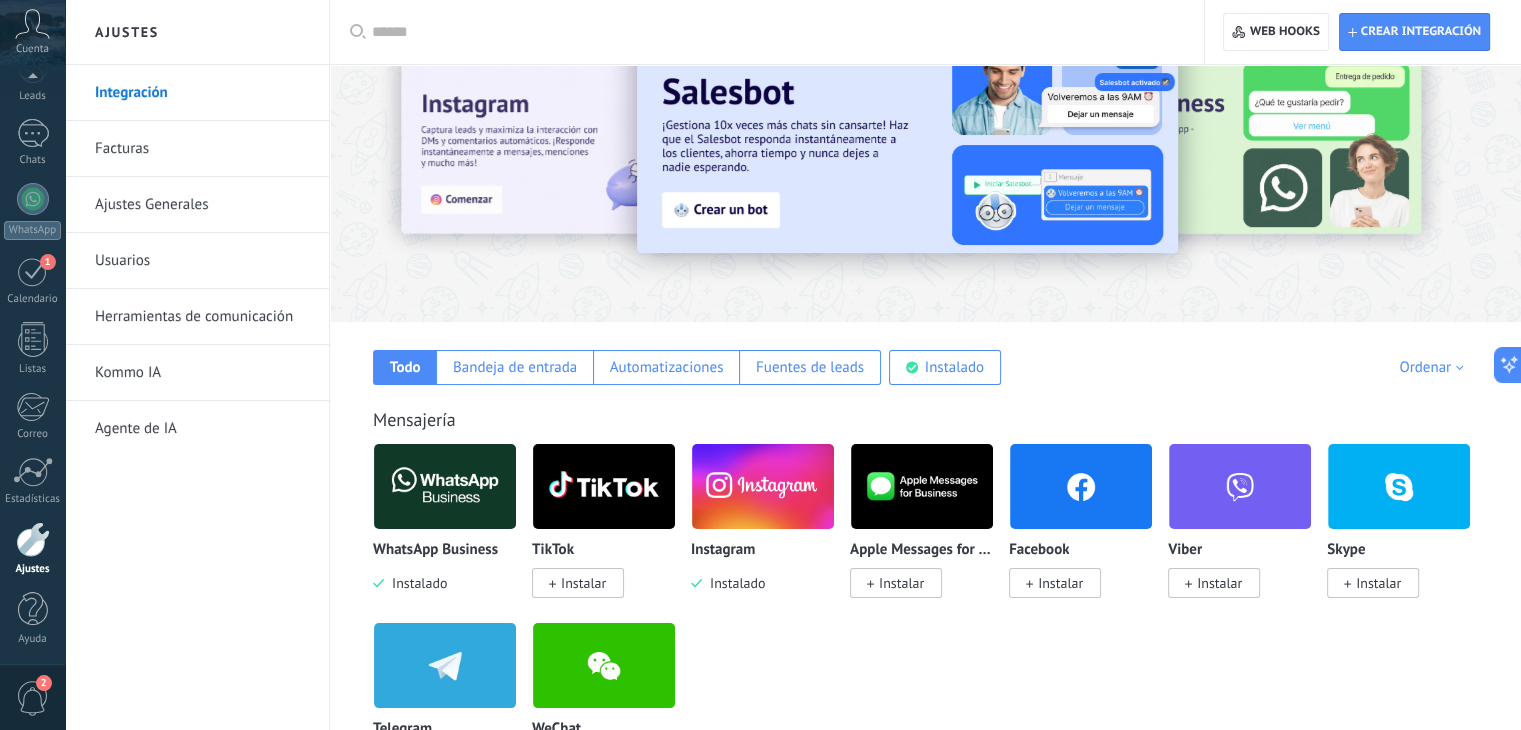 scroll, scrollTop: 200, scrollLeft: 0, axis: vertical 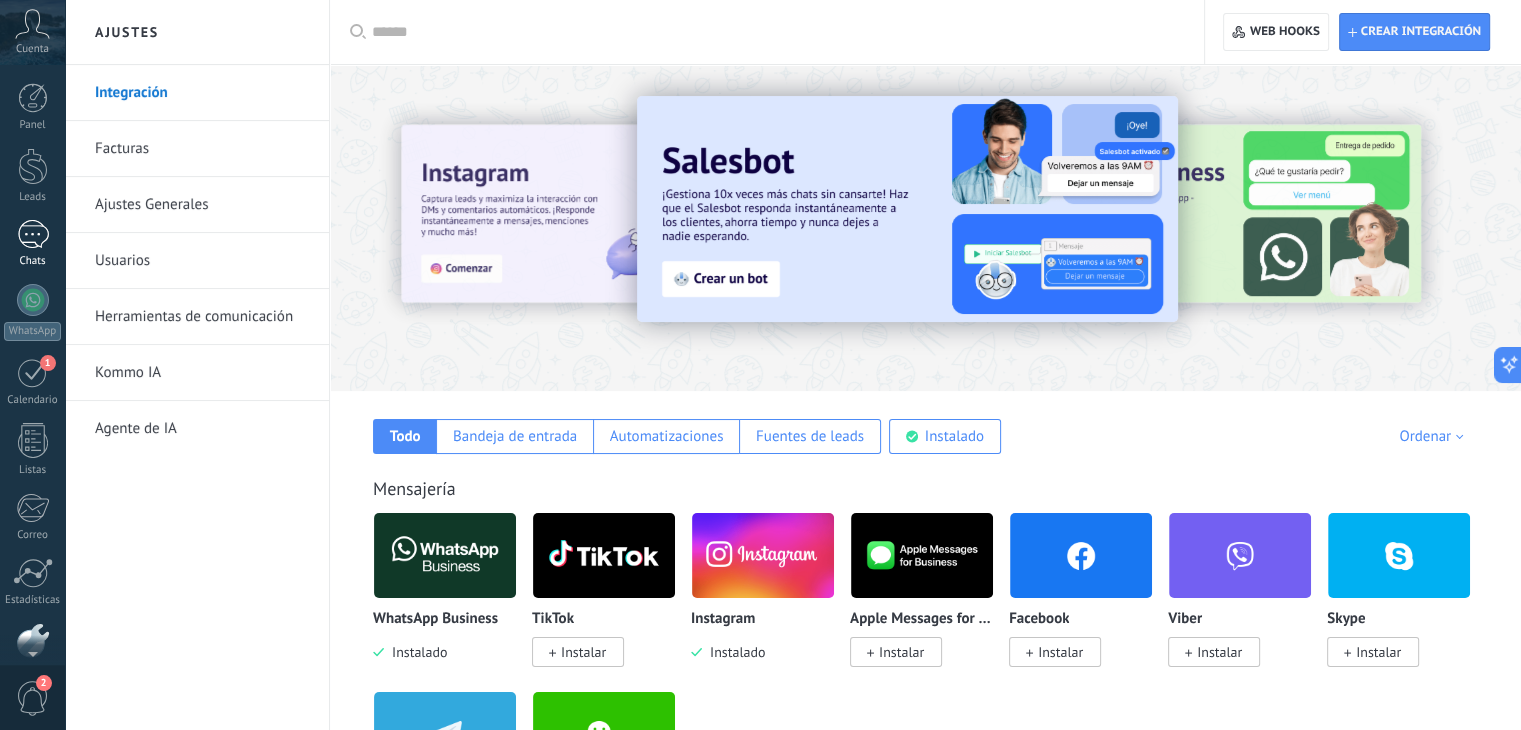 click at bounding box center (33, 234) 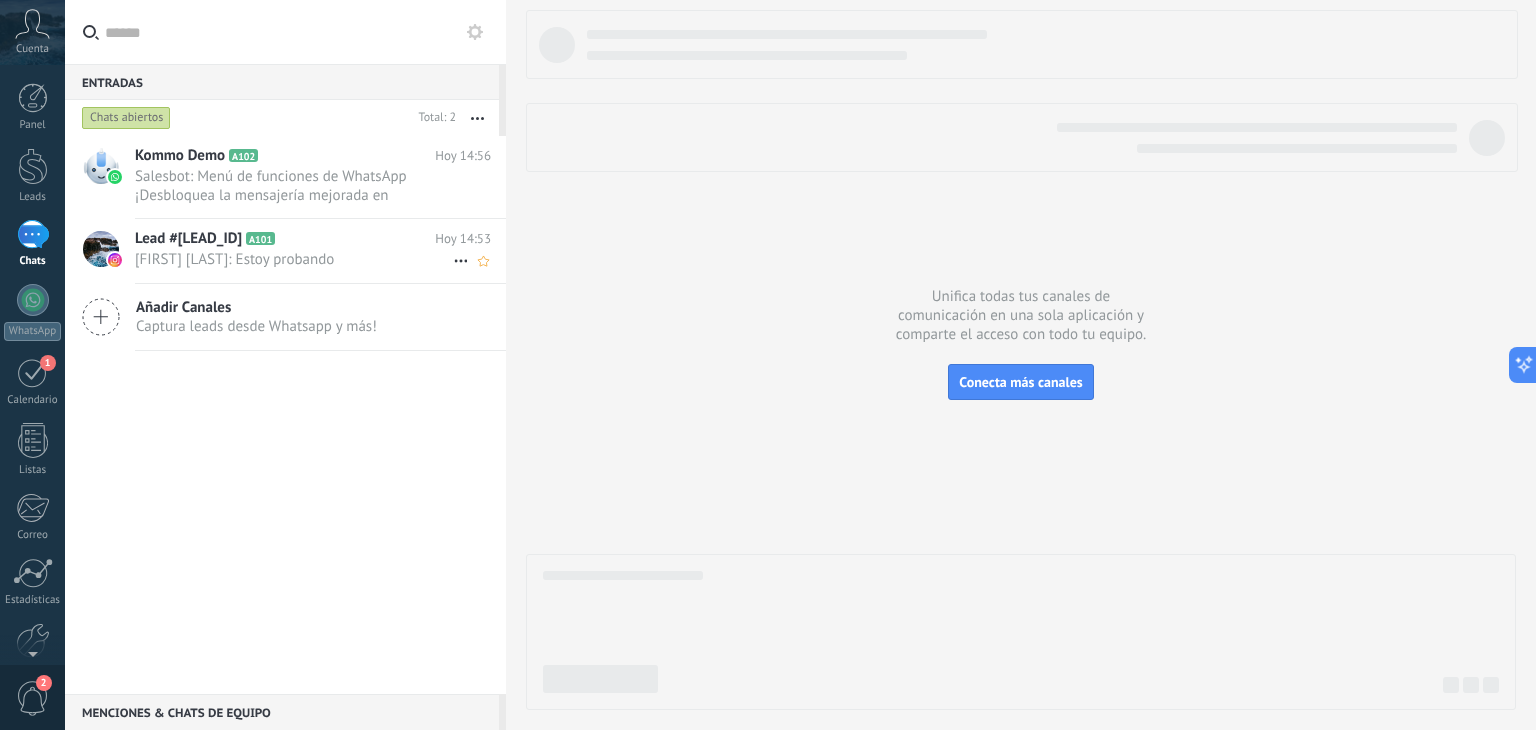 click on "Lead #[NUMBER]
A101
Hoy 14:53
[FIRST] [LAST]: Estoy probando" at bounding box center (320, 250) 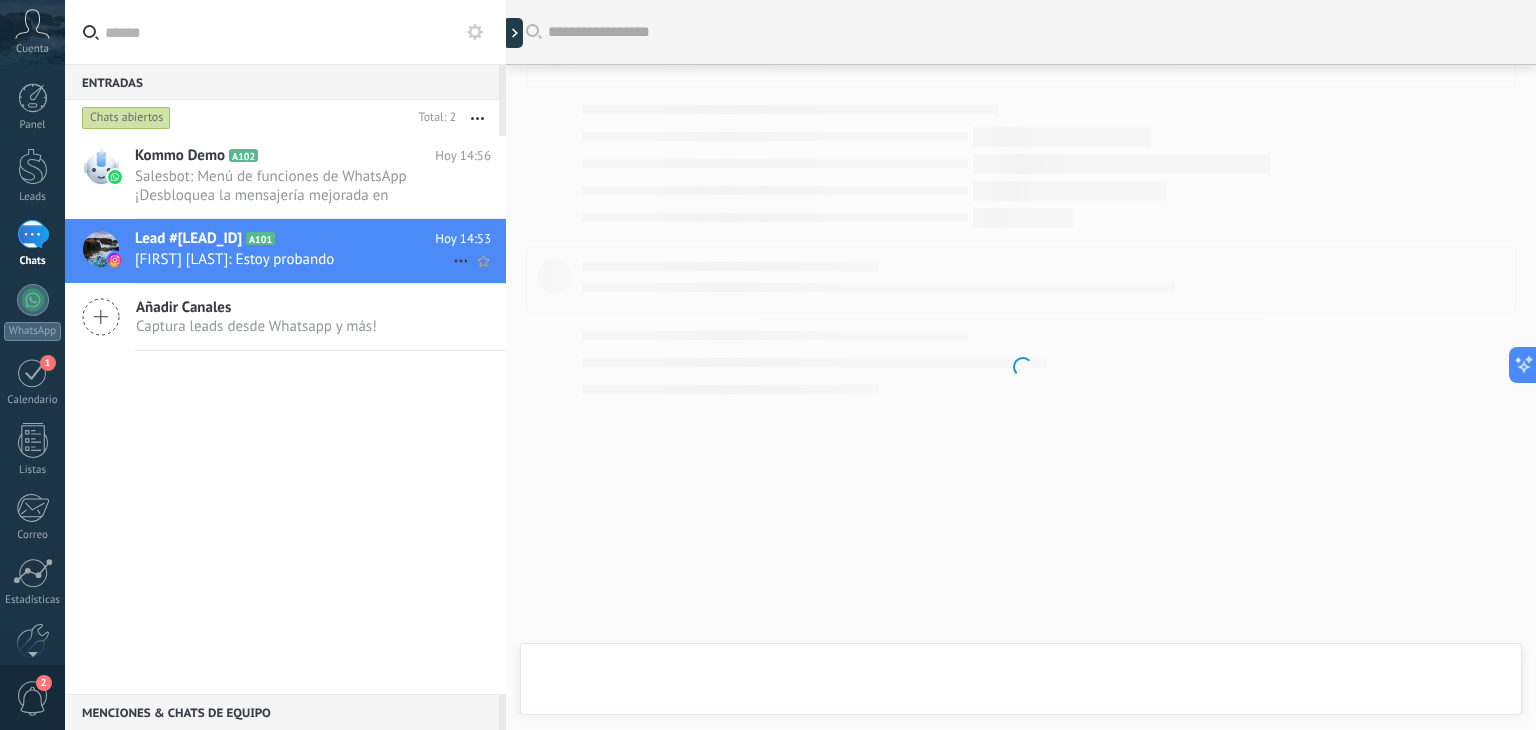 scroll, scrollTop: 164, scrollLeft: 0, axis: vertical 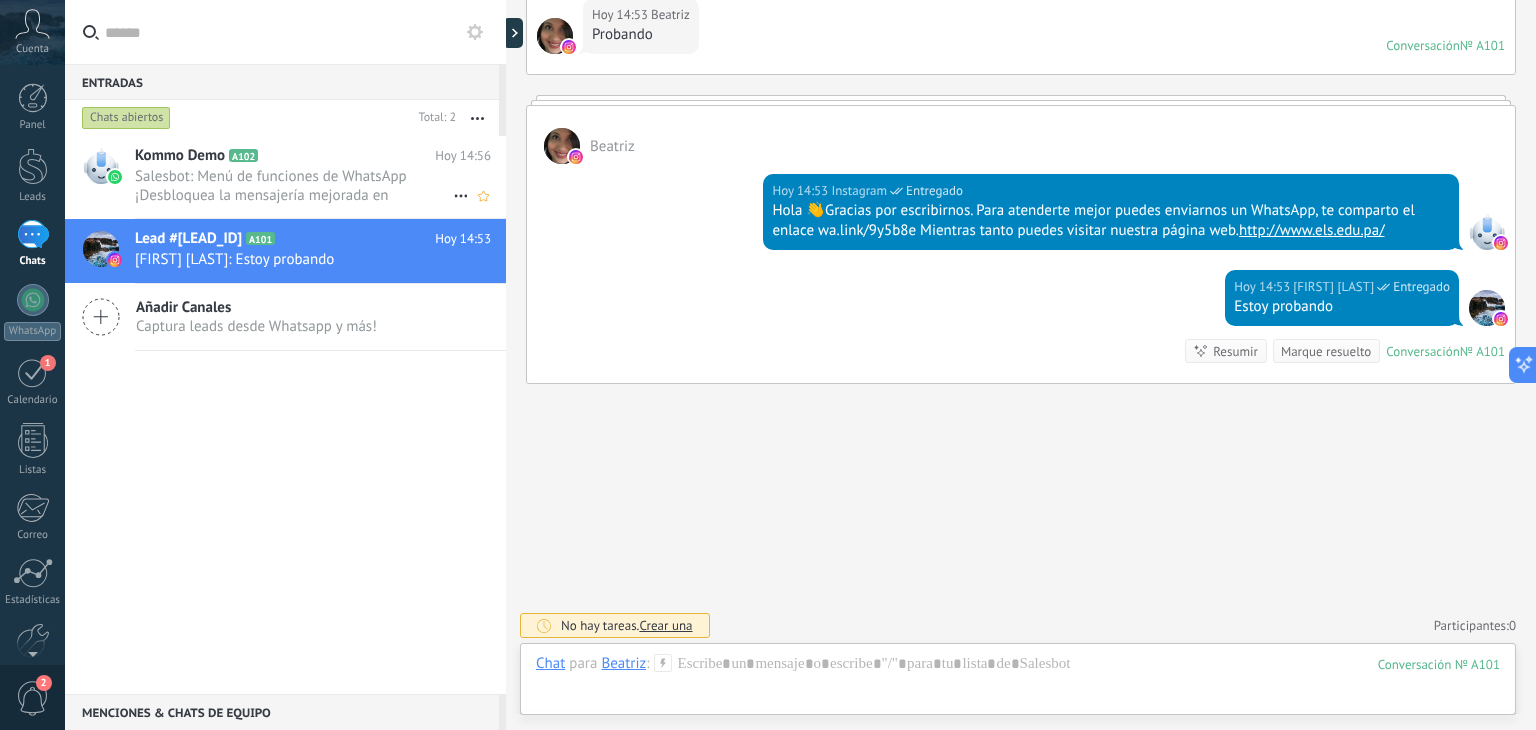 click on "Salesbot: Menú de funciones de WhatsApp
¡Desbloquea la mensajería mejorada en WhatsApp! Haz clic en «Más información» pa..." at bounding box center [294, 186] 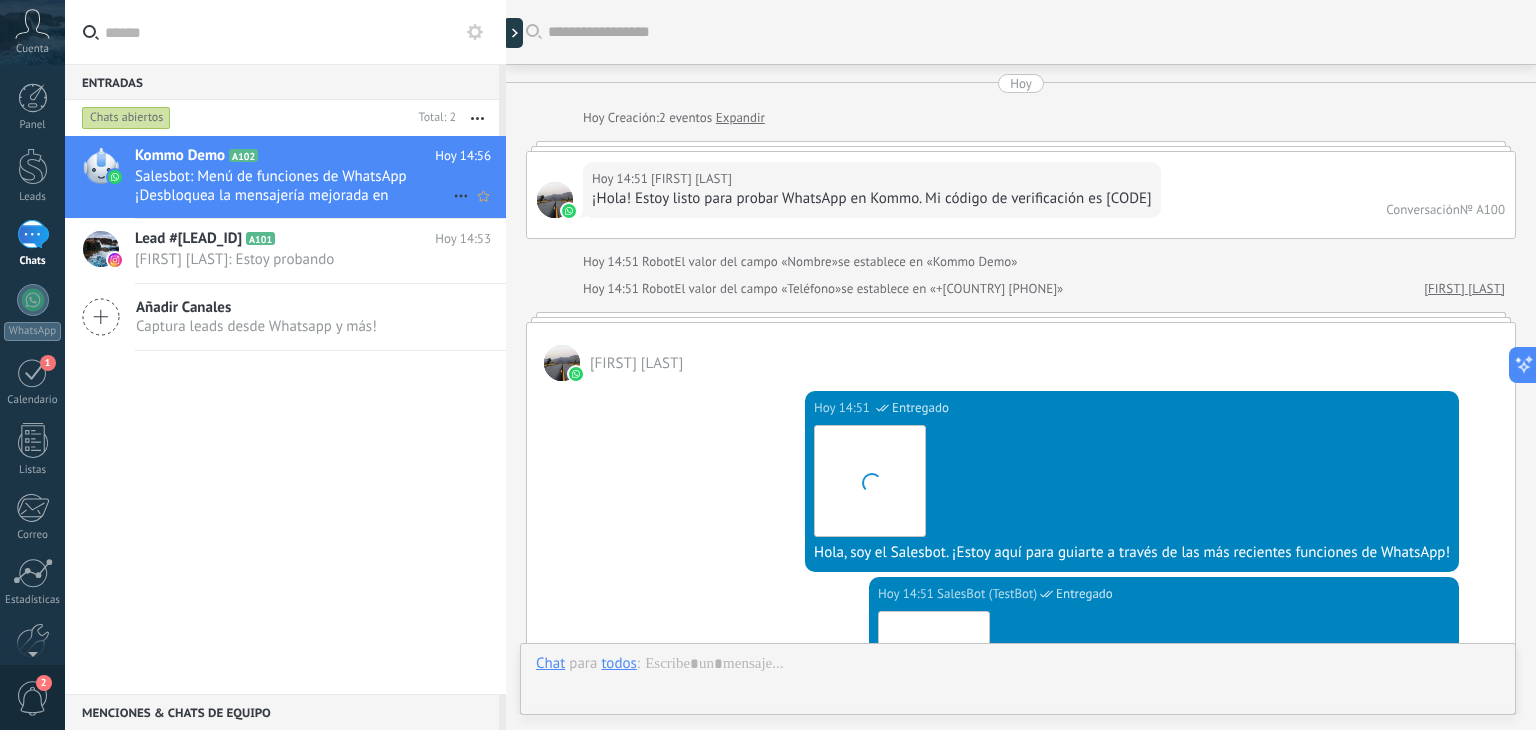 scroll, scrollTop: 1078, scrollLeft: 0, axis: vertical 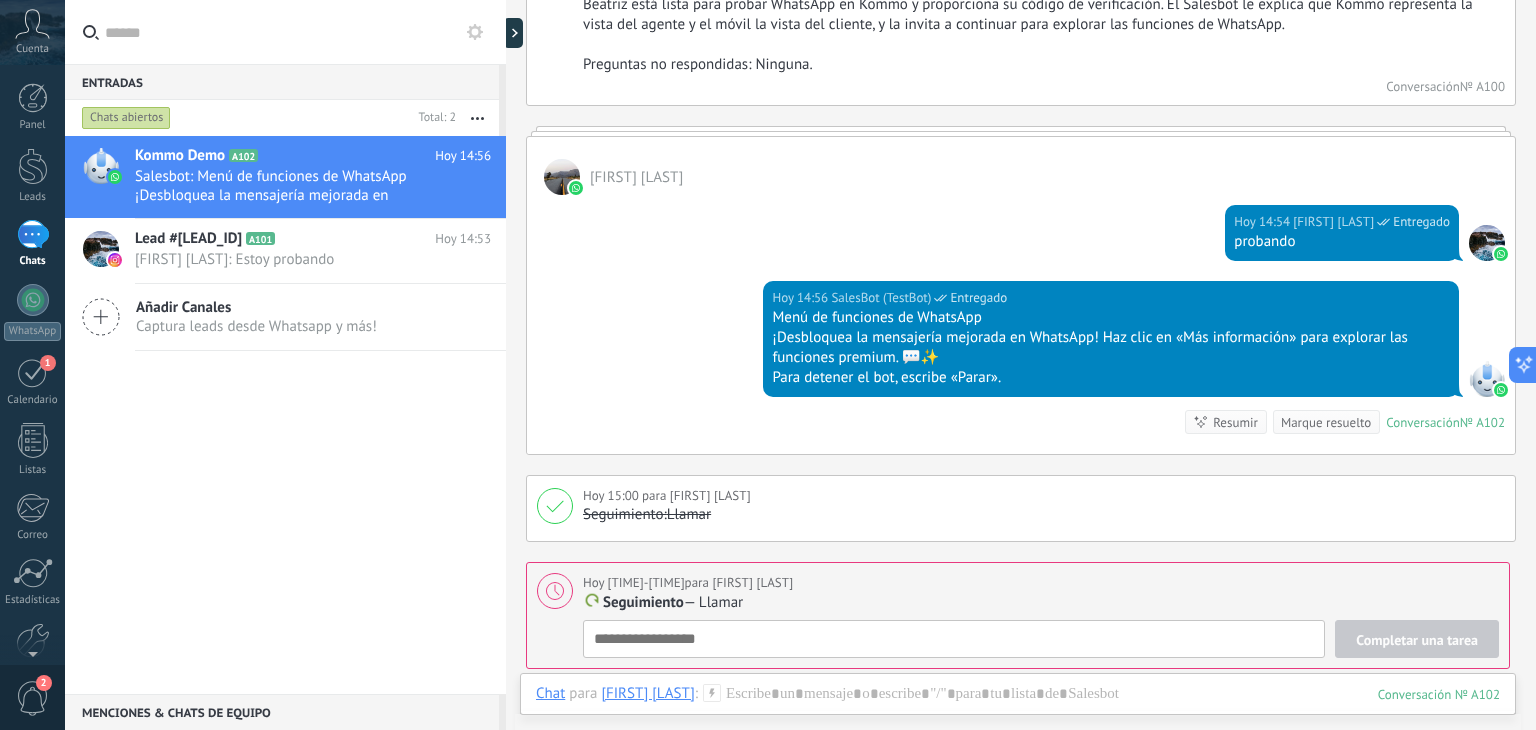 click 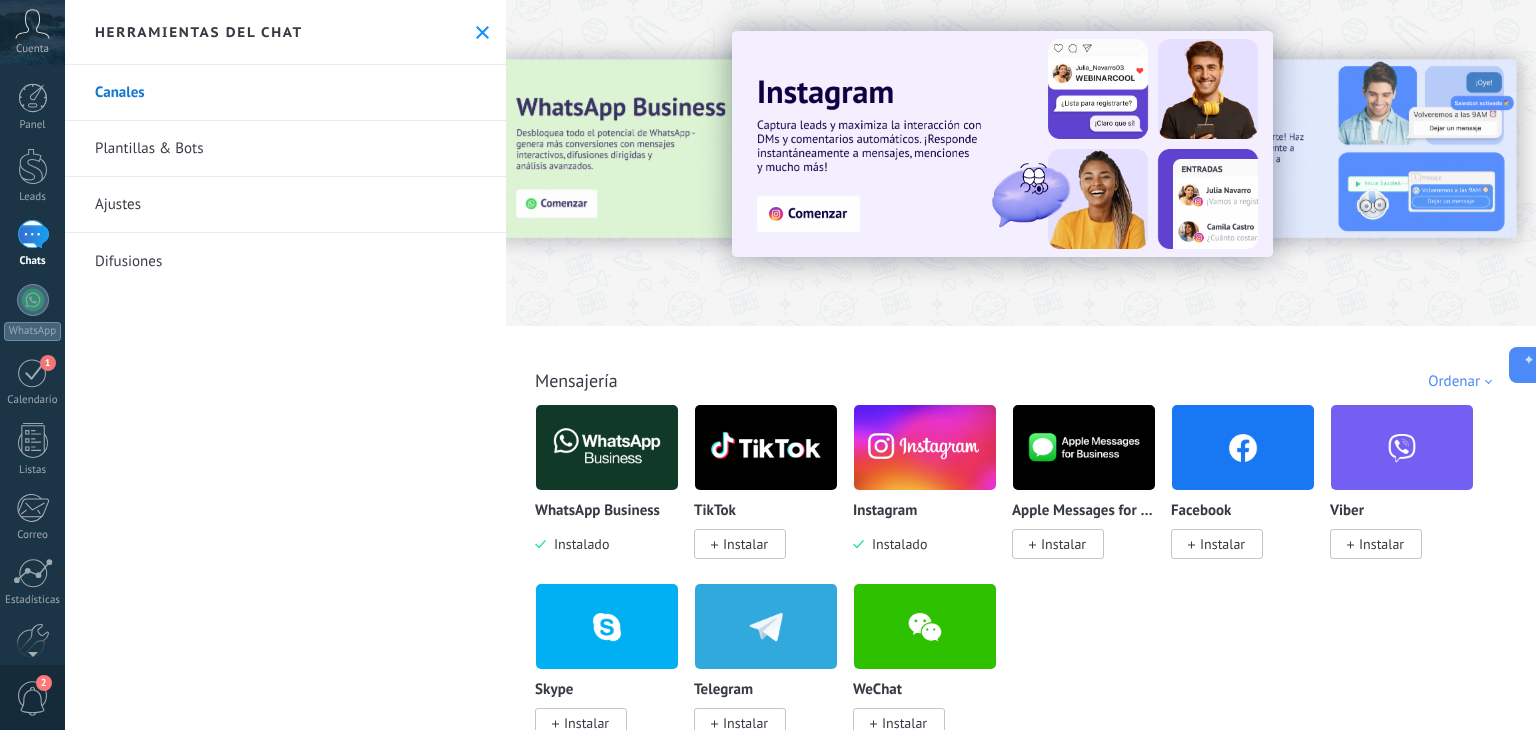 click 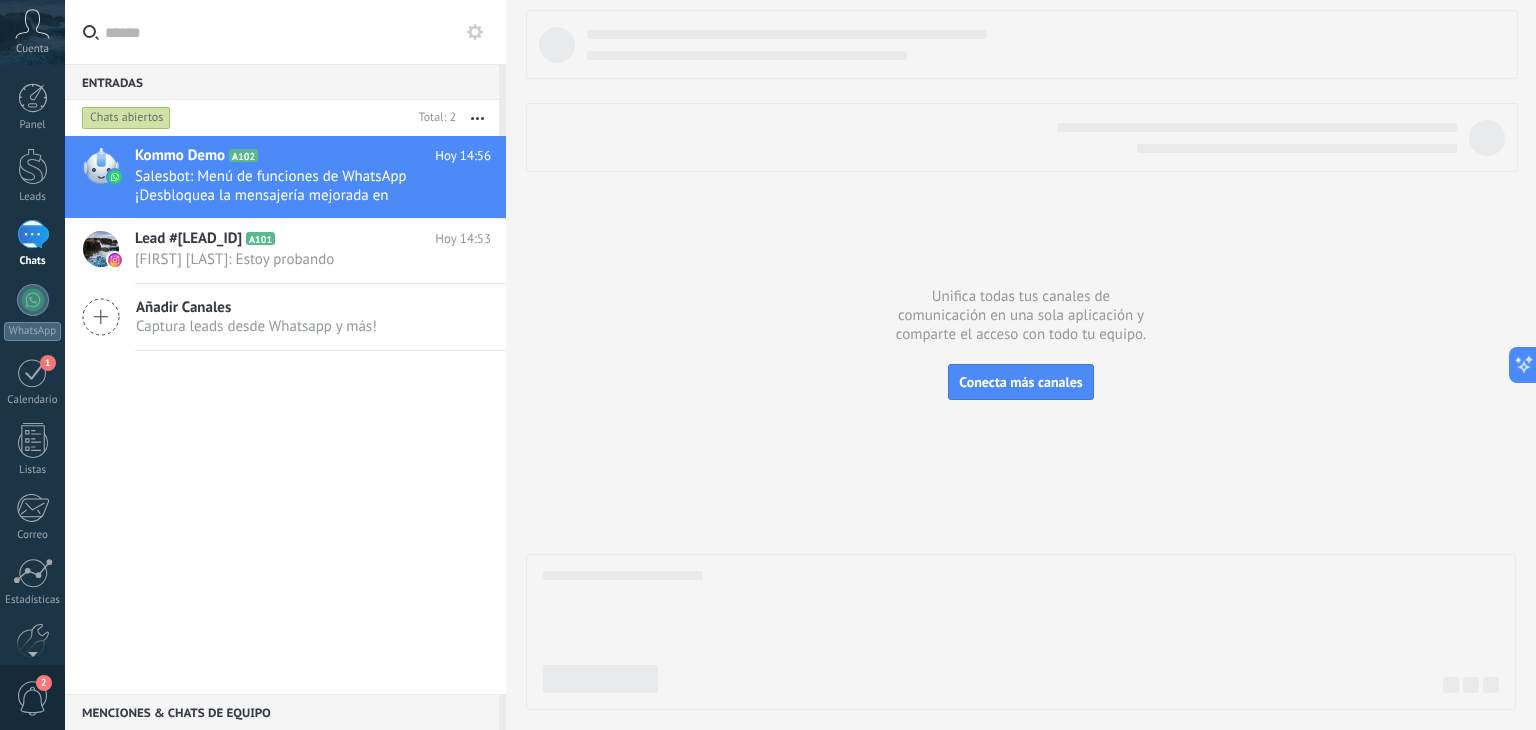 click on "Chats abiertos" at bounding box center (126, 118) 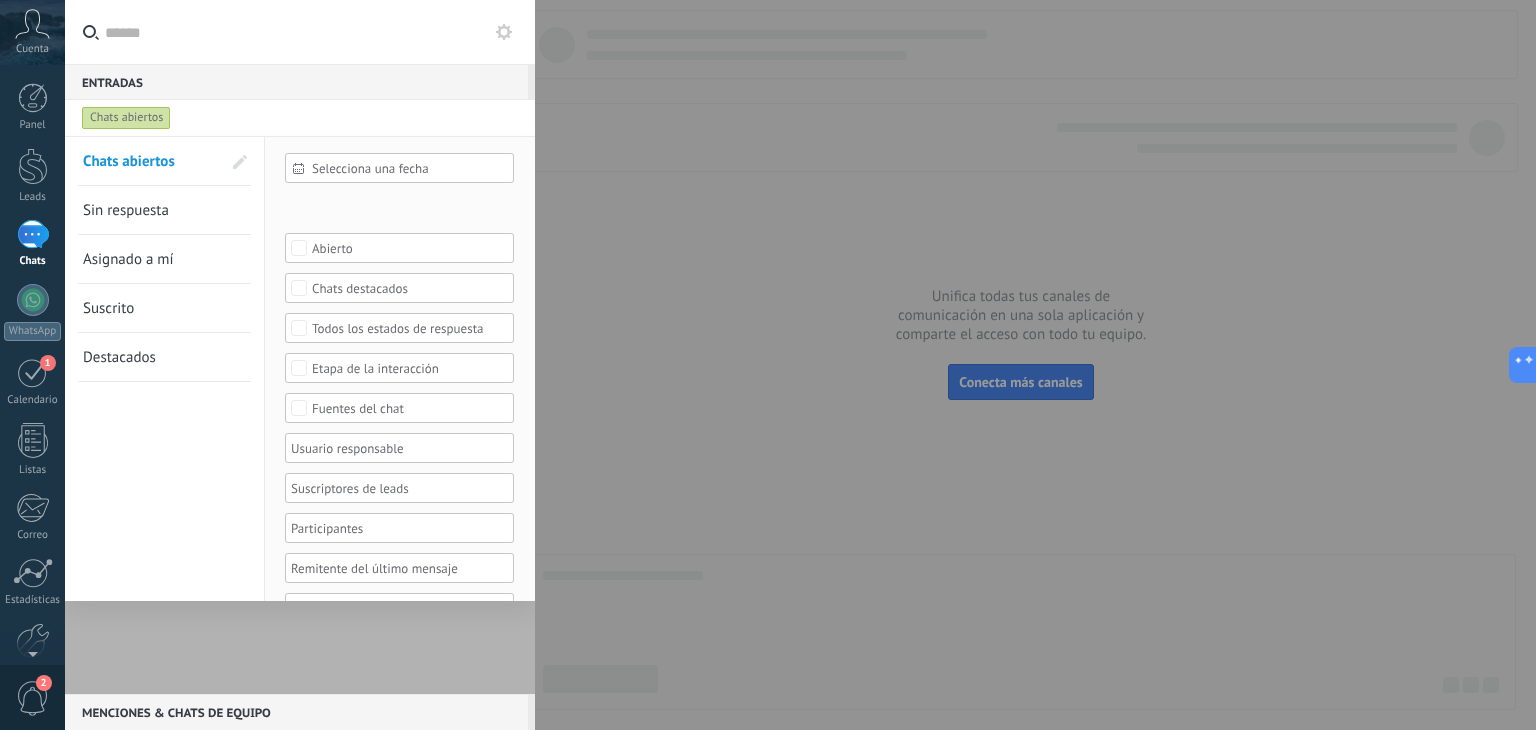 click on "Sin respuesta" at bounding box center [126, 210] 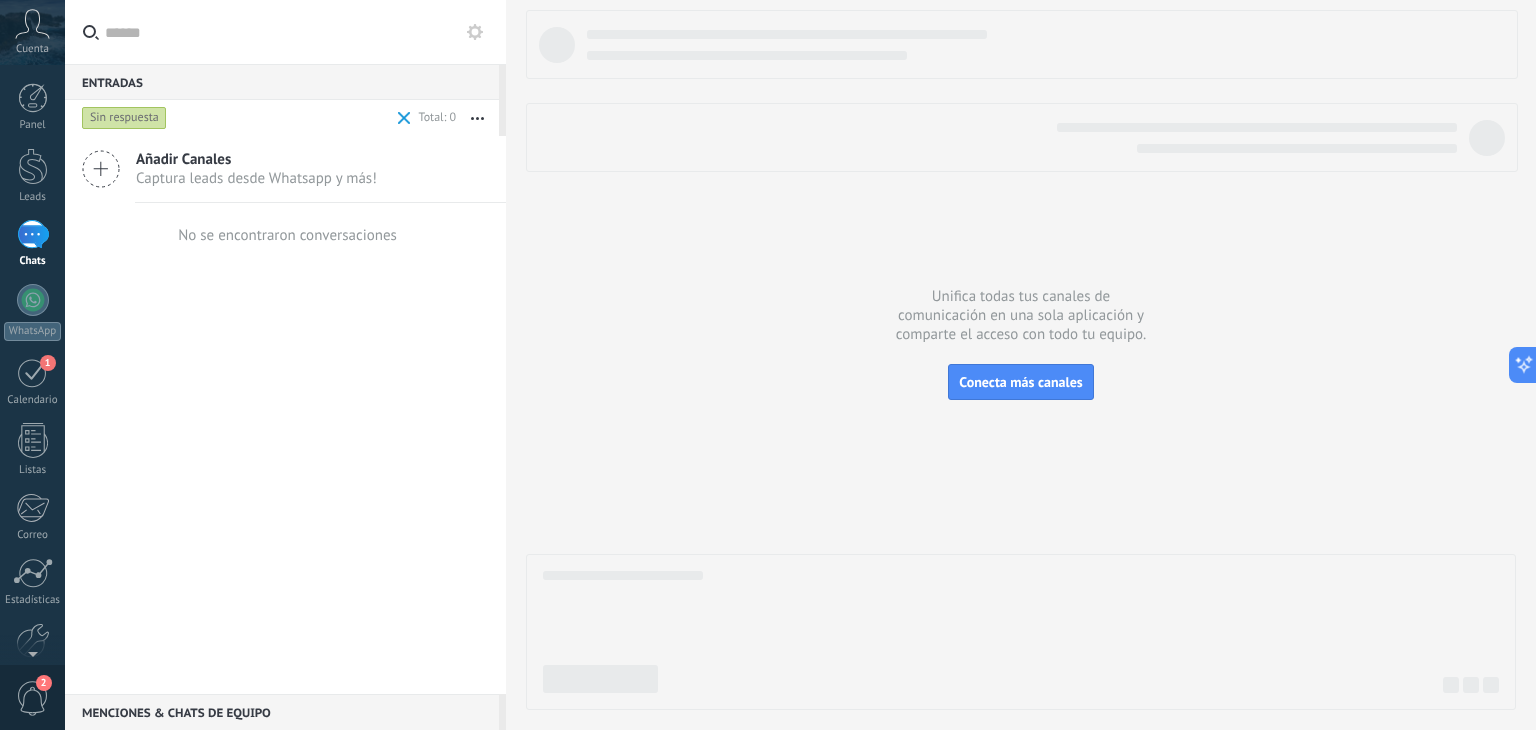click on "Sin respuesta" at bounding box center [235, 118] 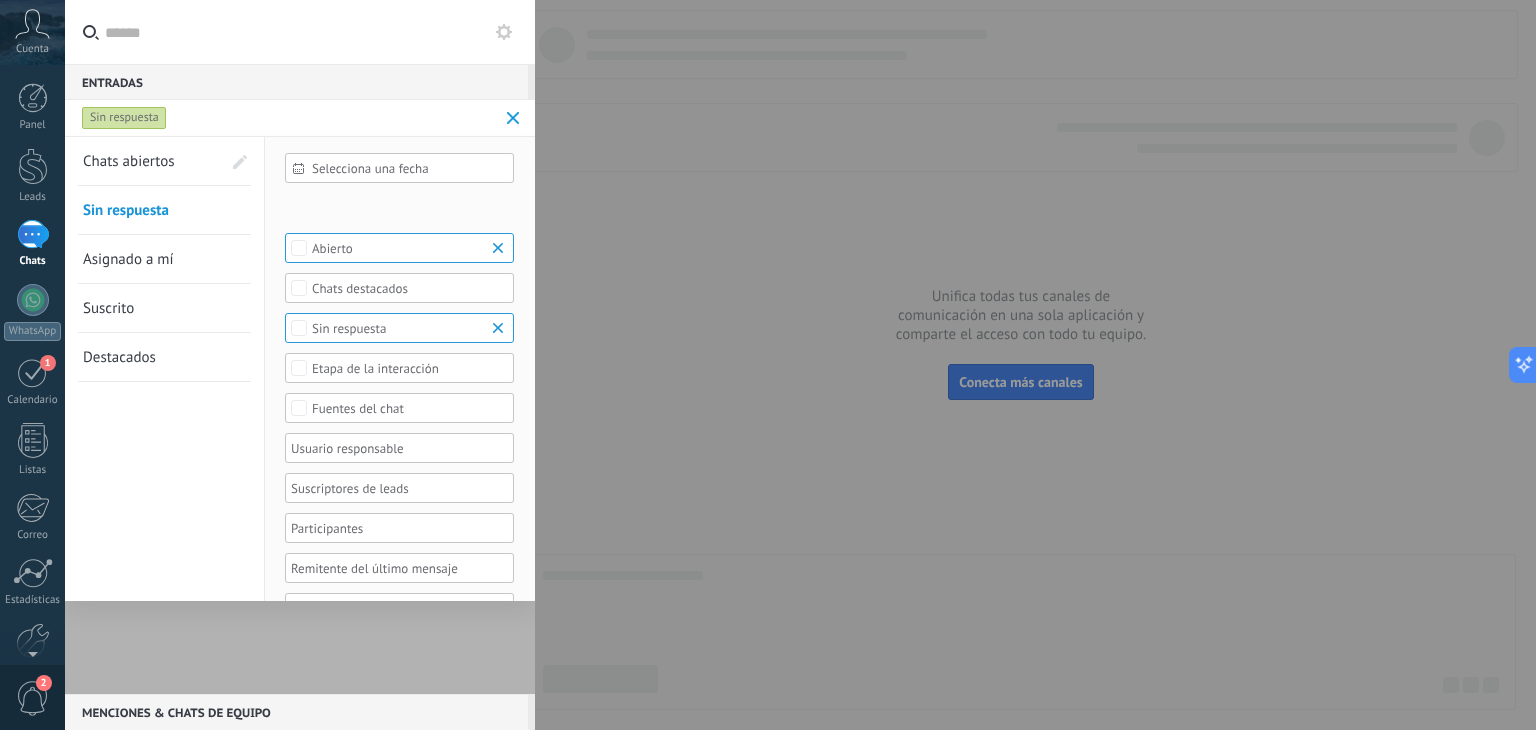 click on "Asignado a mí" at bounding box center [128, 259] 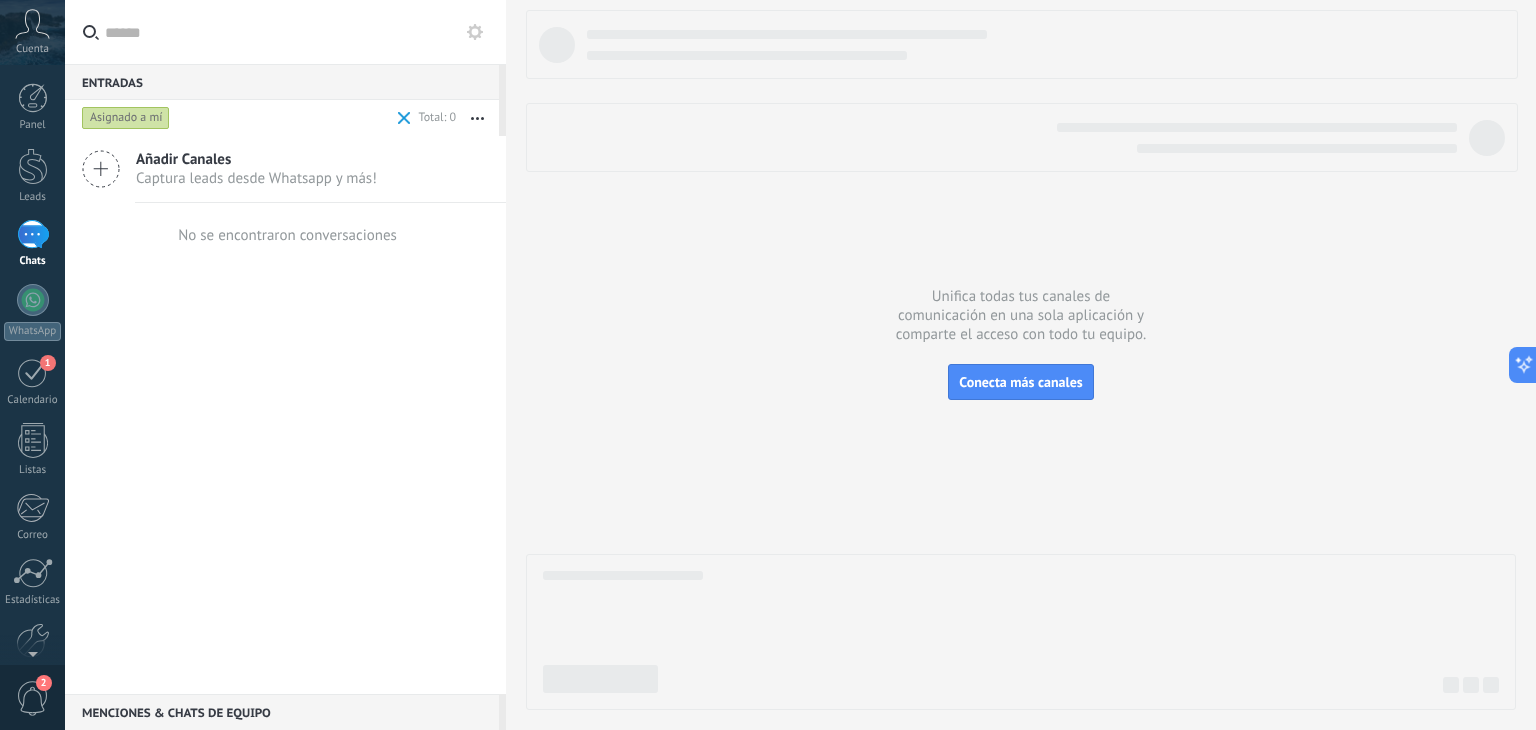 click on "Asignado a mí" at bounding box center (126, 118) 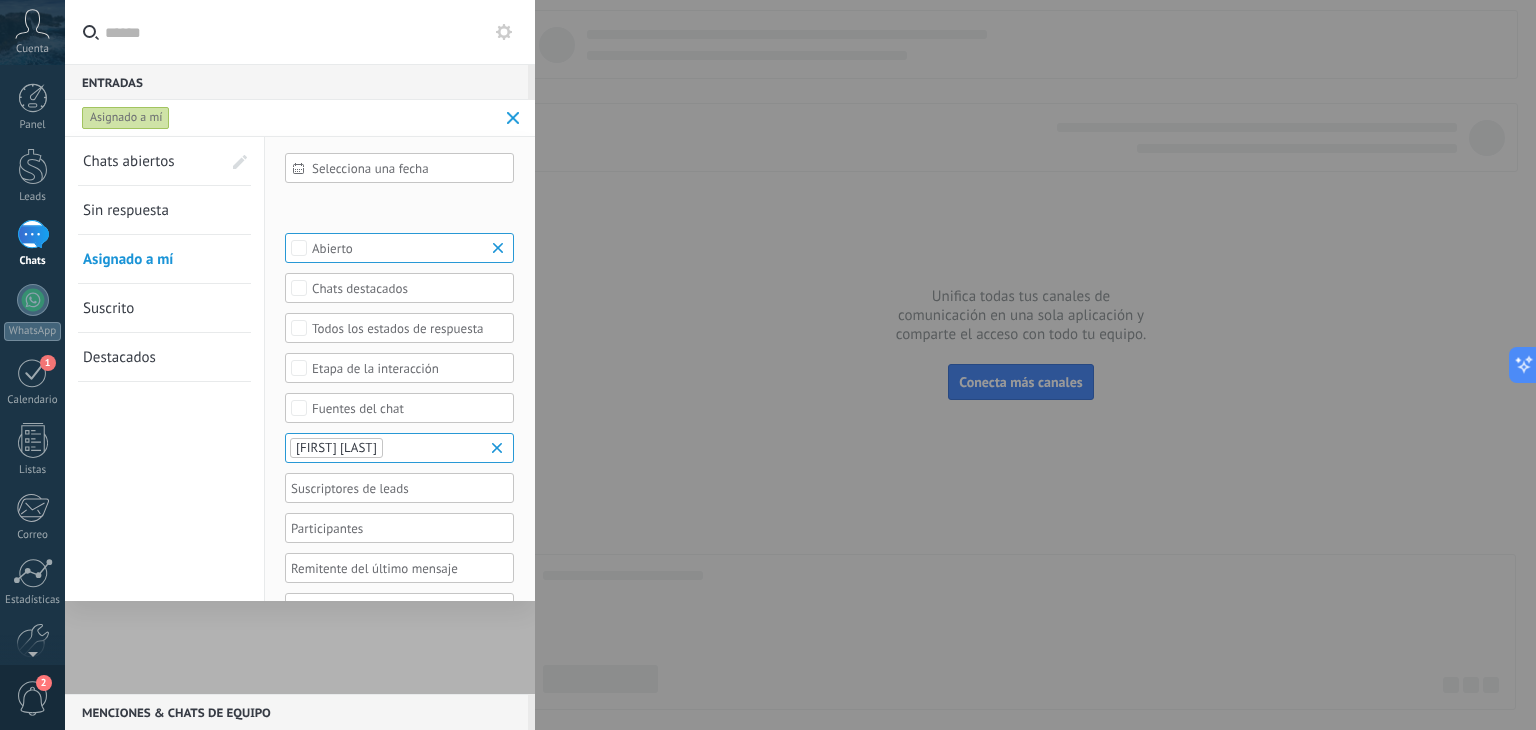 click on "Chats abiertos" at bounding box center [129, 161] 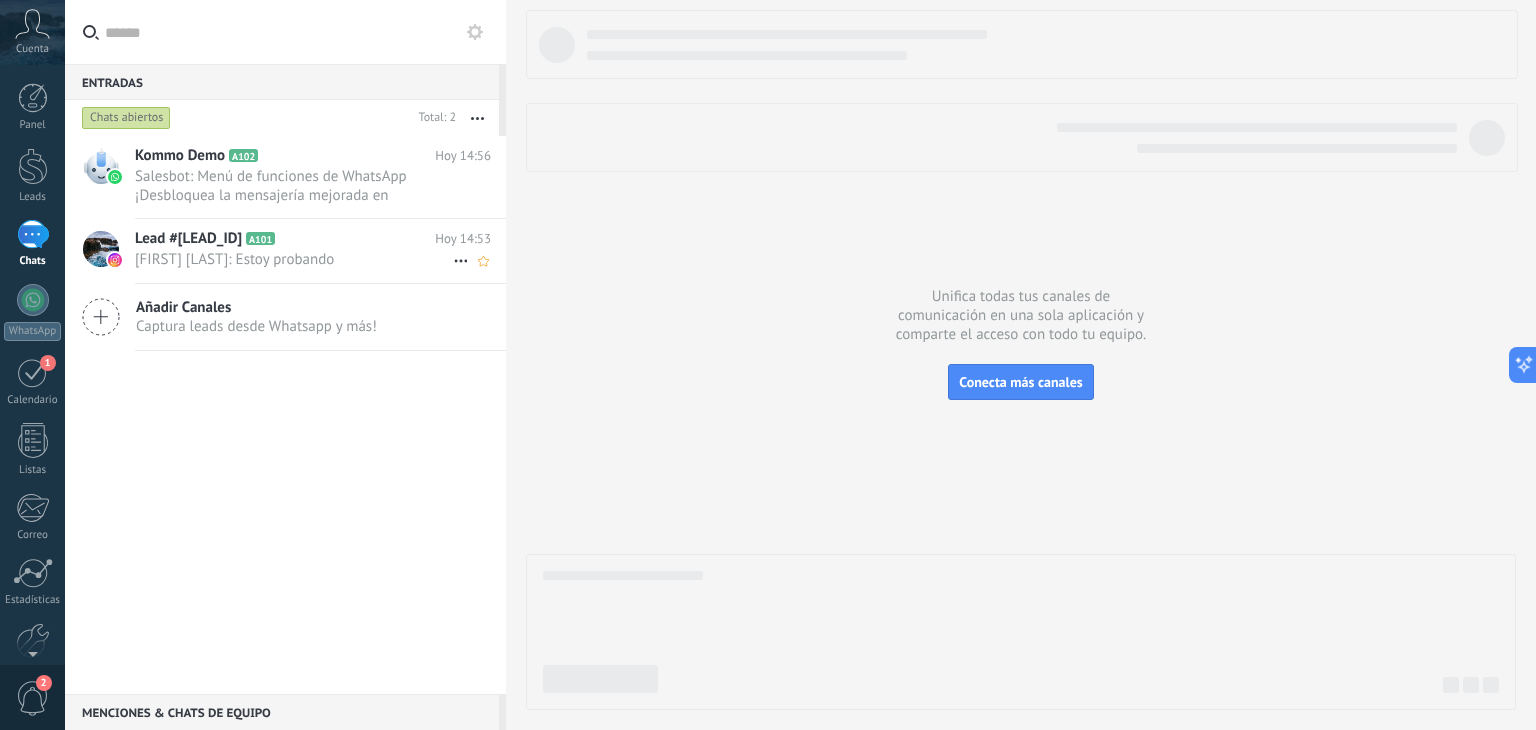 click on "[FIRST] [LAST]: Estoy probando" at bounding box center (294, 259) 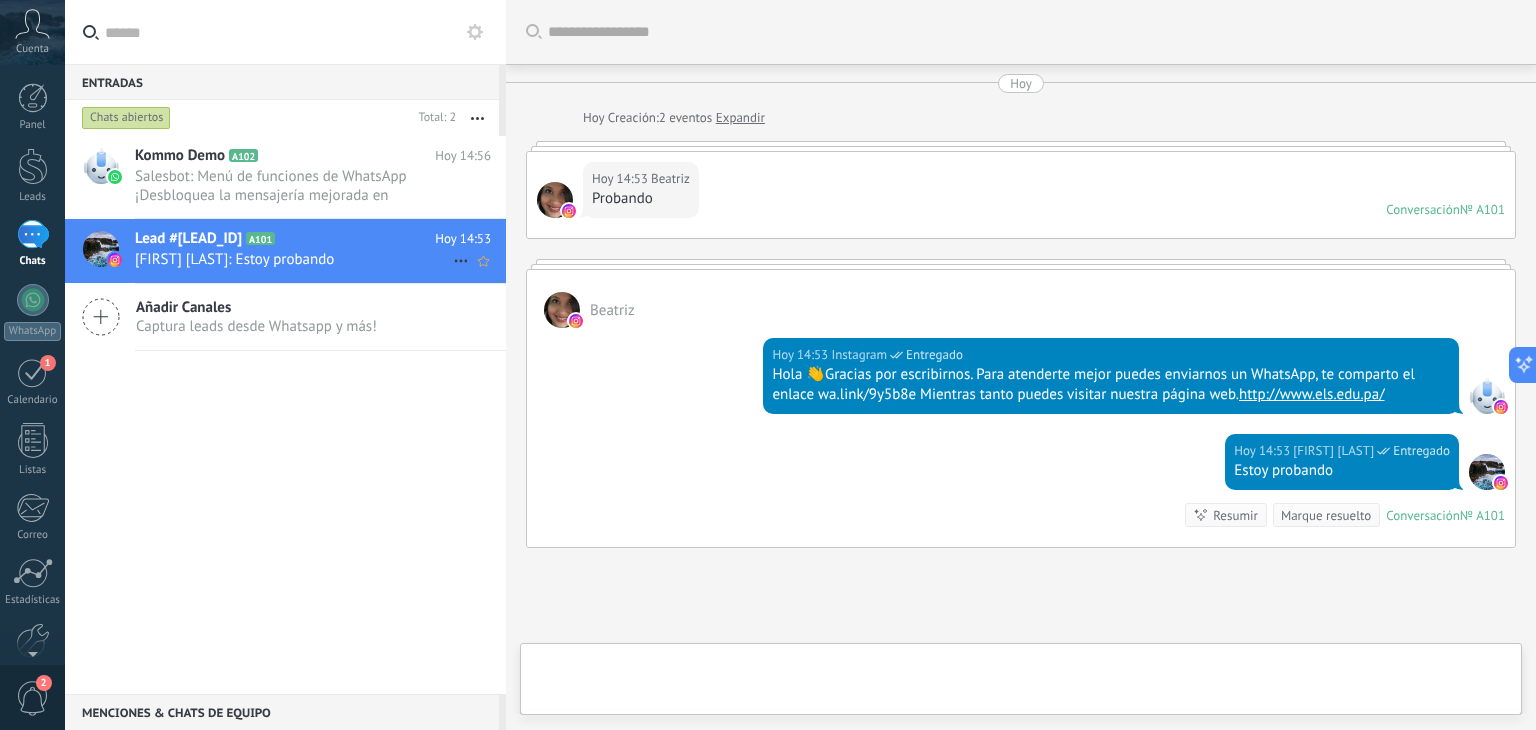 scroll, scrollTop: 164, scrollLeft: 0, axis: vertical 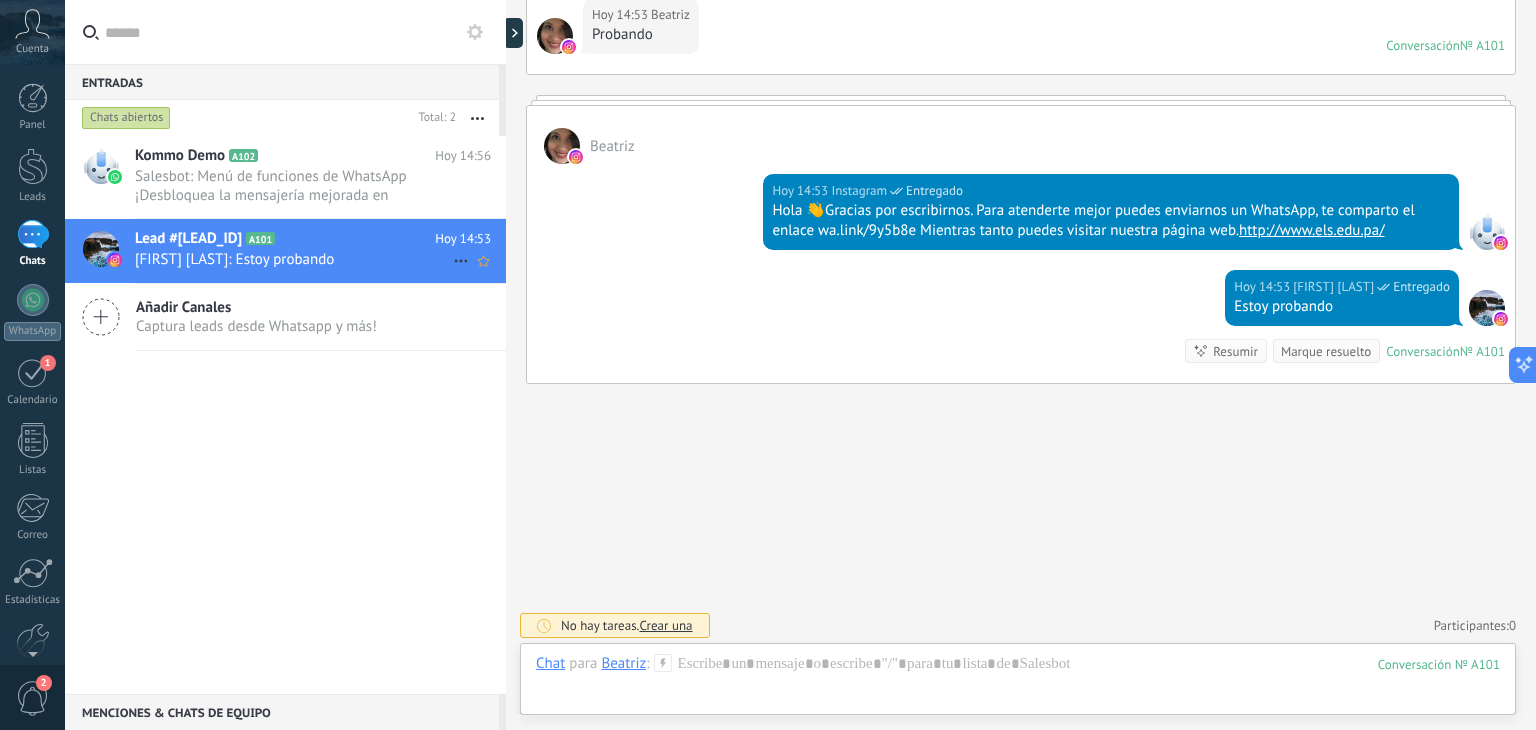 drag, startPoint x: 298, startPoint y: 250, endPoint x: 264, endPoint y: 251, distance: 34.0147 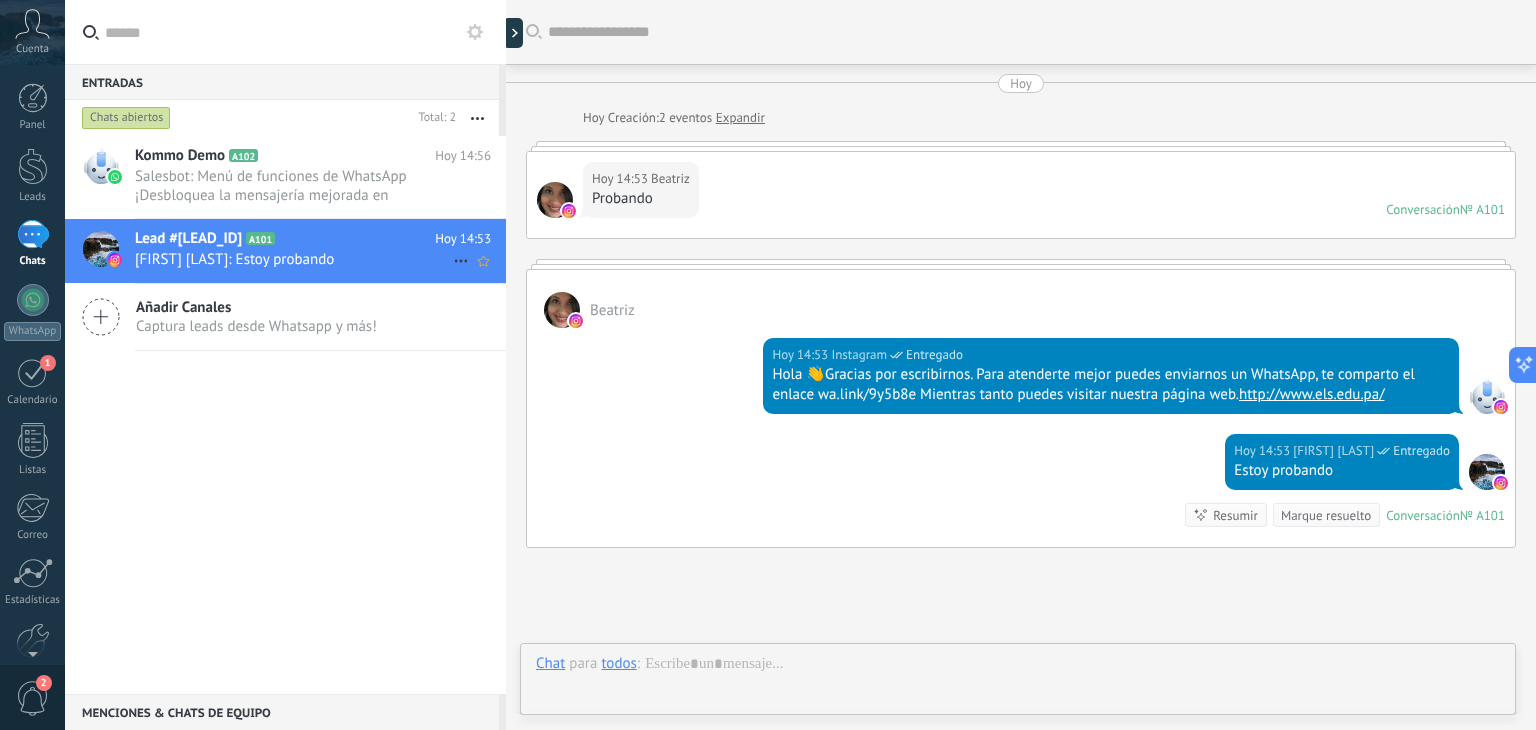 scroll, scrollTop: 164, scrollLeft: 0, axis: vertical 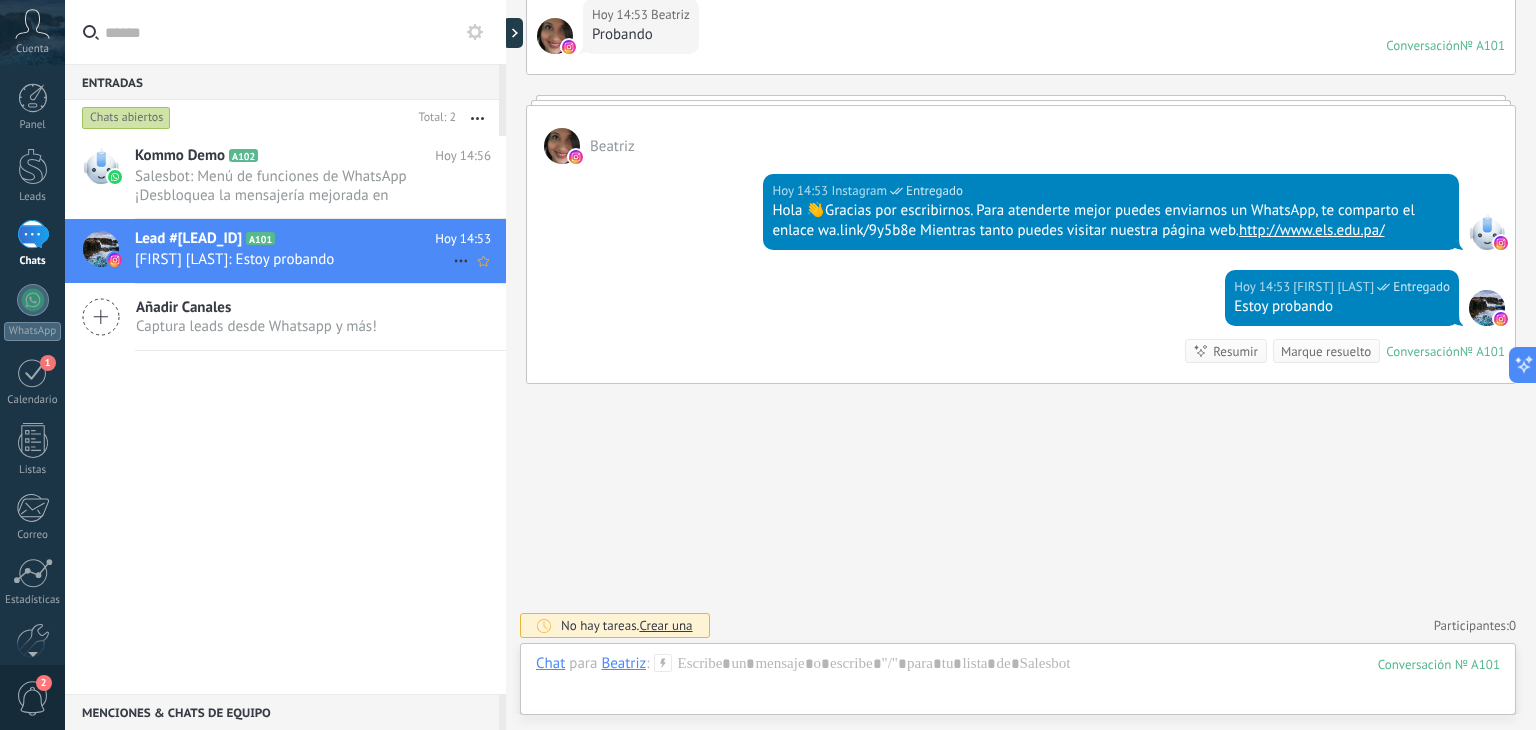 click 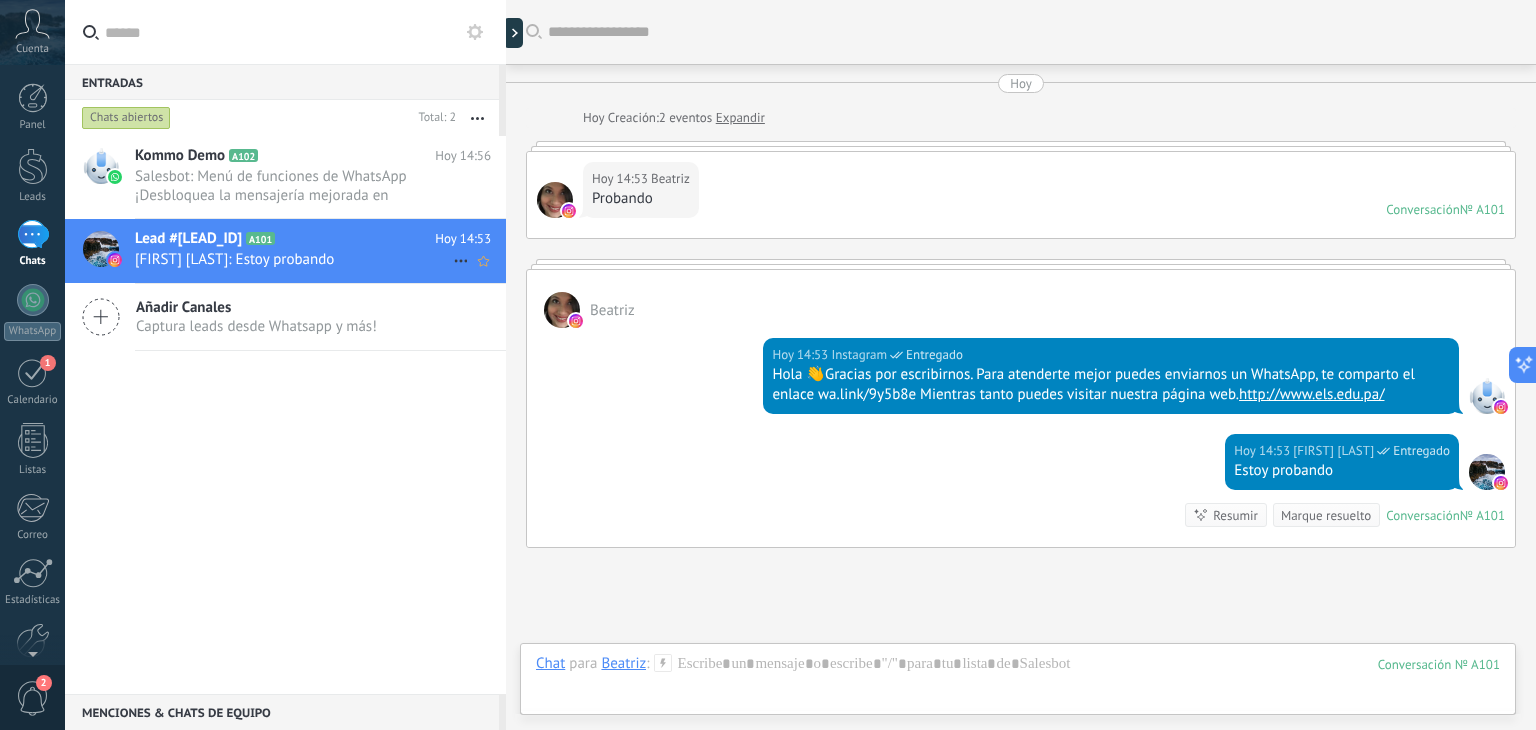 scroll, scrollTop: 164, scrollLeft: 0, axis: vertical 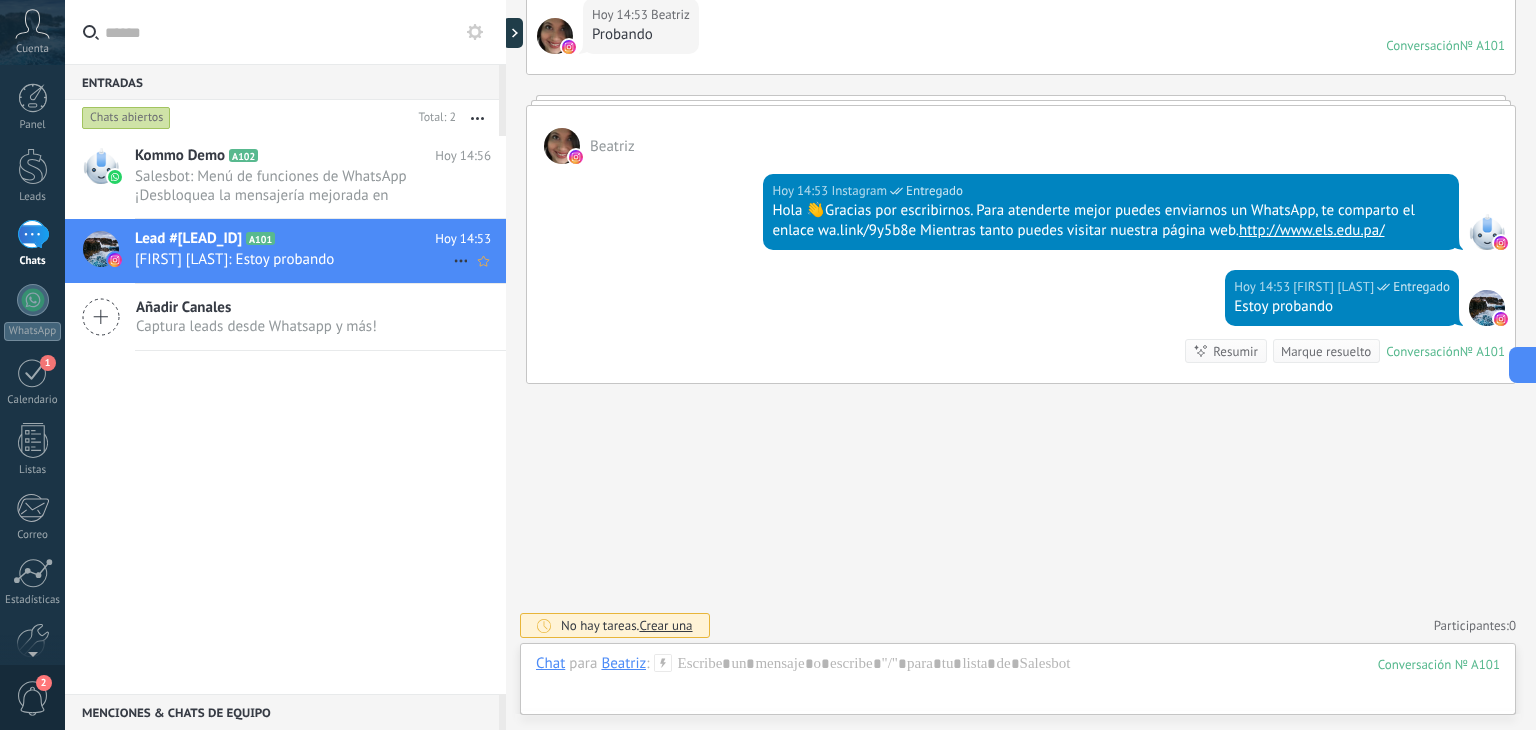 click 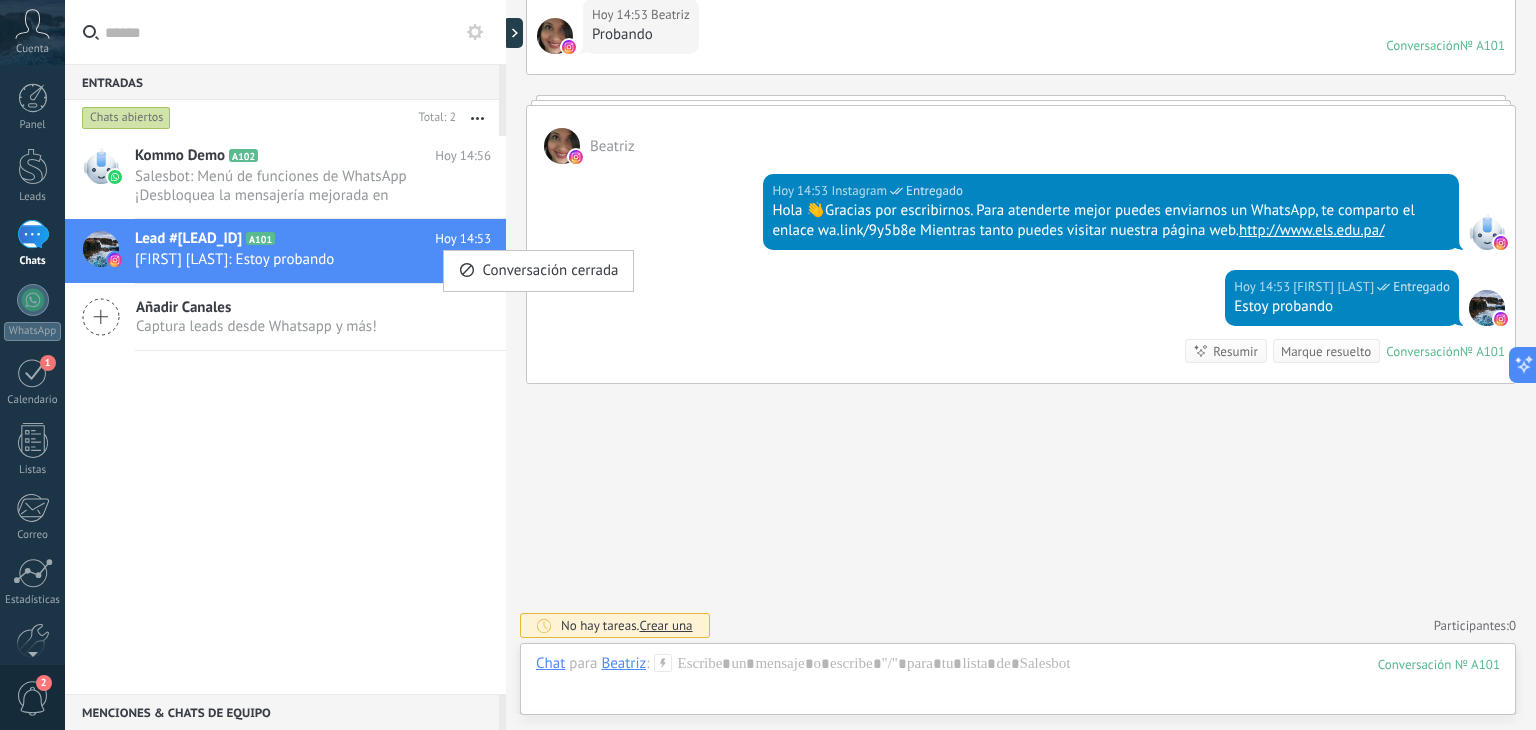 click at bounding box center (768, 365) 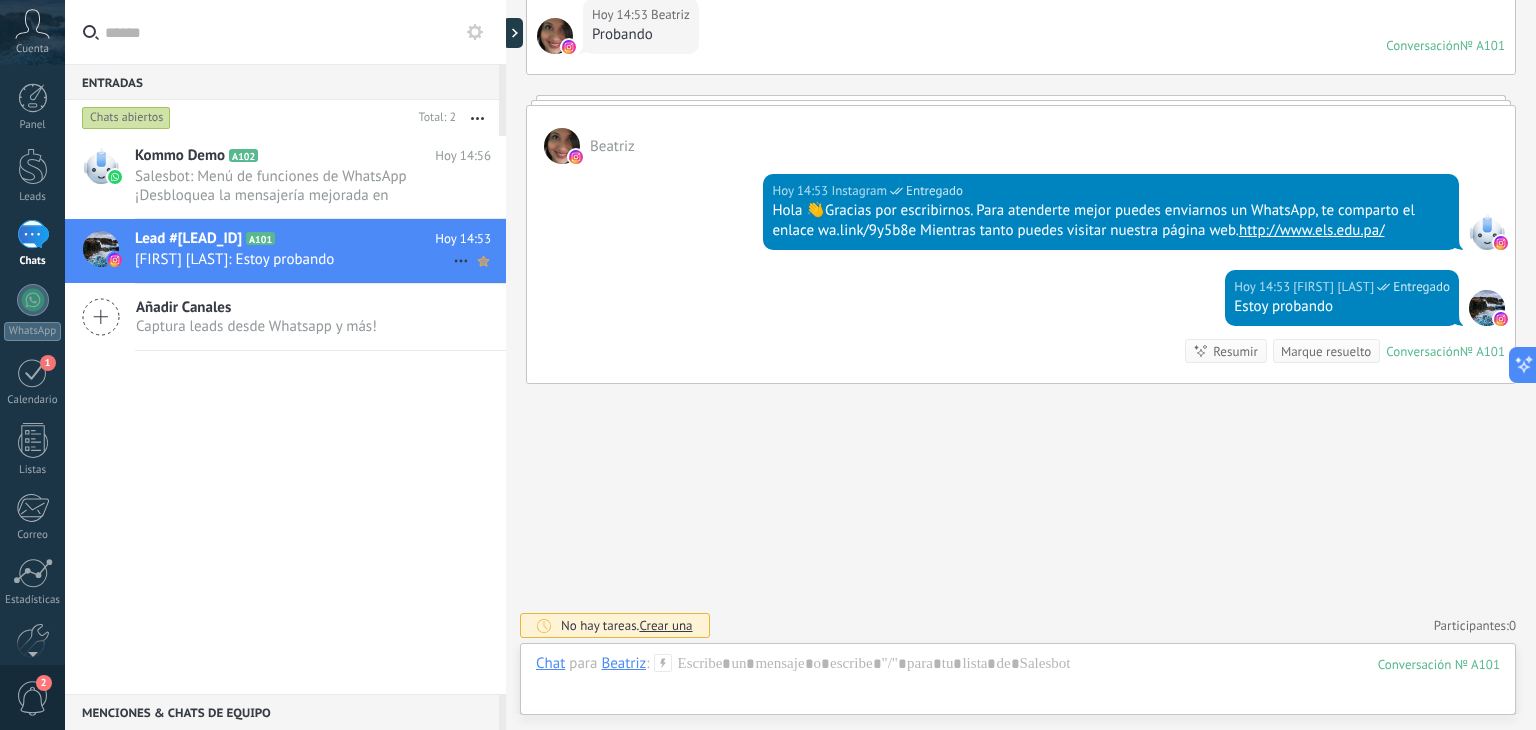 click 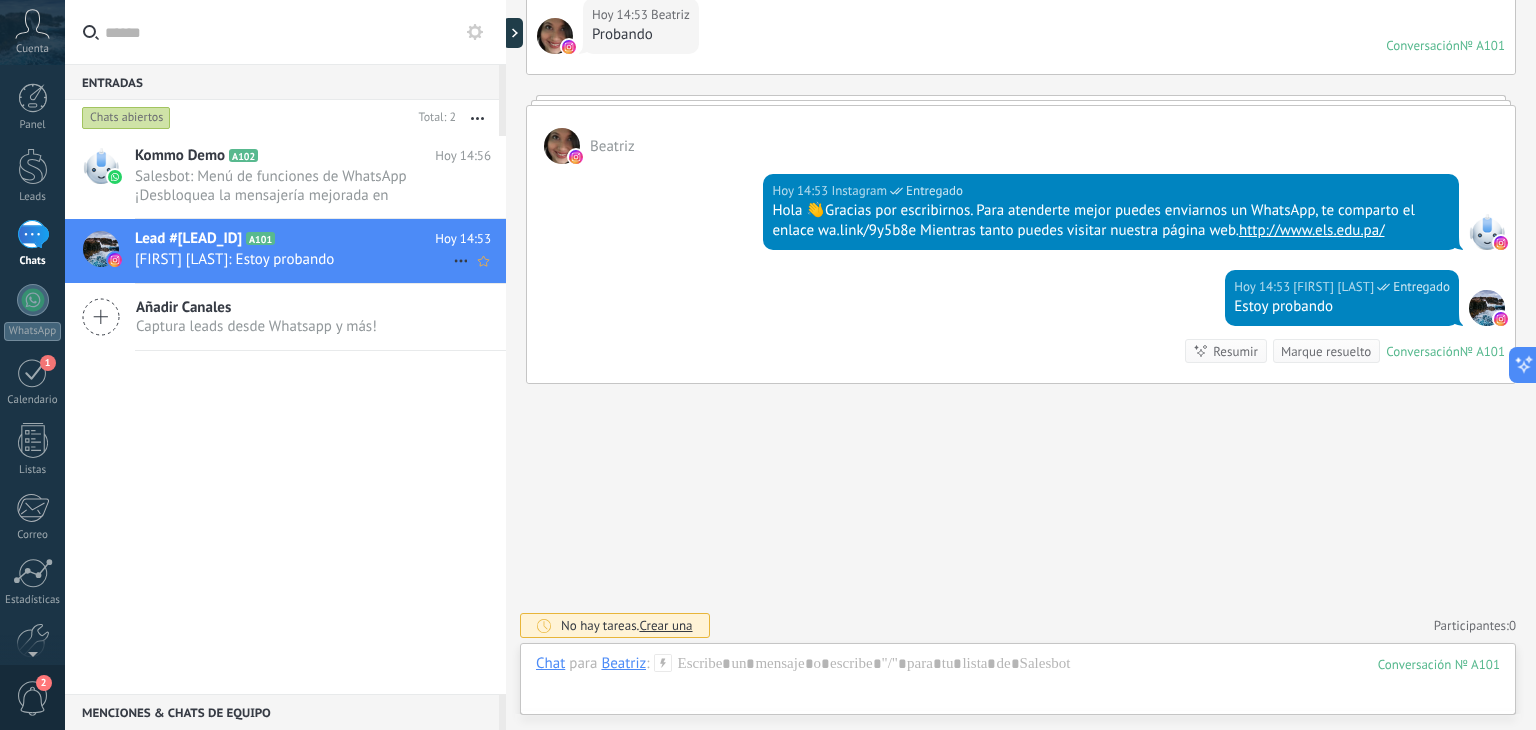 click 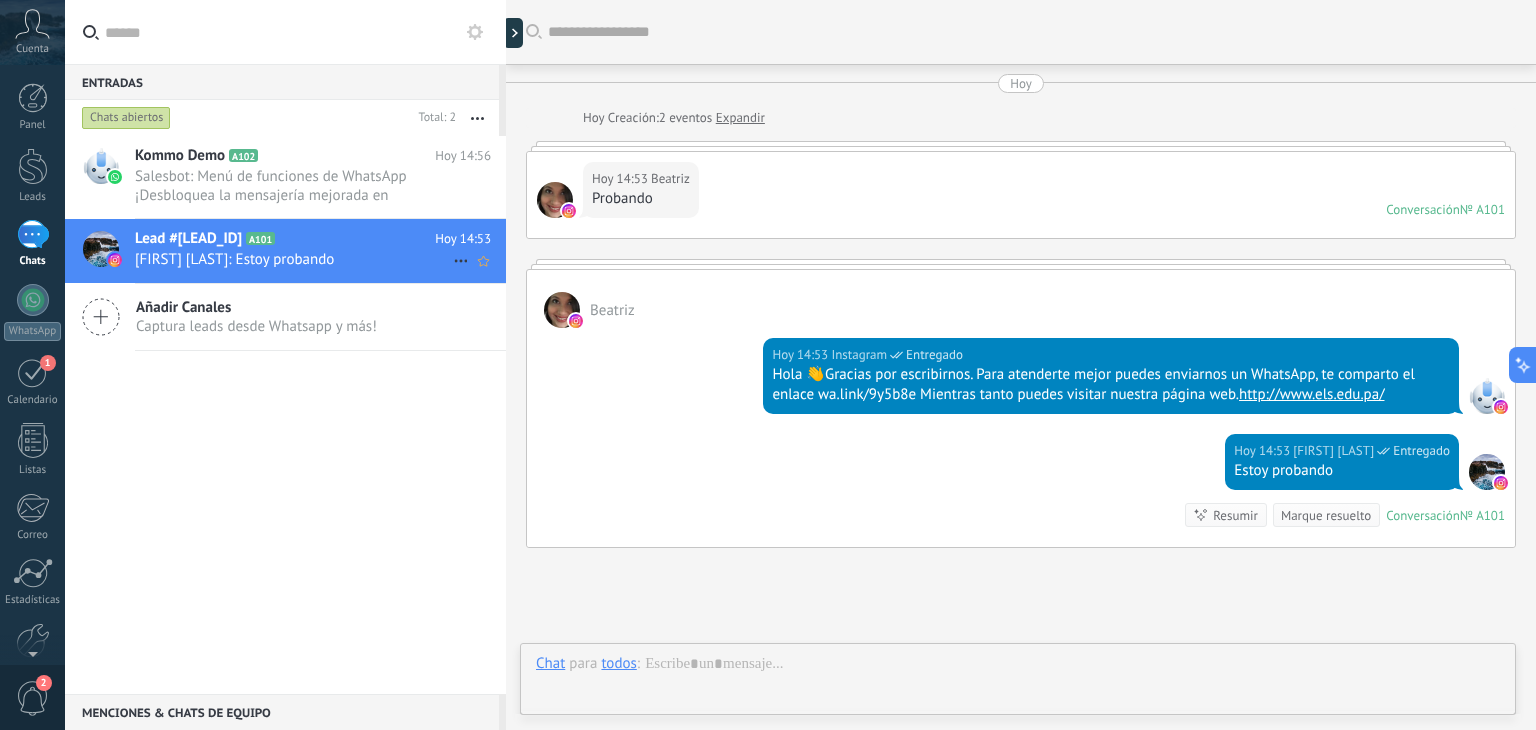 scroll, scrollTop: 164, scrollLeft: 0, axis: vertical 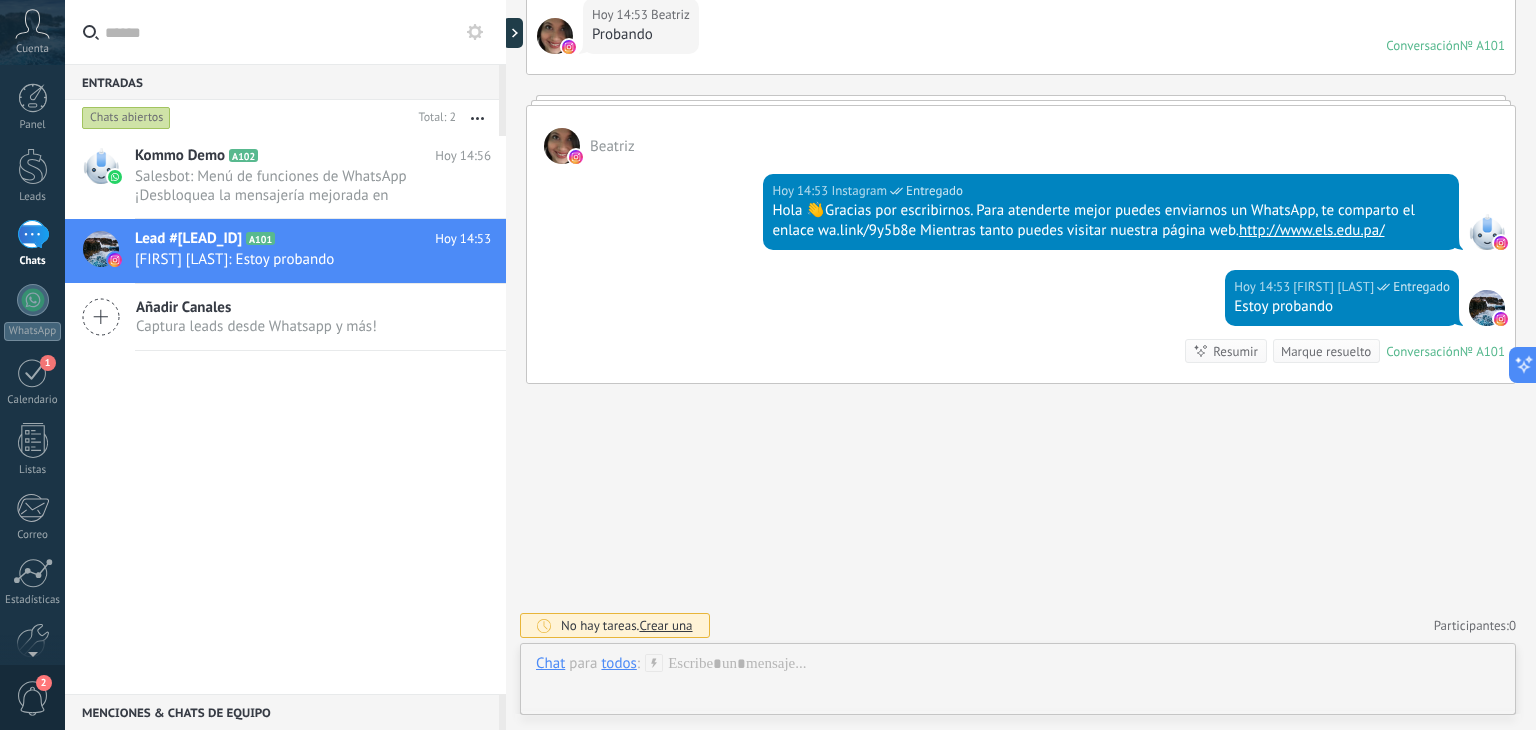 click 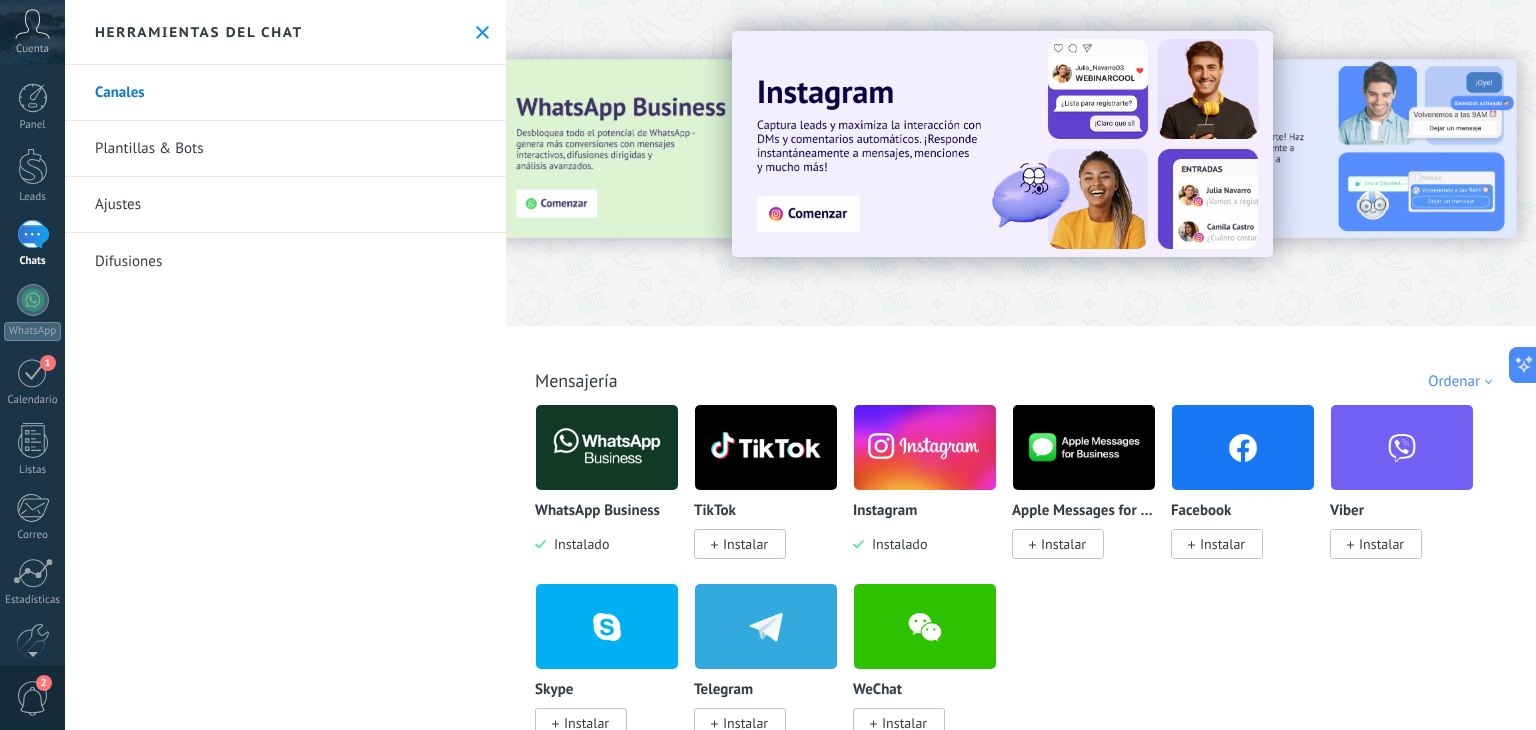 click 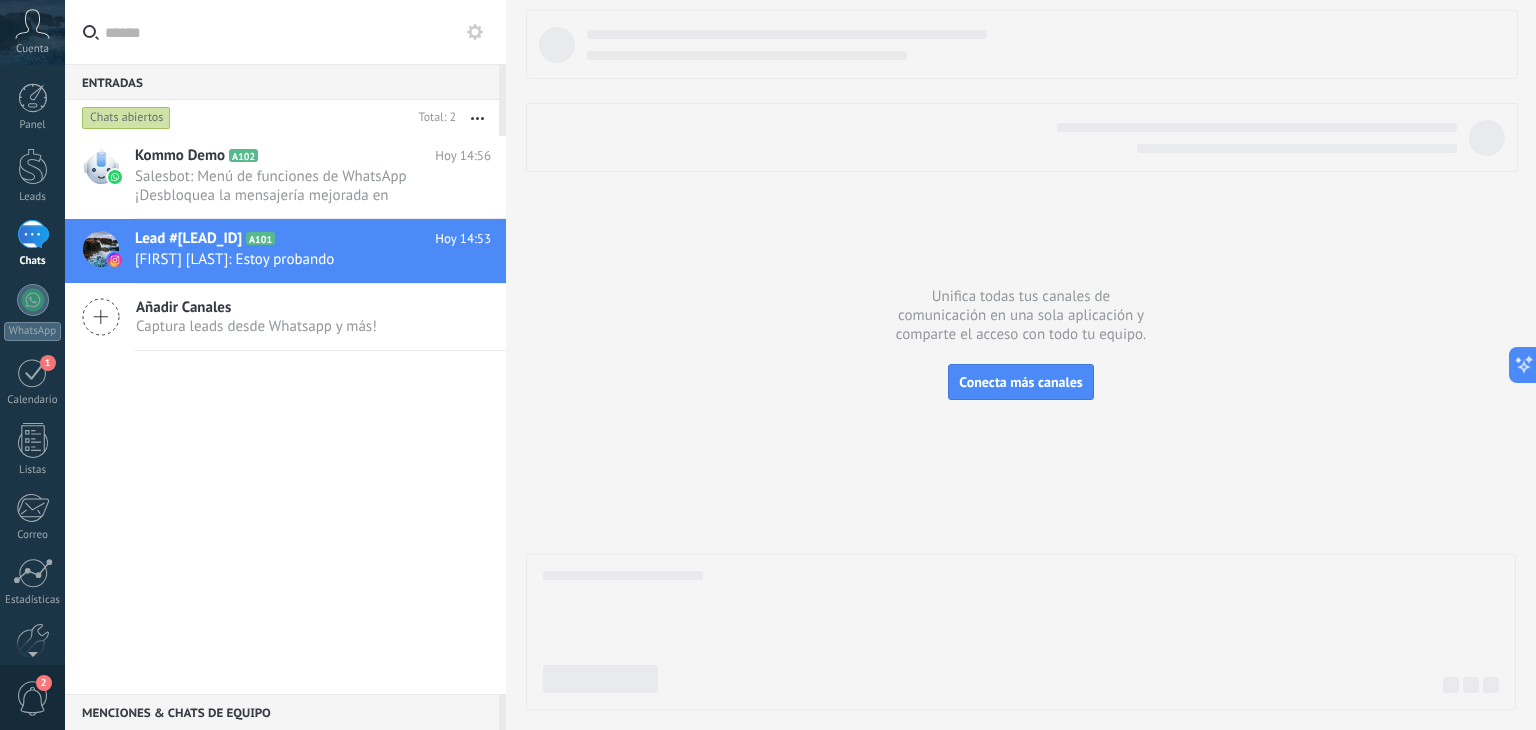 click on "Menciones & Chats de equipo 0" at bounding box center [282, 712] 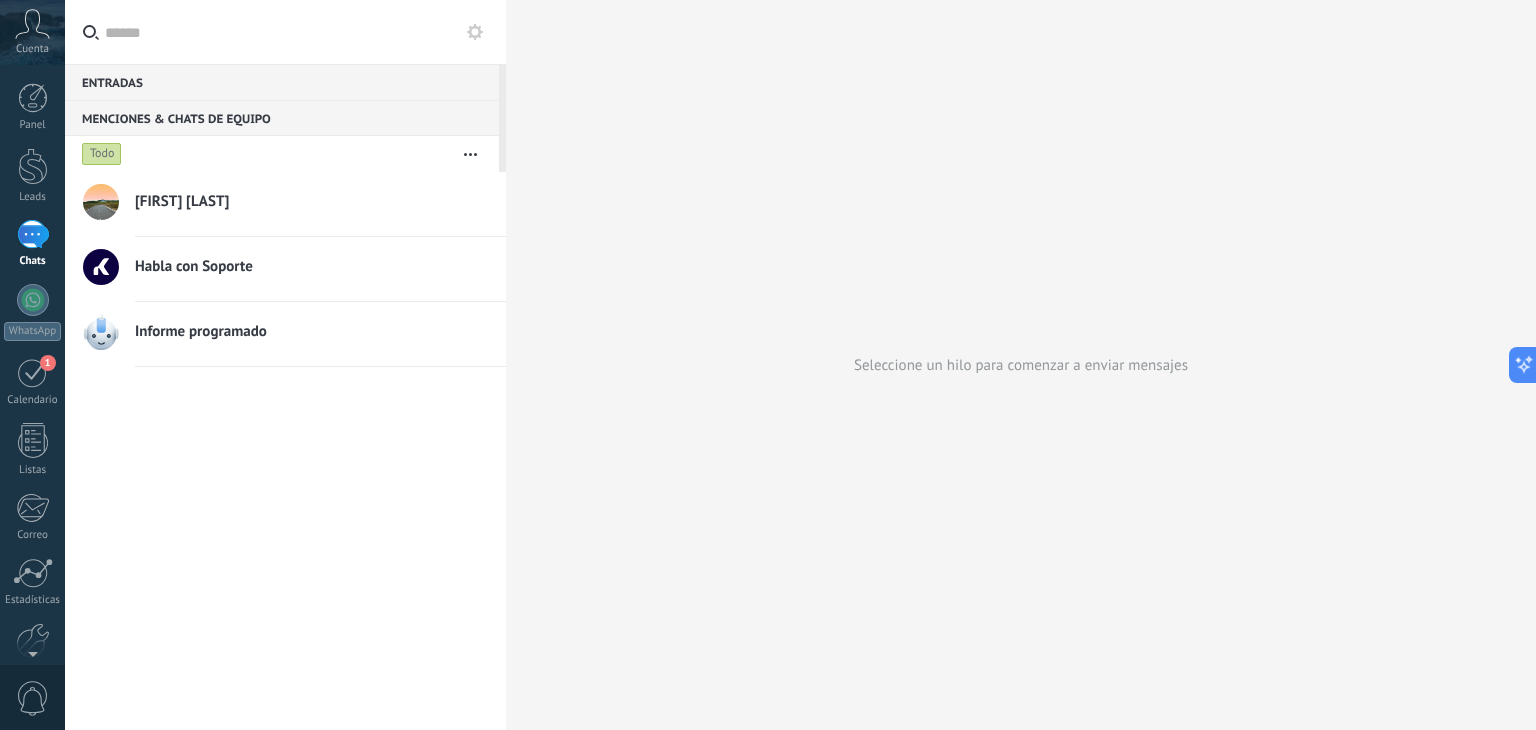 click at bounding box center (33, 234) 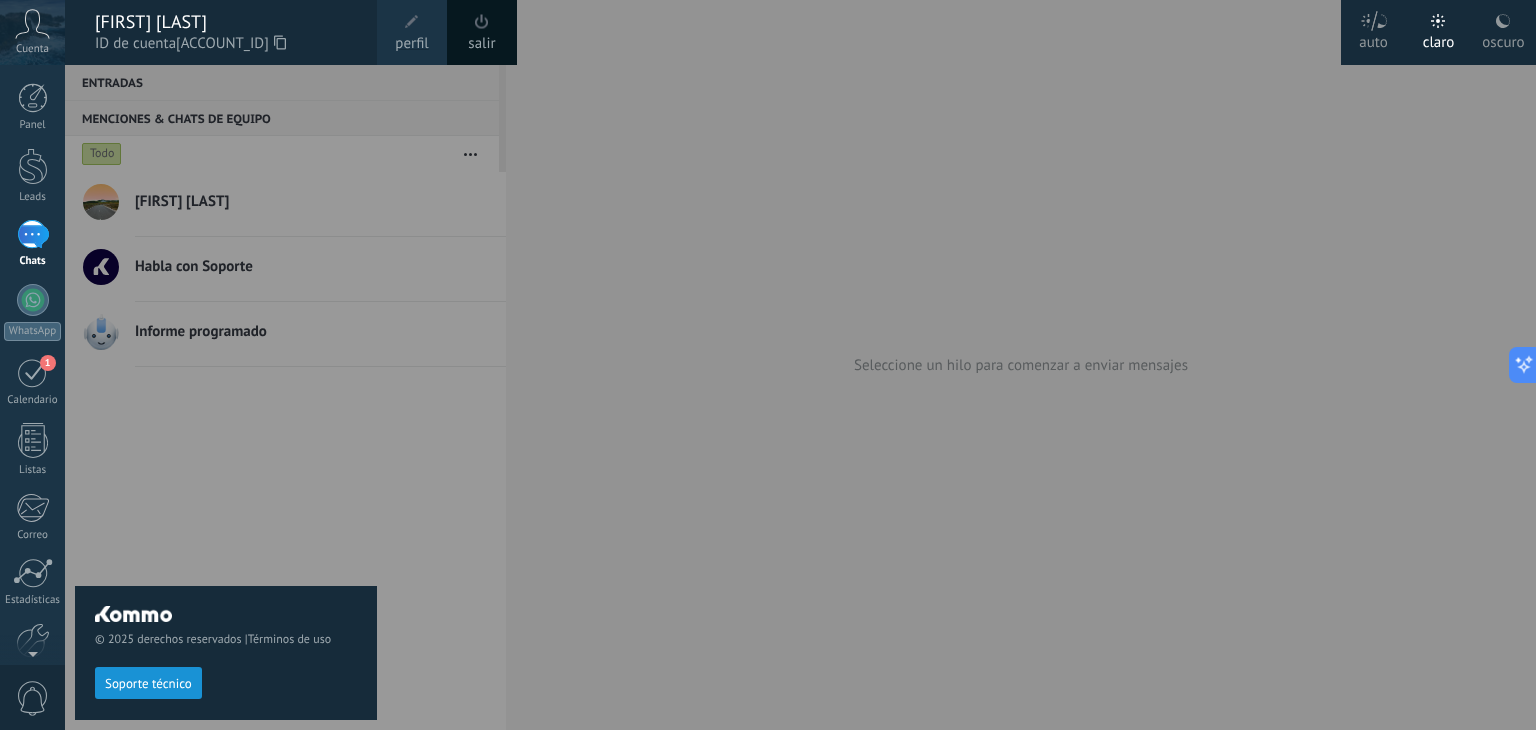 click on "ID de cuenta
34892319" at bounding box center [226, 44] 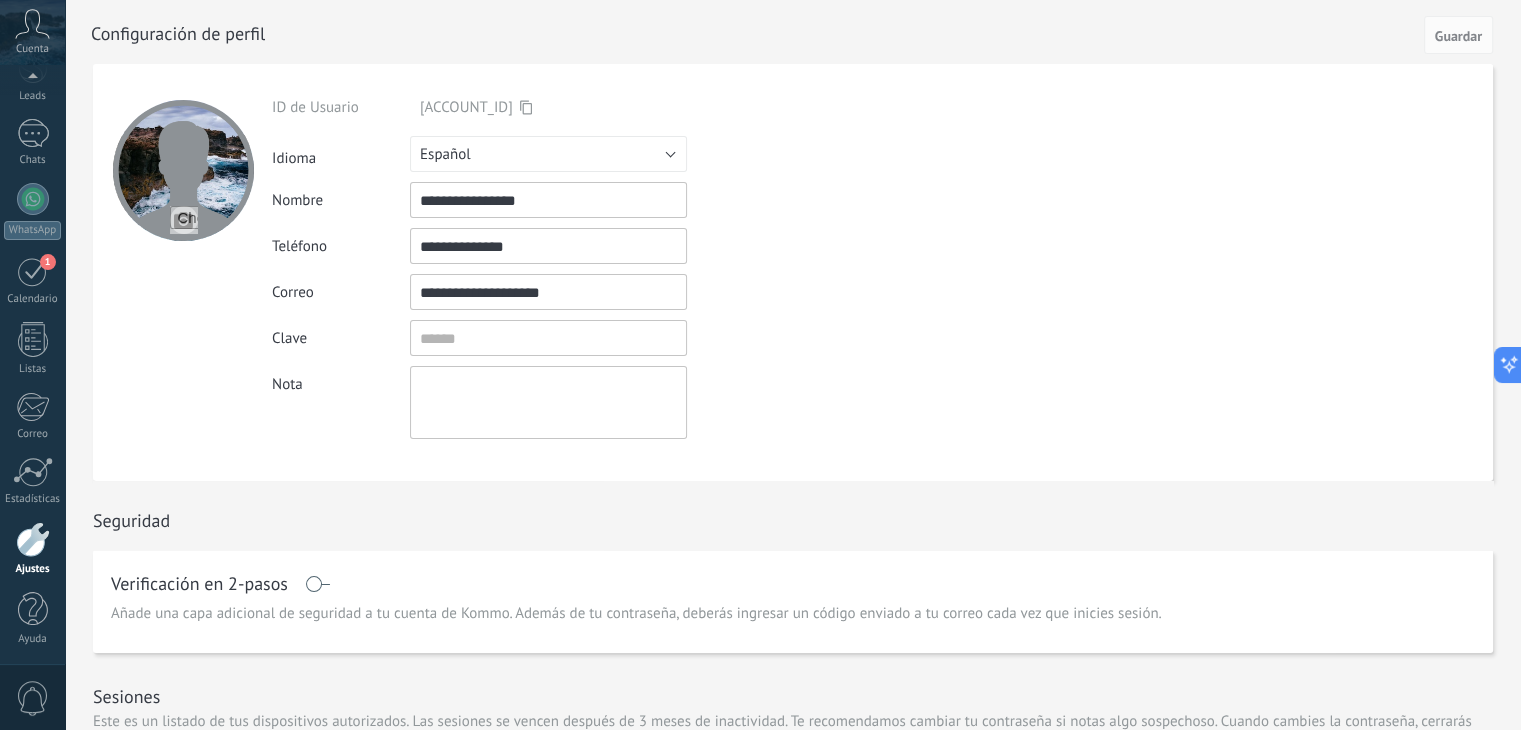 scroll, scrollTop: 63, scrollLeft: 0, axis: vertical 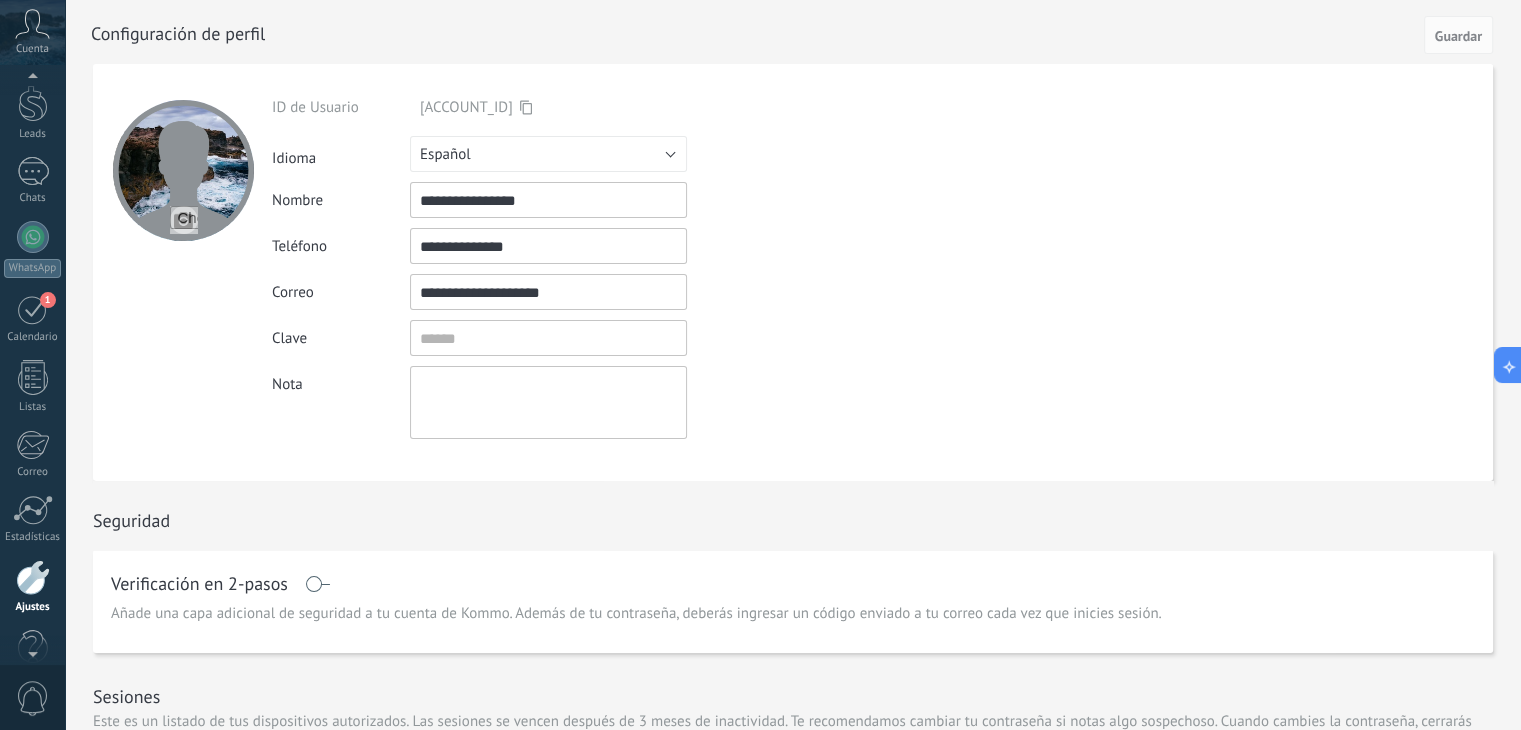 click 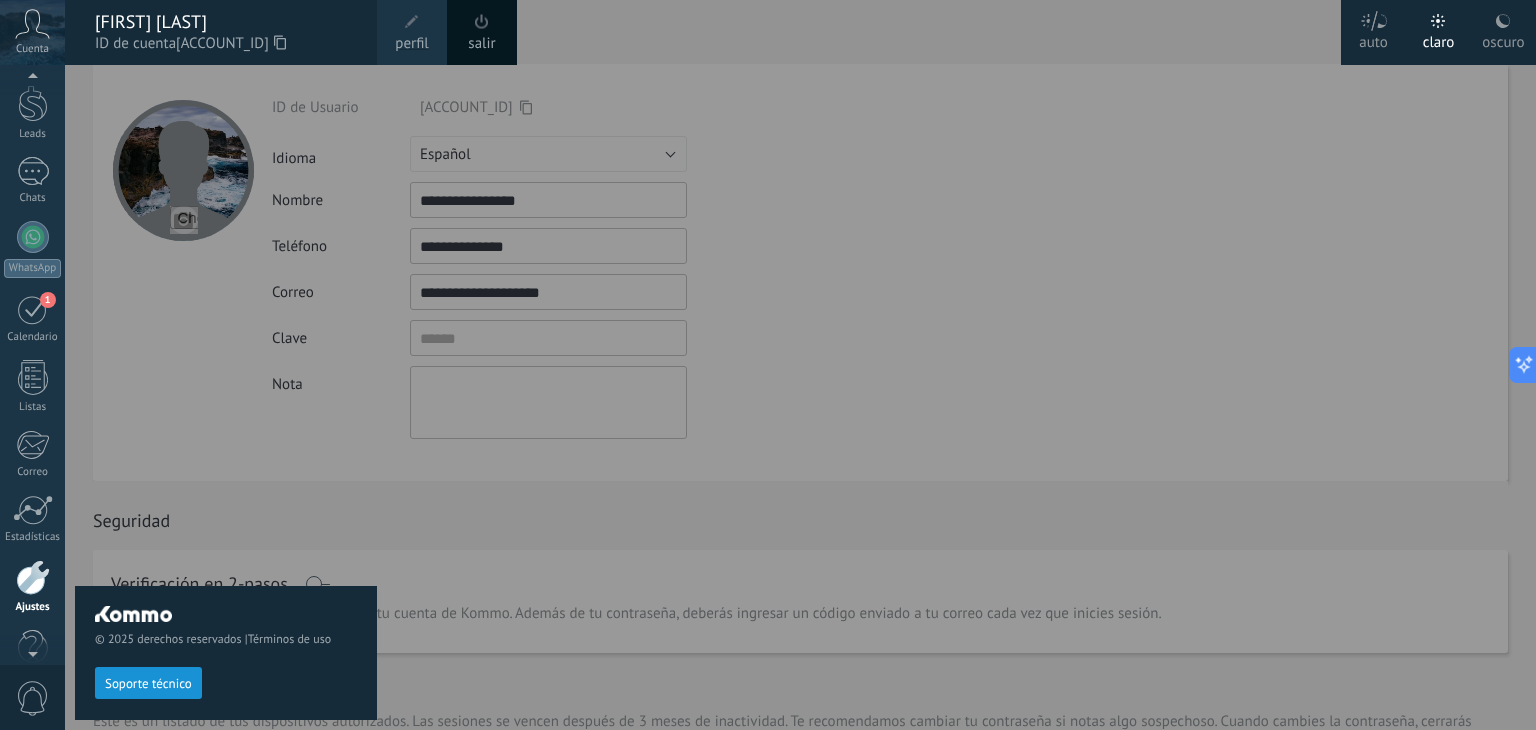 click on "[FIRST] [LAST]" at bounding box center [226, 22] 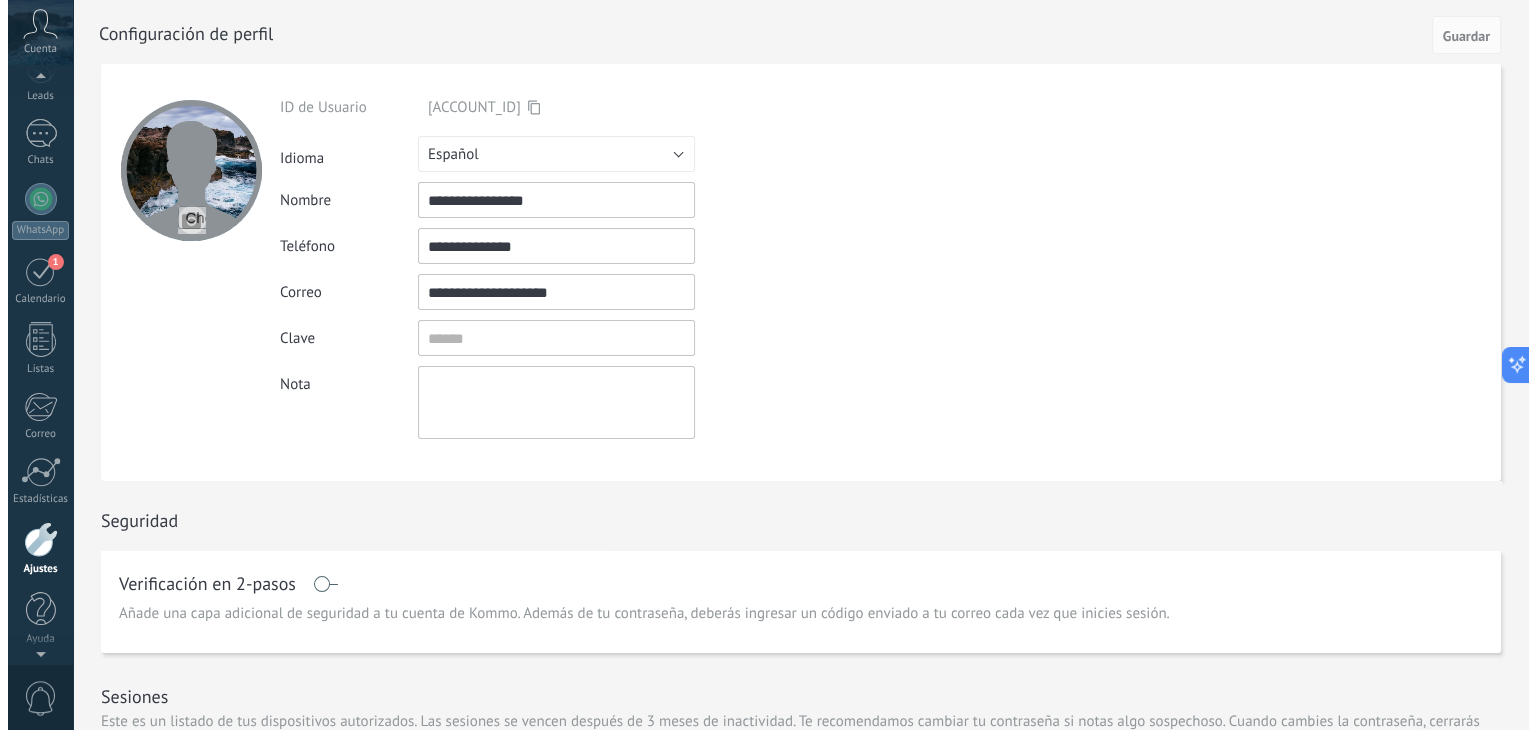 scroll, scrollTop: 95, scrollLeft: 0, axis: vertical 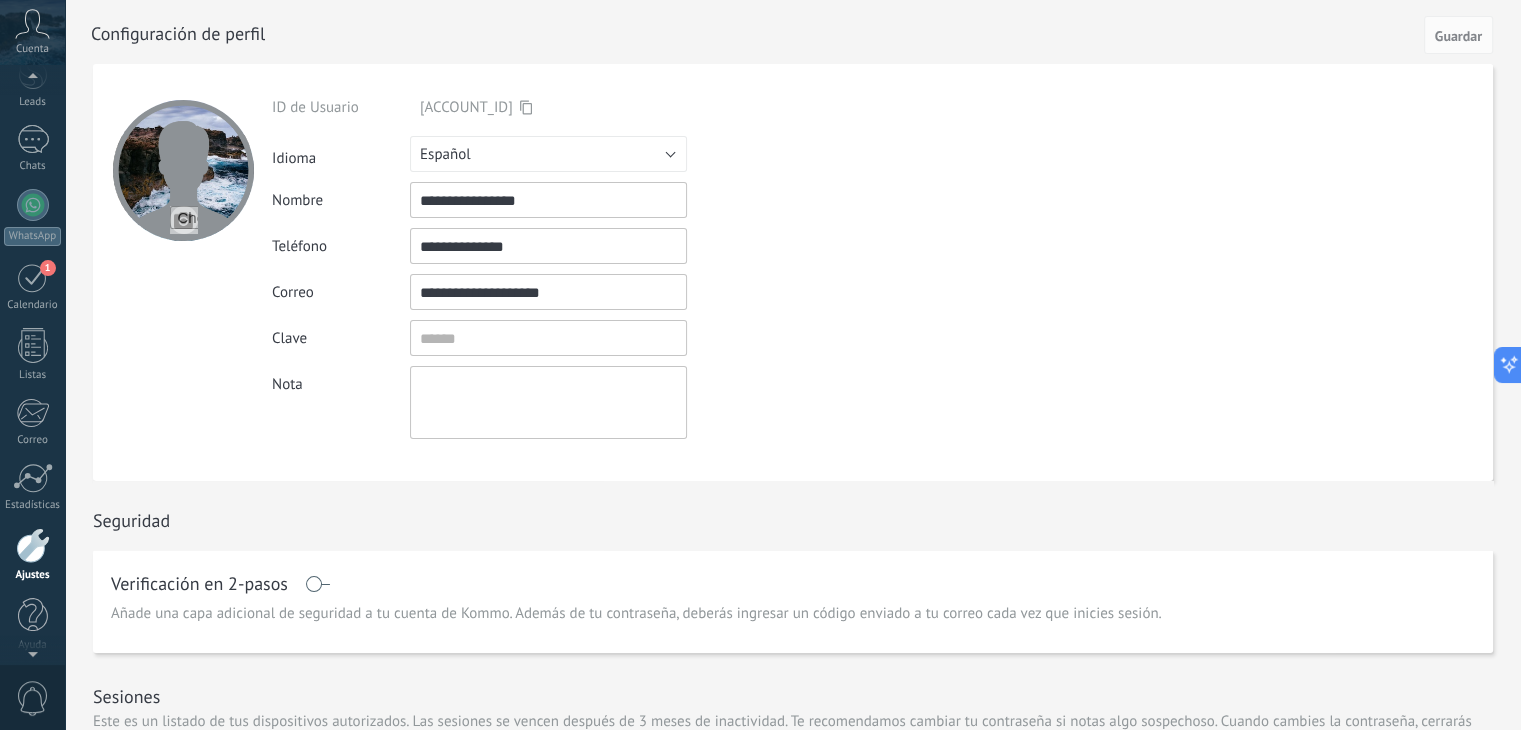 click 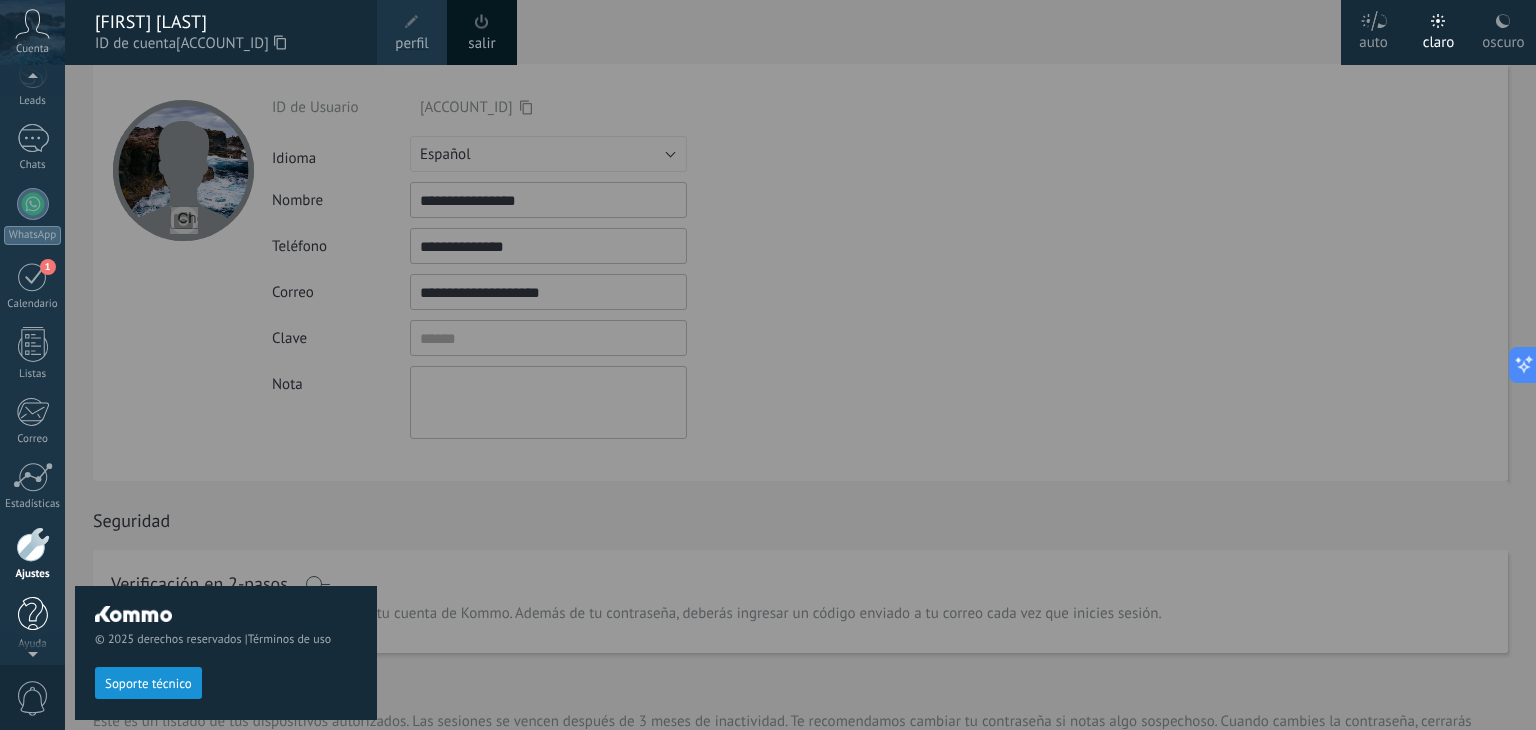 scroll, scrollTop: 101, scrollLeft: 0, axis: vertical 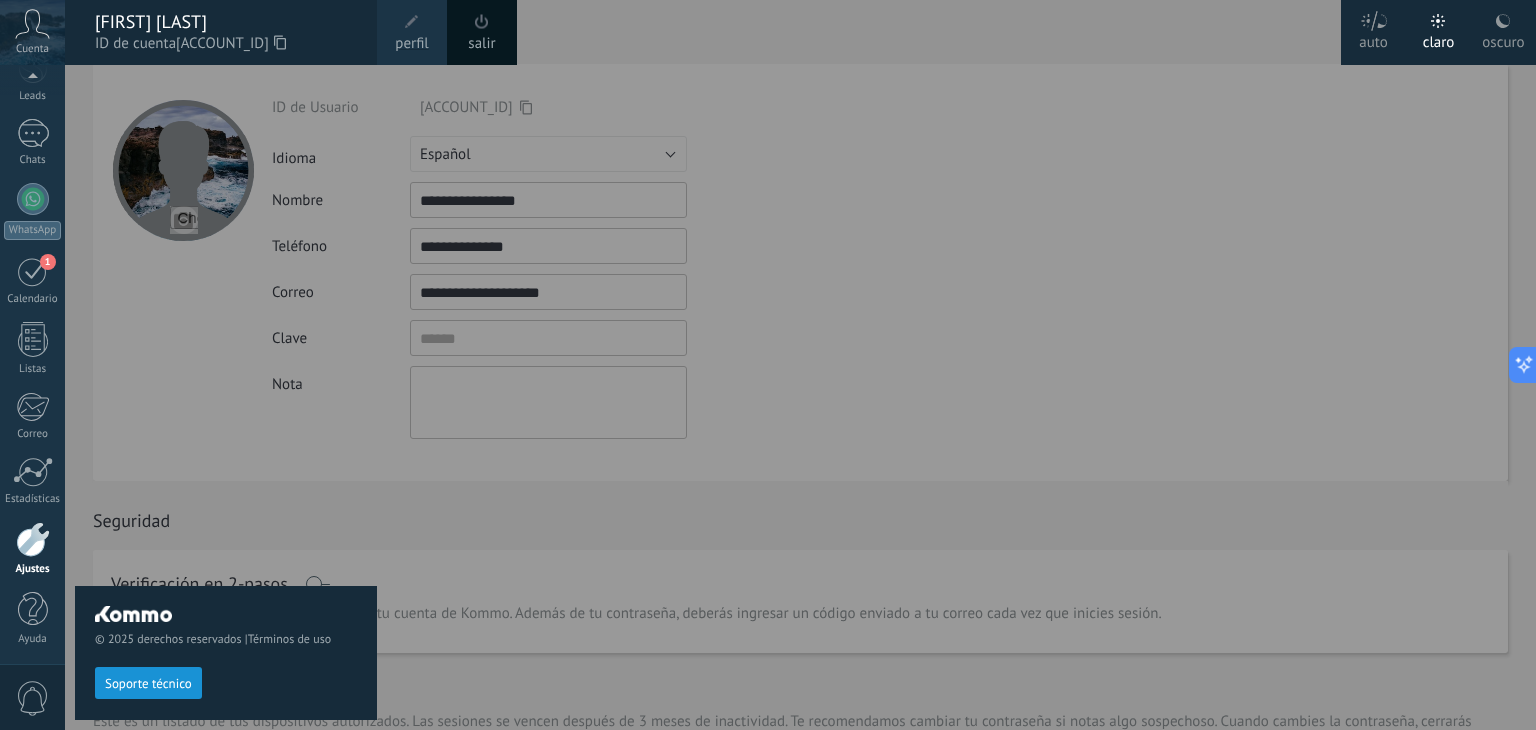 click on "©  2025  derechos reservados |  Términos de uso
Soporte técnico" at bounding box center [226, 397] 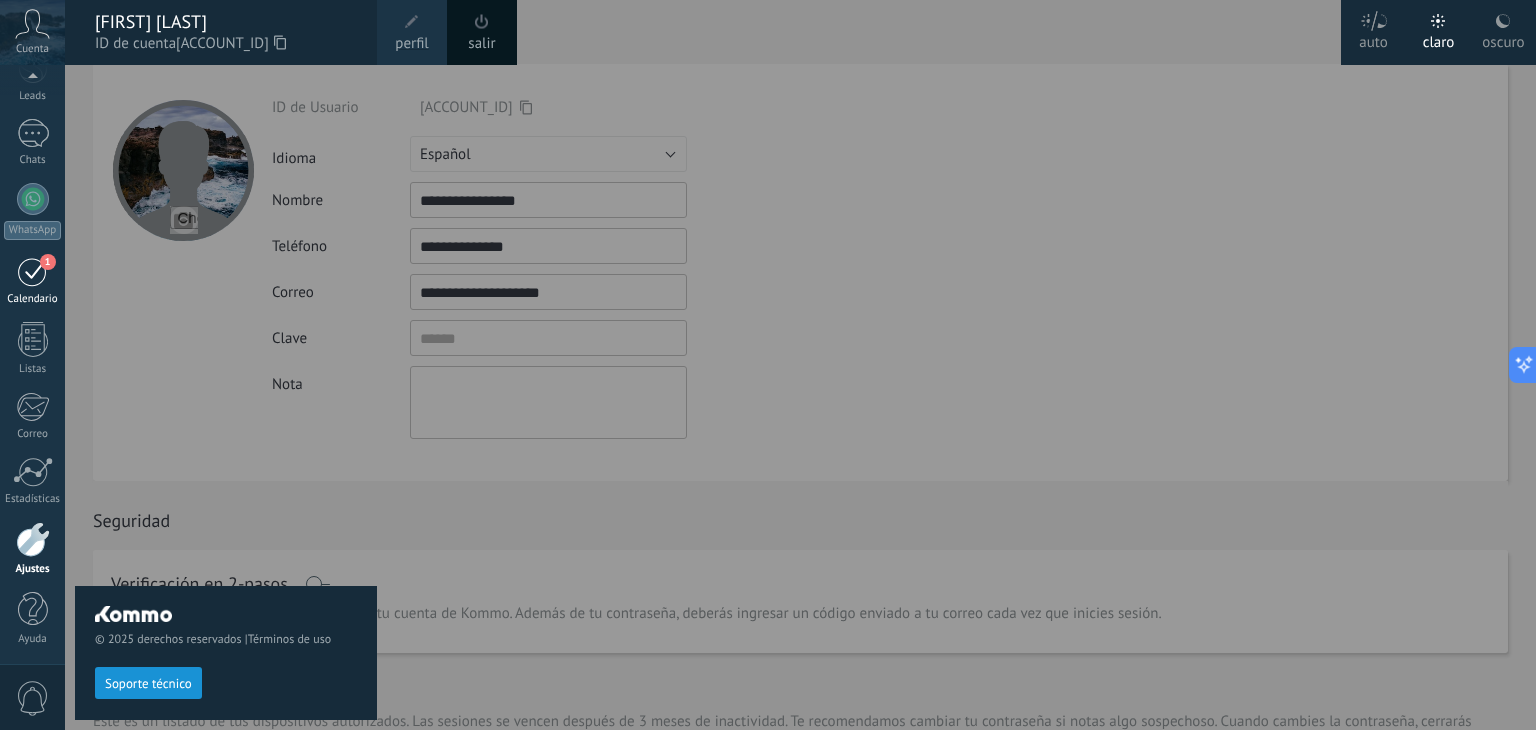 click on "1
Calendario" at bounding box center [32, 281] 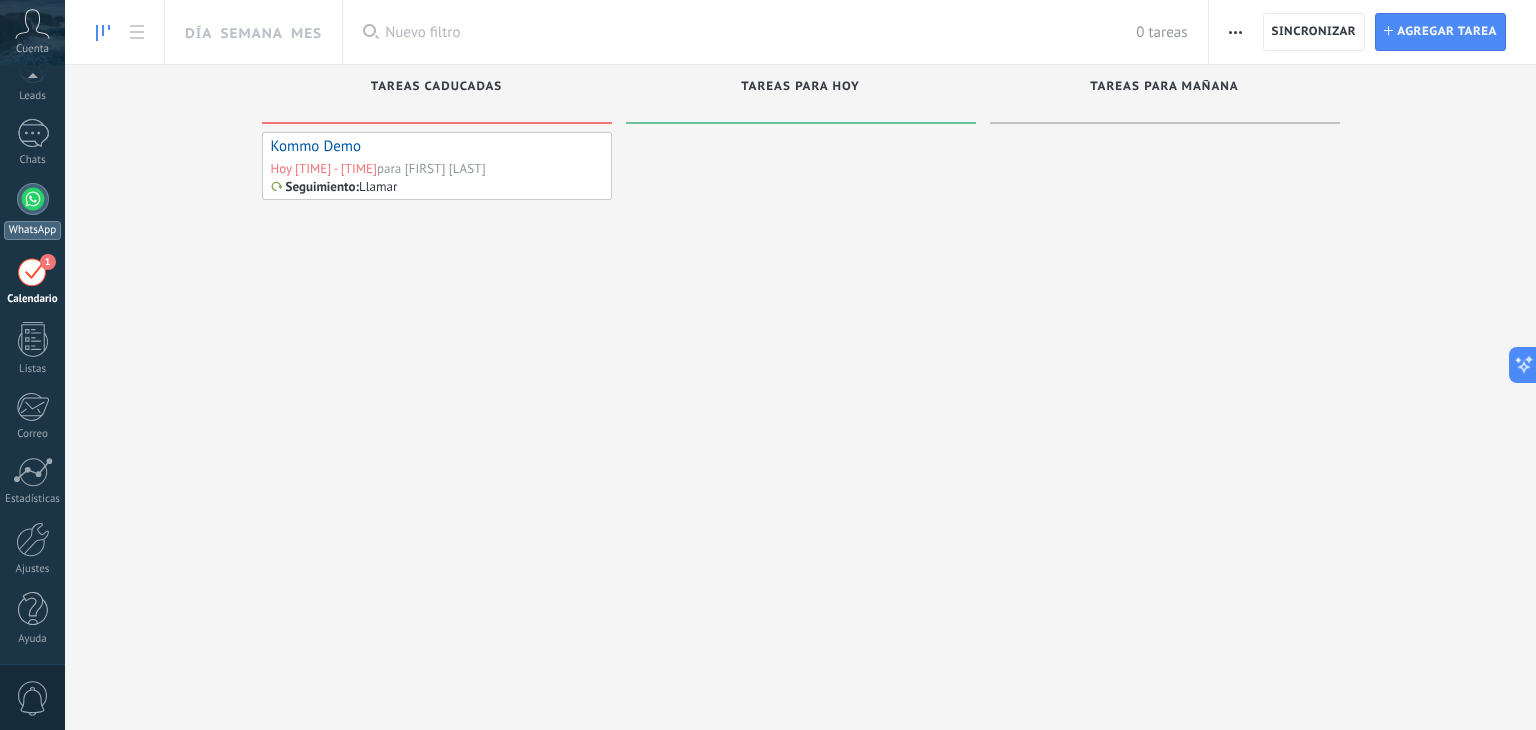 click at bounding box center [33, 199] 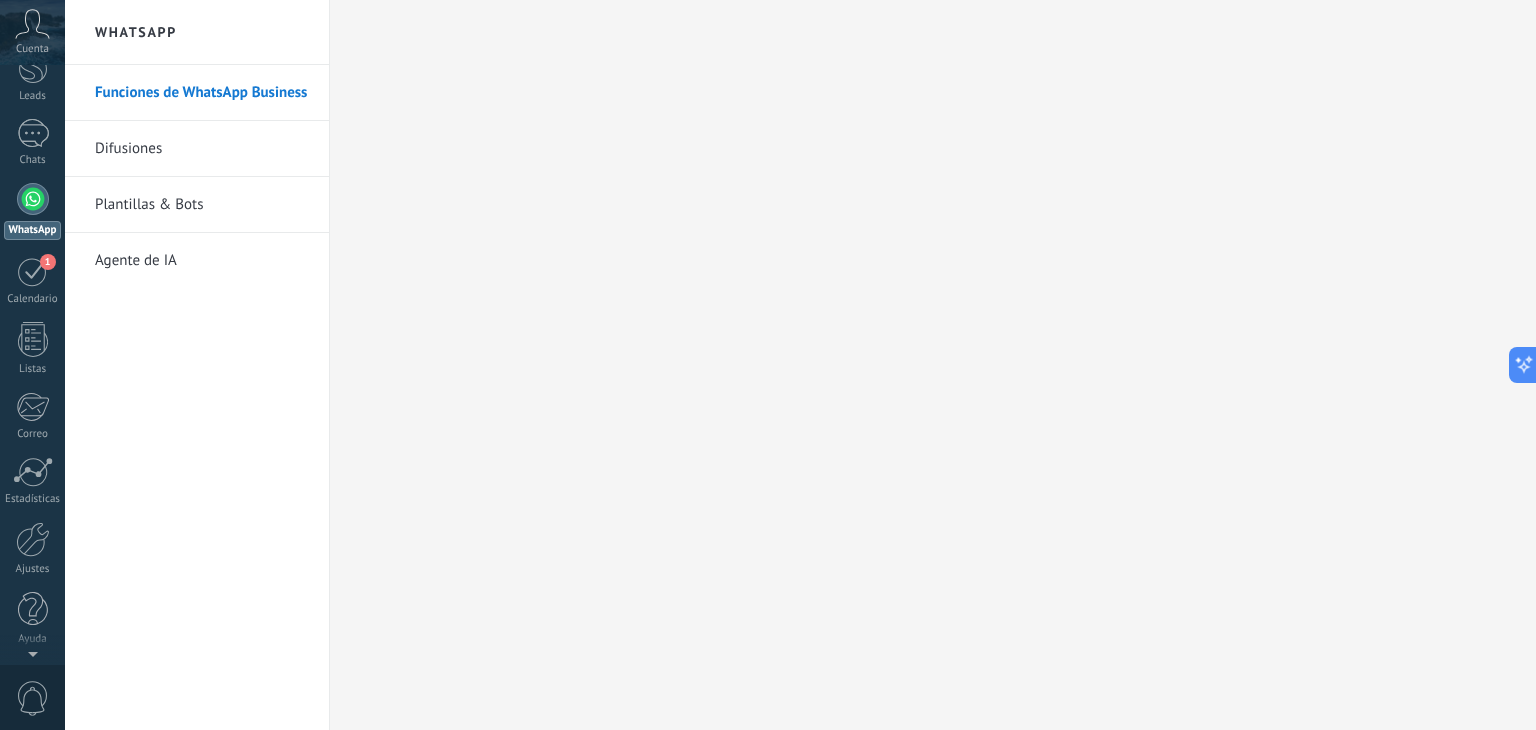 scroll, scrollTop: 0, scrollLeft: 0, axis: both 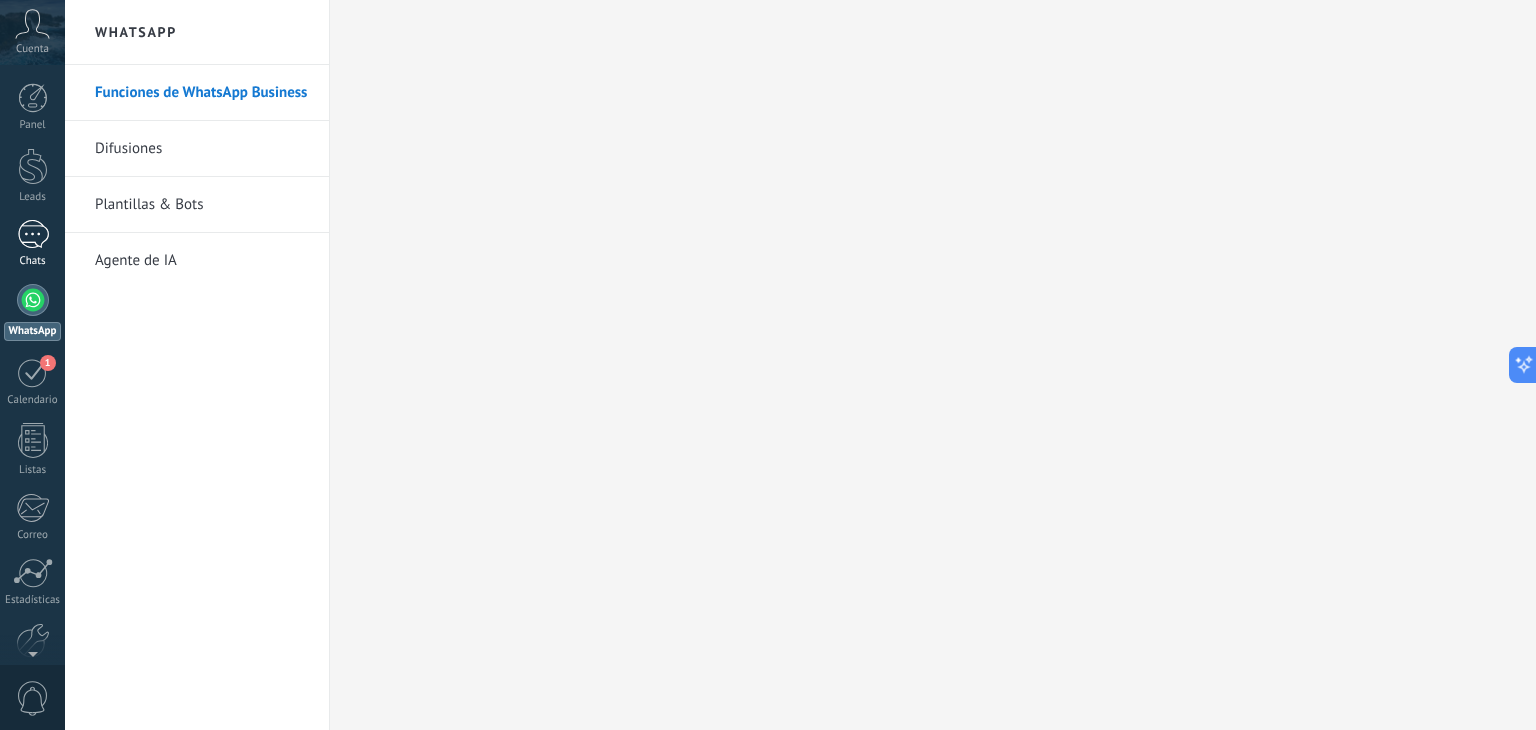 click at bounding box center [33, 234] 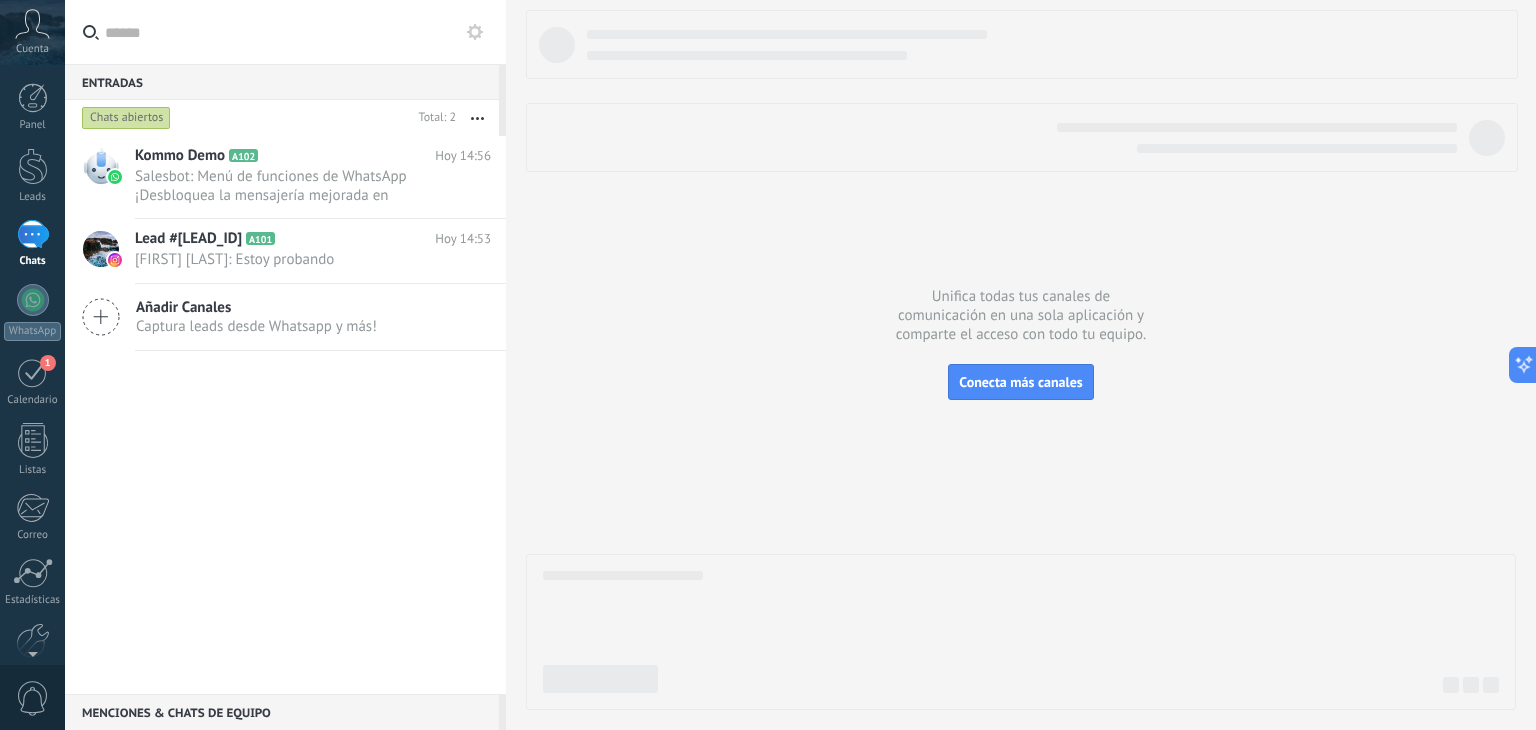 click at bounding box center [477, 118] 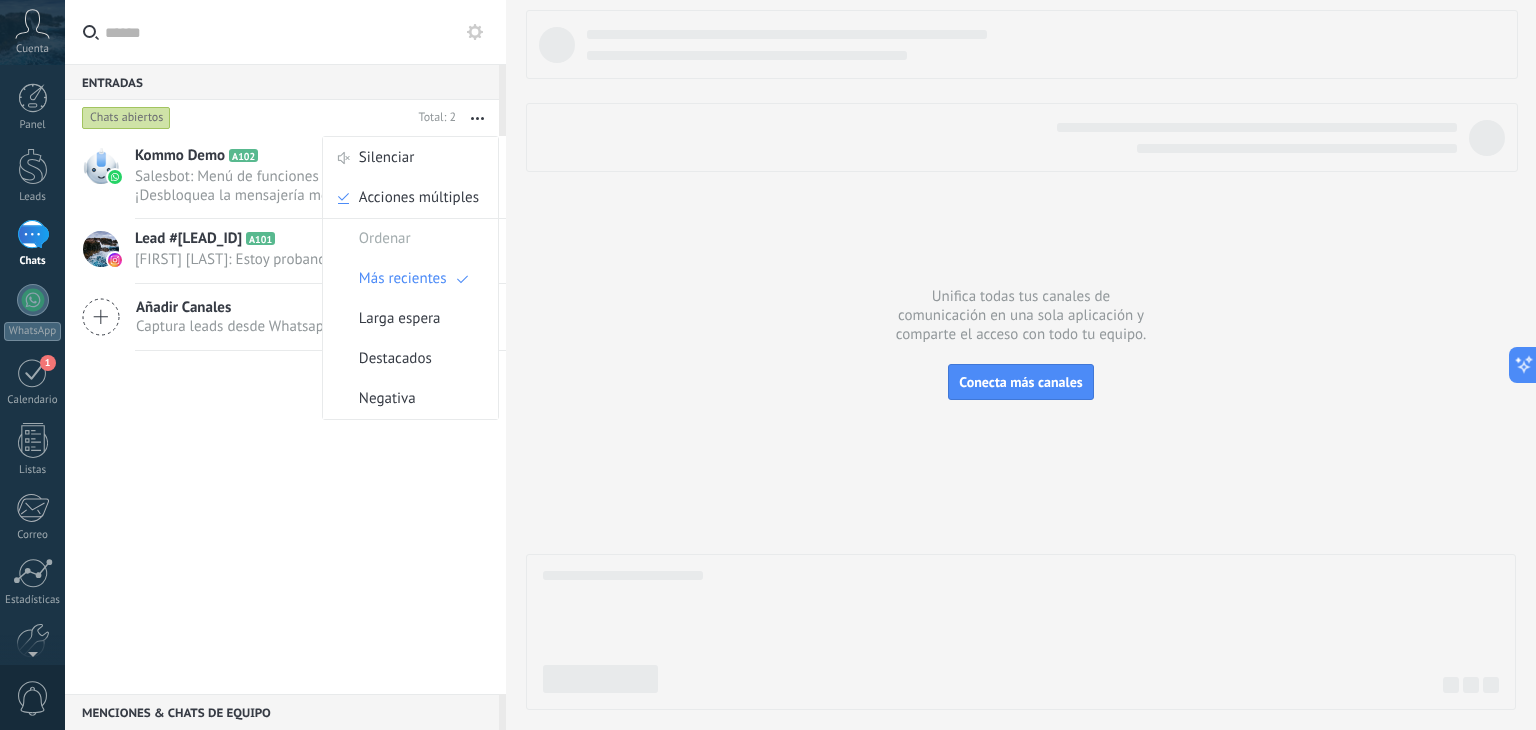 click on "Salesbot: Menú de funciones de WhatsApp
¡Desbloquea la mensajería mejorada en WhatsApp! Haz clic en «Más información» pa..." at bounding box center [294, 186] 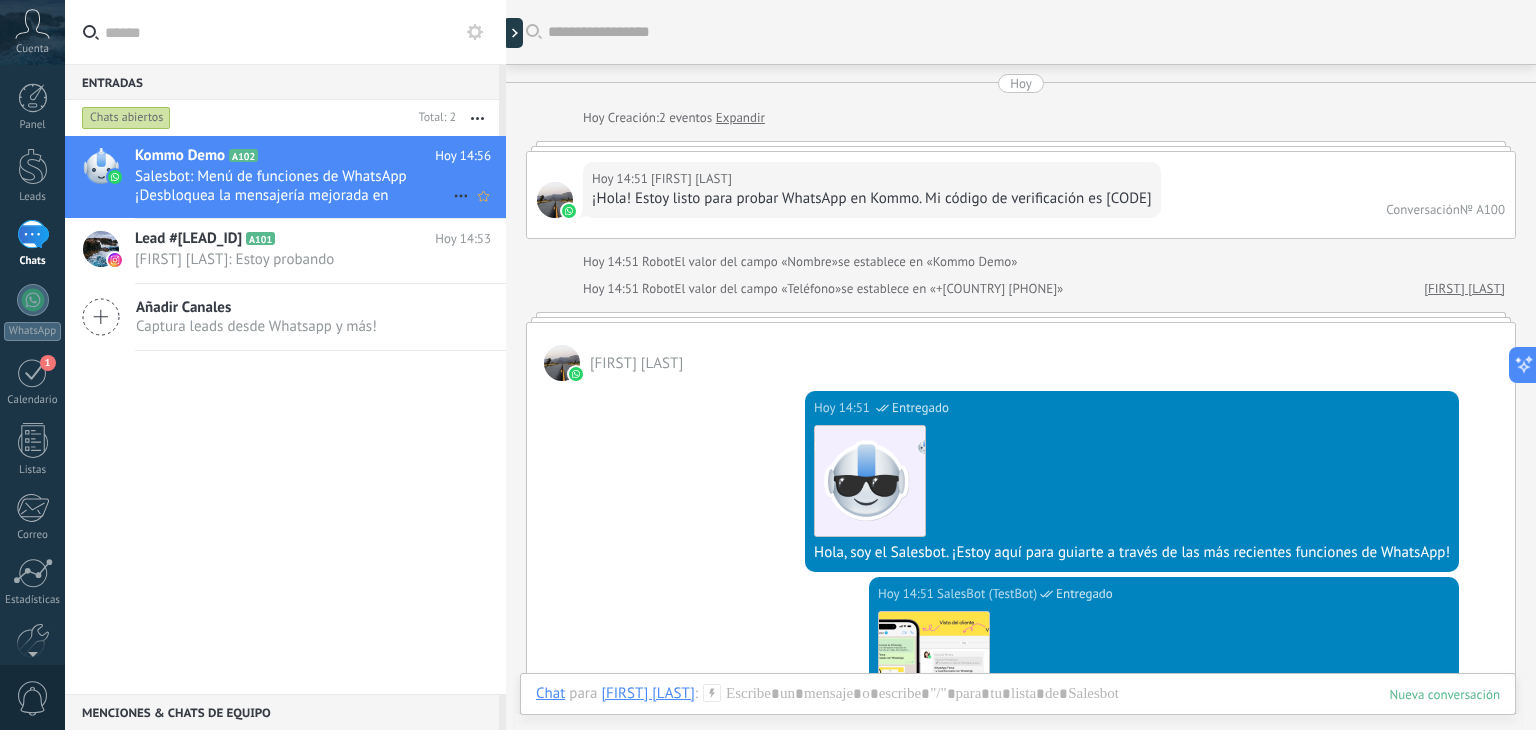 scroll, scrollTop: 1078, scrollLeft: 0, axis: vertical 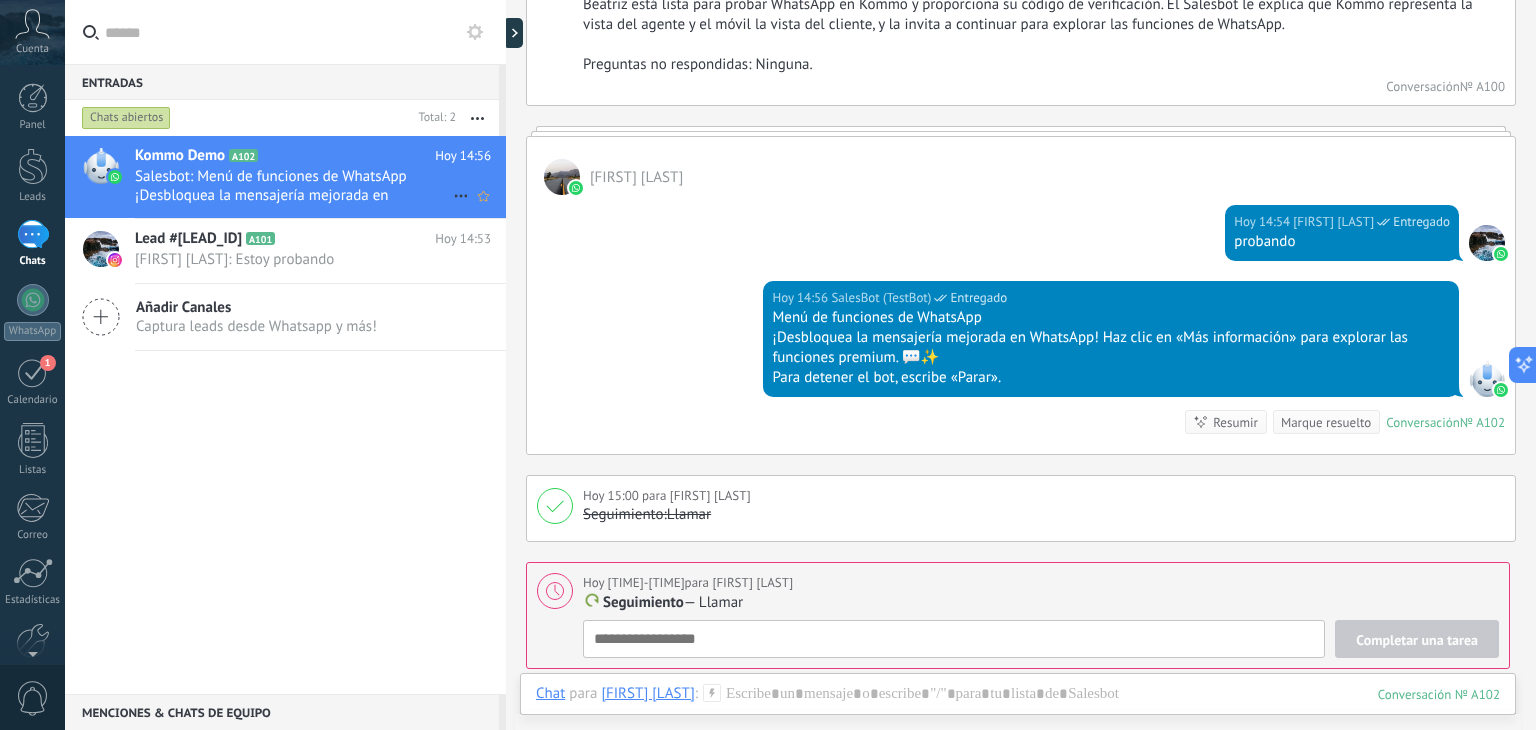 click 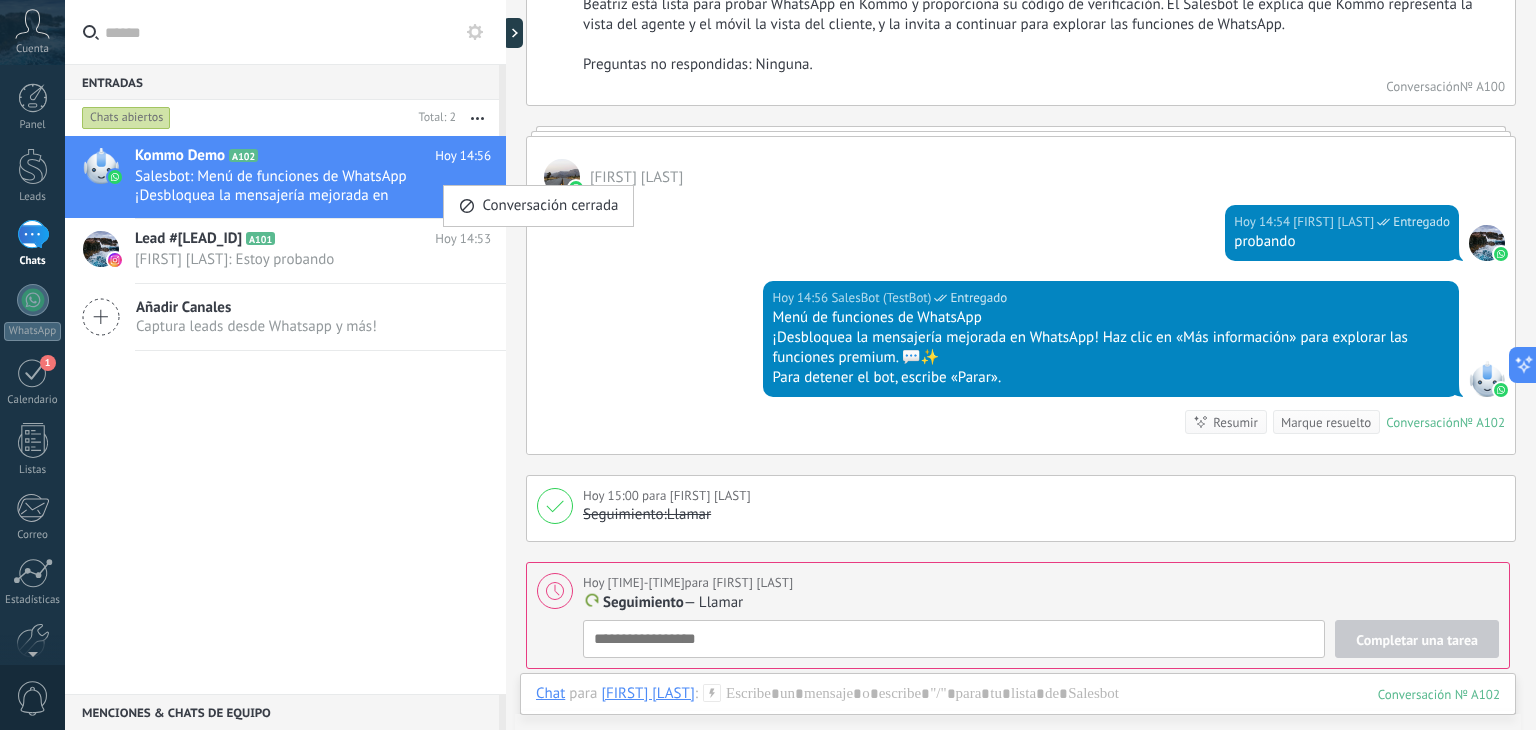 click at bounding box center [768, 365] 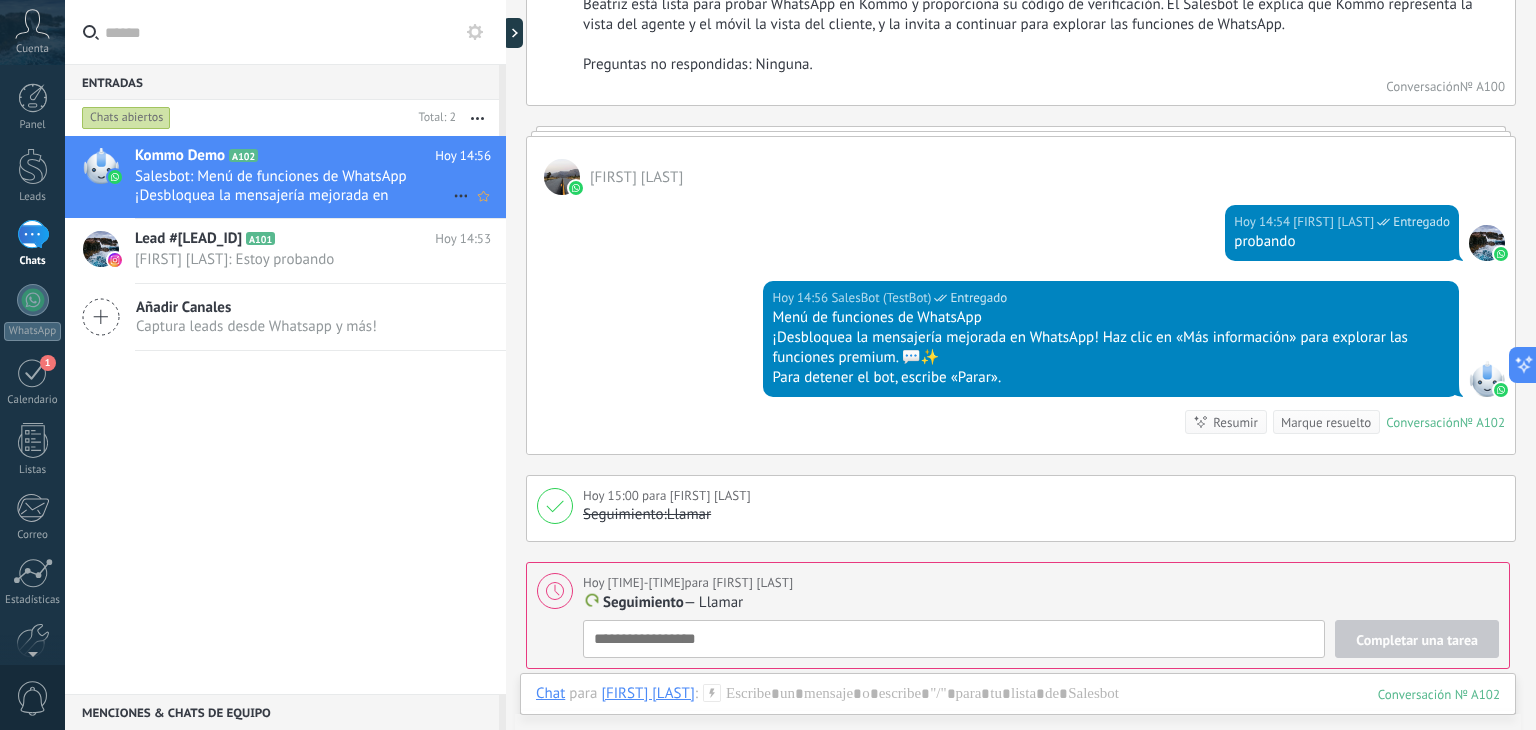 drag, startPoint x: 272, startPoint y: 179, endPoint x: 257, endPoint y: 178, distance: 15.033297 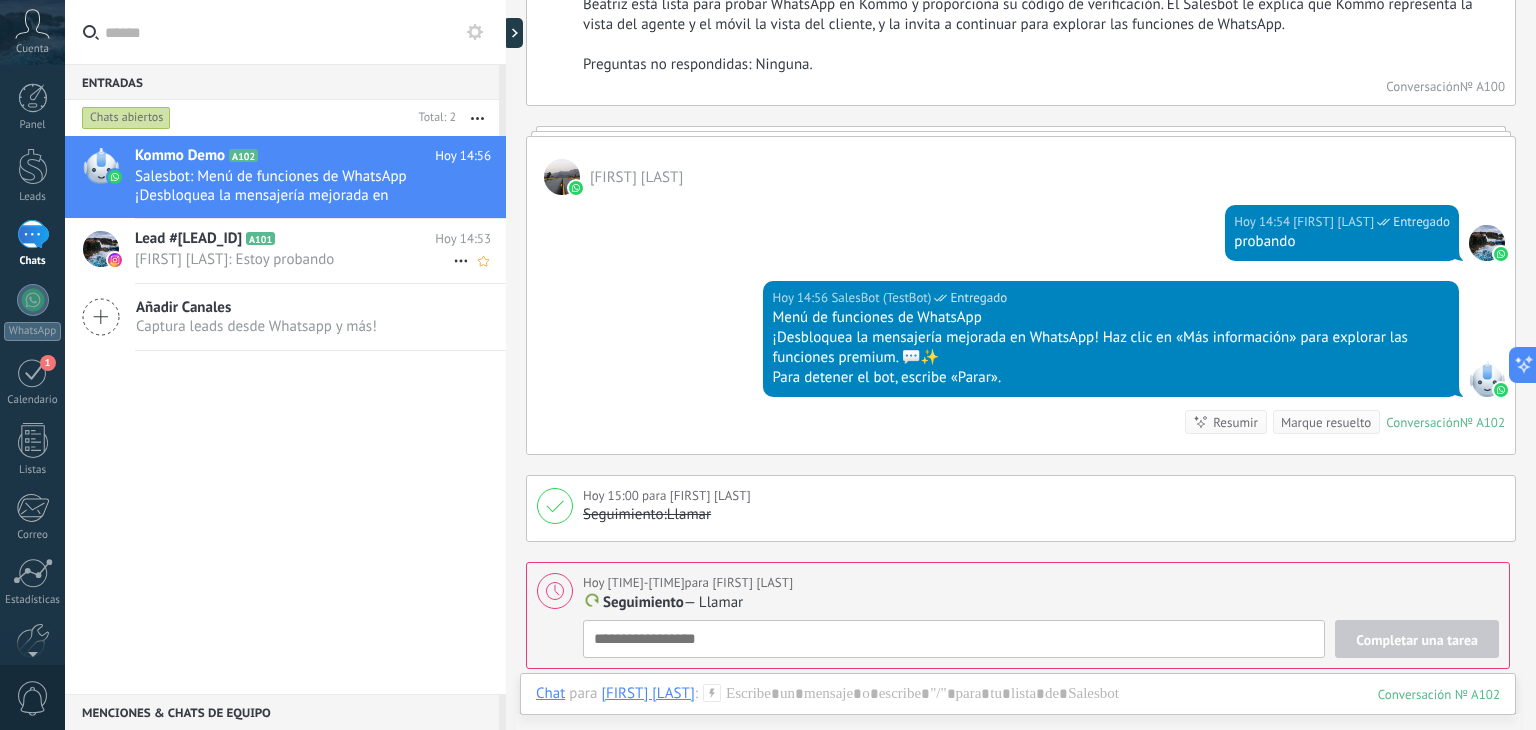 click 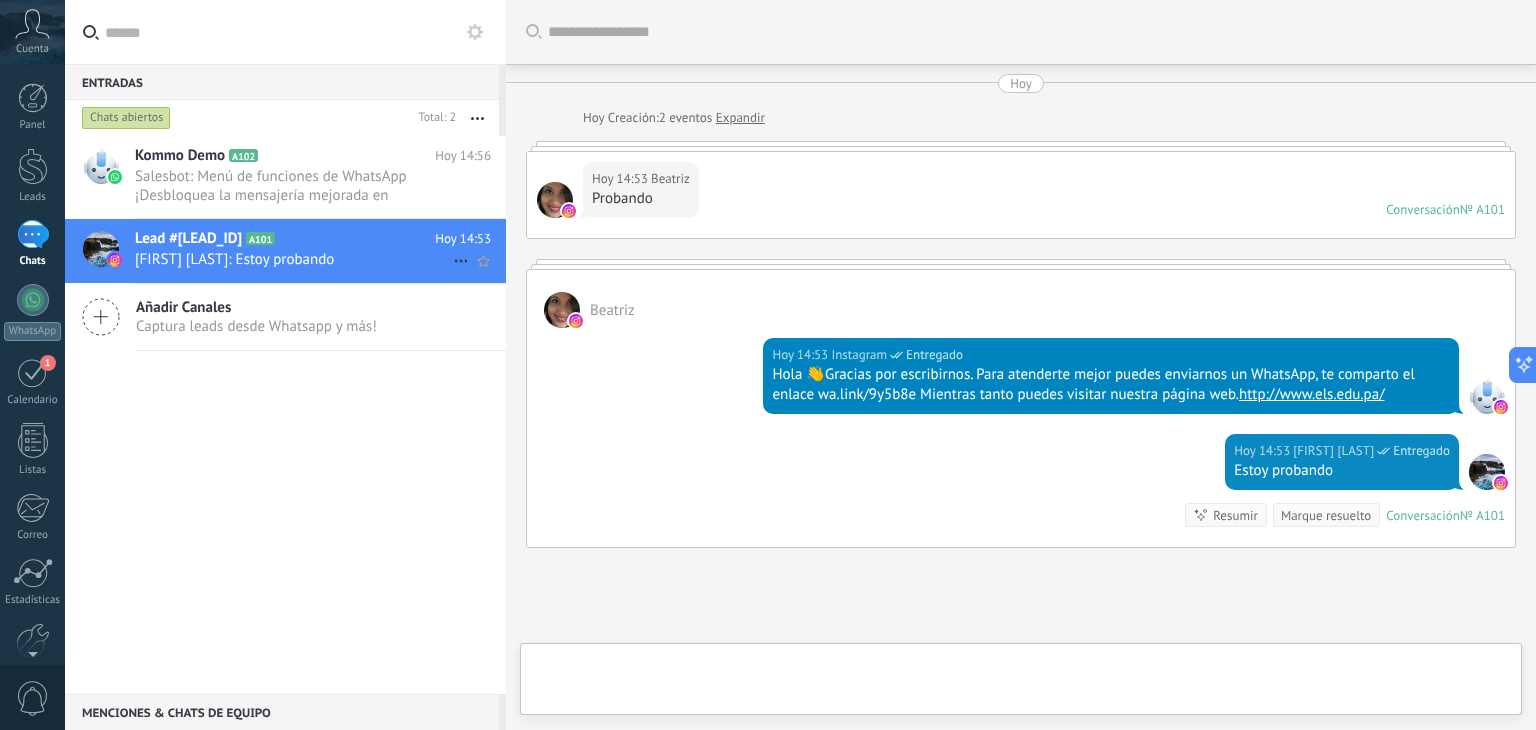 scroll, scrollTop: 164, scrollLeft: 0, axis: vertical 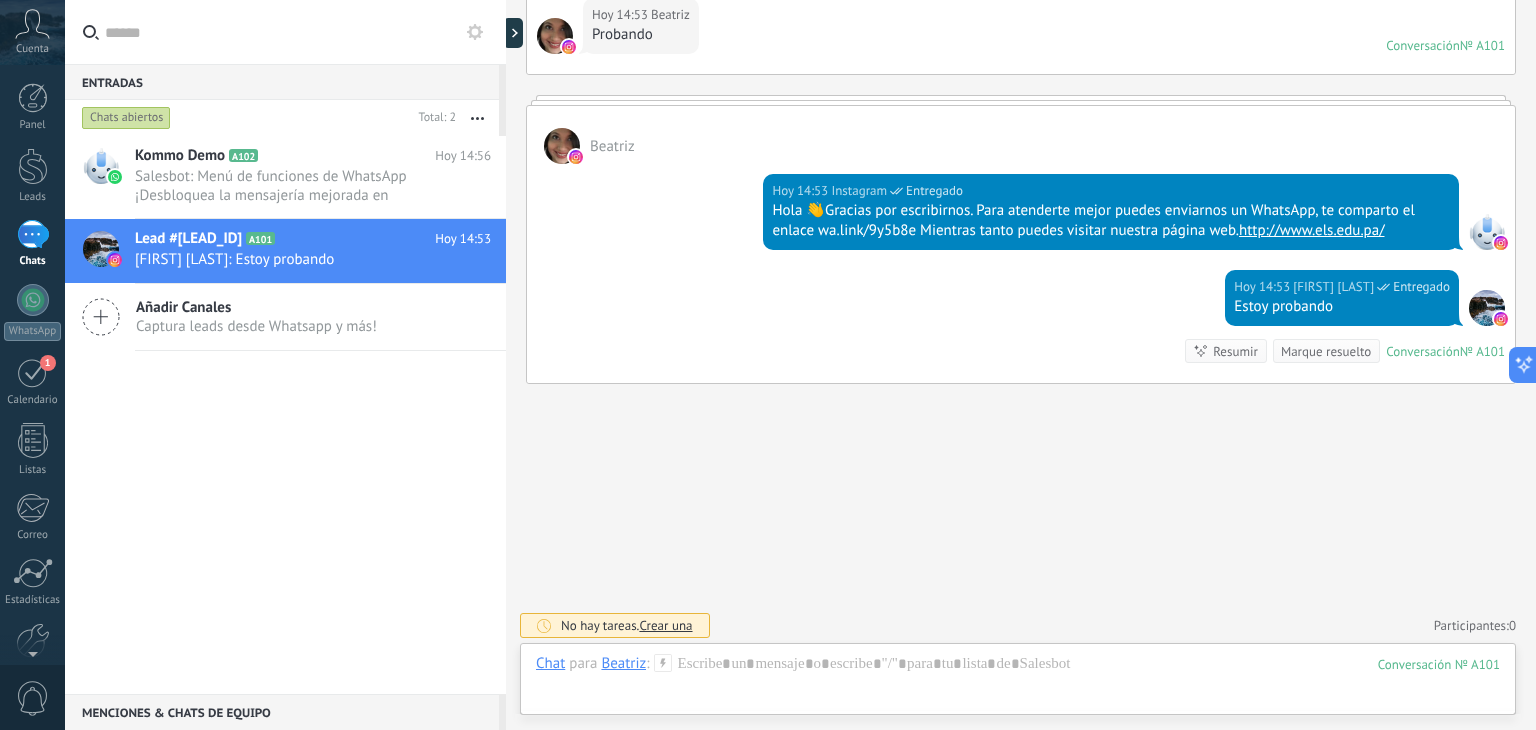 click on "0" at bounding box center (33, 698) 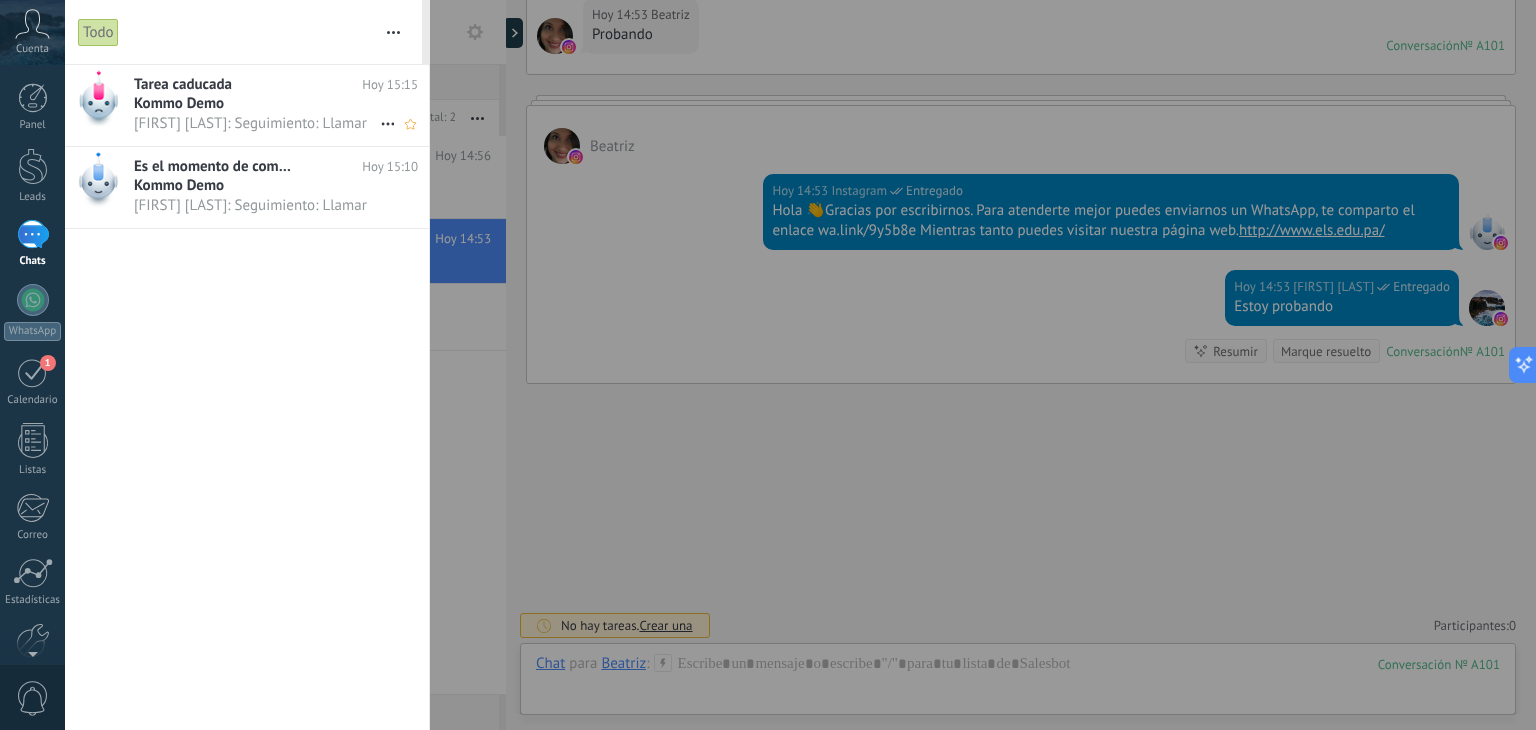 click on "Kommo Demo" at bounding box center [231, 103] 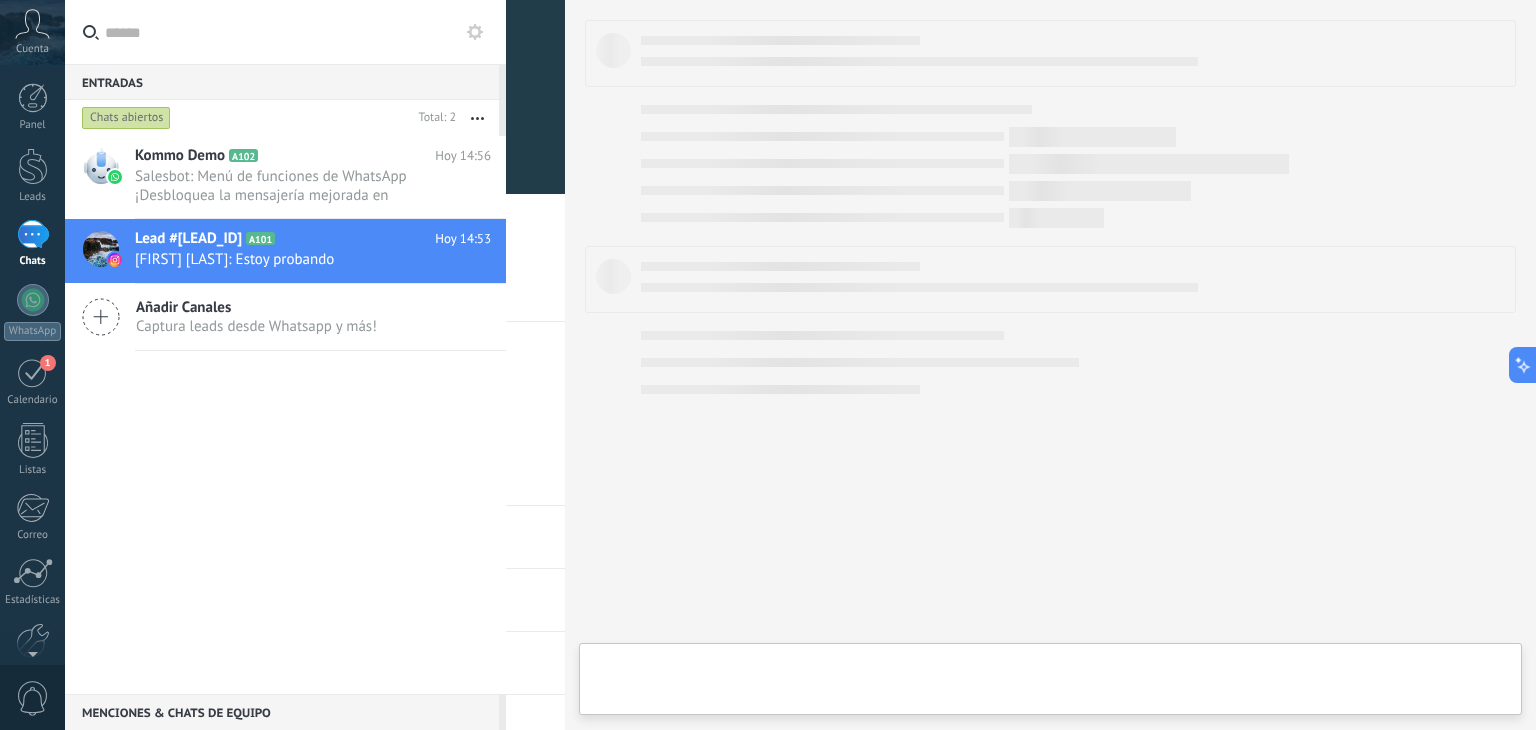 type on "**********" 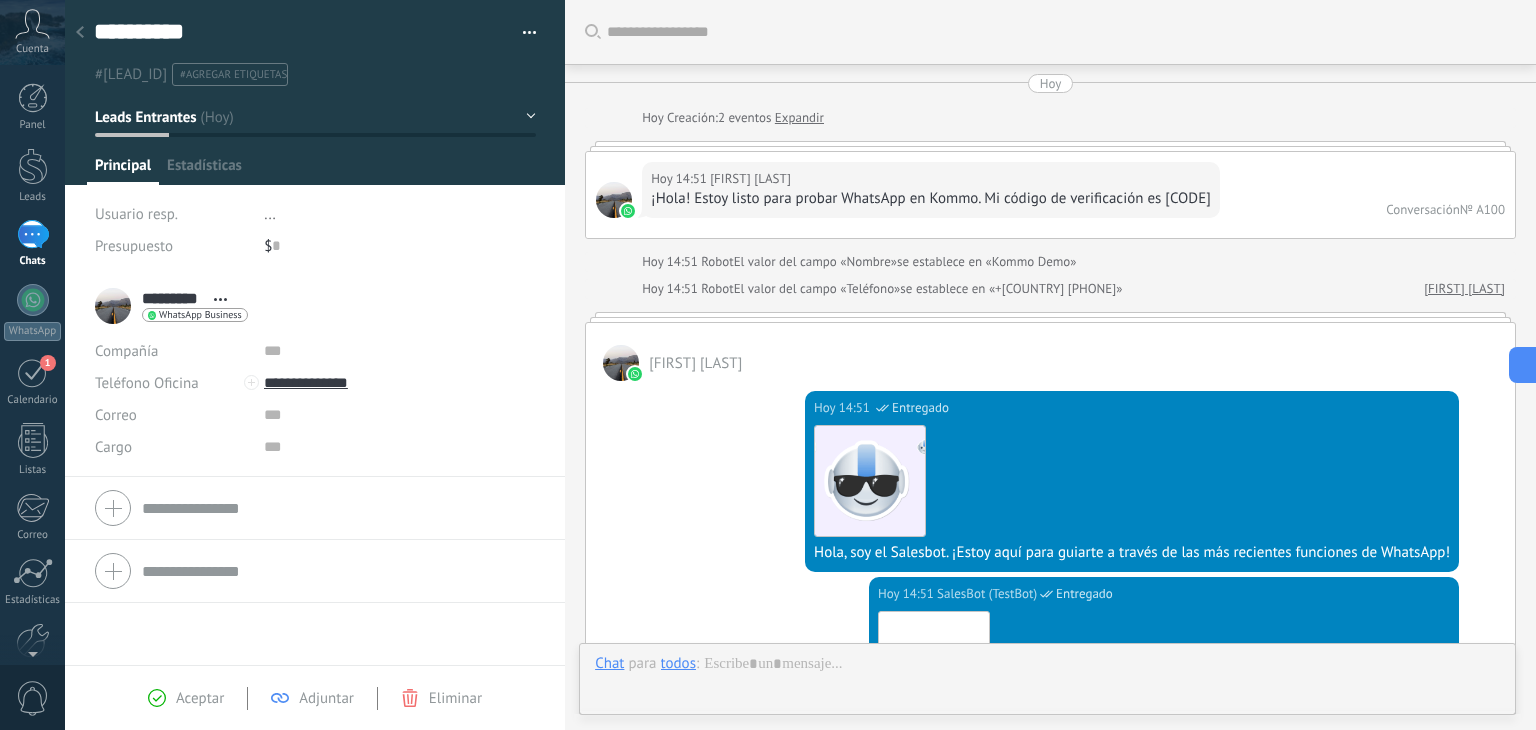 scroll, scrollTop: 29, scrollLeft: 0, axis: vertical 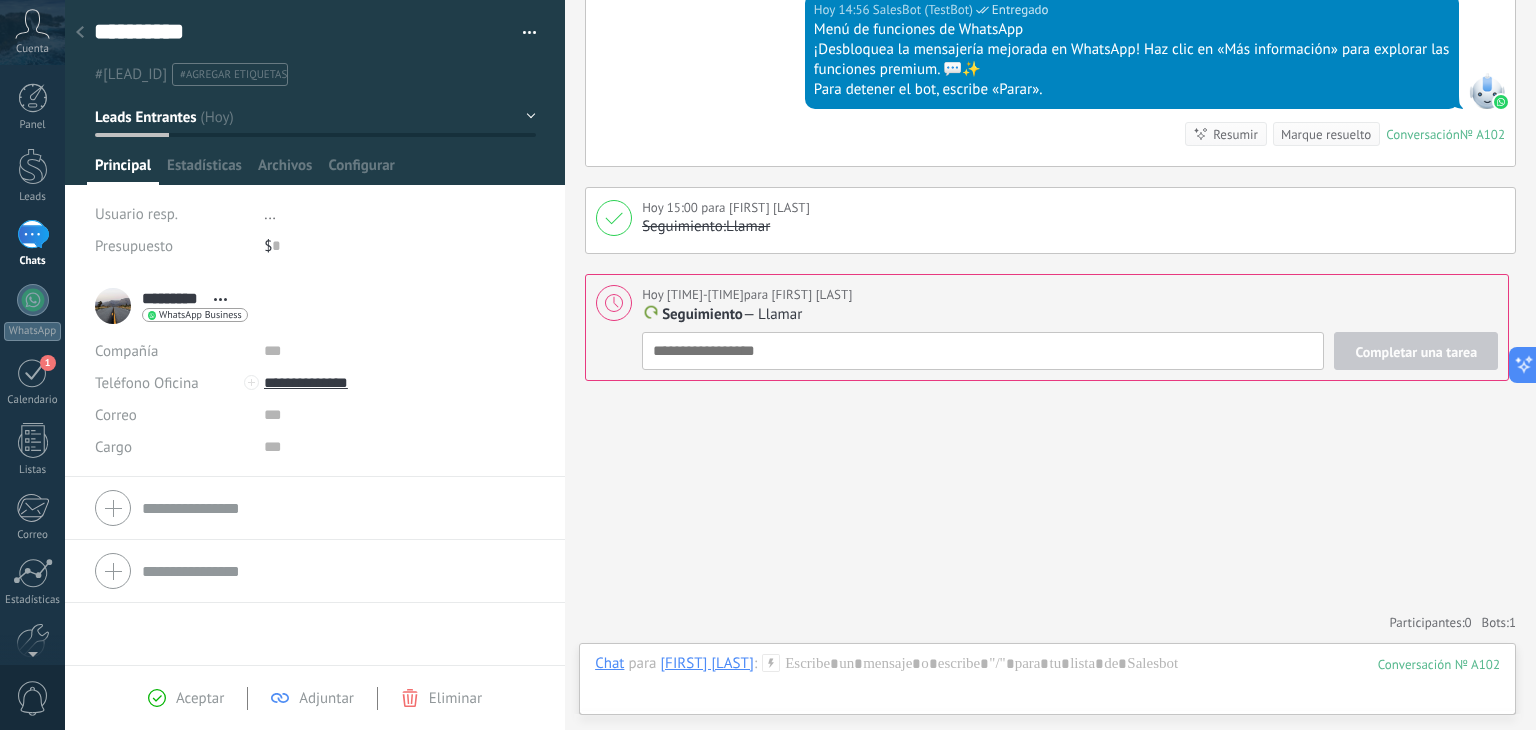 click on "#agregar etiquetas" at bounding box center [233, 75] 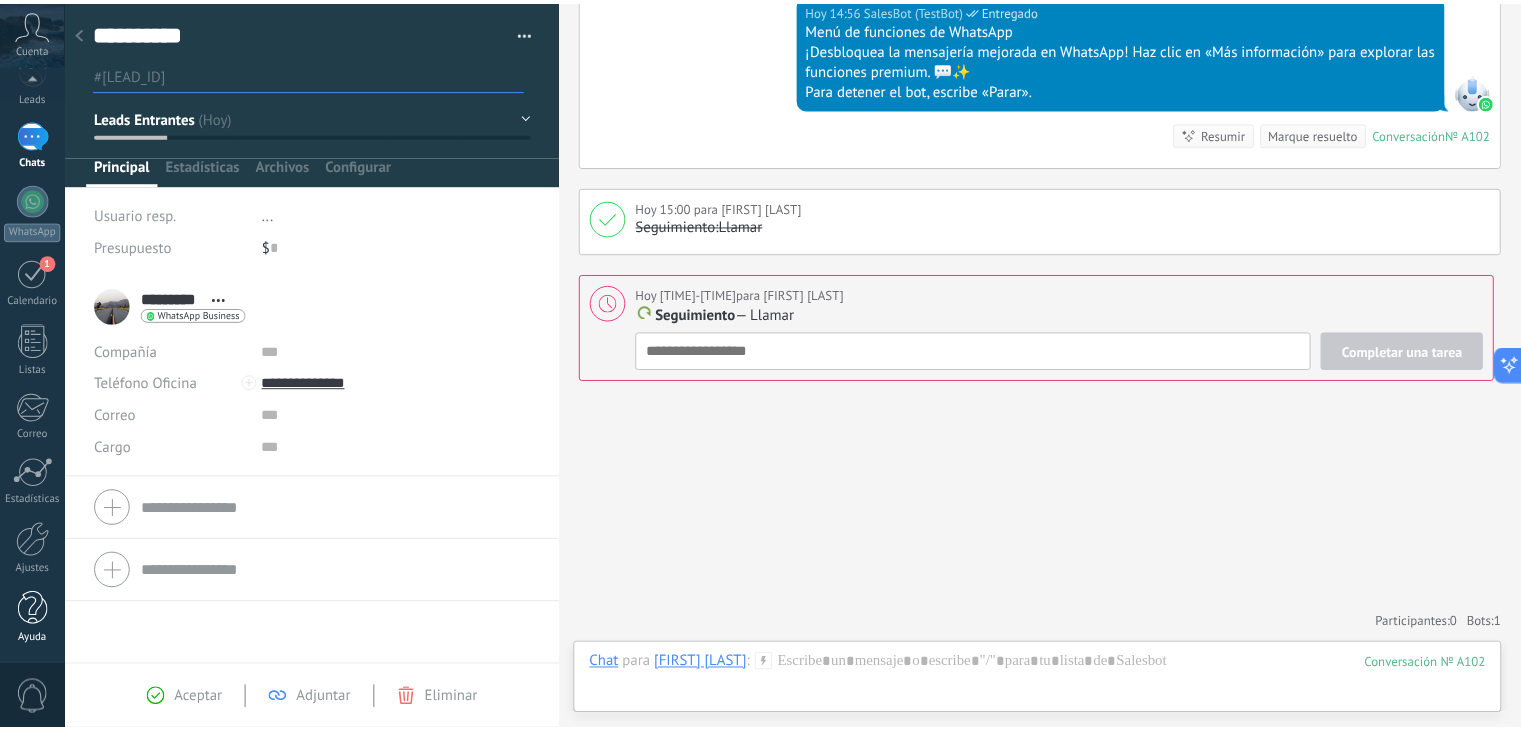 scroll, scrollTop: 101, scrollLeft: 0, axis: vertical 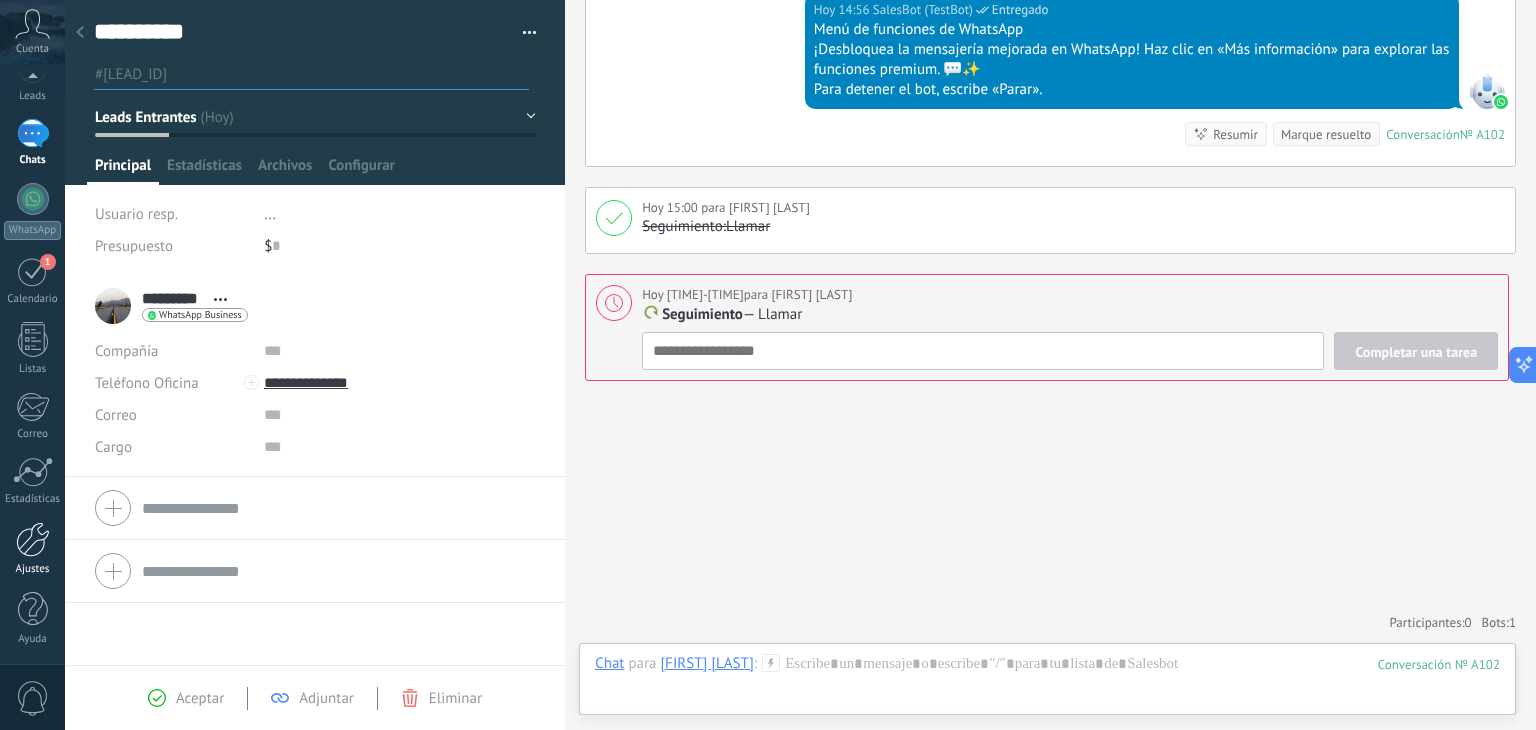 click on "Ajustes" at bounding box center [32, 549] 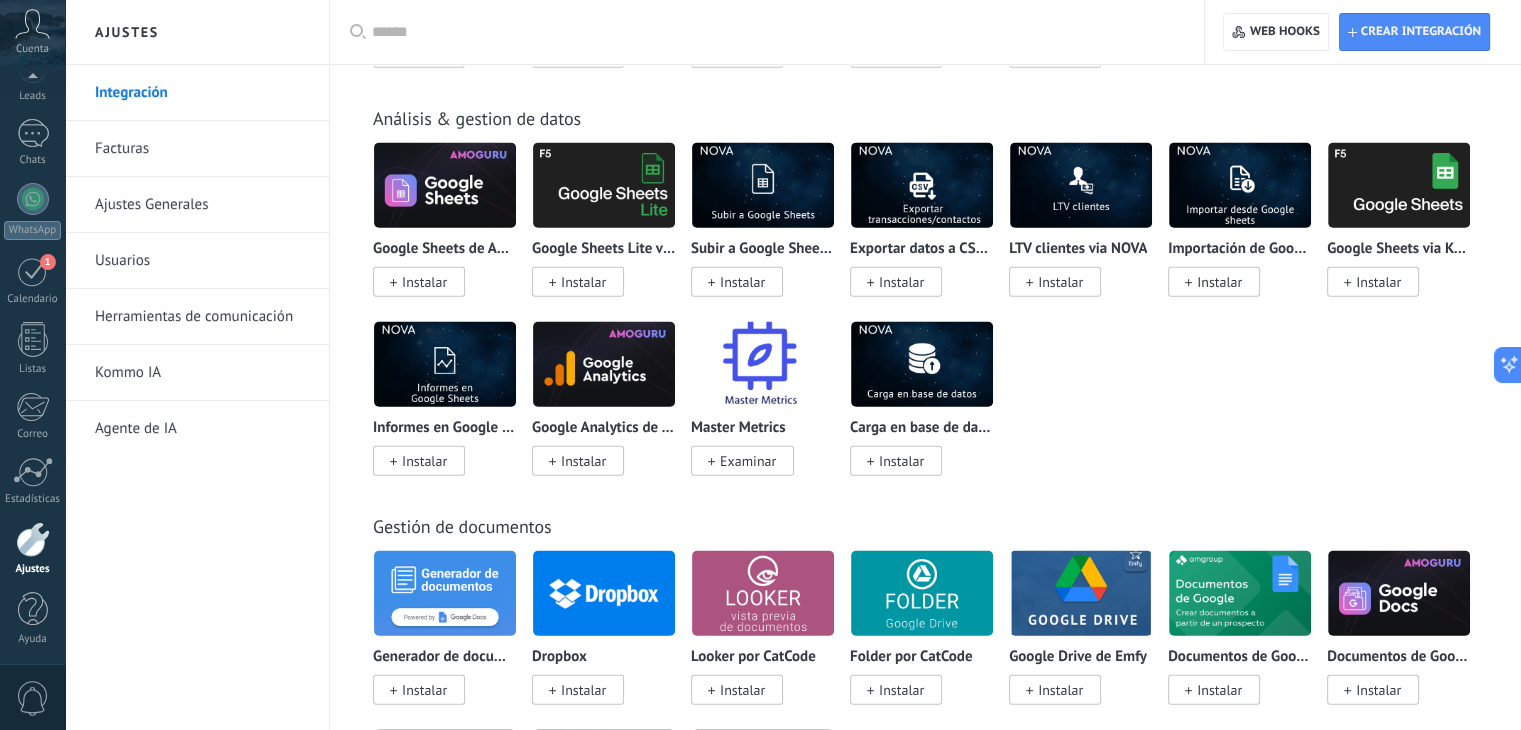 scroll, scrollTop: 4800, scrollLeft: 0, axis: vertical 